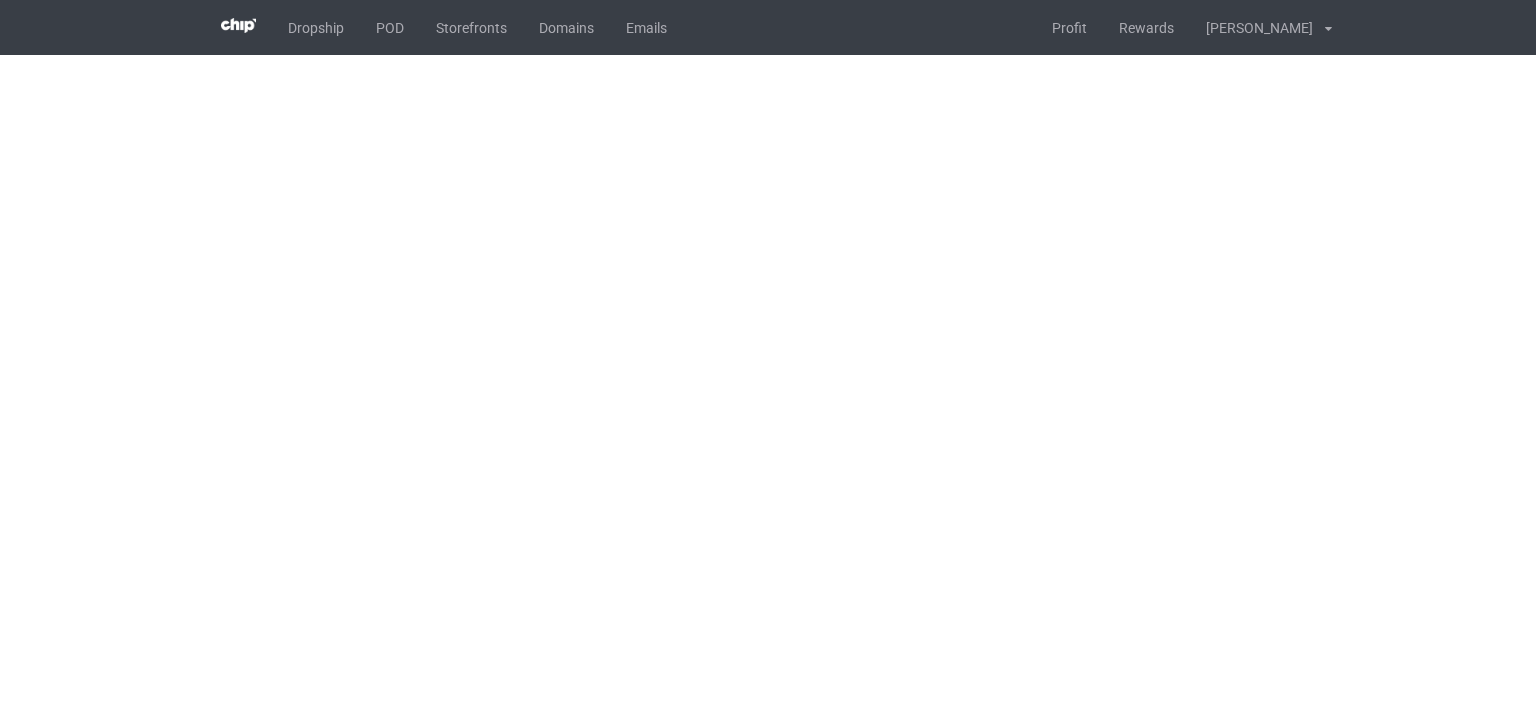 scroll, scrollTop: 0, scrollLeft: 0, axis: both 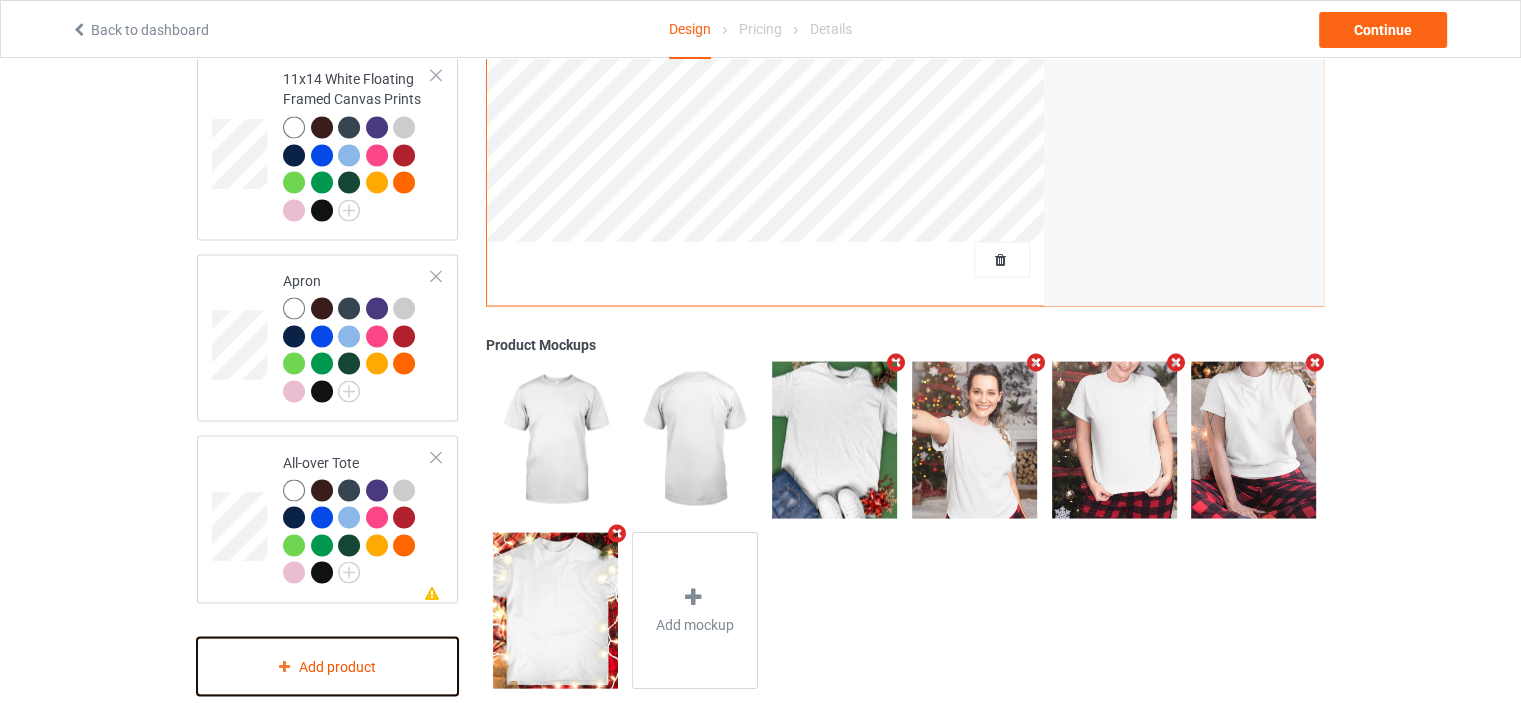 click on "Add product" at bounding box center (327, 666) 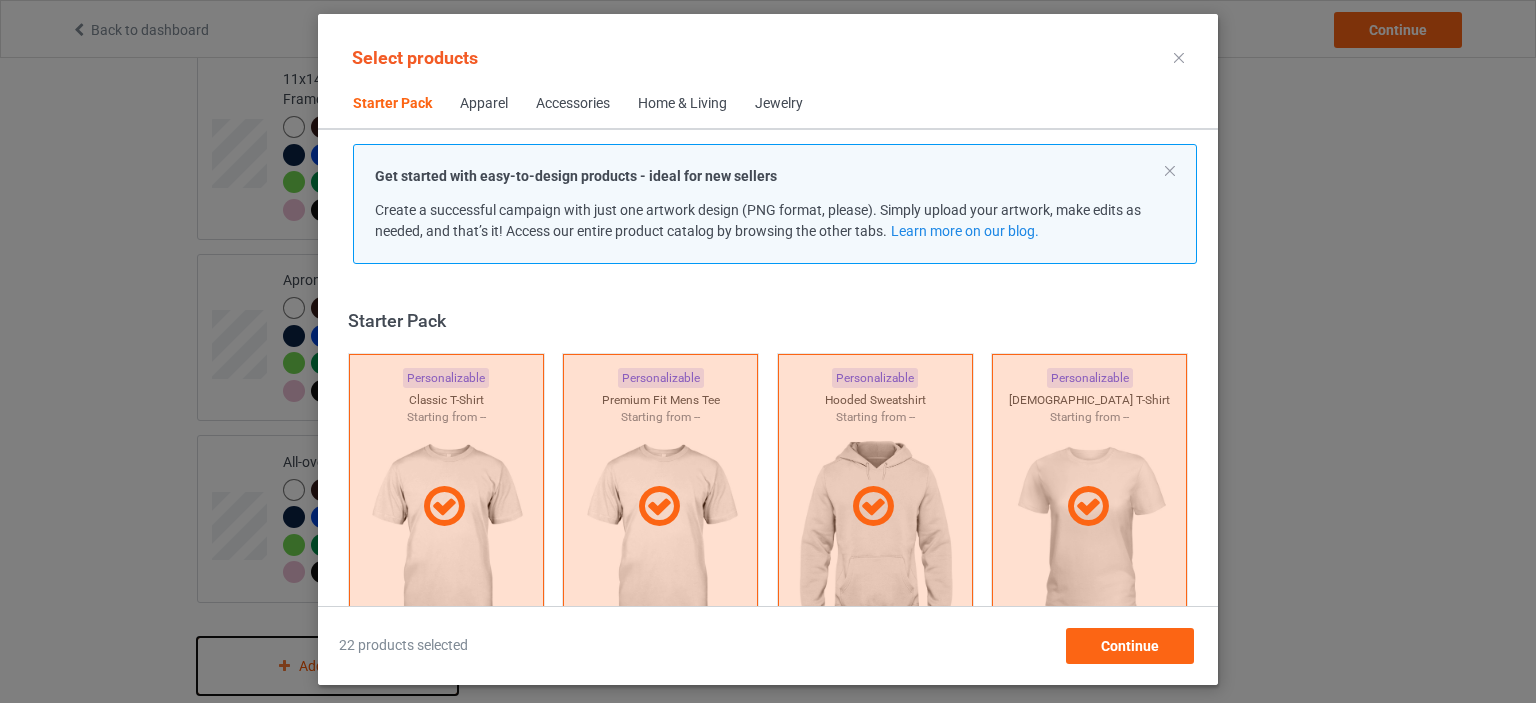 scroll, scrollTop: 26, scrollLeft: 0, axis: vertical 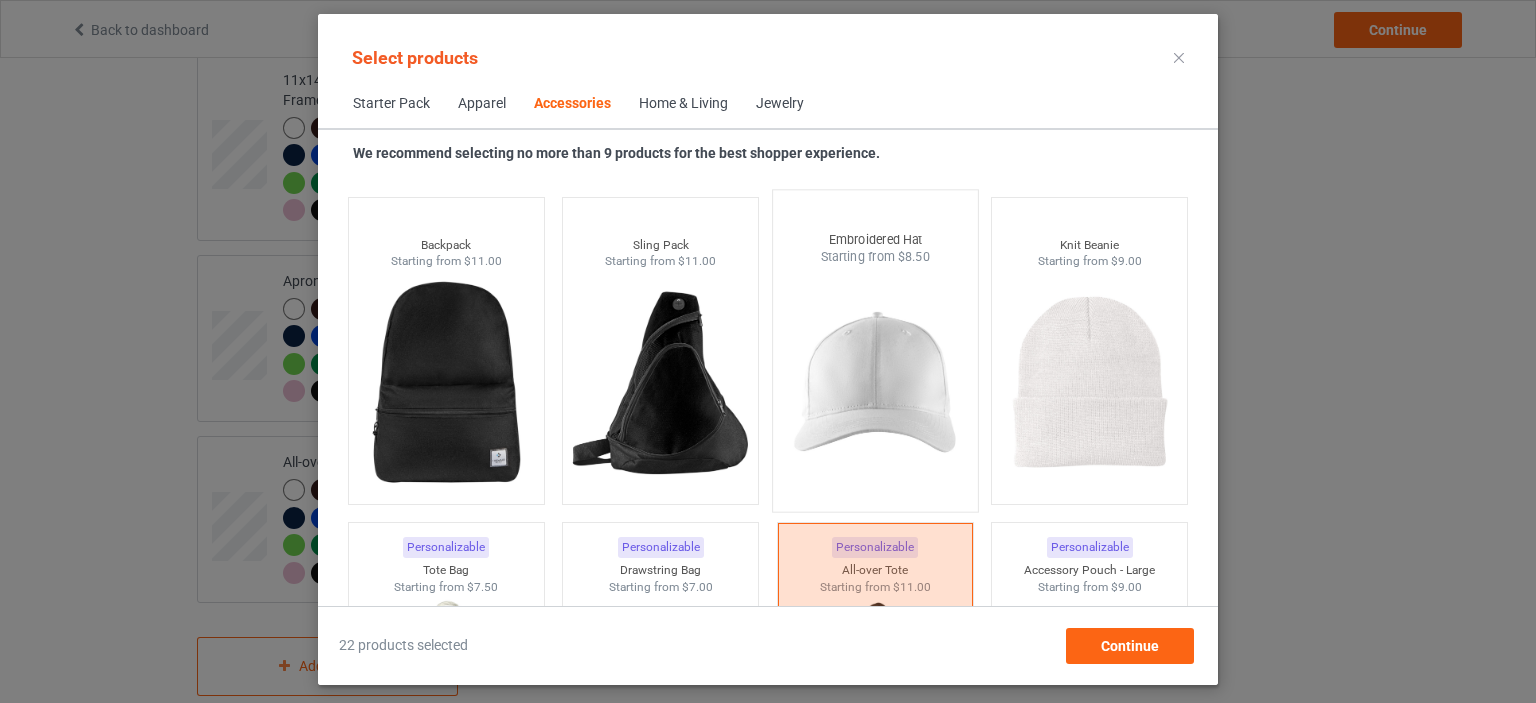 click at bounding box center [875, 383] 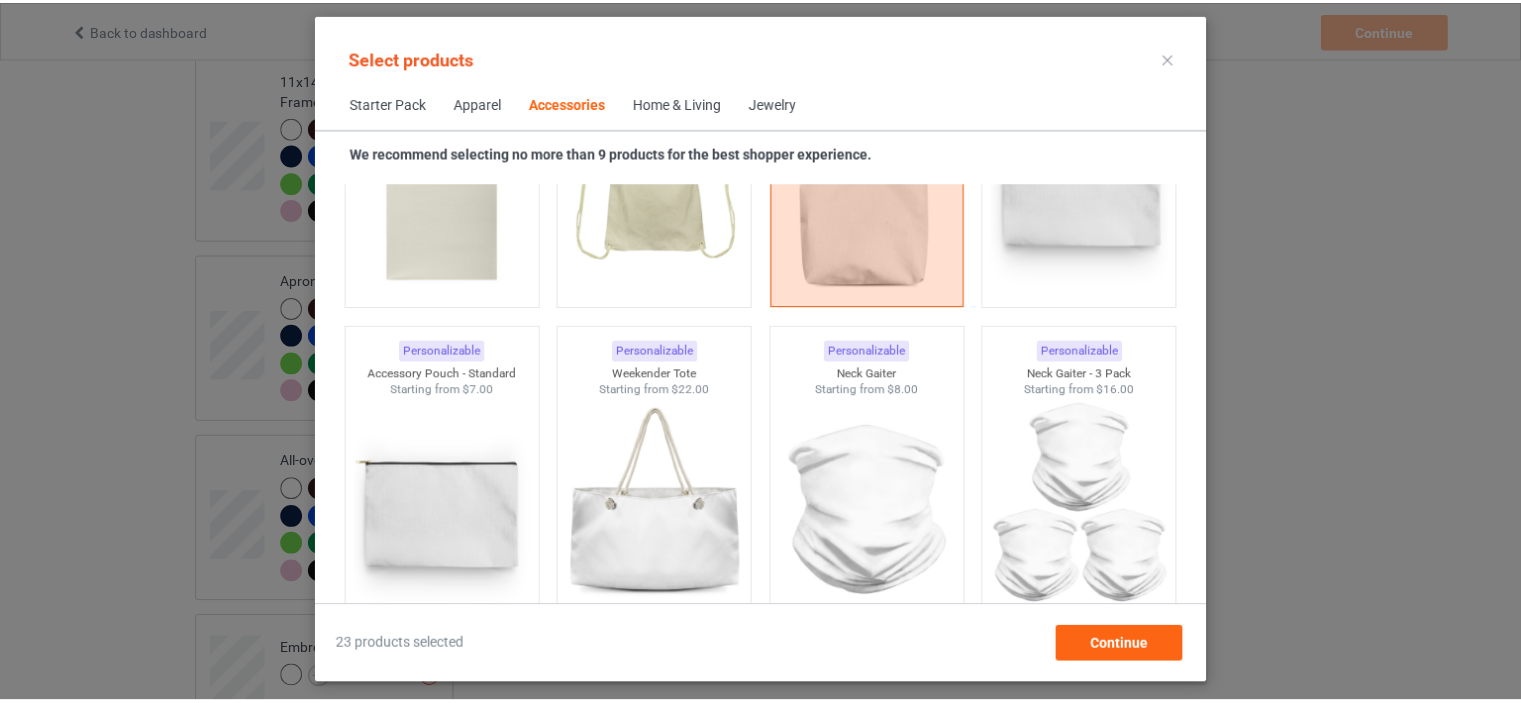 scroll, scrollTop: 6526, scrollLeft: 0, axis: vertical 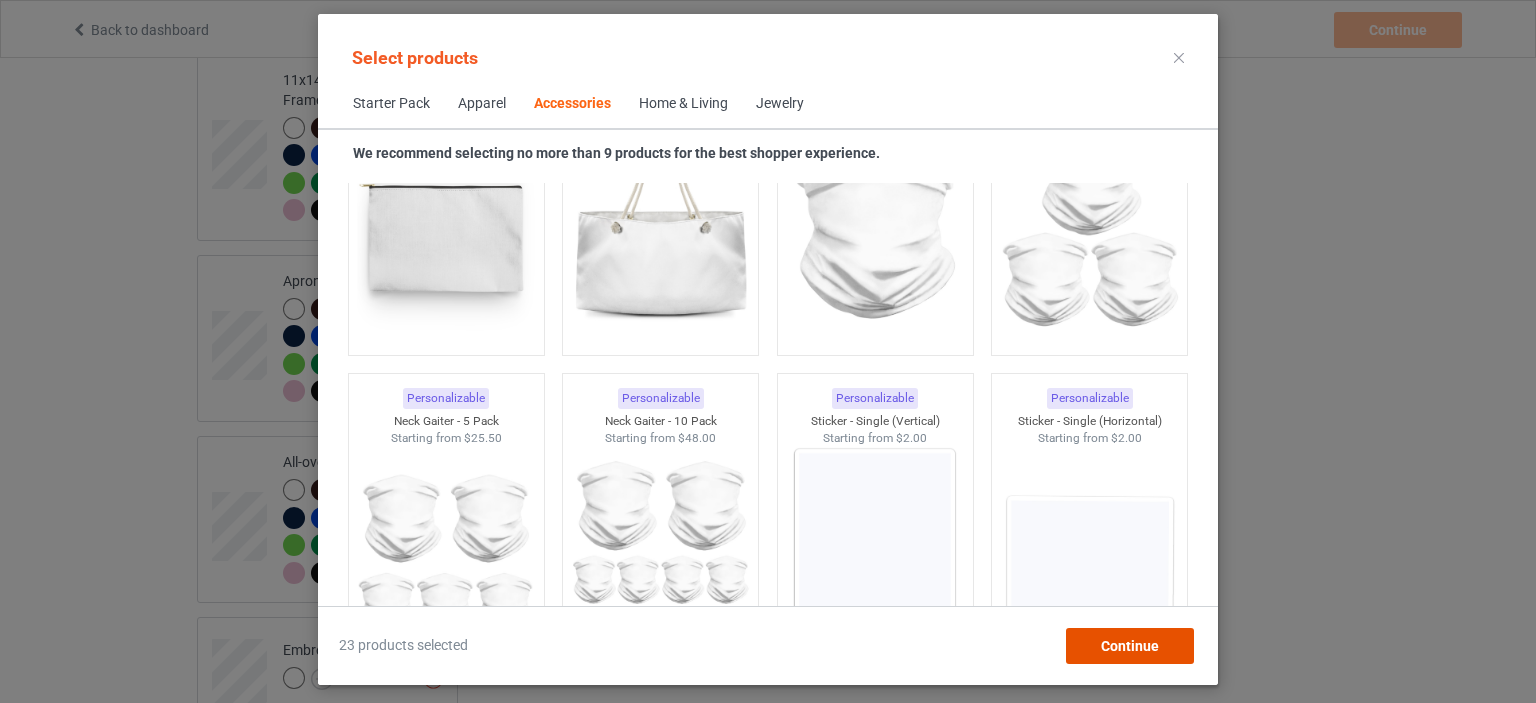 click on "Continue" at bounding box center [1130, 646] 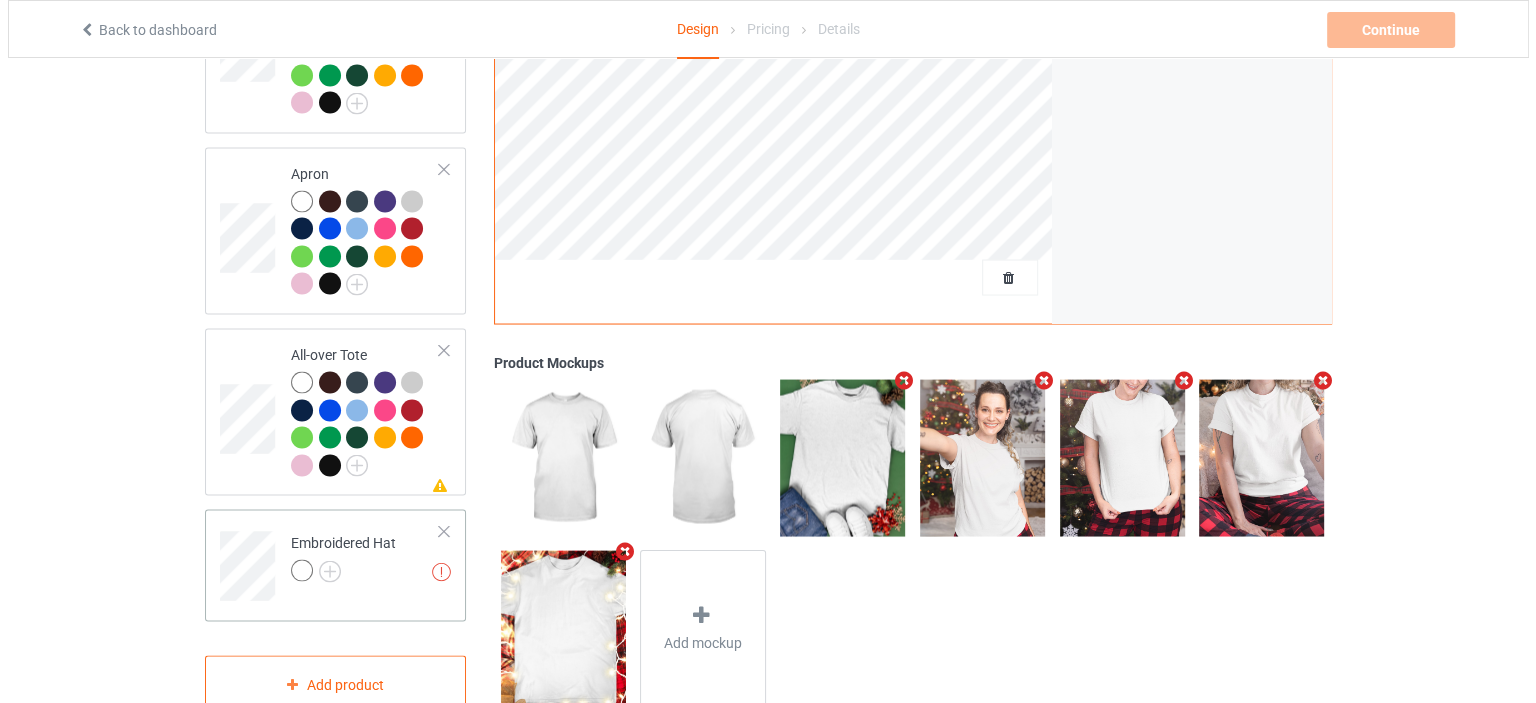 scroll, scrollTop: 3771, scrollLeft: 0, axis: vertical 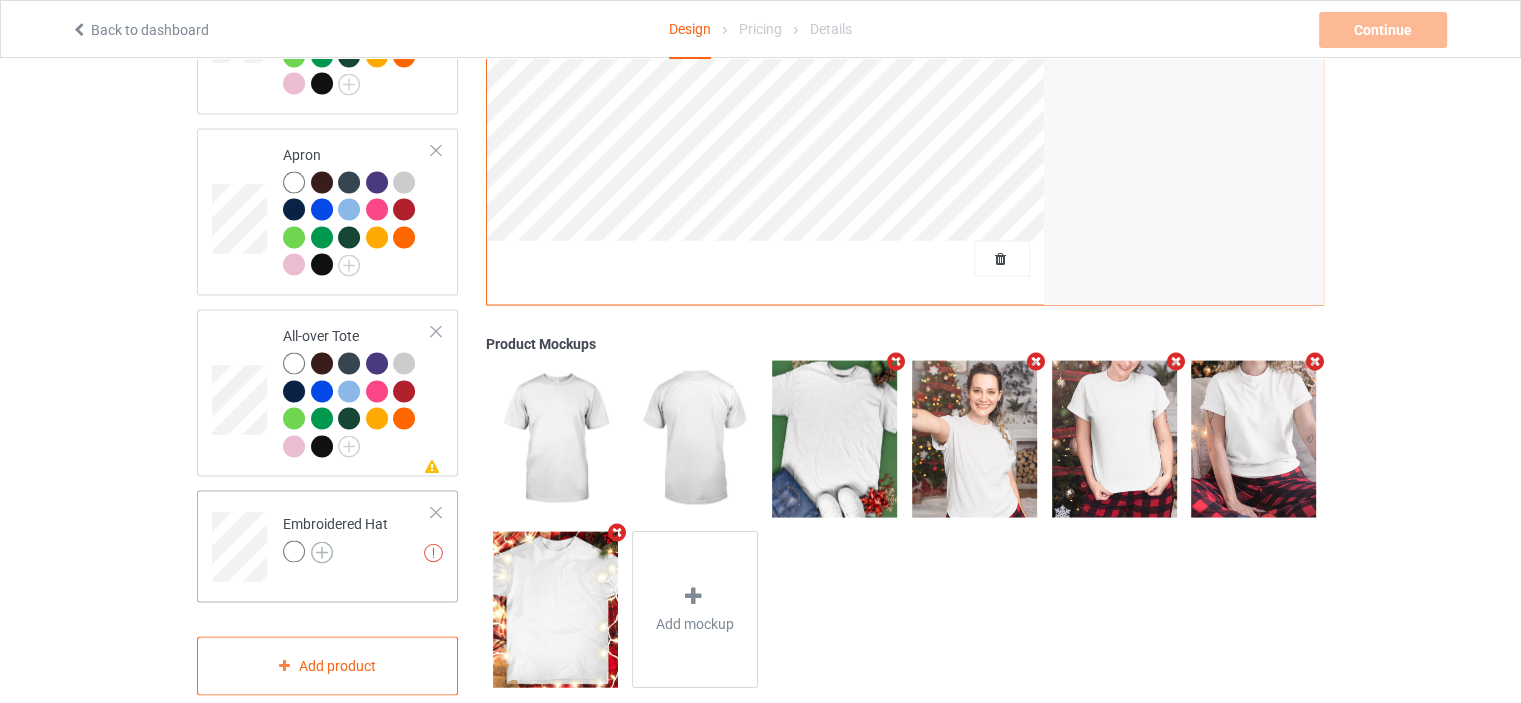 click at bounding box center (322, 552) 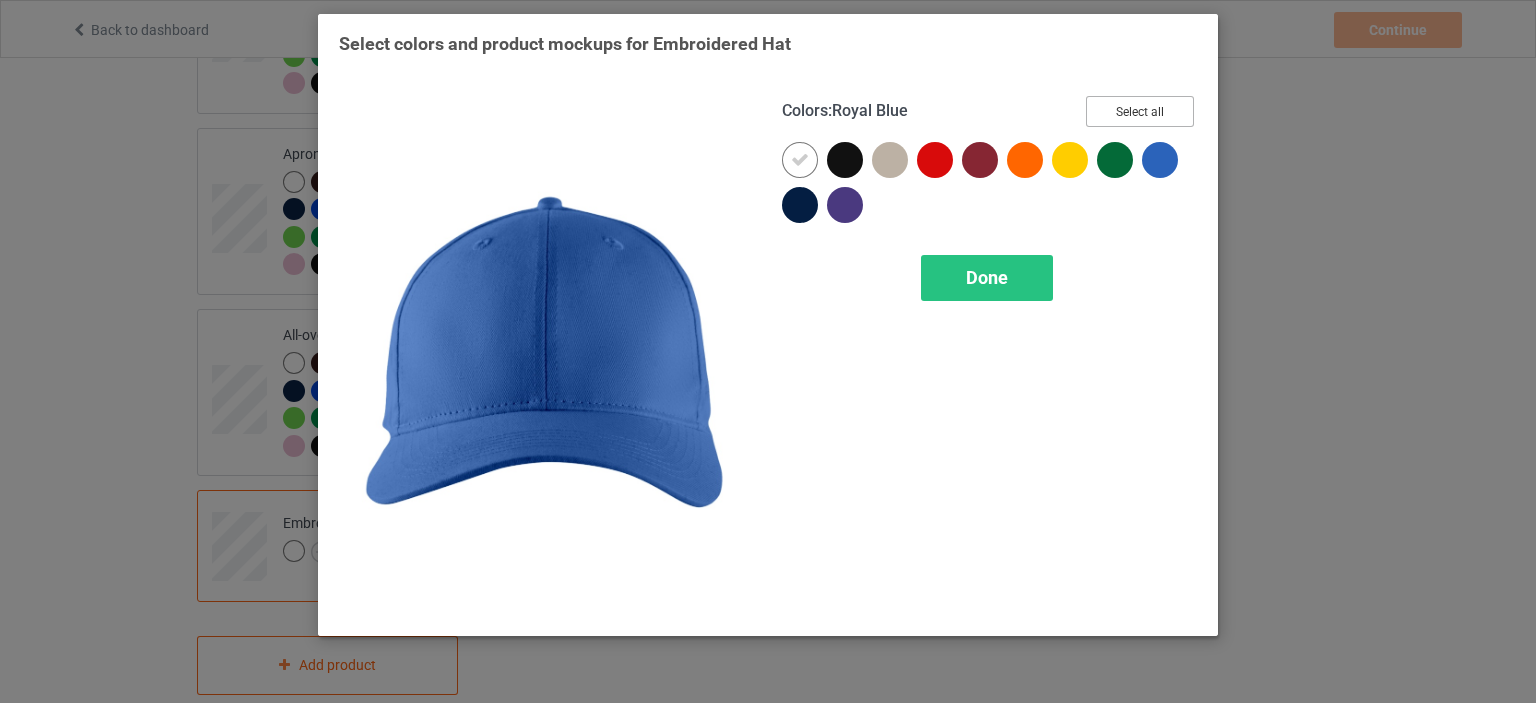 click on "Select all" at bounding box center (1140, 111) 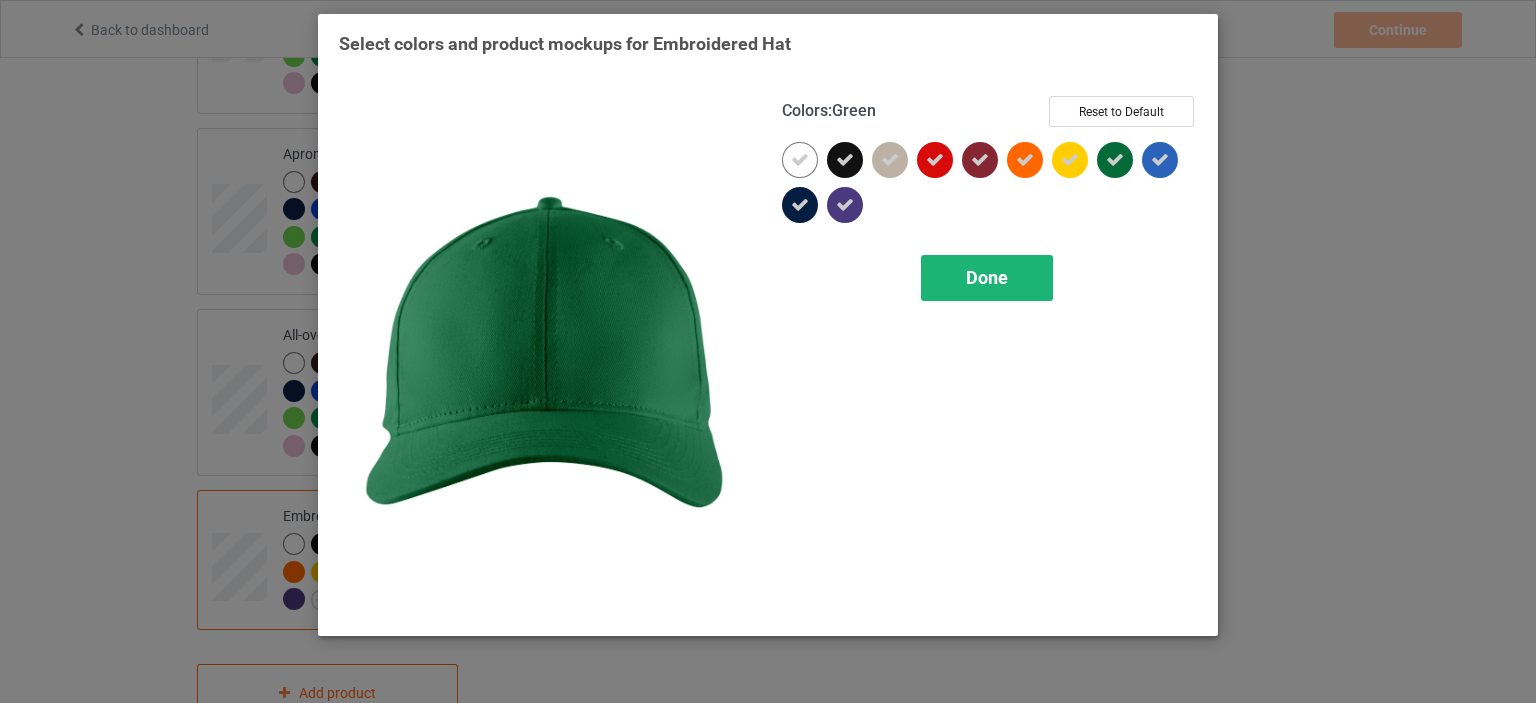 click on "Done" at bounding box center (987, 277) 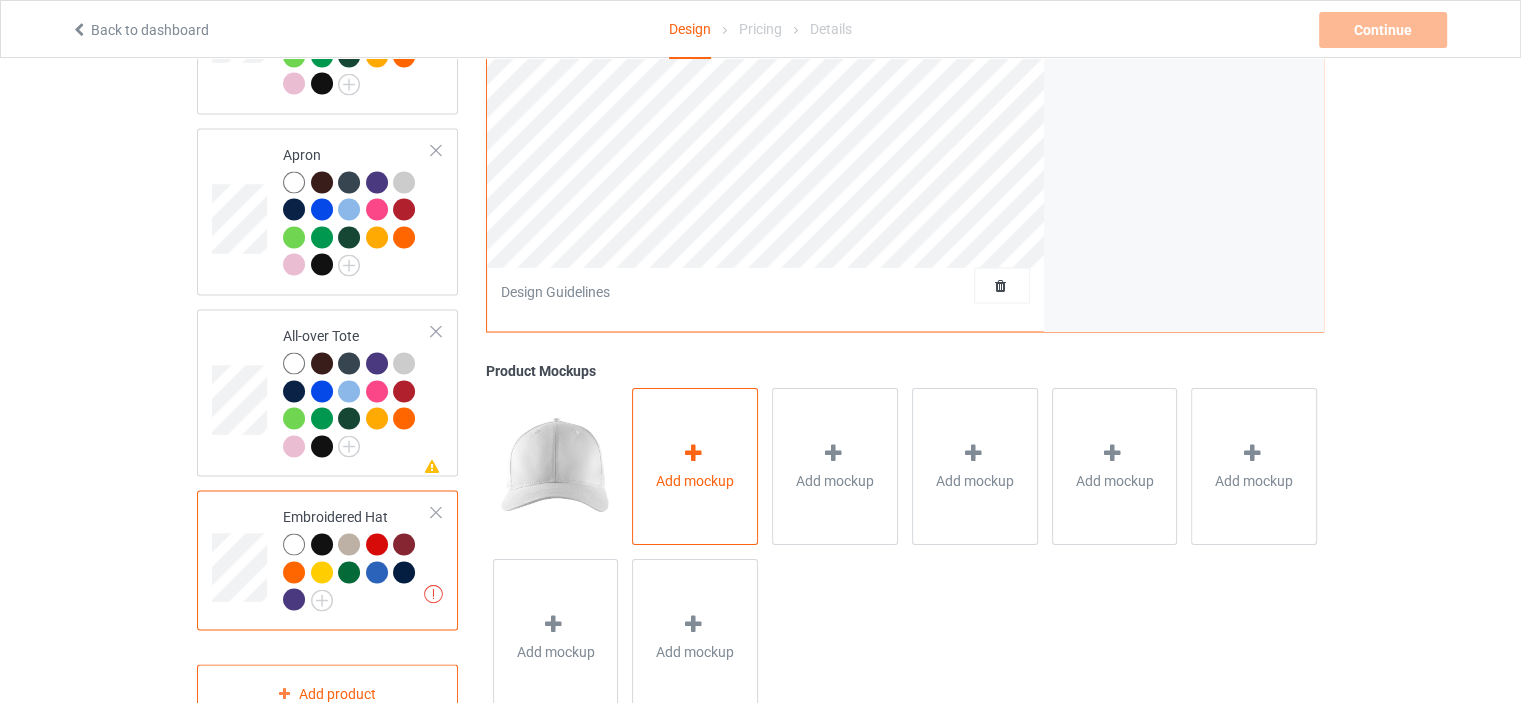 click on "Add mockup" at bounding box center [695, 465] 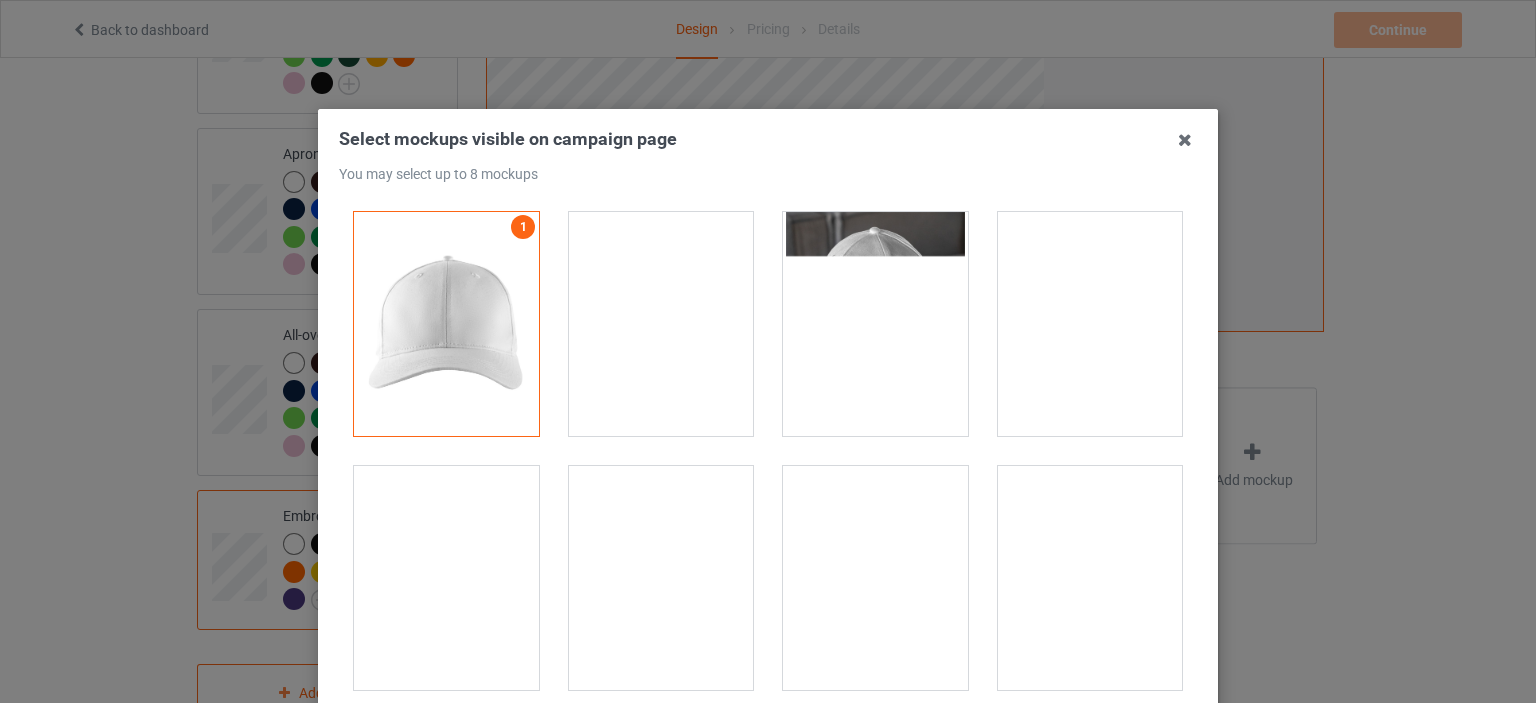 scroll, scrollTop: 0, scrollLeft: 0, axis: both 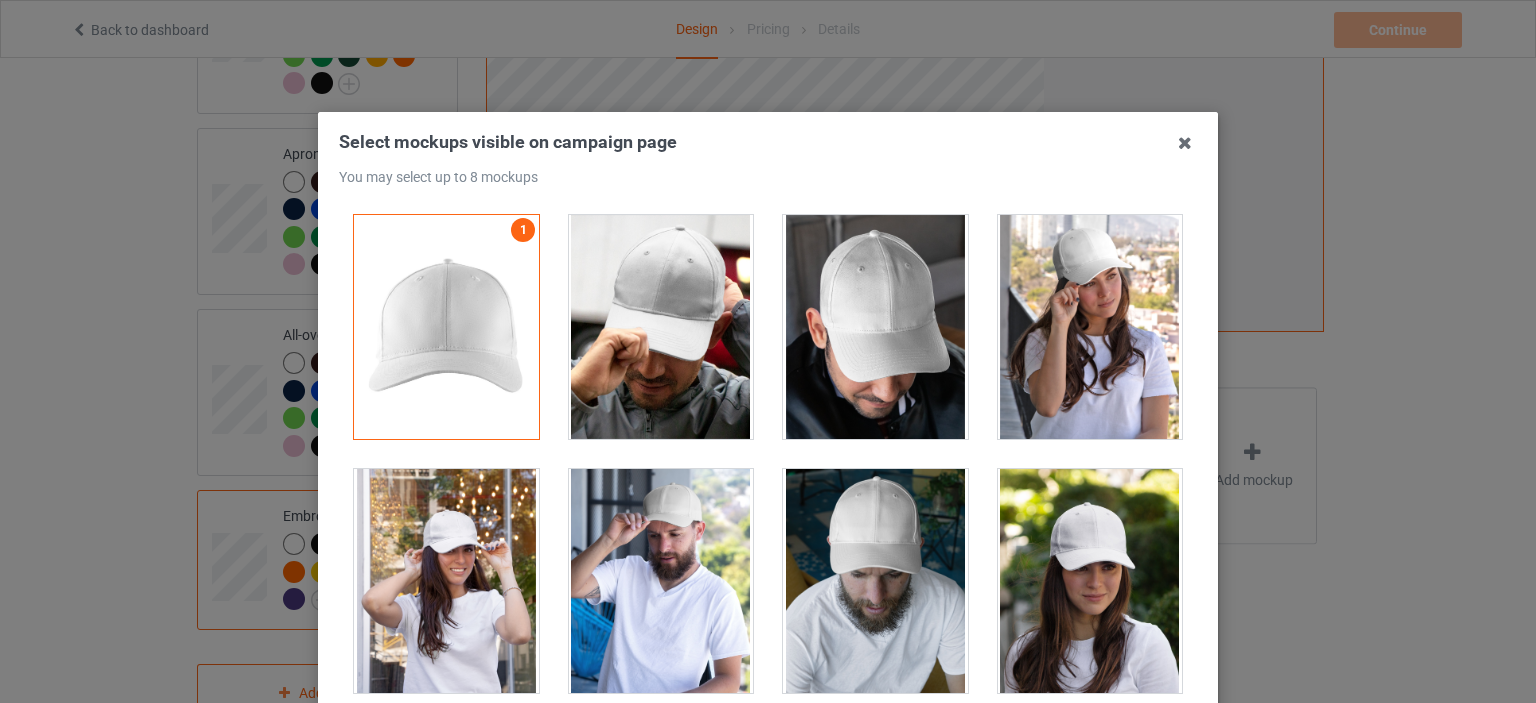 click at bounding box center (661, 327) 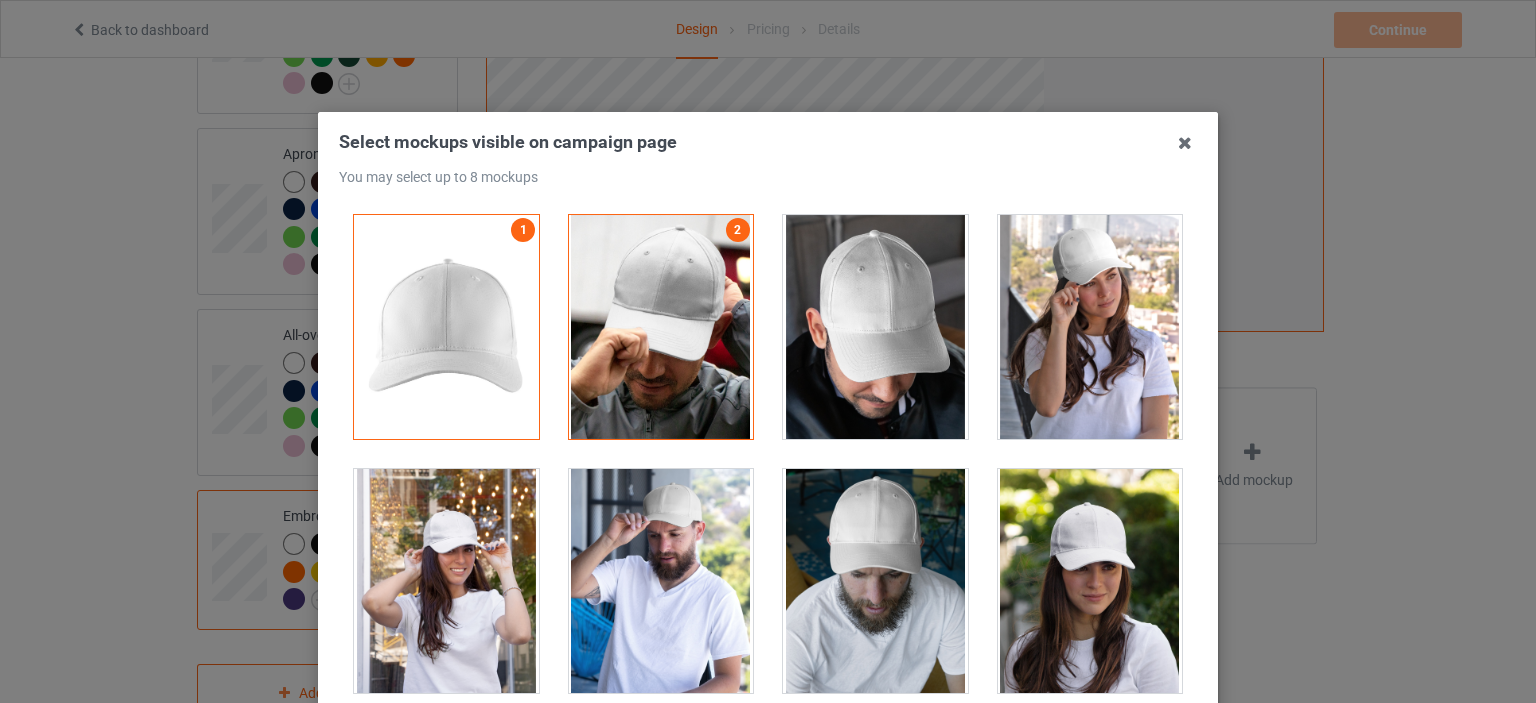 click at bounding box center (875, 327) 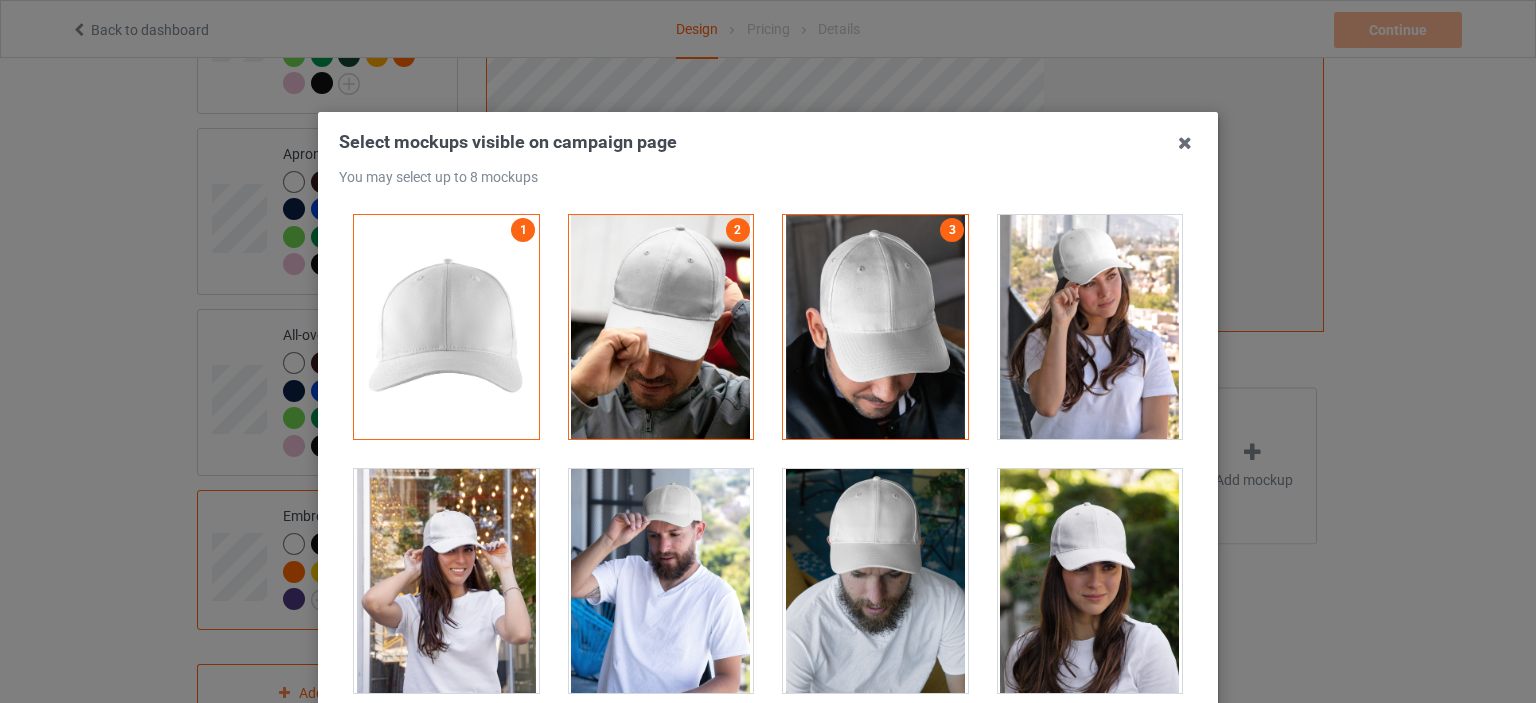 click at bounding box center [1090, 327] 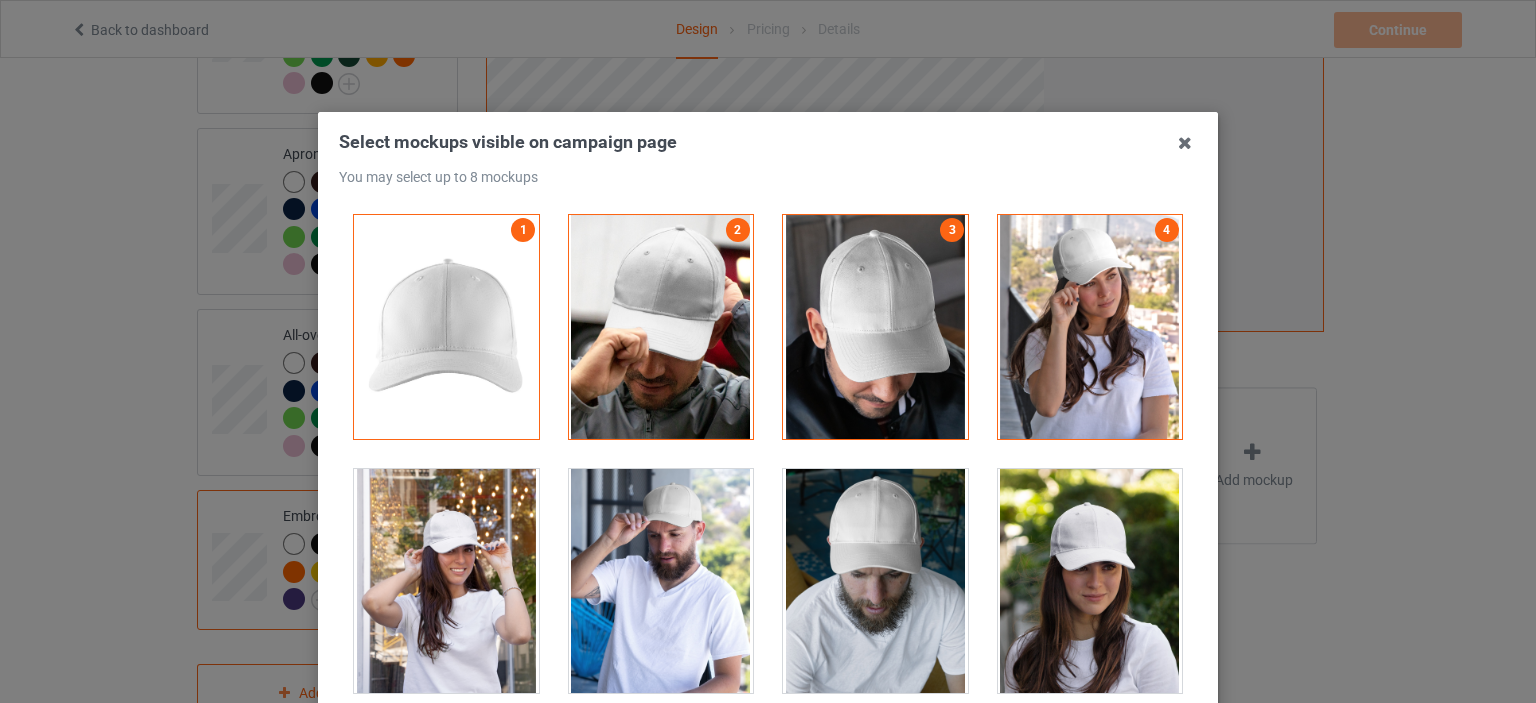 drag, startPoint x: 469, startPoint y: 566, endPoint x: 726, endPoint y: 601, distance: 259.3723 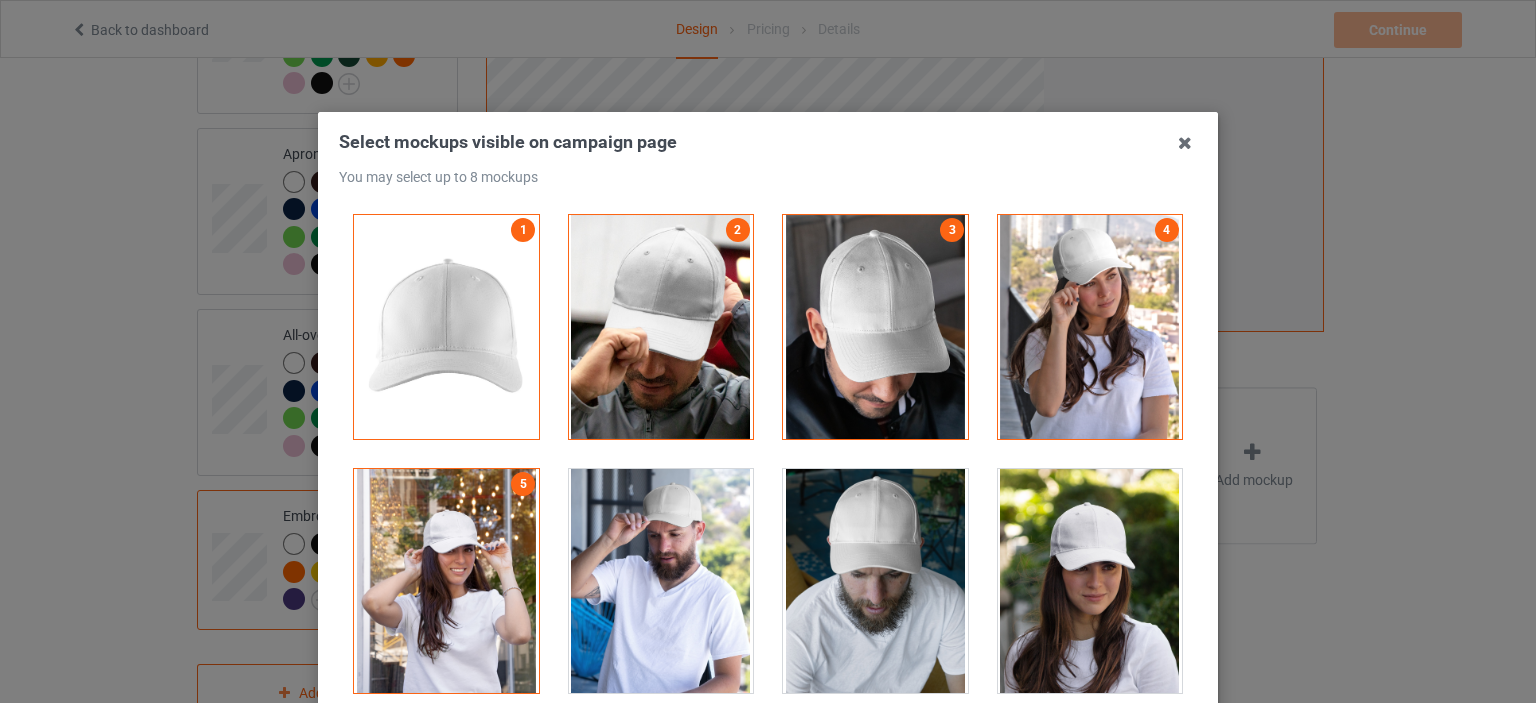 click at bounding box center [661, 581] 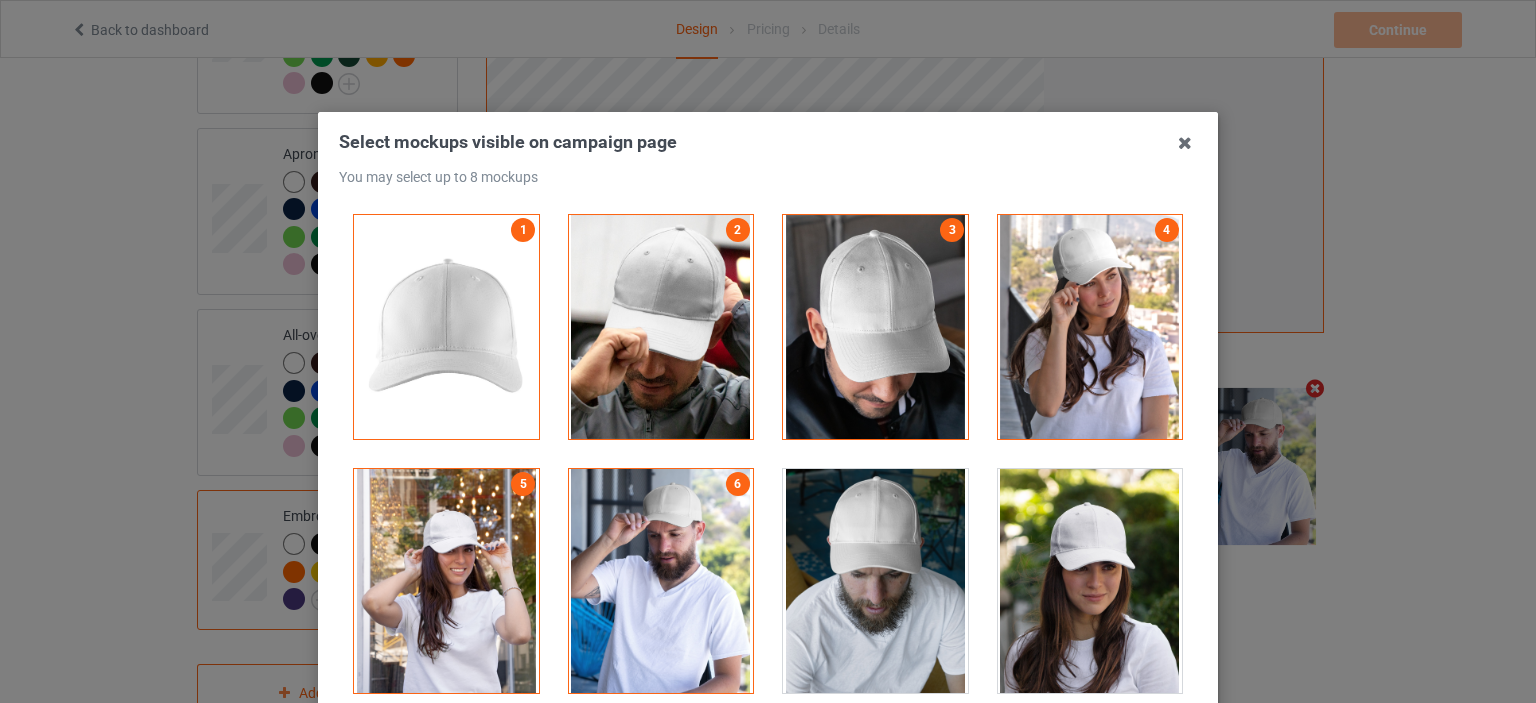 click at bounding box center (875, 581) 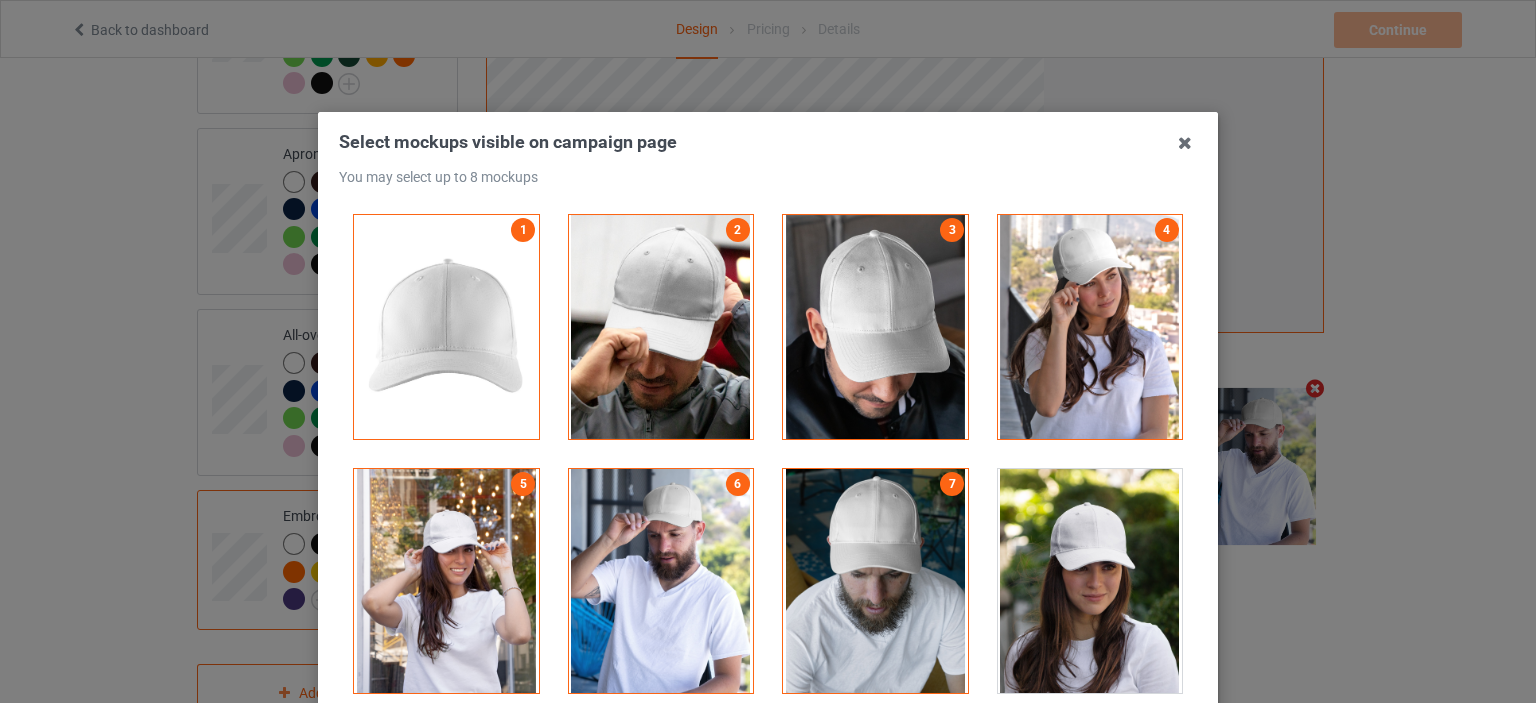 click at bounding box center (1090, 581) 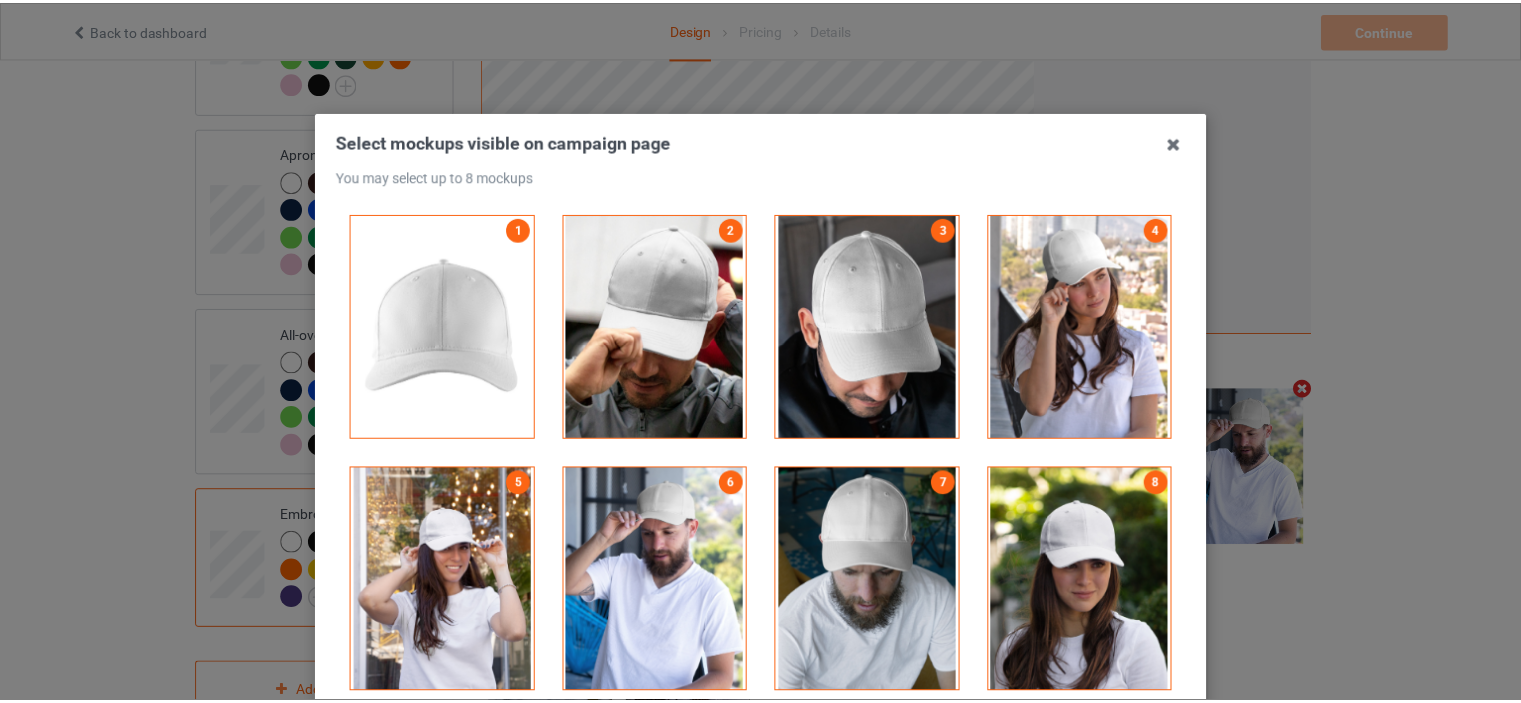 scroll, scrollTop: 207, scrollLeft: 0, axis: vertical 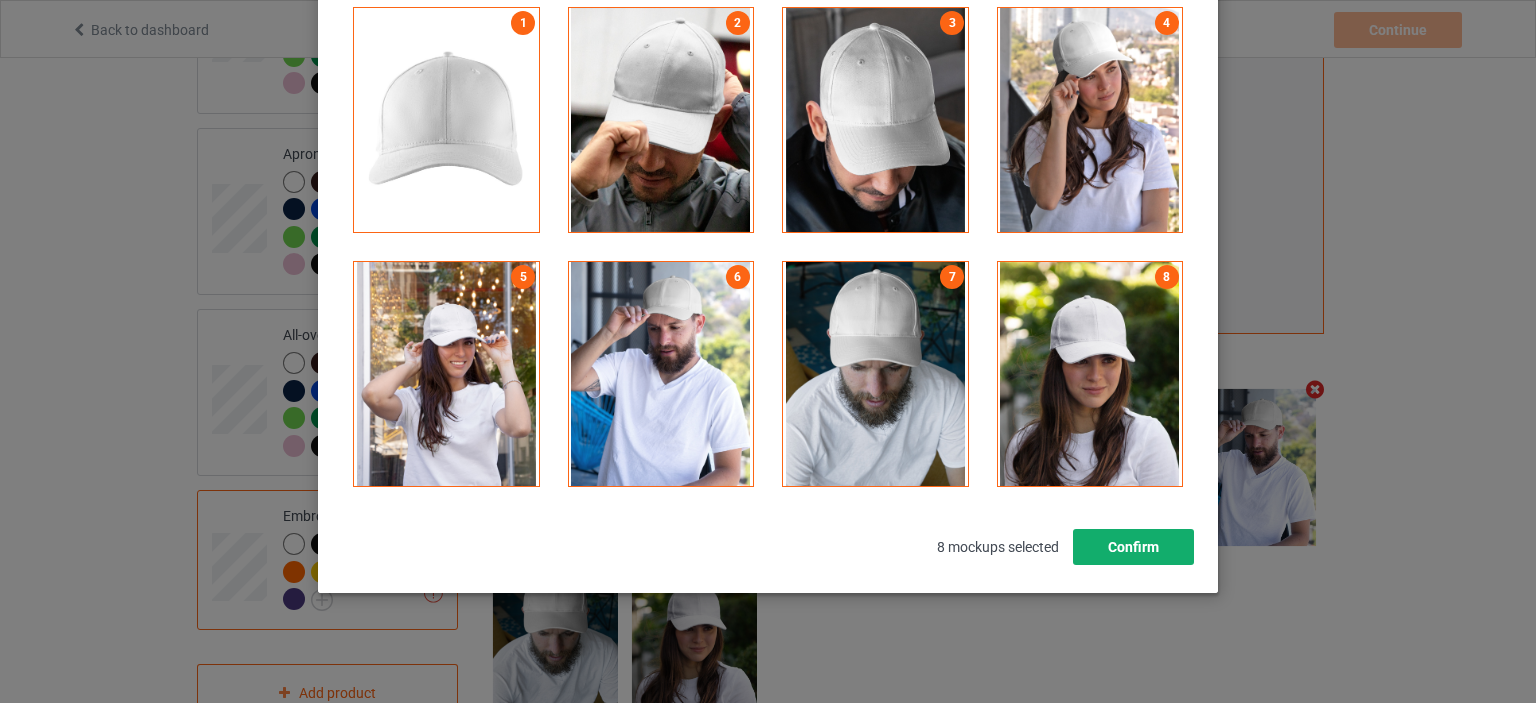 click on "Confirm" at bounding box center (1133, 547) 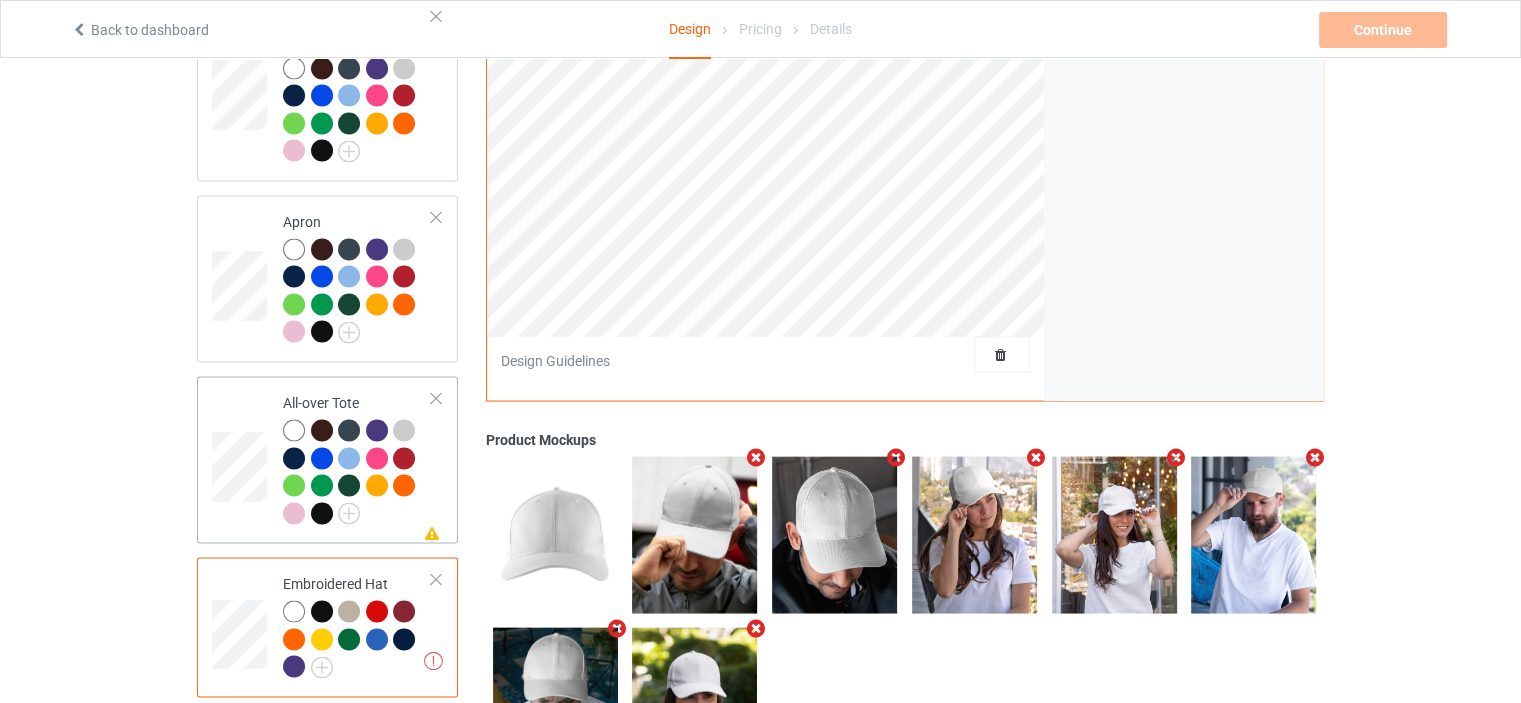 scroll, scrollTop: 3671, scrollLeft: 0, axis: vertical 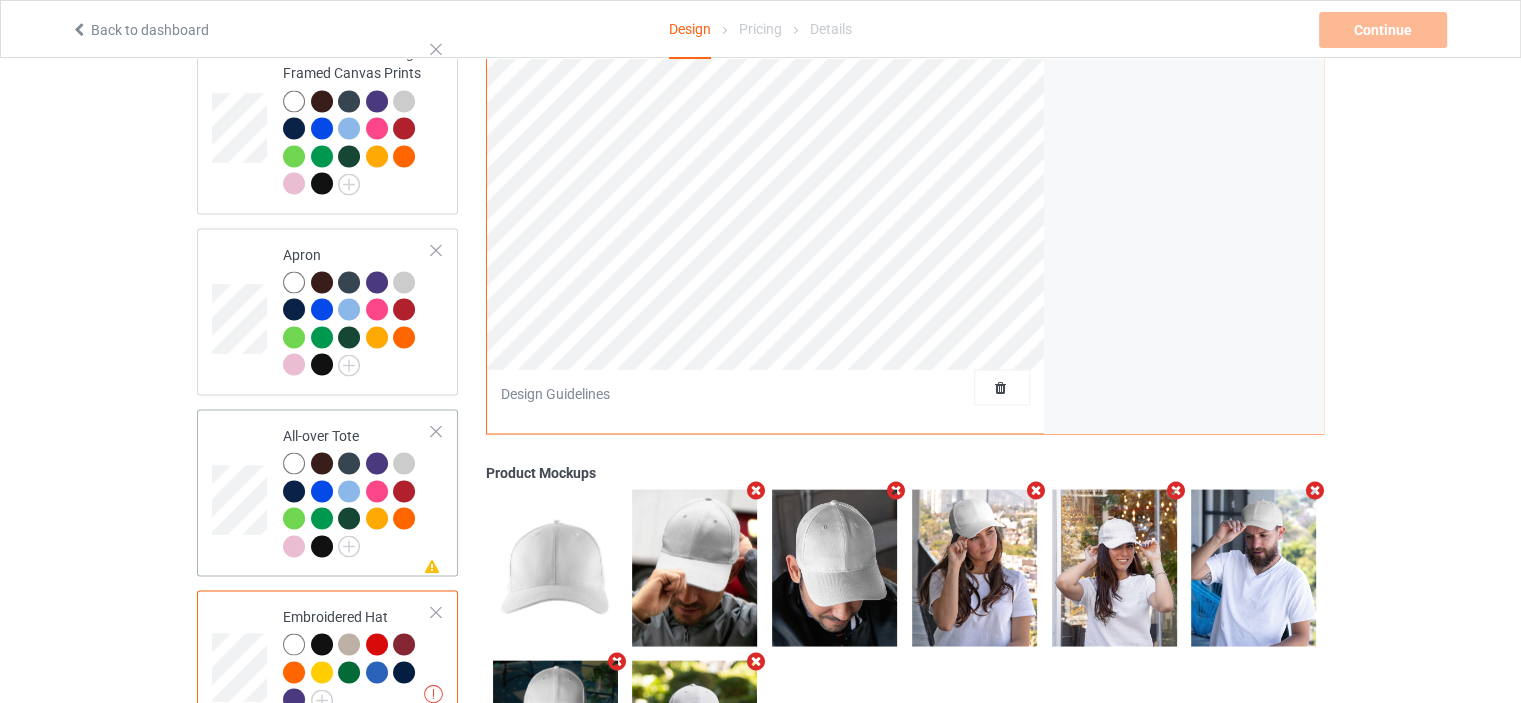 click on "All-over Tote" at bounding box center [357, 490] 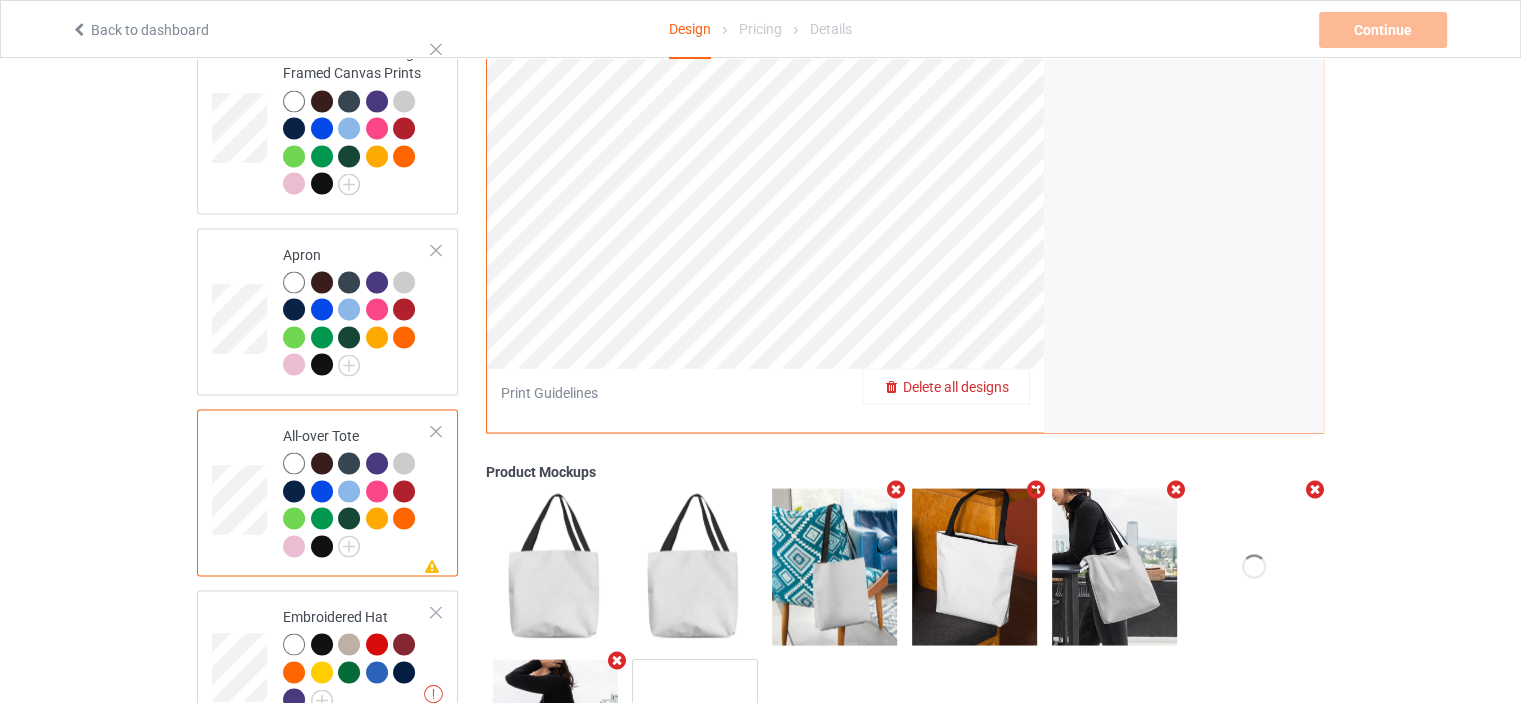 click on "Delete all designs" at bounding box center [956, 386] 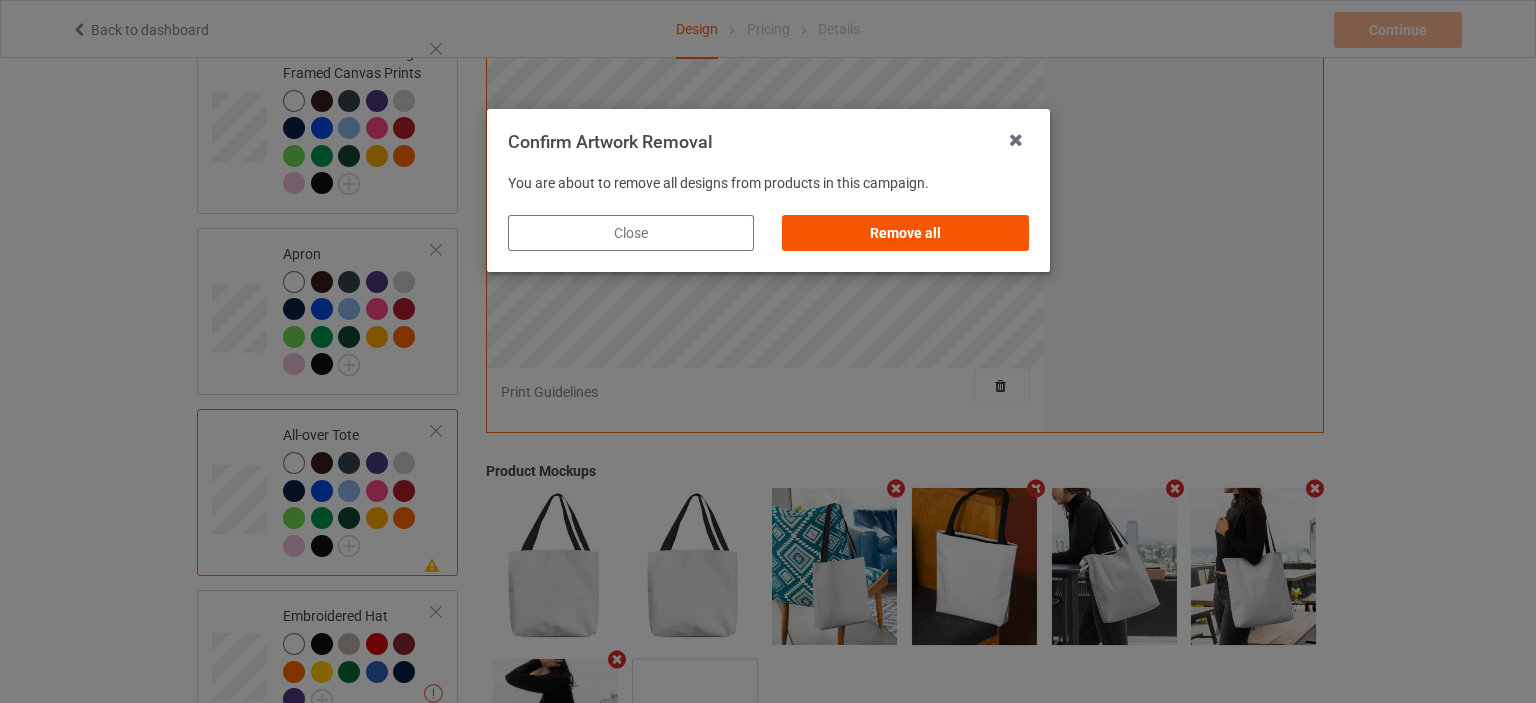 click on "Remove all" at bounding box center (905, 233) 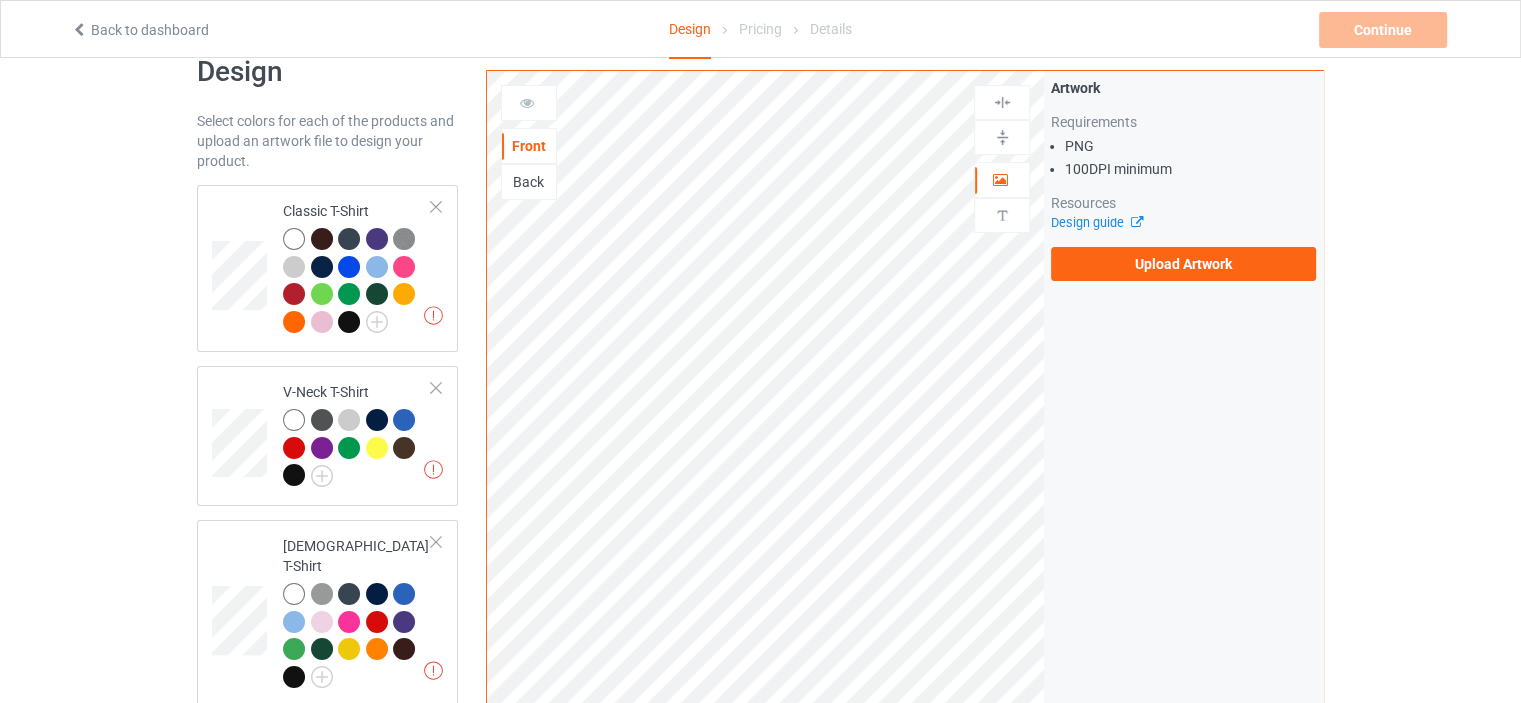 scroll, scrollTop: 0, scrollLeft: 0, axis: both 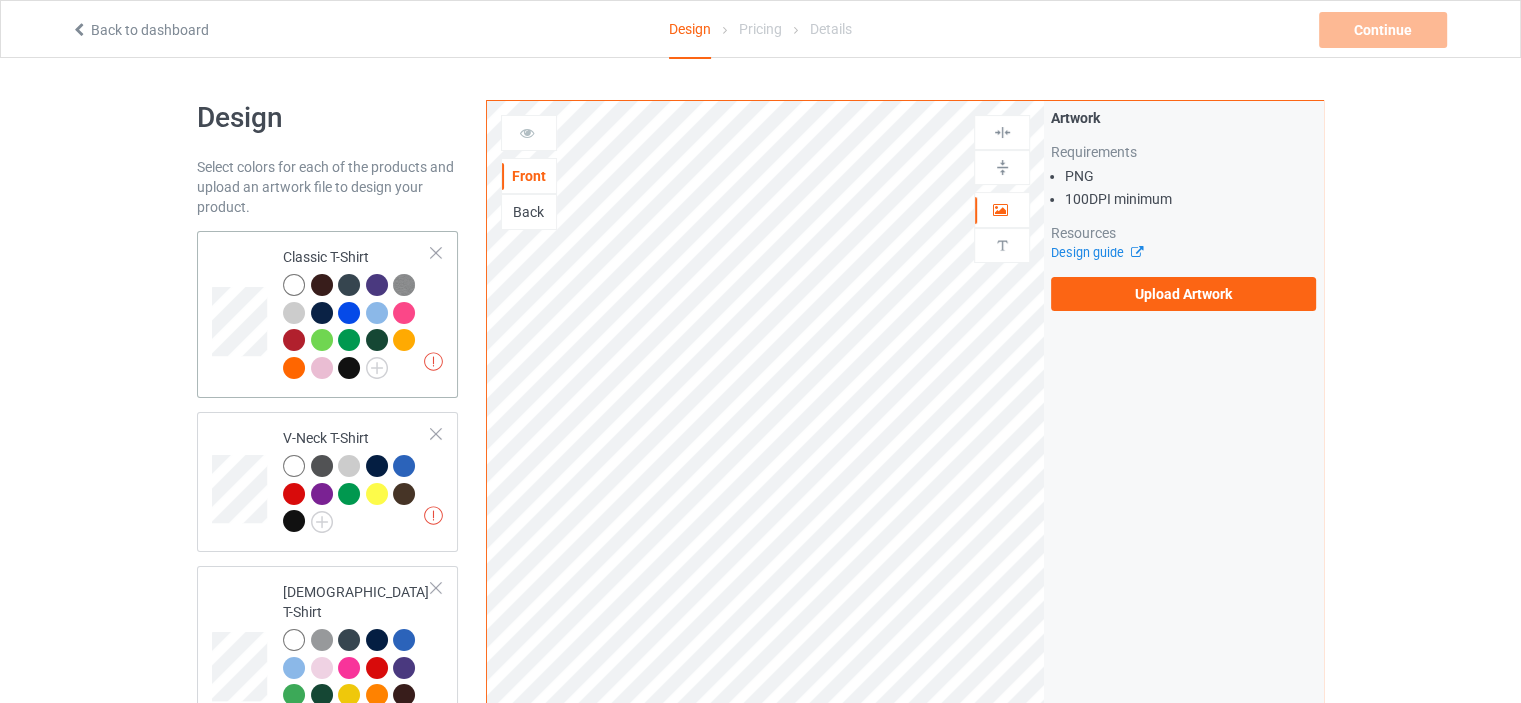 click on "Classic T-Shirt" at bounding box center (357, 312) 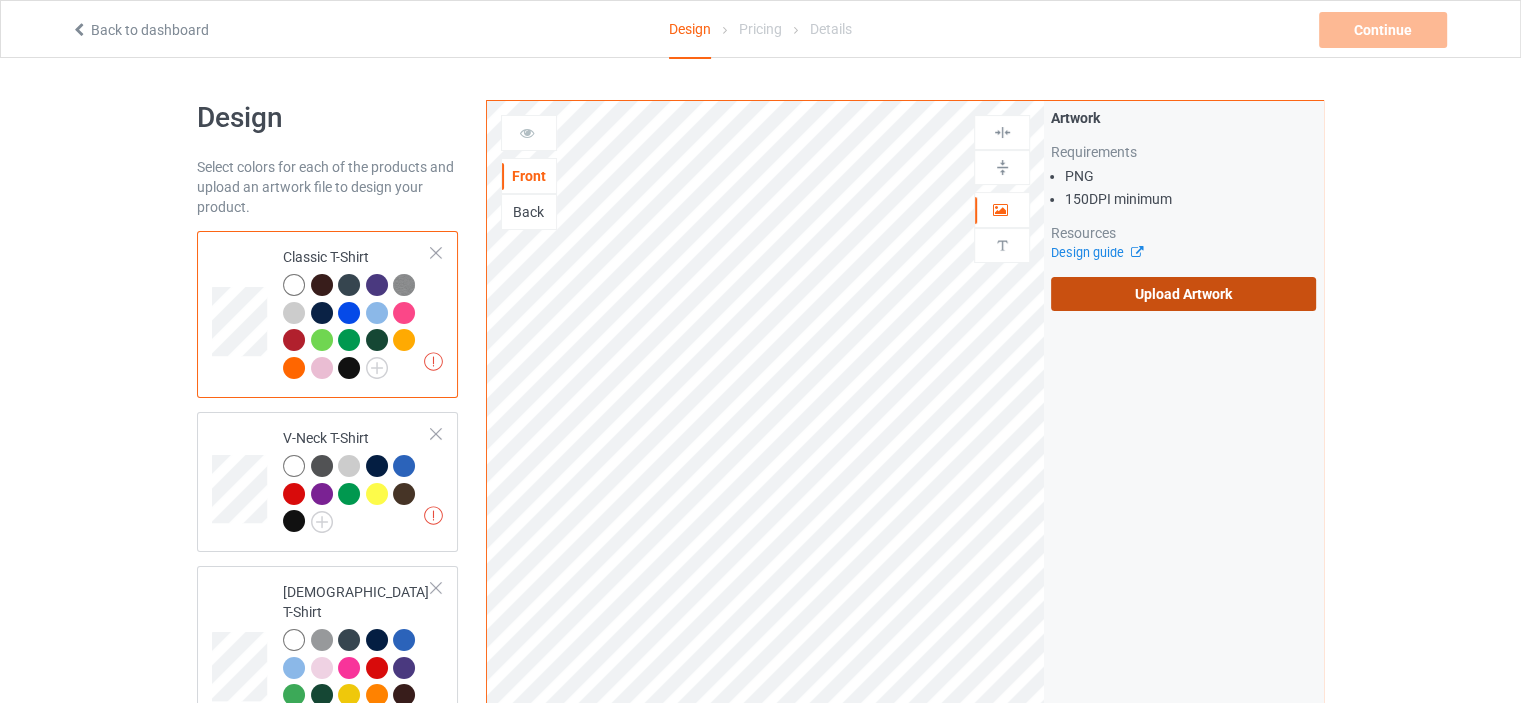 click on "Upload Artwork" at bounding box center [1183, 294] 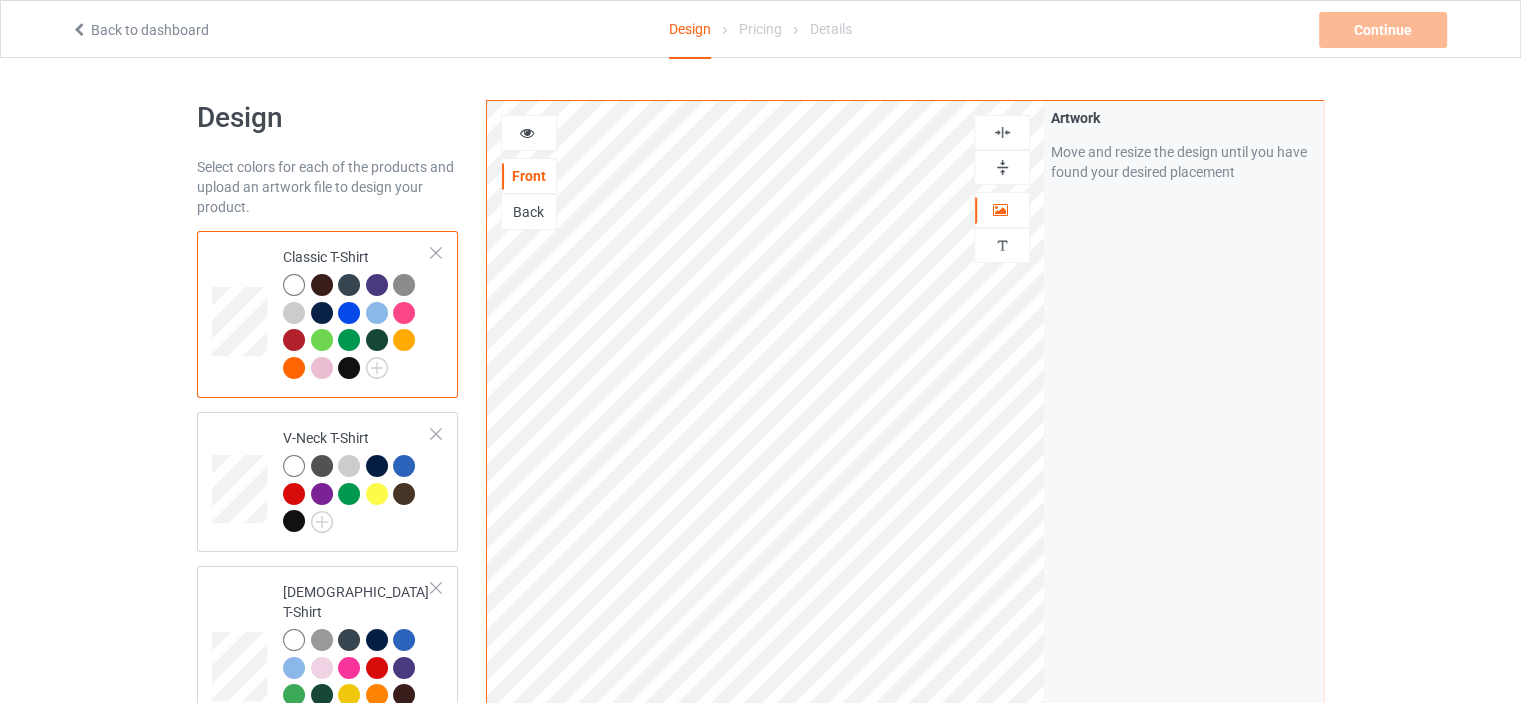 click at bounding box center [527, 130] 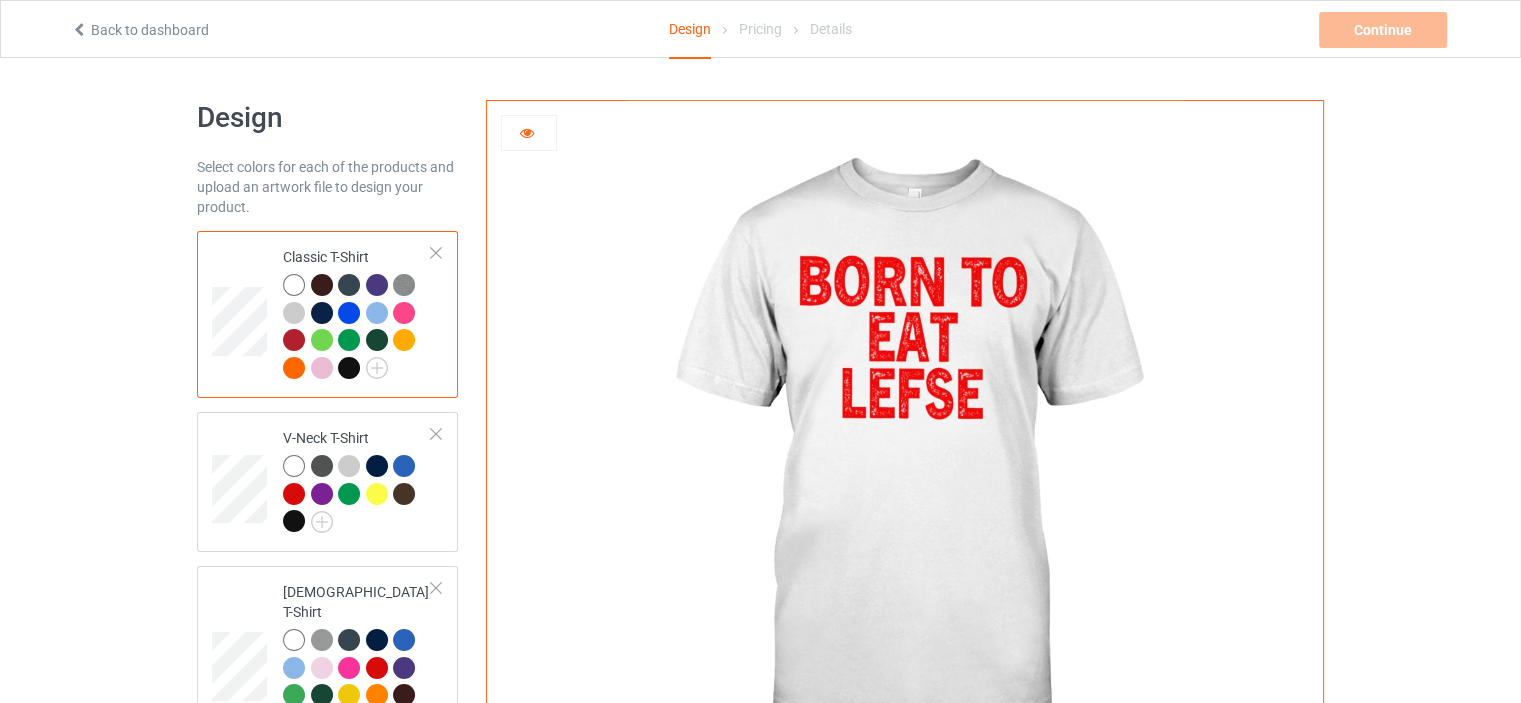 click at bounding box center (527, 130) 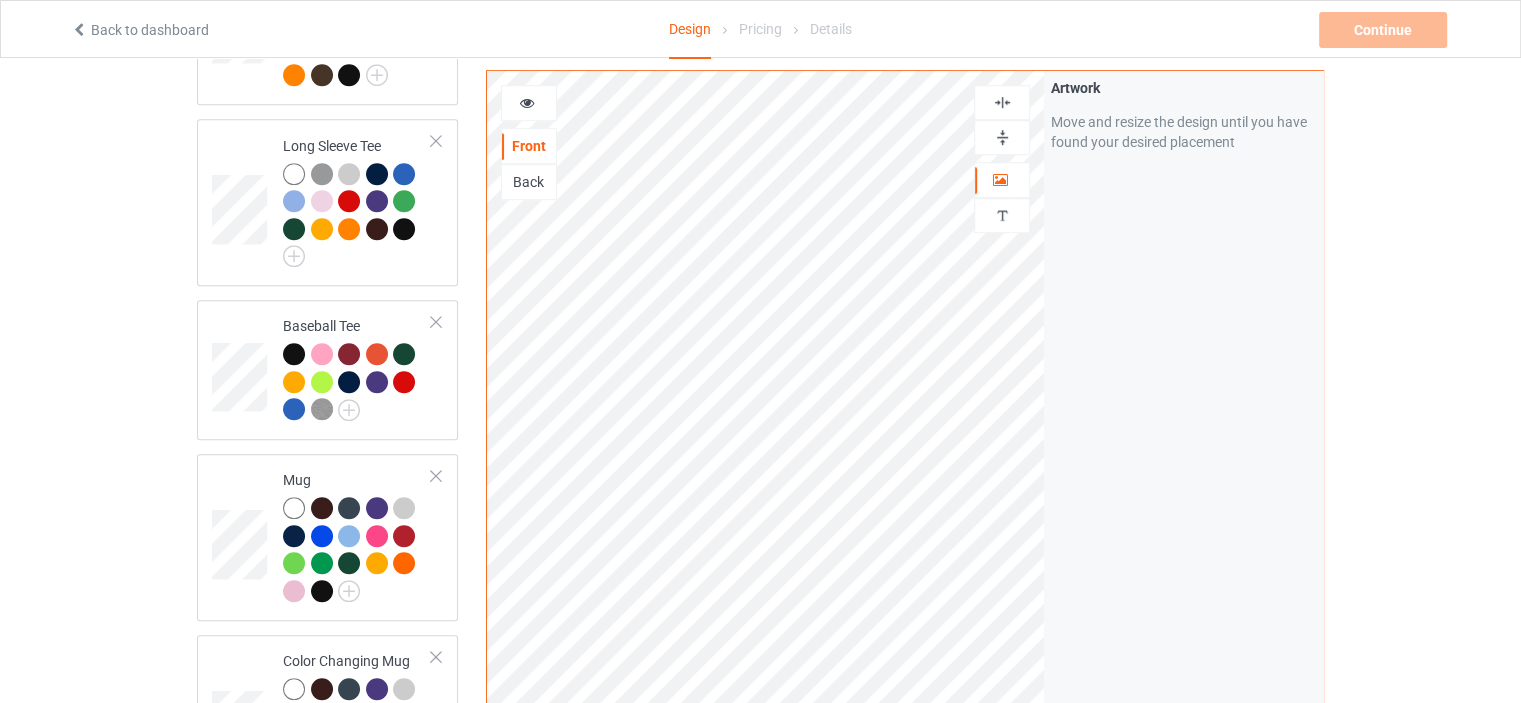 scroll, scrollTop: 1300, scrollLeft: 0, axis: vertical 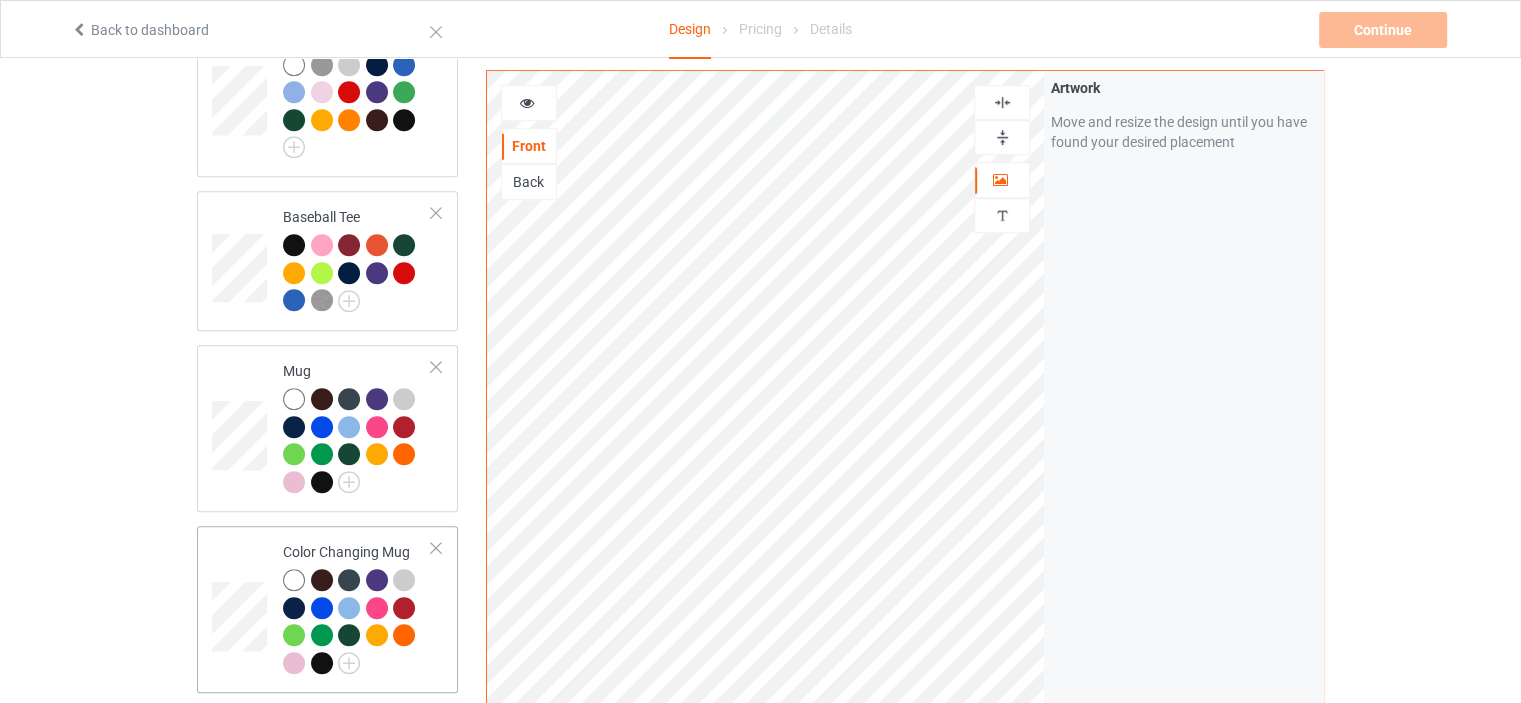 click on "Color Changing Mug" at bounding box center [357, 609] 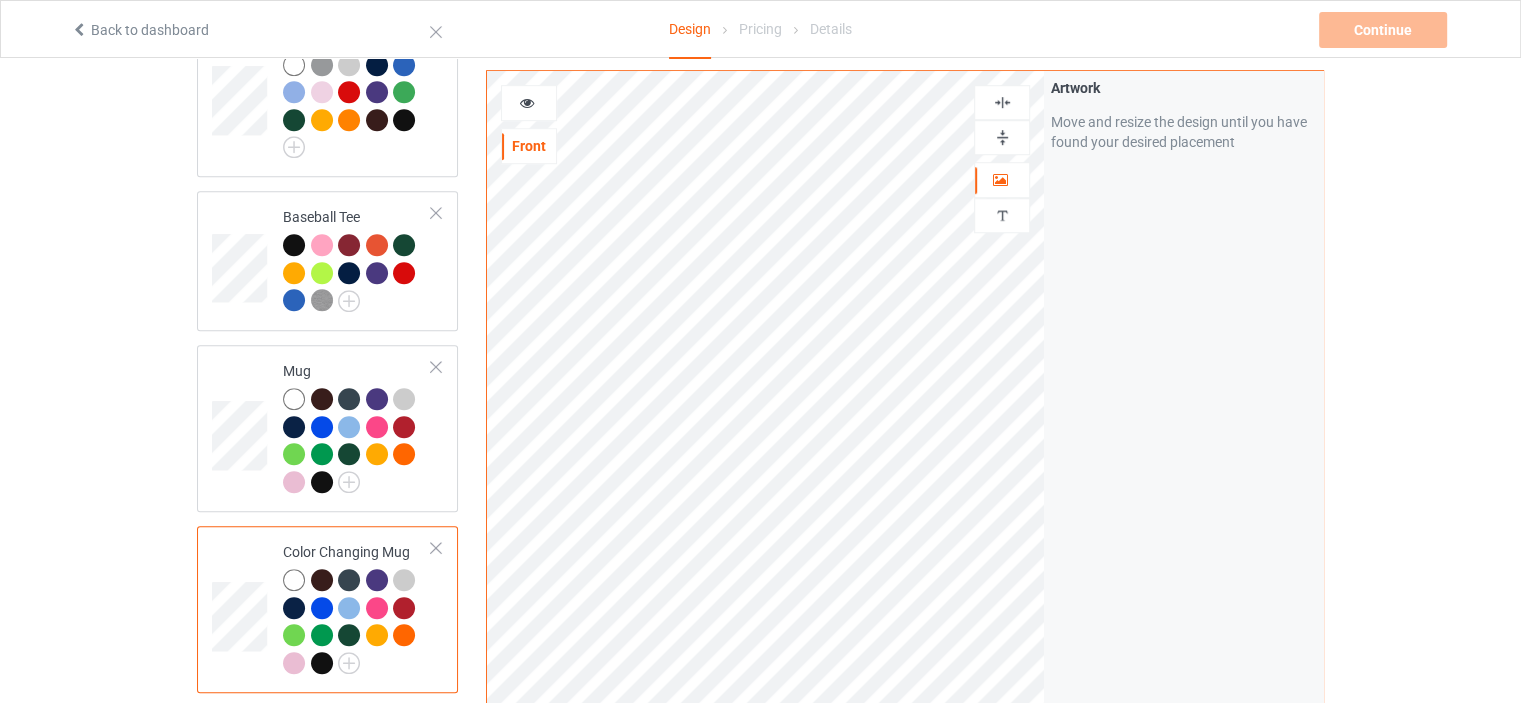 click at bounding box center [1002, 137] 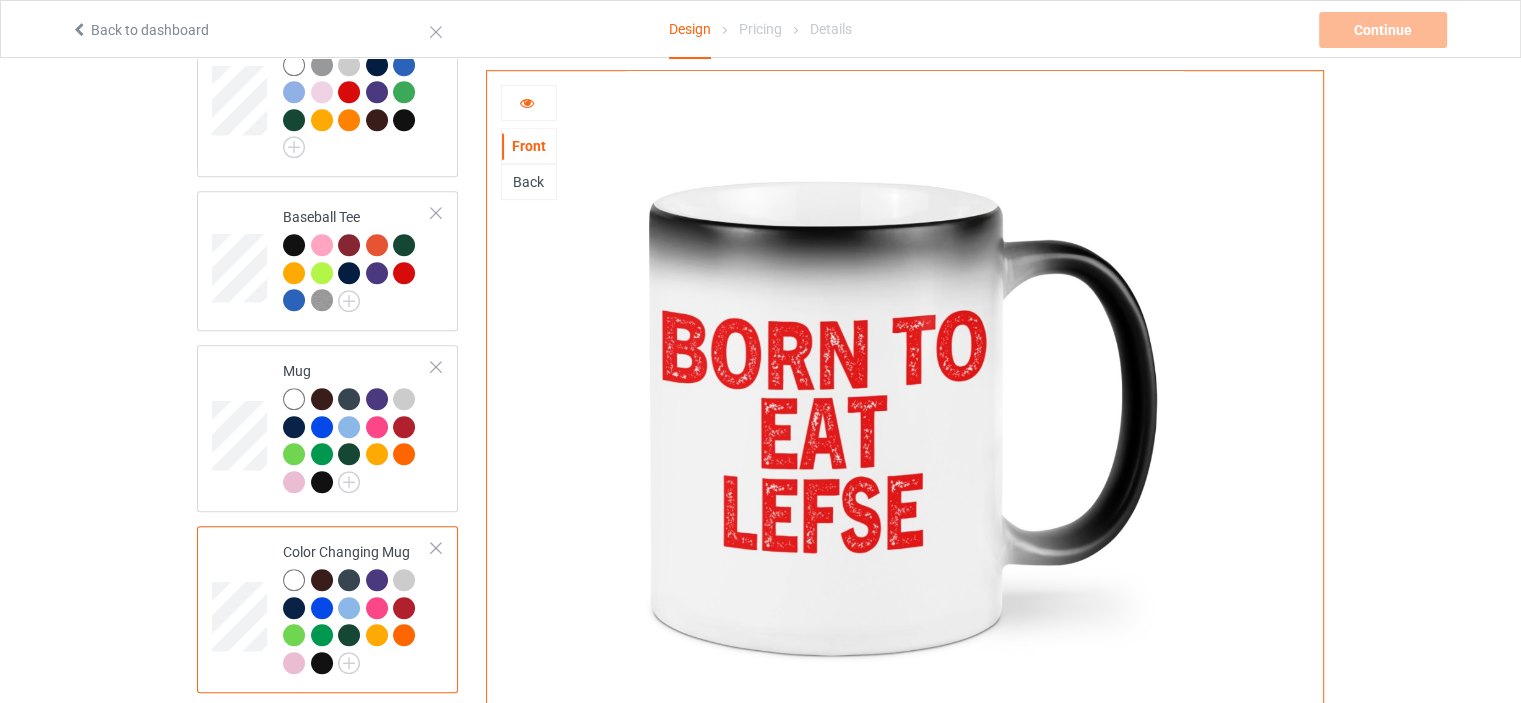 click at bounding box center [529, 103] 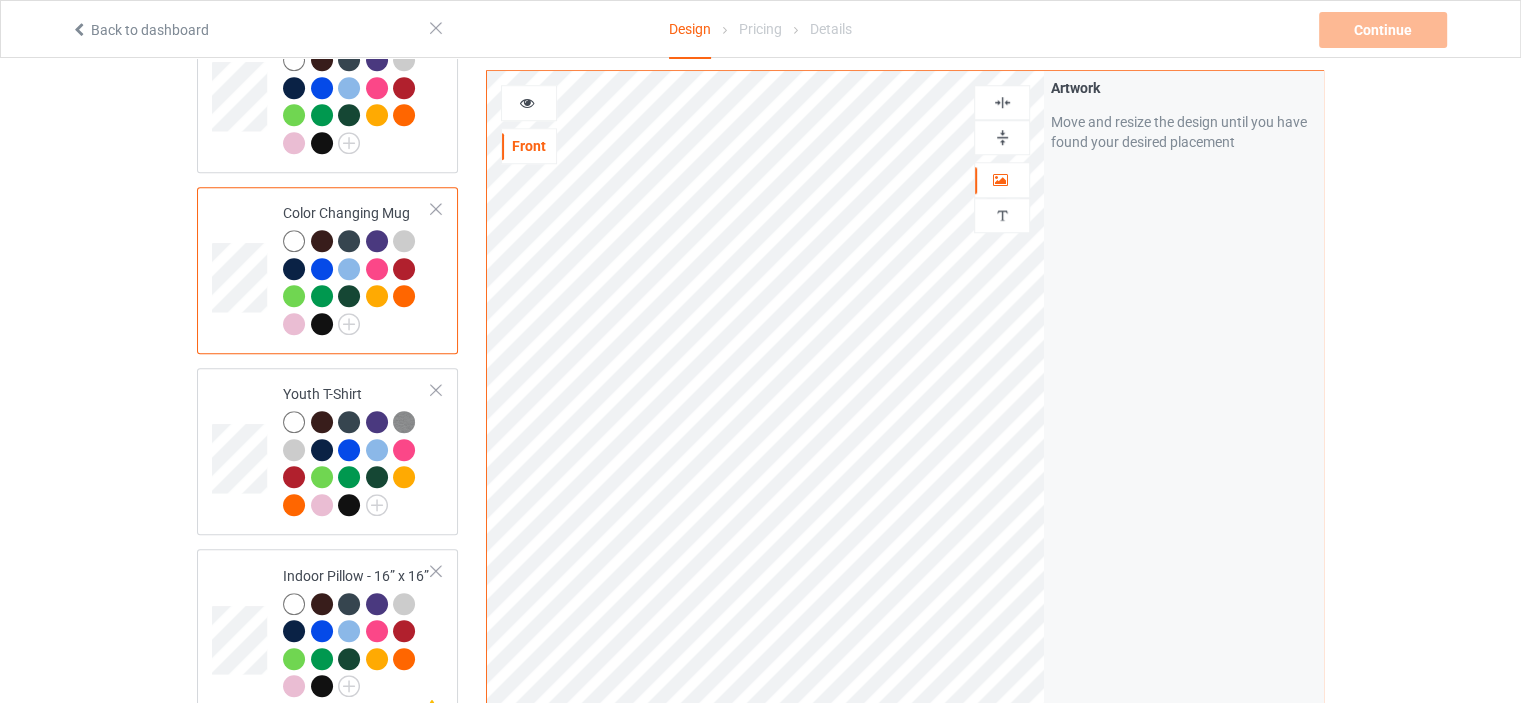 scroll, scrollTop: 1700, scrollLeft: 0, axis: vertical 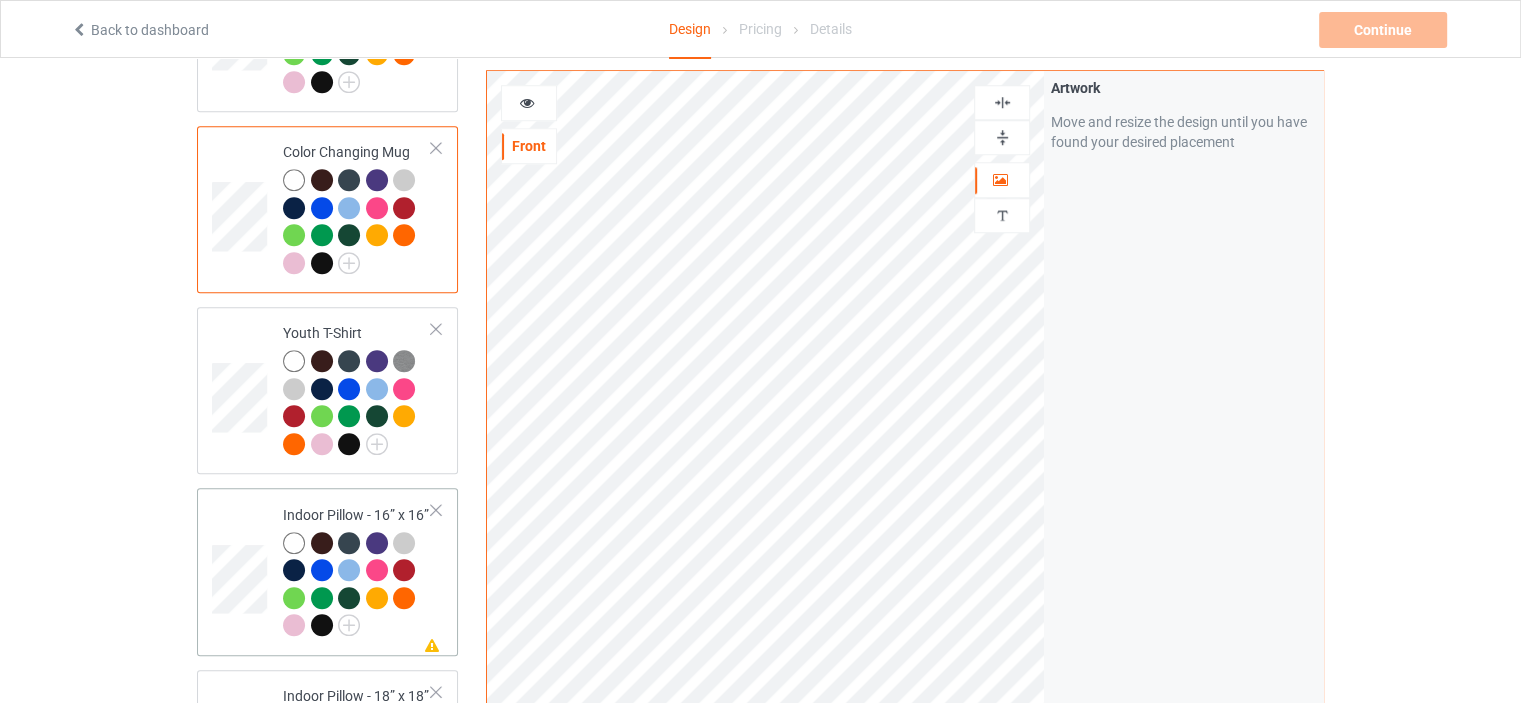 click on "Indoor Pillow - 16” x 16”" at bounding box center [357, 570] 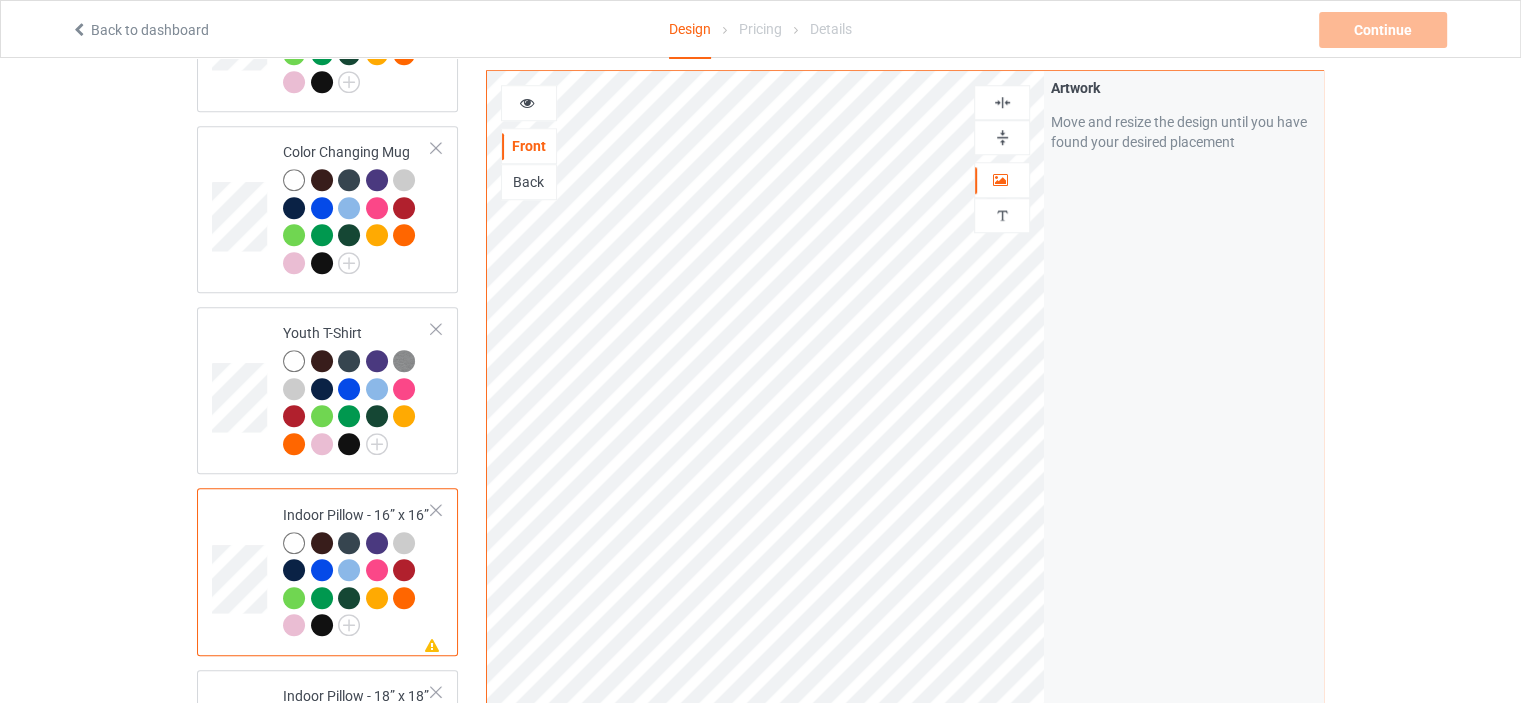 click at bounding box center (1002, 137) 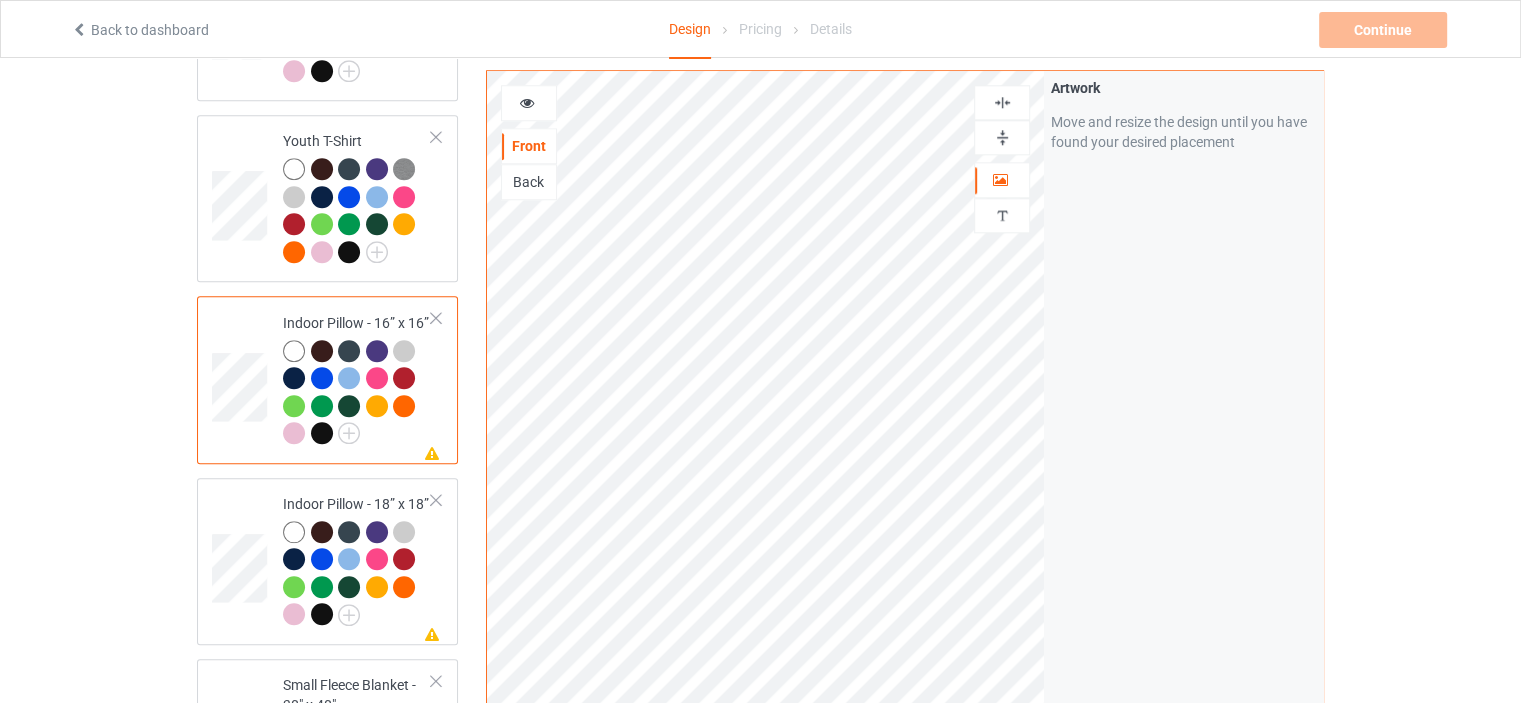 scroll, scrollTop: 1900, scrollLeft: 0, axis: vertical 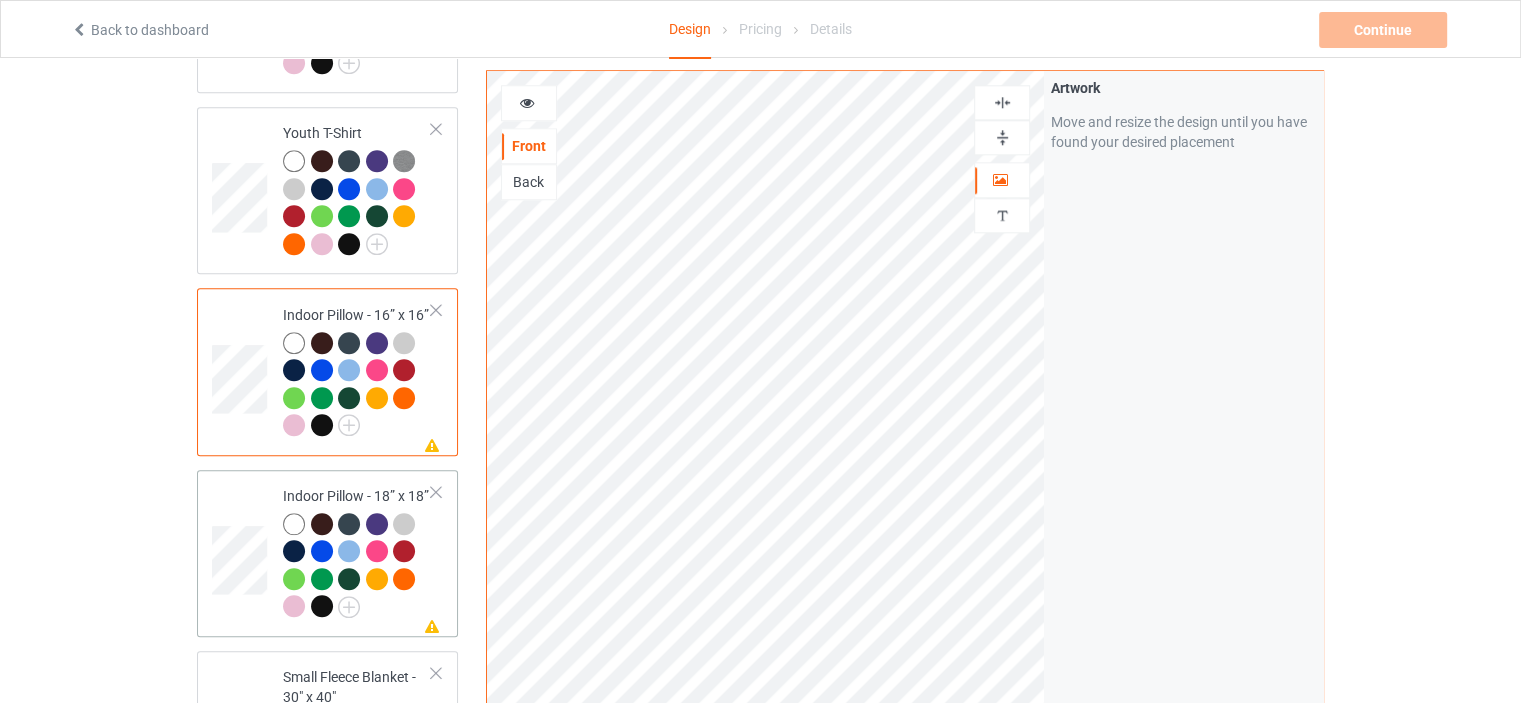 click on "Indoor Pillow - 18” x 18”" at bounding box center [357, 551] 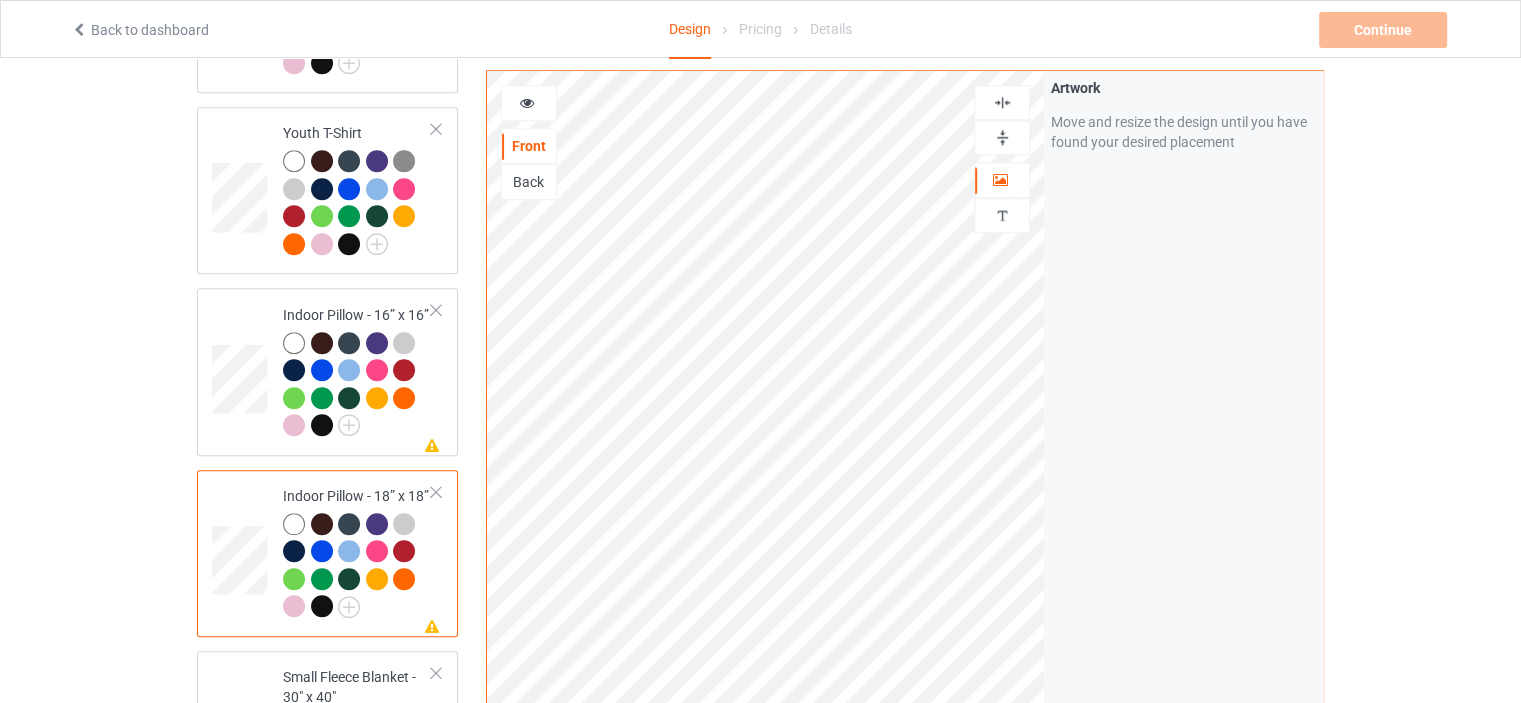 click at bounding box center [1002, 137] 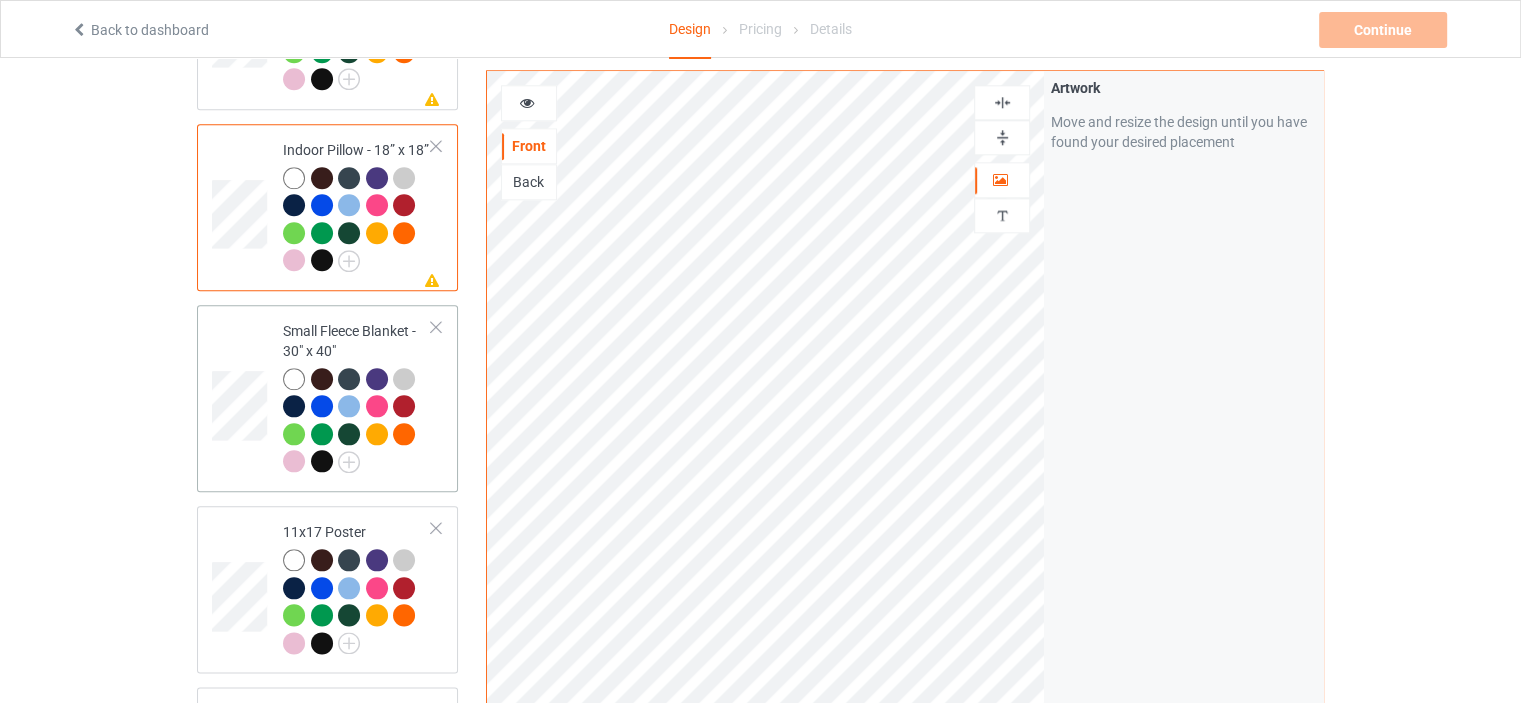 scroll, scrollTop: 2300, scrollLeft: 0, axis: vertical 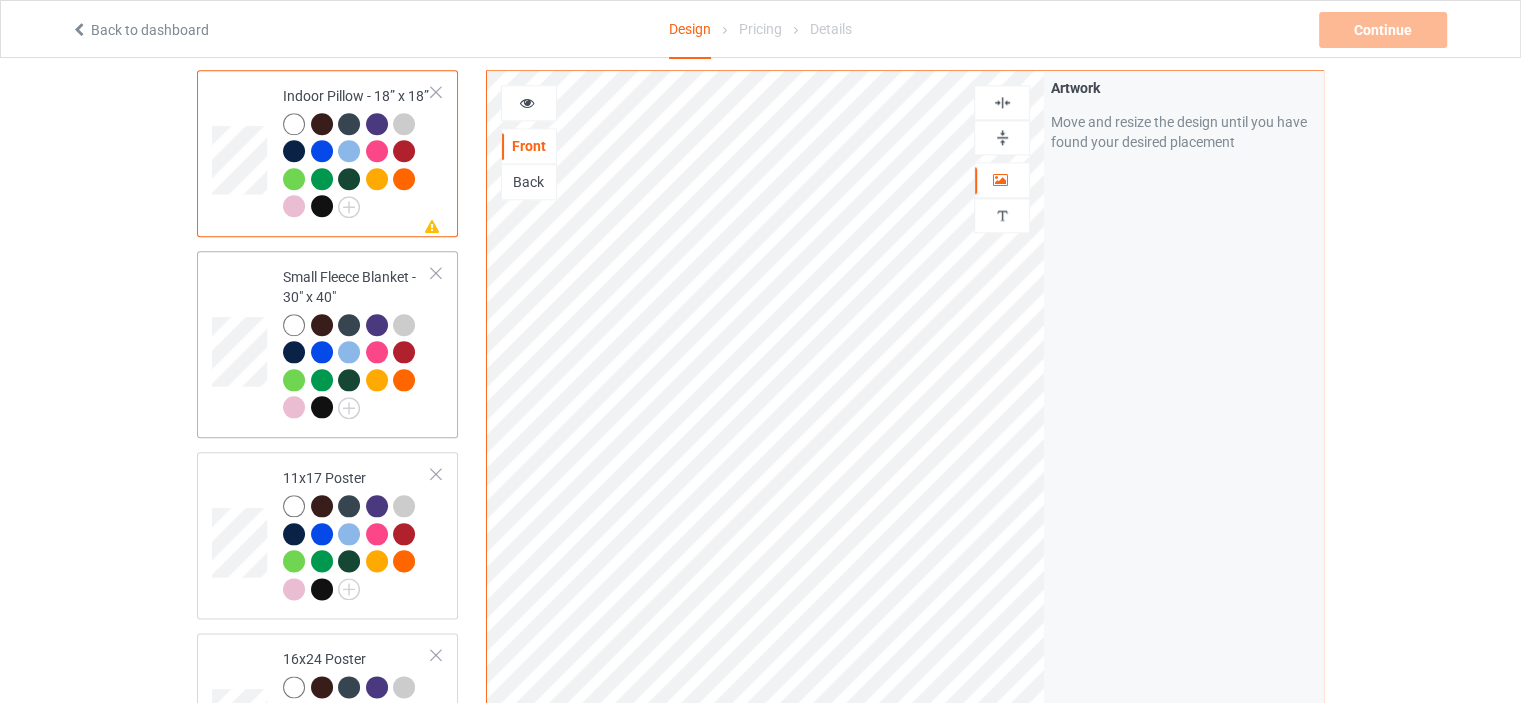 click on "Small Fleece Blanket - 30" x 40"" at bounding box center [357, 342] 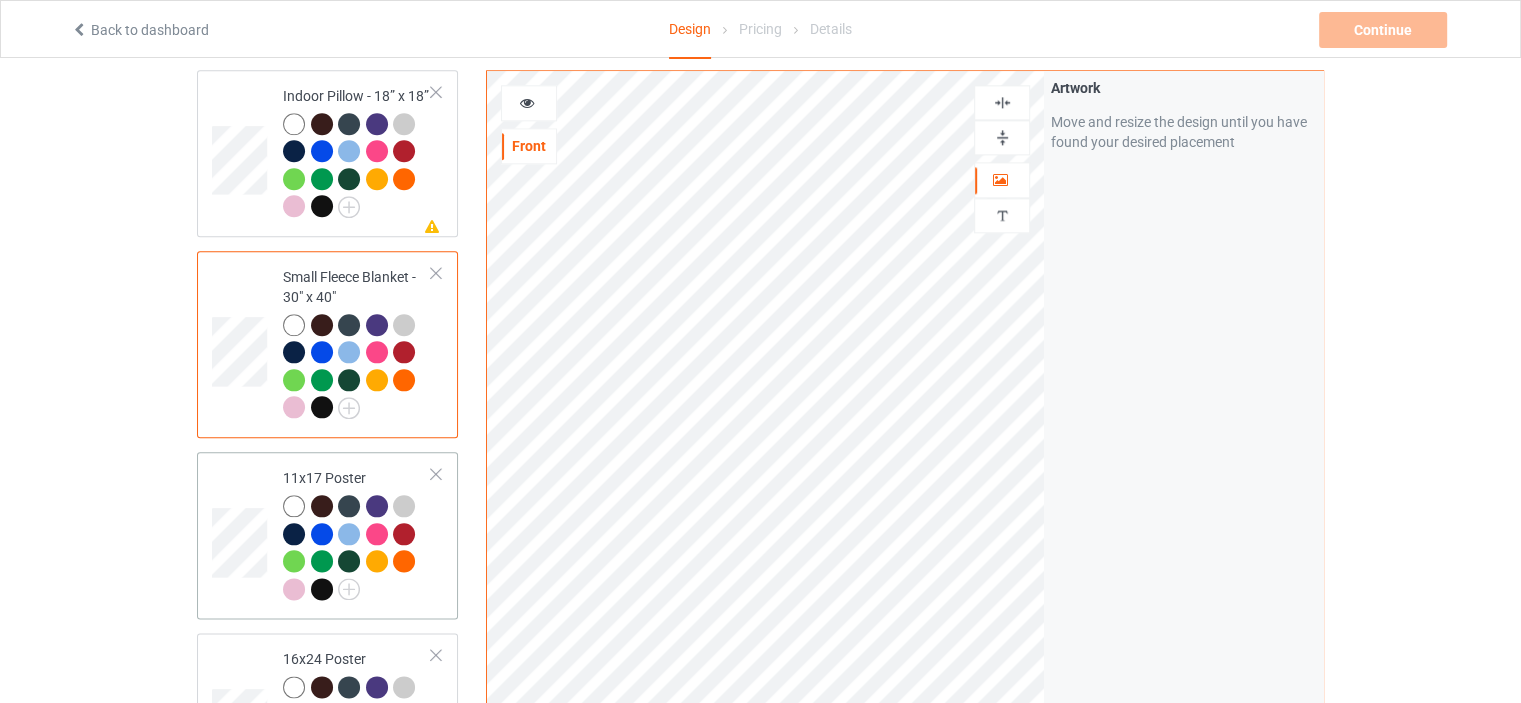 click on "11x17 Poster" at bounding box center [357, 533] 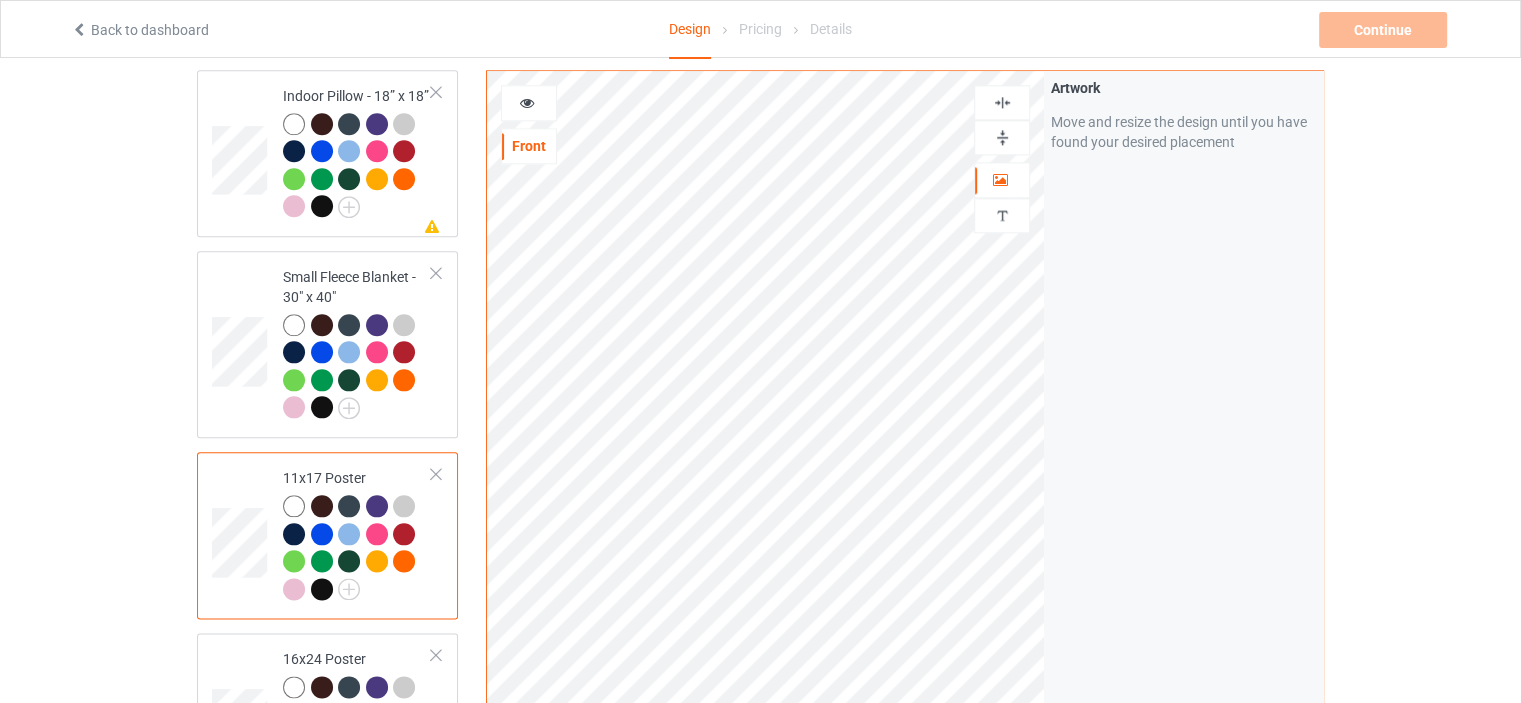 click at bounding box center [1002, 137] 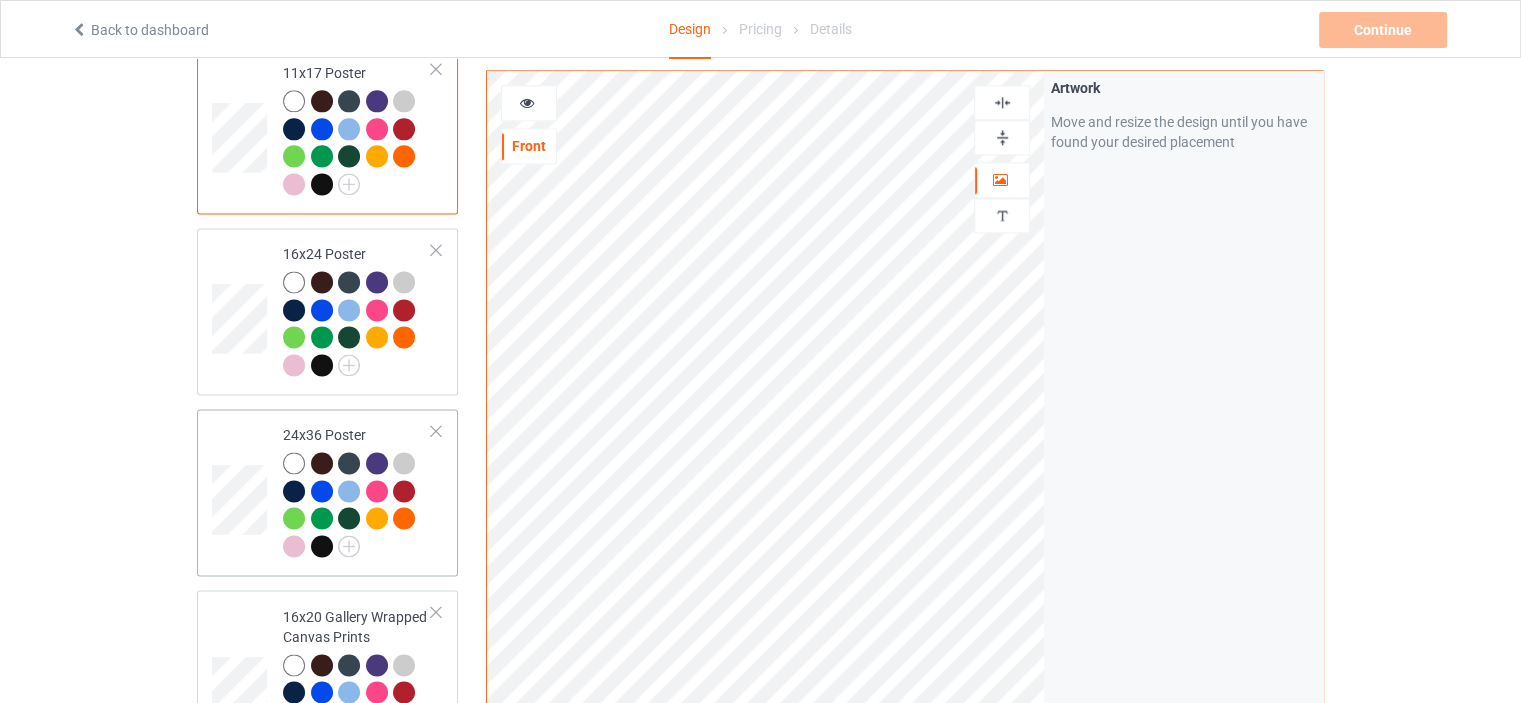 scroll, scrollTop: 2800, scrollLeft: 0, axis: vertical 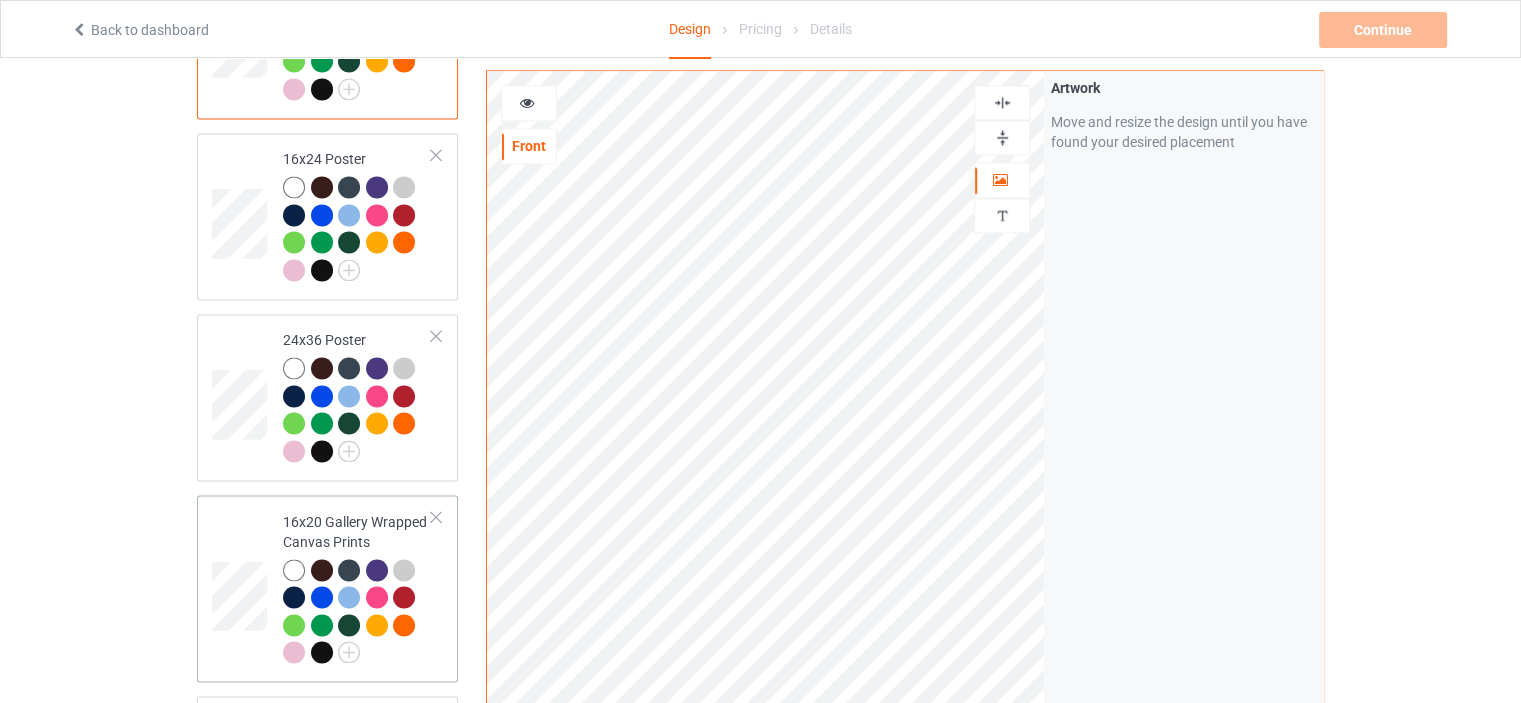 click on "16x20 Gallery Wrapped Canvas Prints" at bounding box center [357, 587] 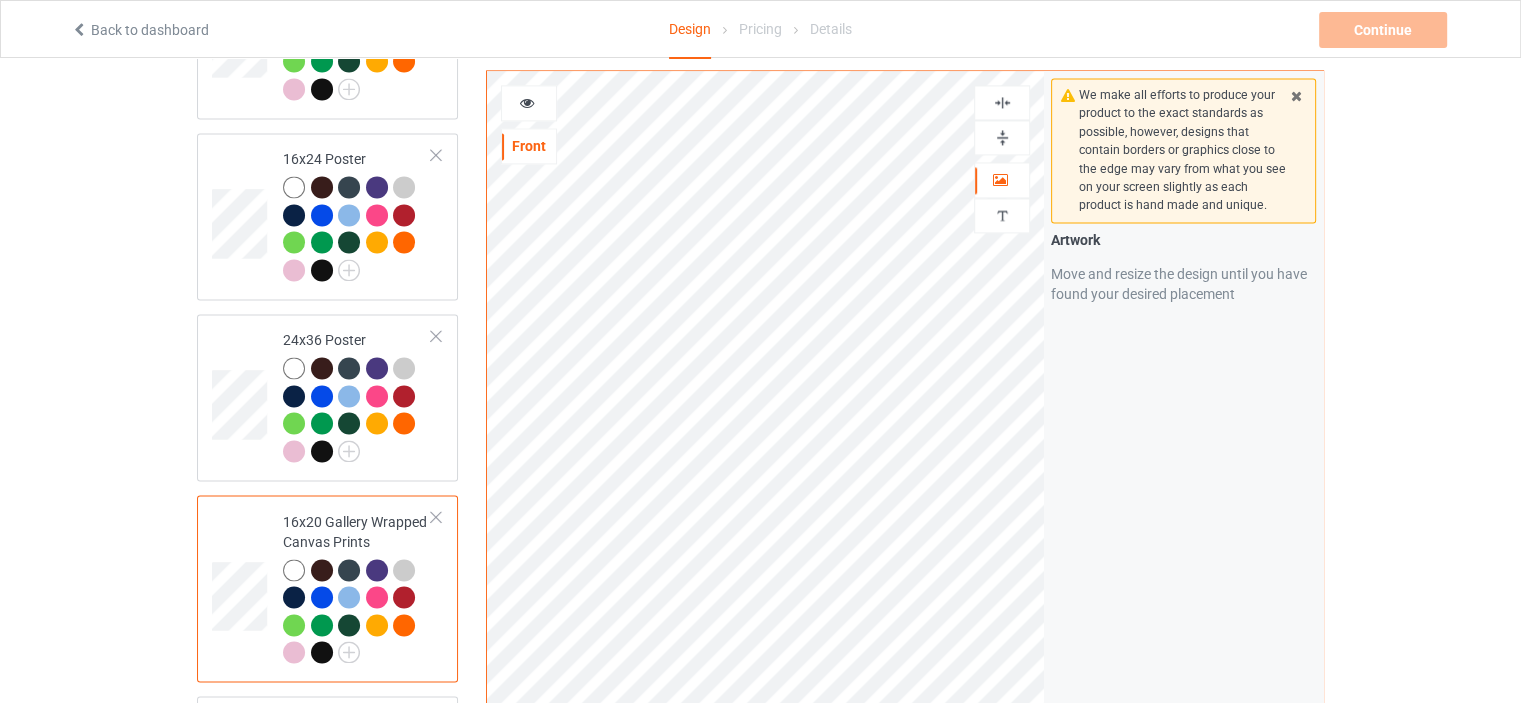 click at bounding box center [1002, 137] 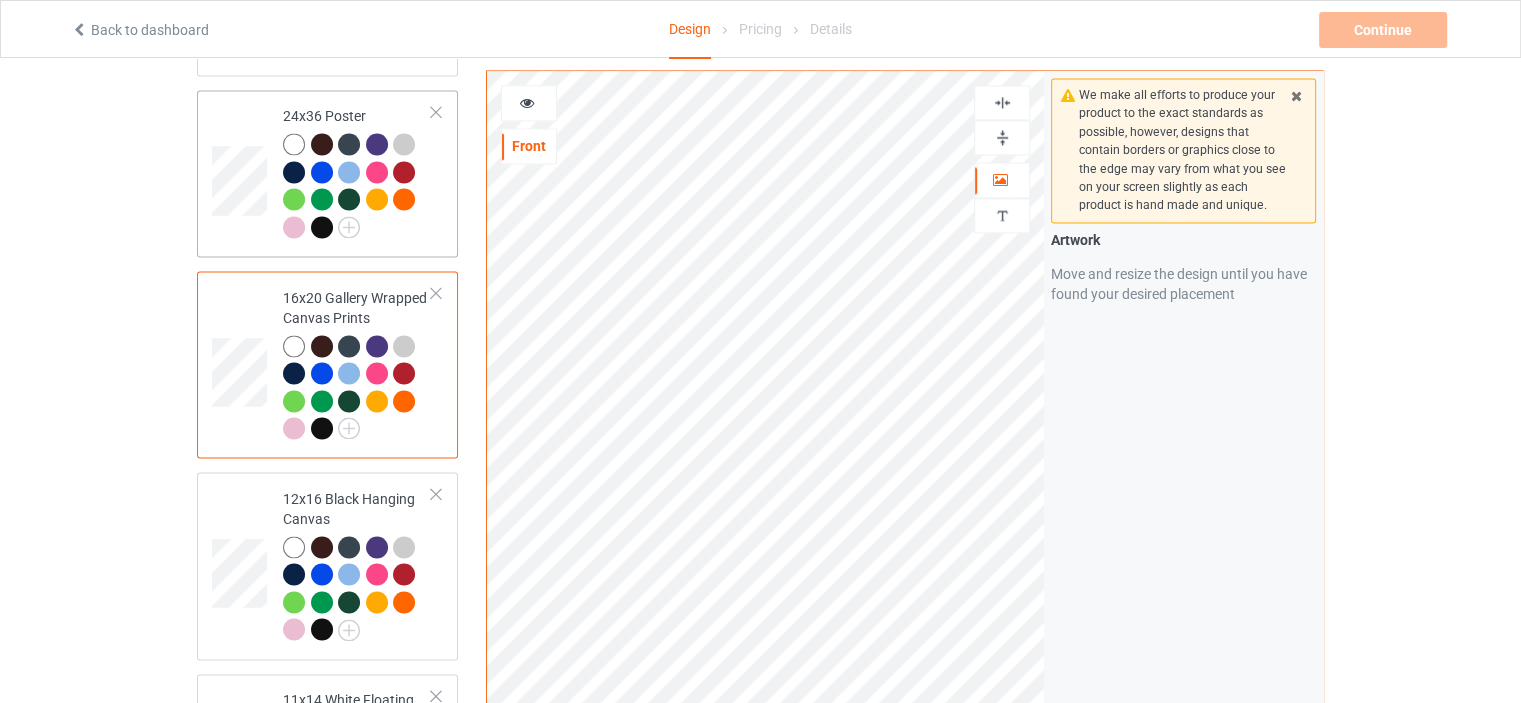 scroll, scrollTop: 3100, scrollLeft: 0, axis: vertical 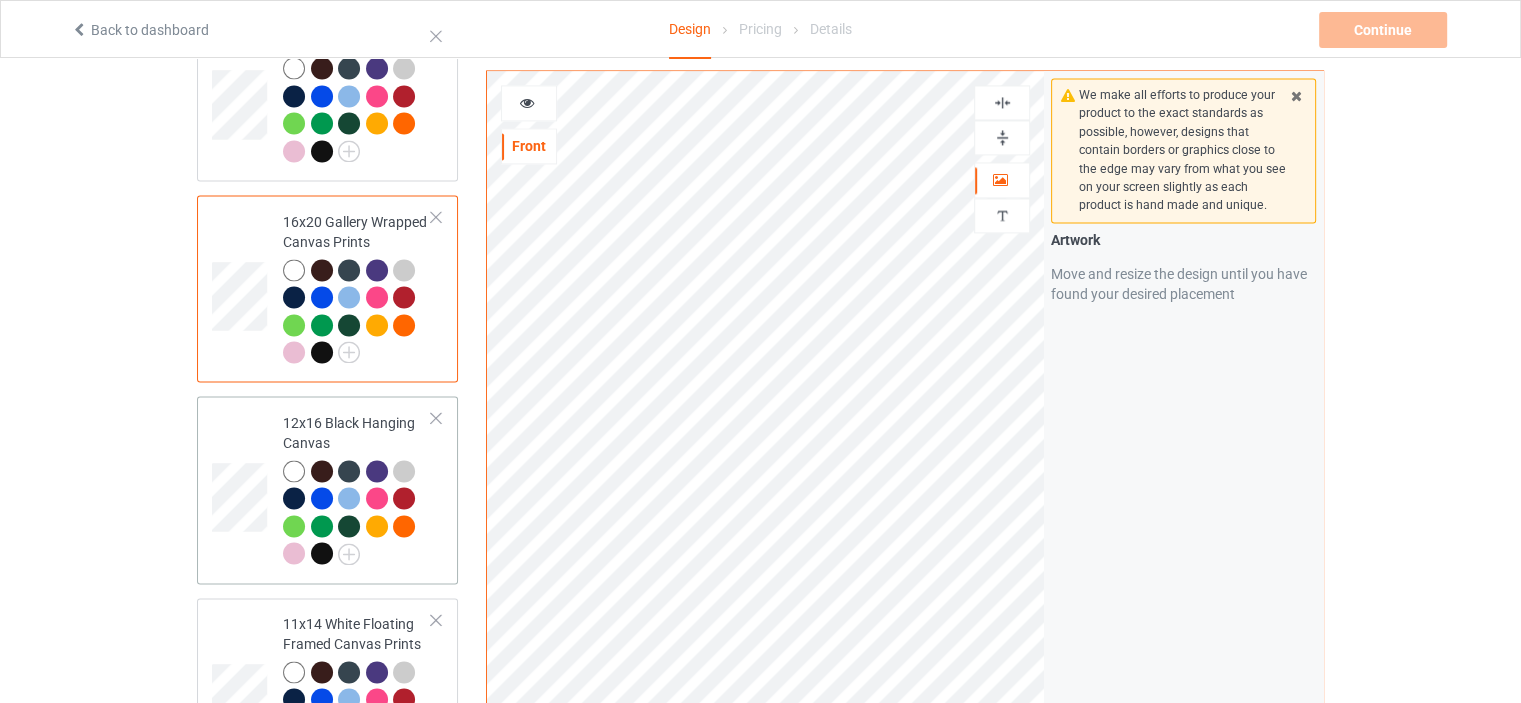 click on "12x16 Black Hanging Canvas" at bounding box center [357, 488] 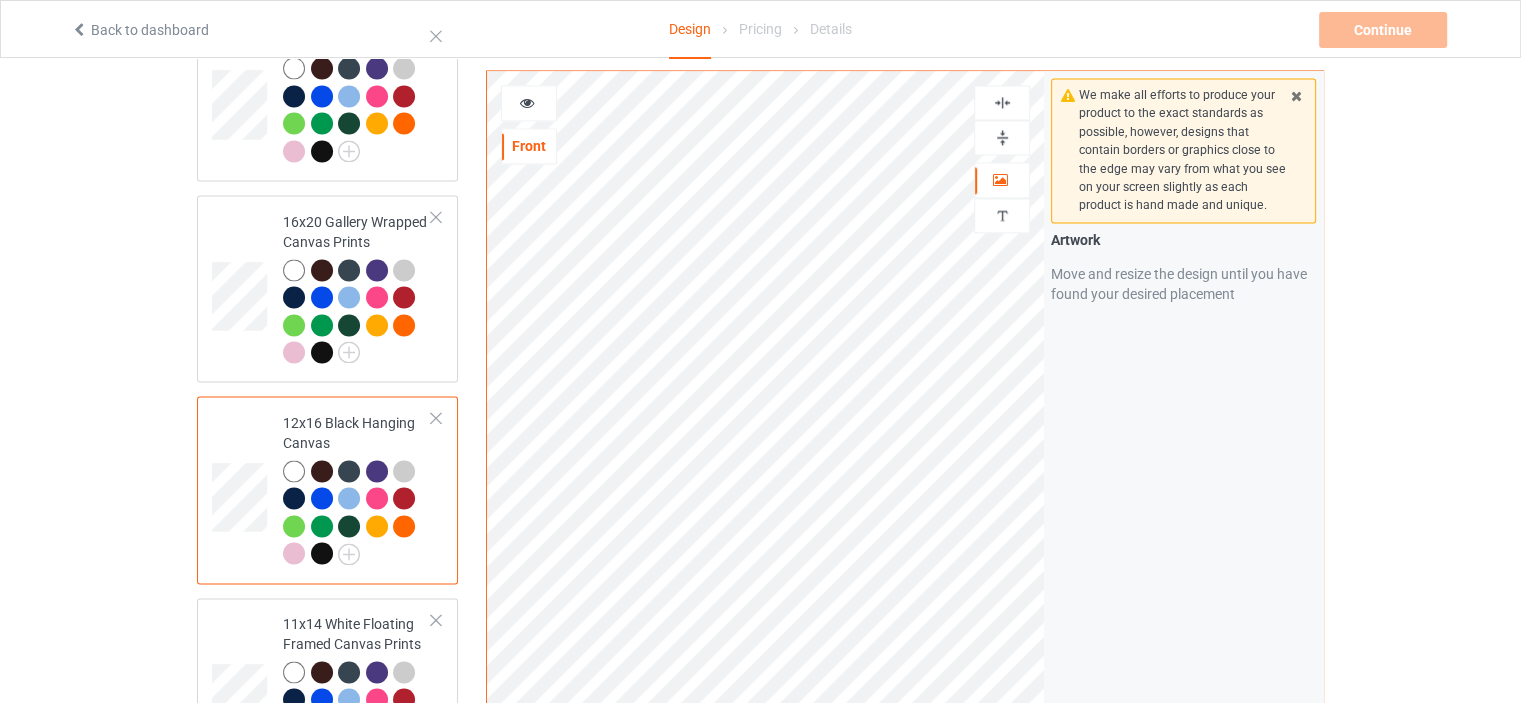 drag, startPoint x: 1000, startPoint y: 135, endPoint x: 1004, endPoint y: 103, distance: 32.24903 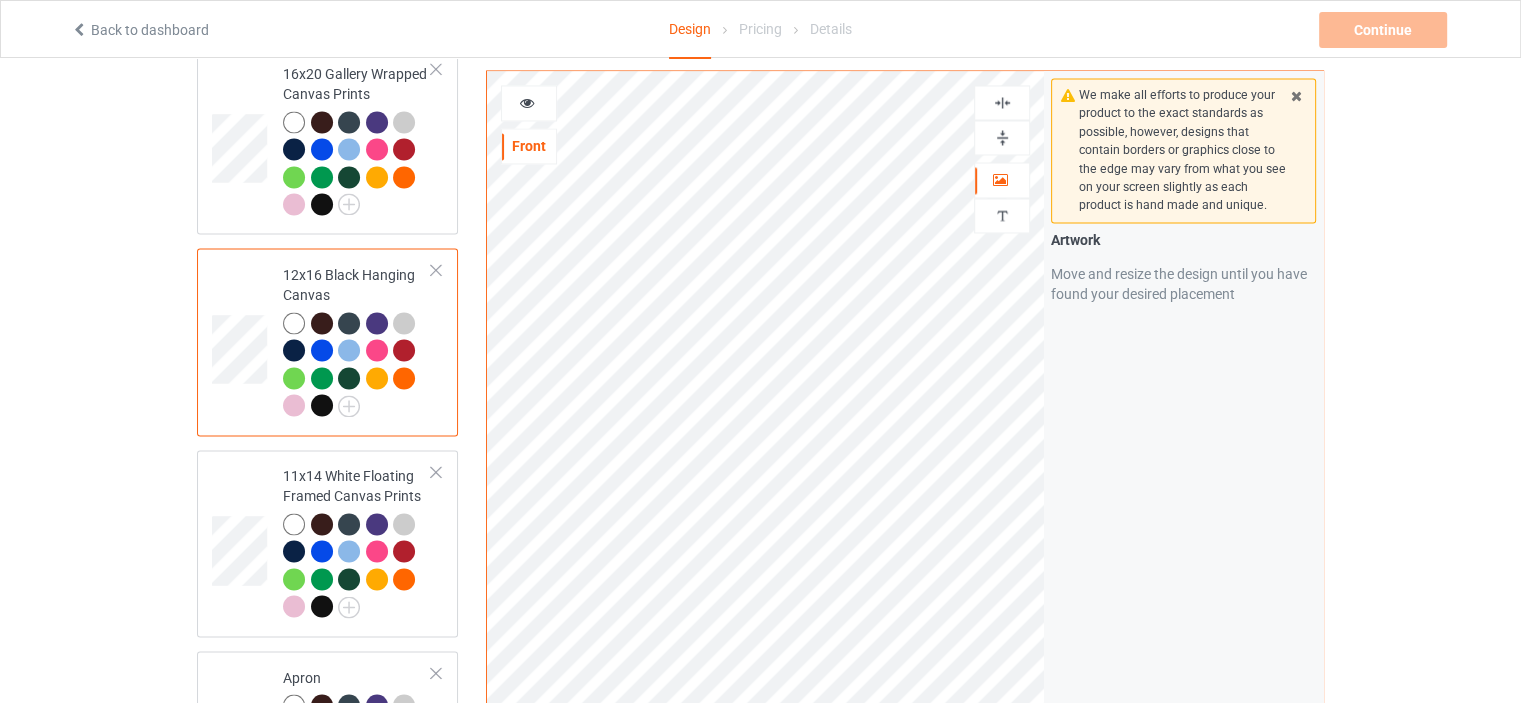 scroll, scrollTop: 3500, scrollLeft: 0, axis: vertical 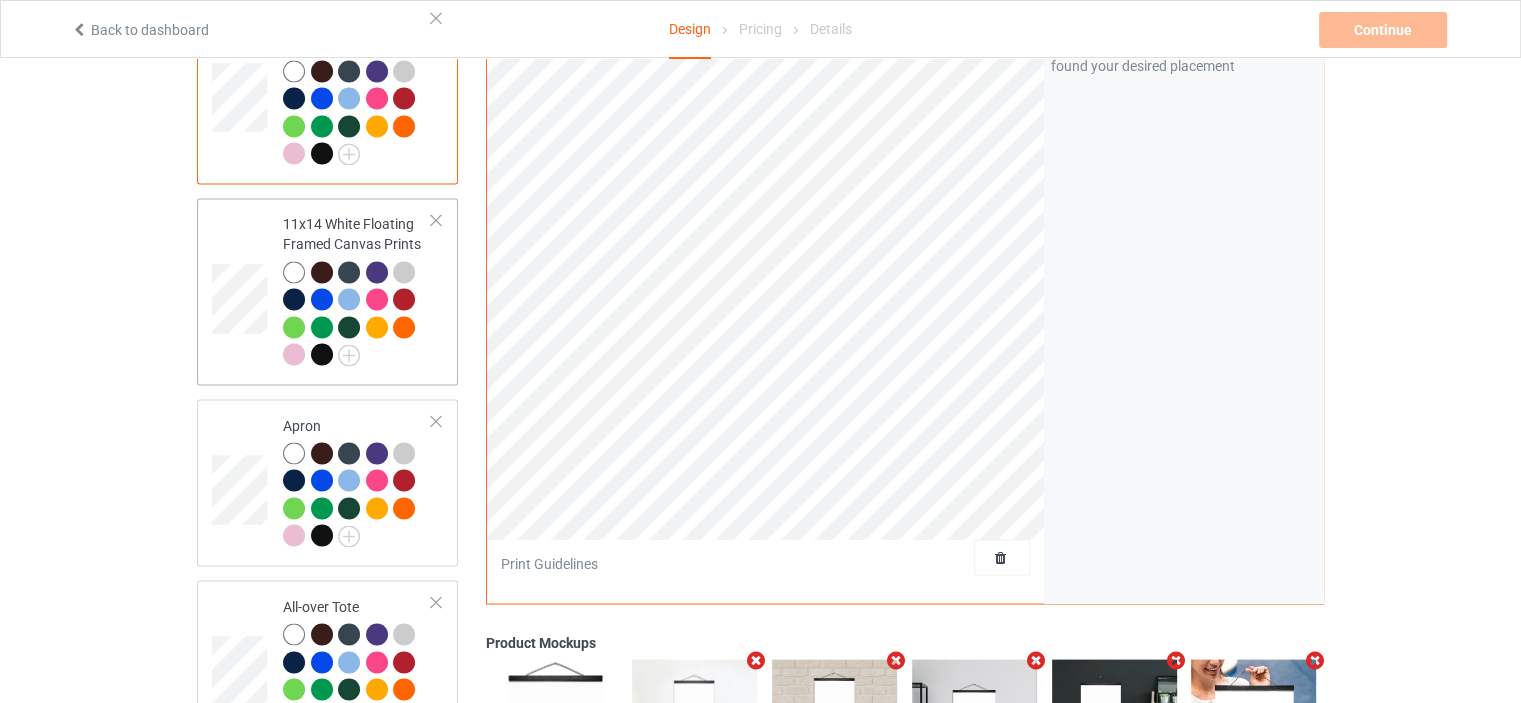 click on "11x14 White Floating Framed Canvas Prints" at bounding box center (357, 289) 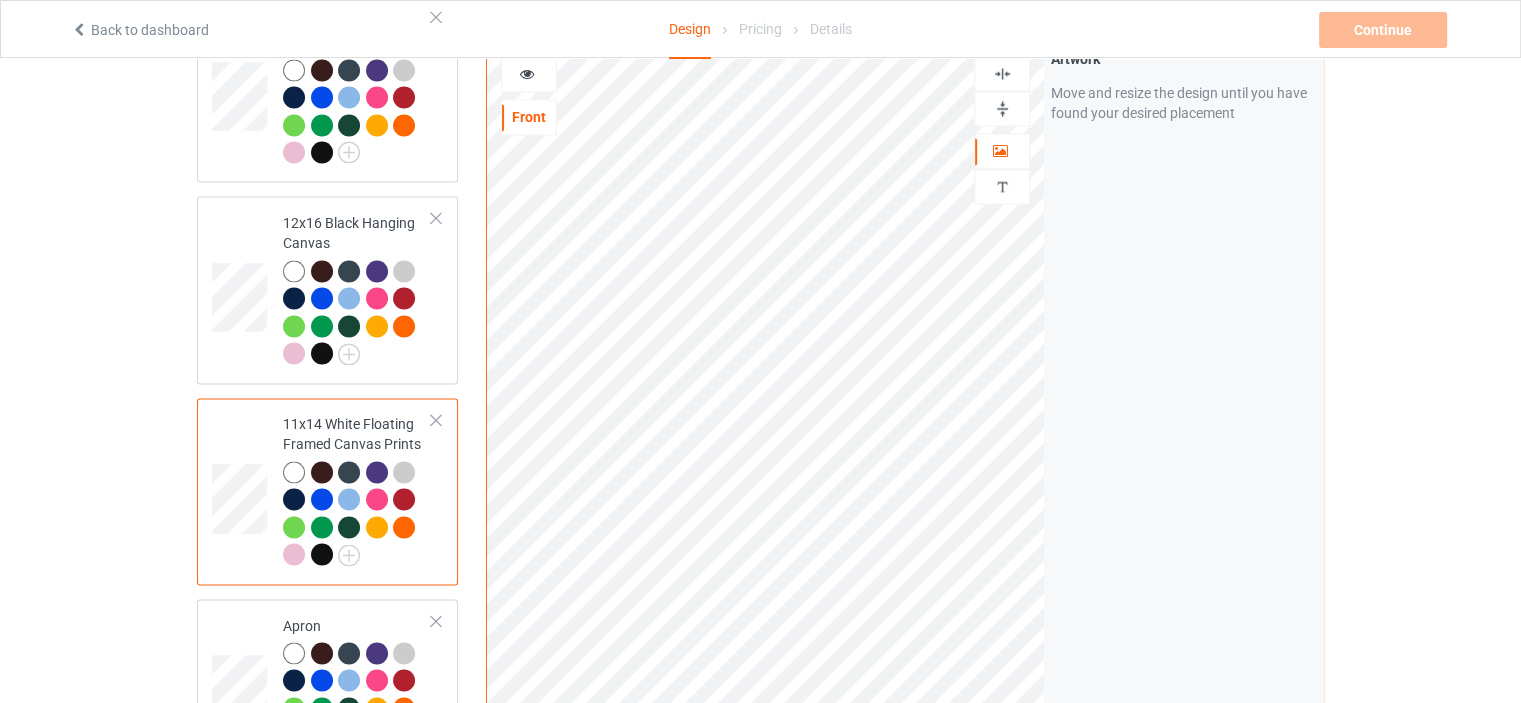 scroll, scrollTop: 3100, scrollLeft: 0, axis: vertical 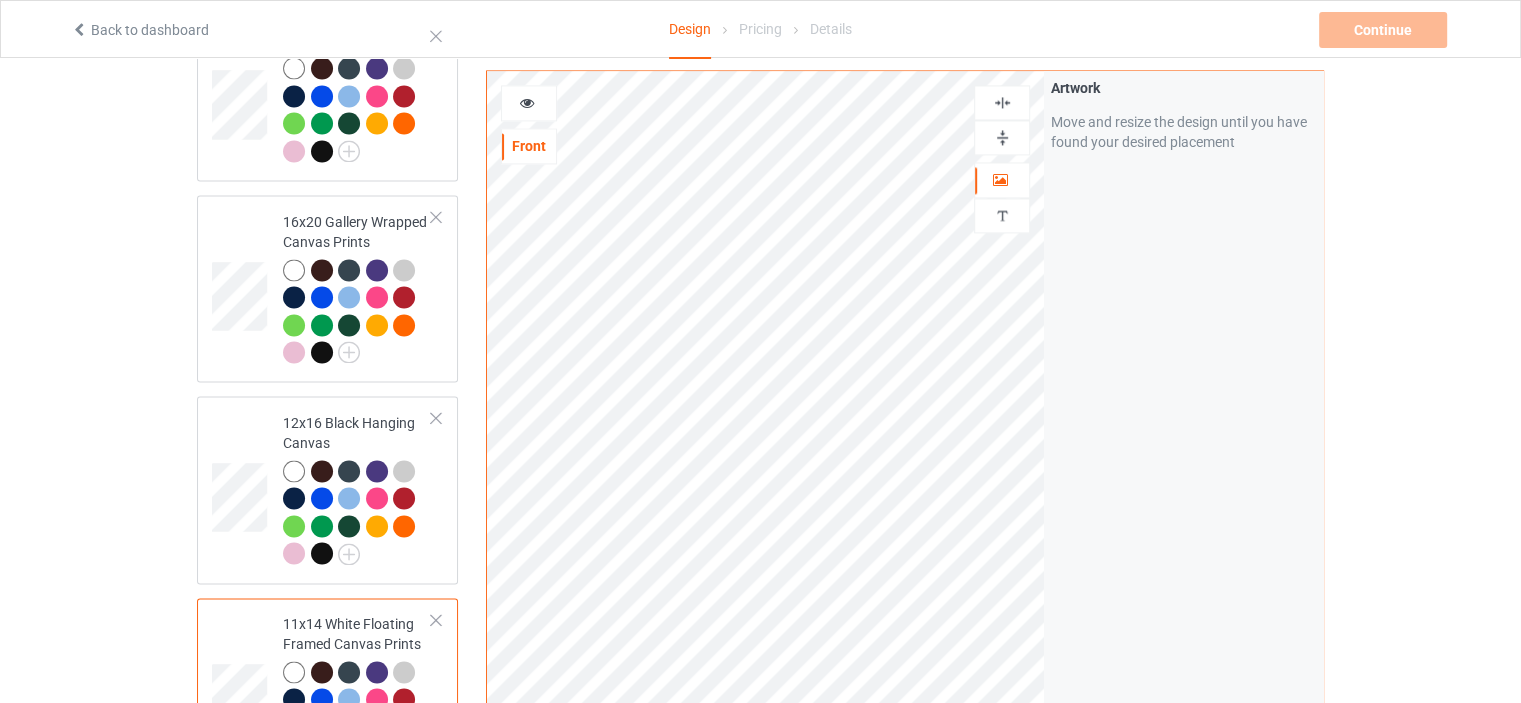 click at bounding box center [1002, 137] 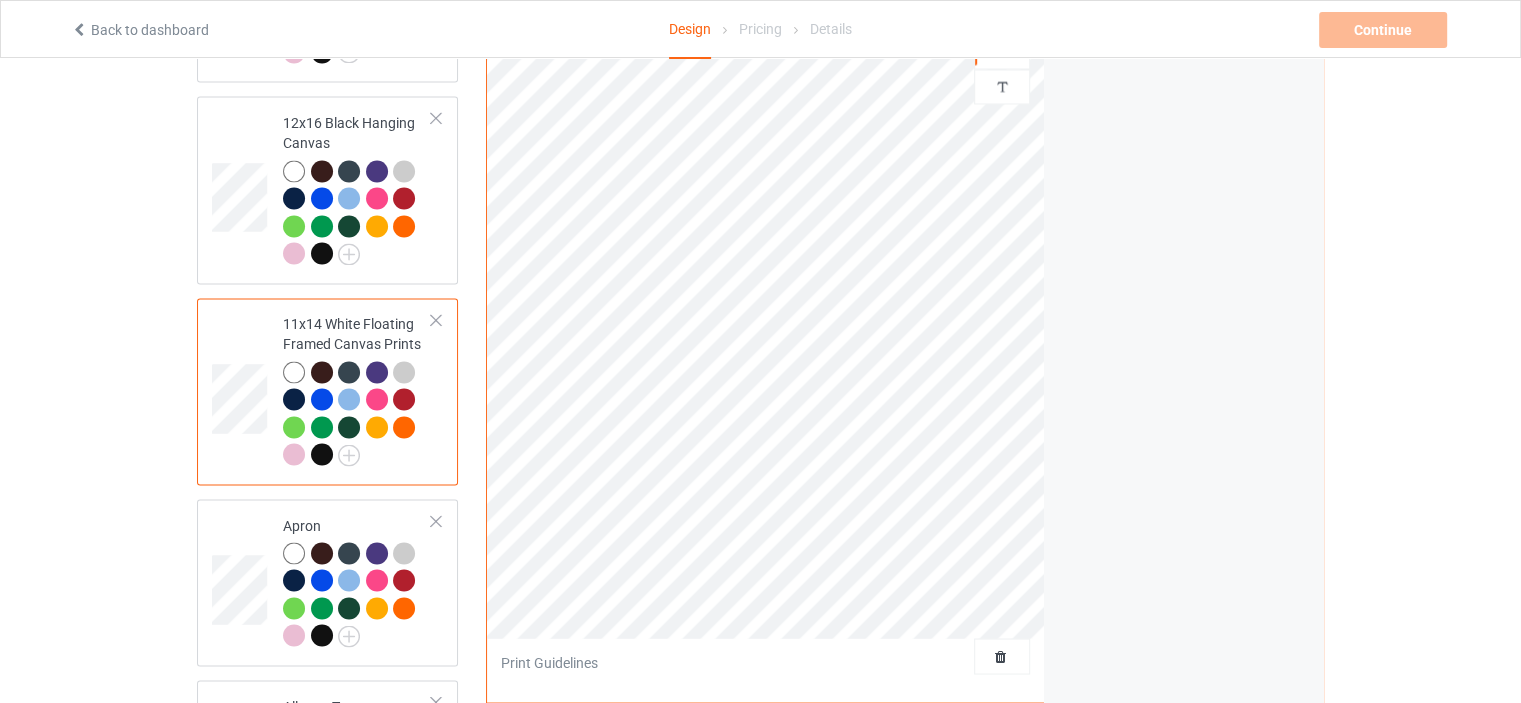 scroll, scrollTop: 3600, scrollLeft: 0, axis: vertical 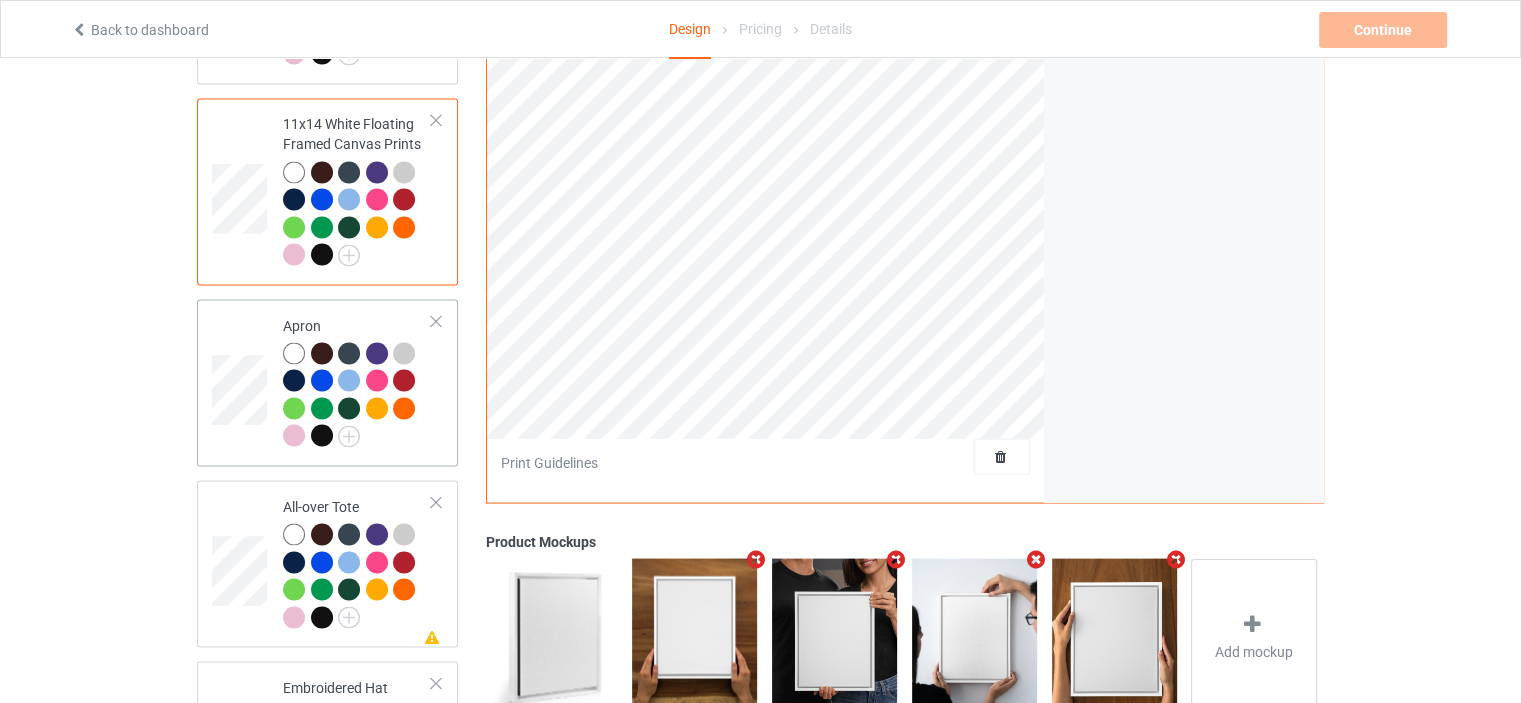 click on "Apron" at bounding box center (357, 380) 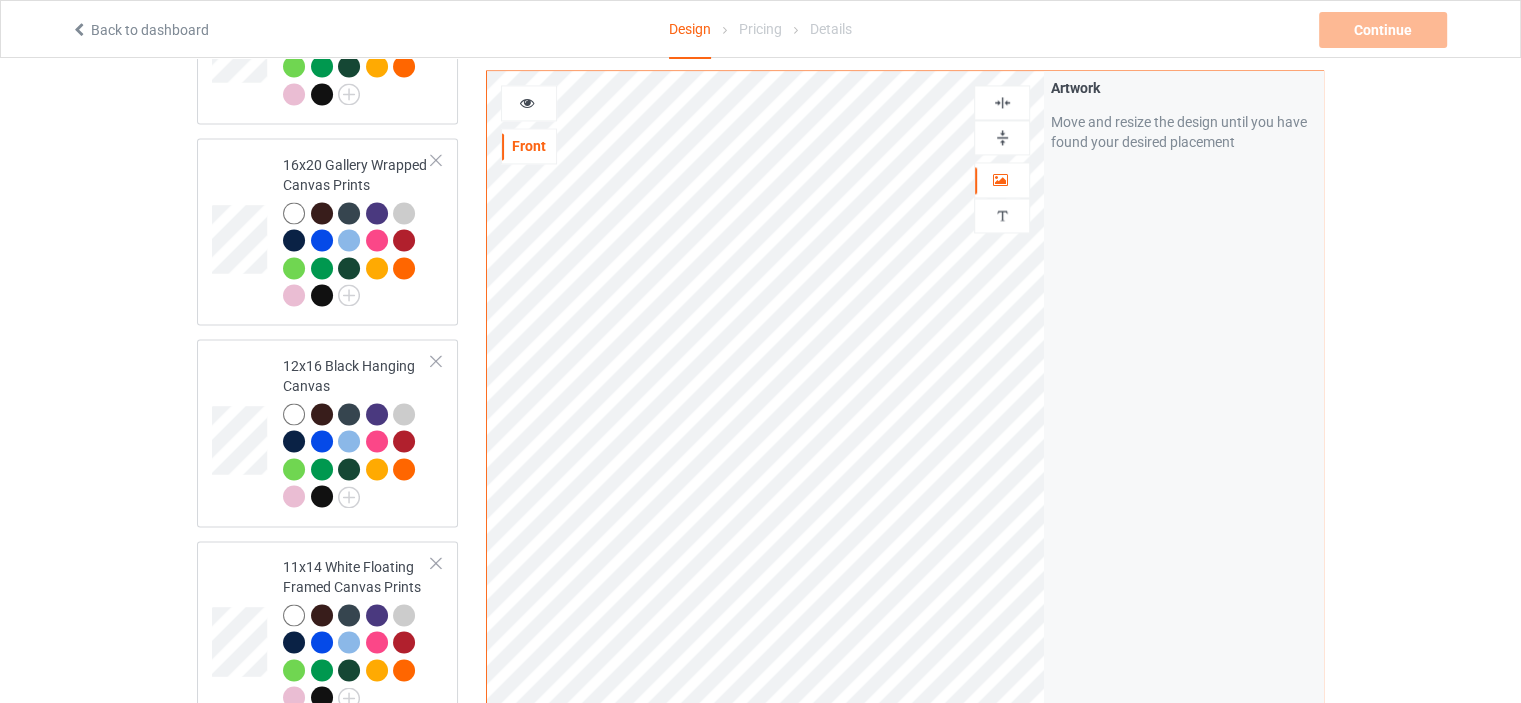 scroll, scrollTop: 3100, scrollLeft: 0, axis: vertical 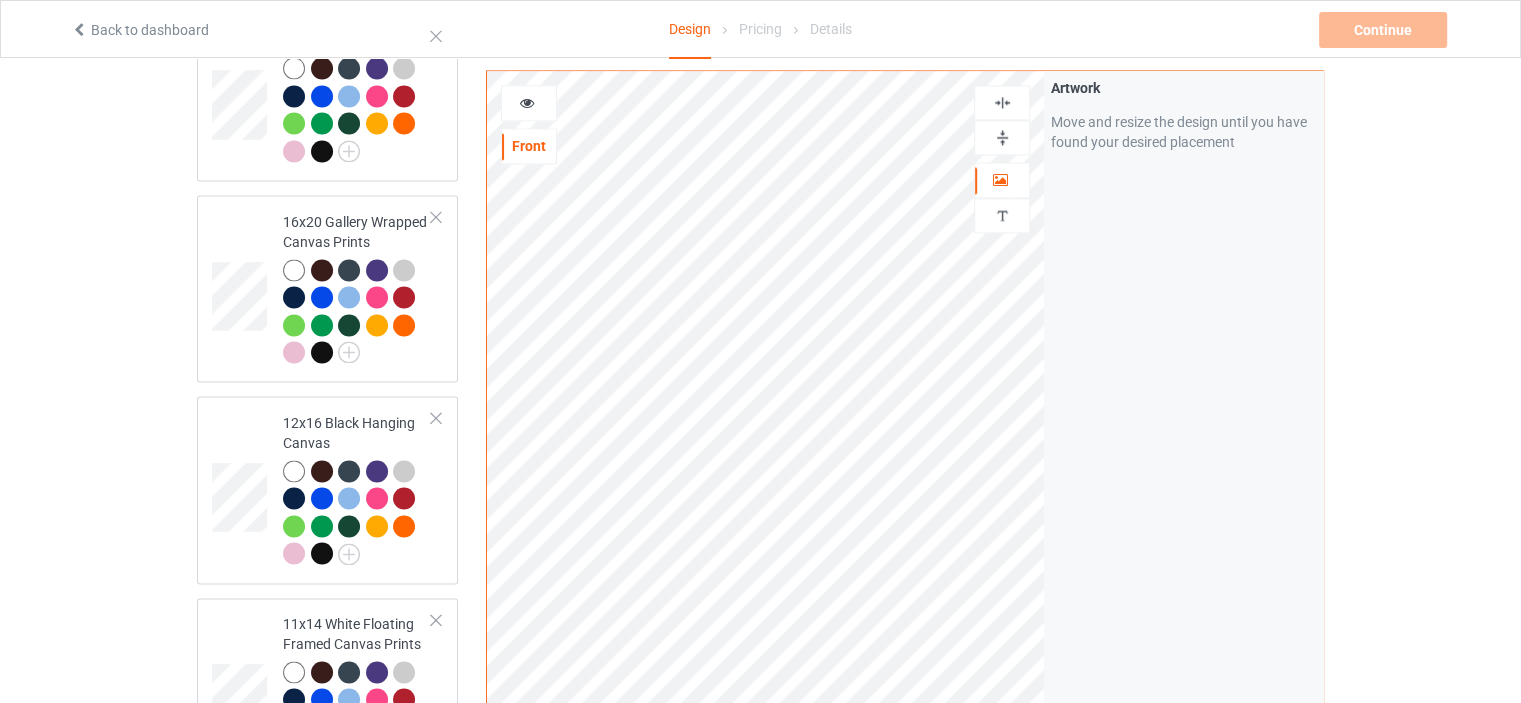 click at bounding box center (1002, 102) 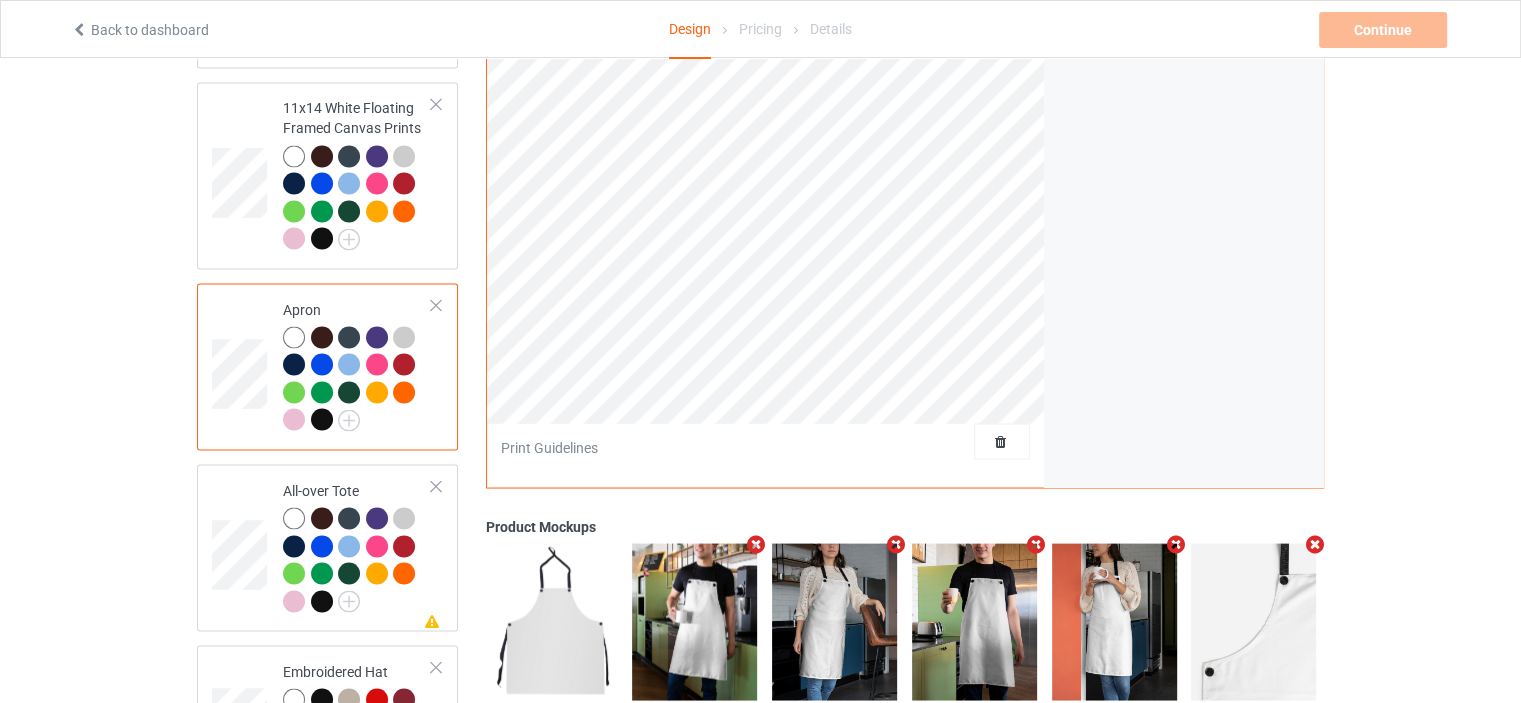 scroll, scrollTop: 3798, scrollLeft: 0, axis: vertical 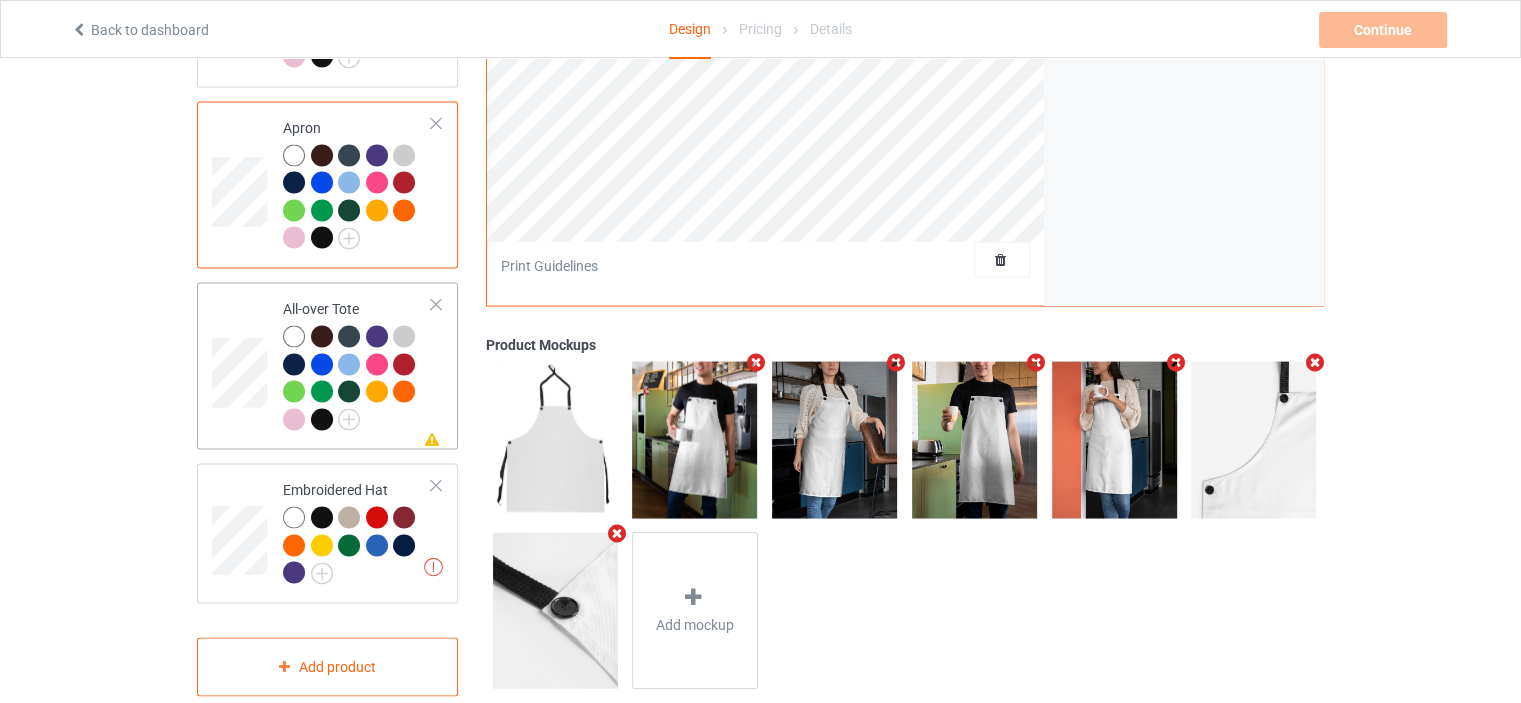 click on "All-over Tote" at bounding box center (357, 363) 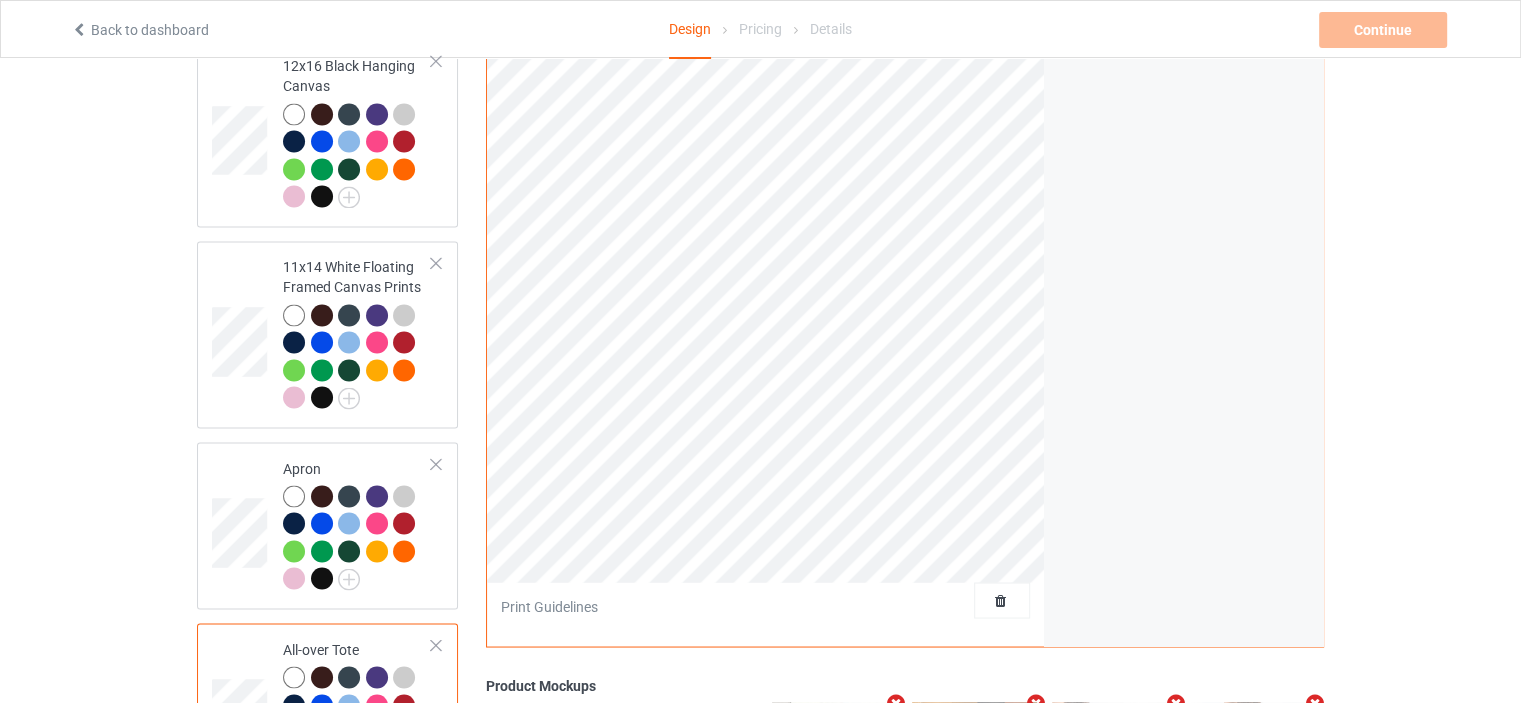 scroll, scrollTop: 3198, scrollLeft: 0, axis: vertical 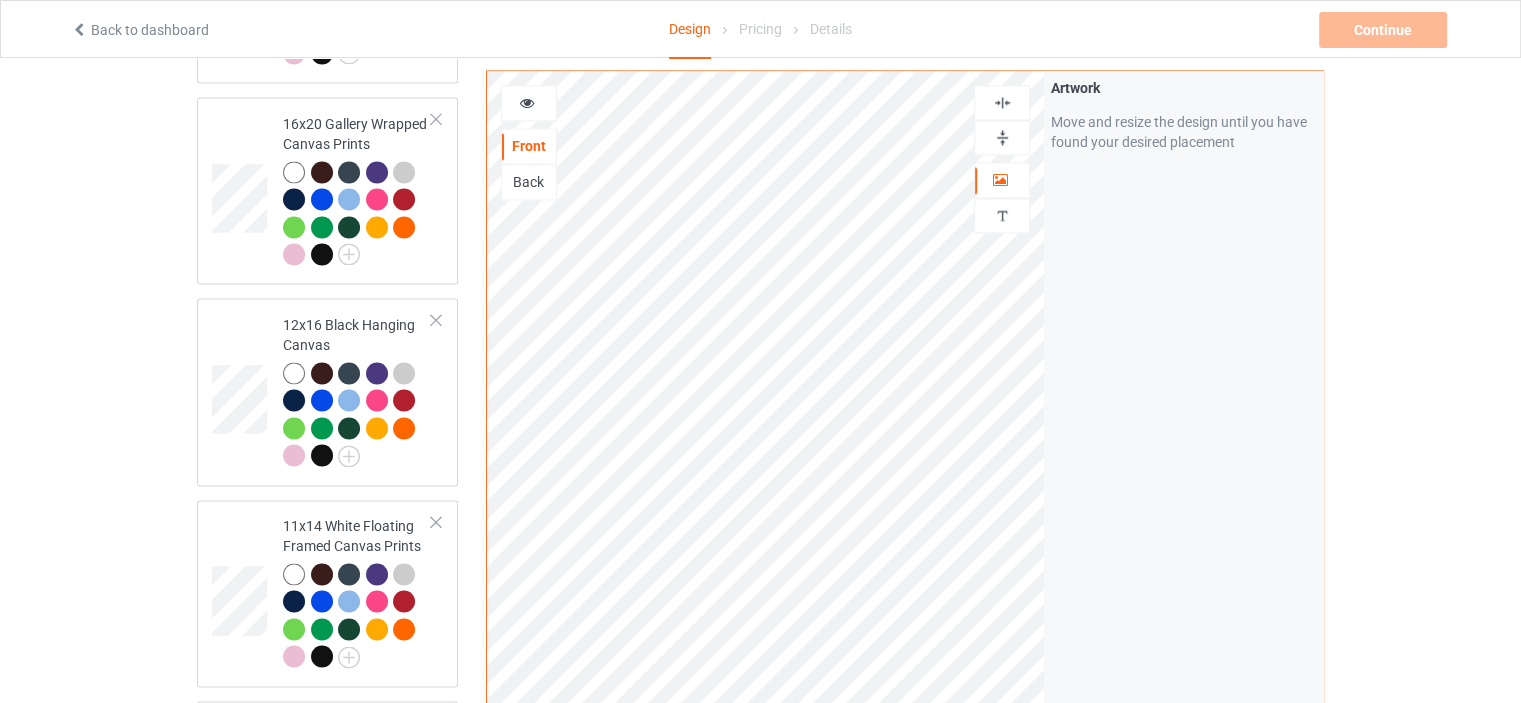 click at bounding box center [1002, 137] 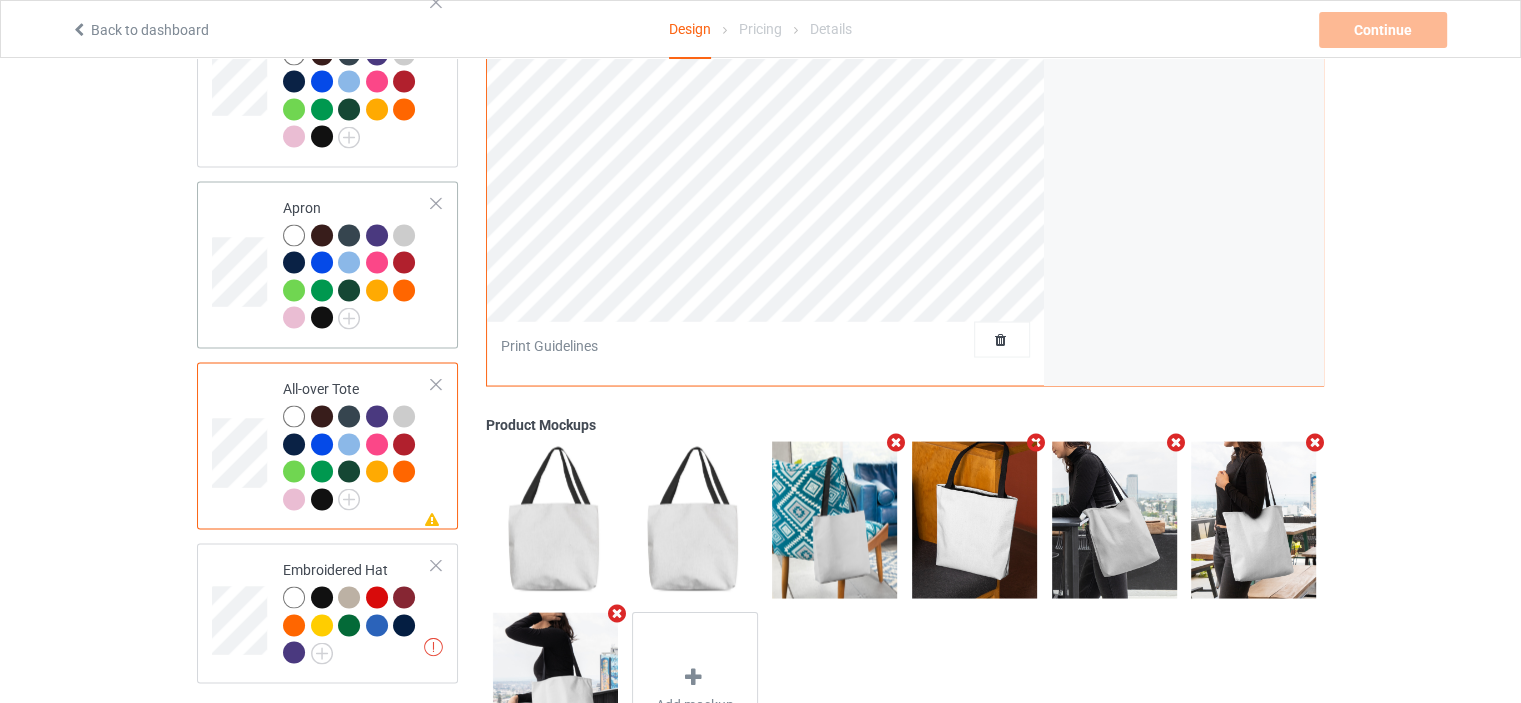 scroll, scrollTop: 3798, scrollLeft: 0, axis: vertical 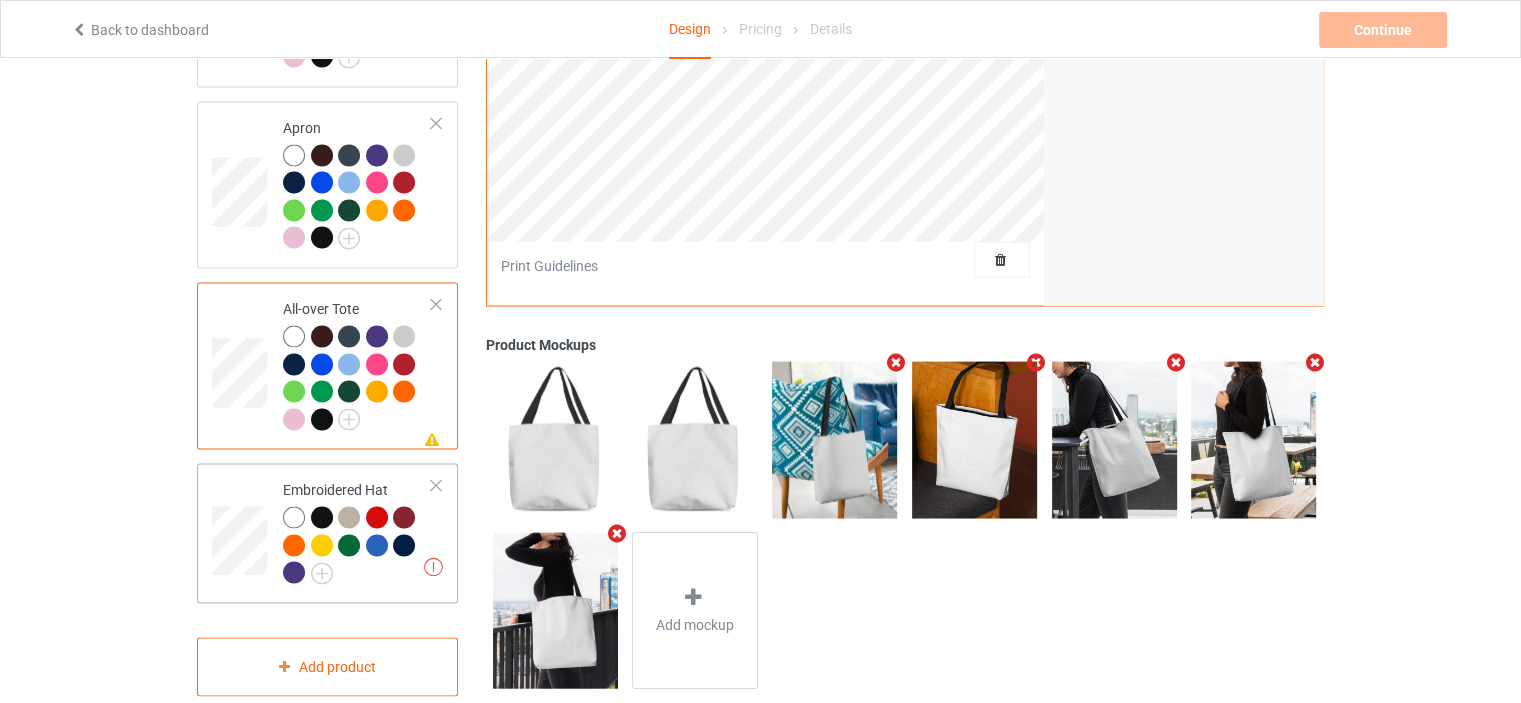 click on "Missing artworks Embroidered Hat" at bounding box center [327, 533] 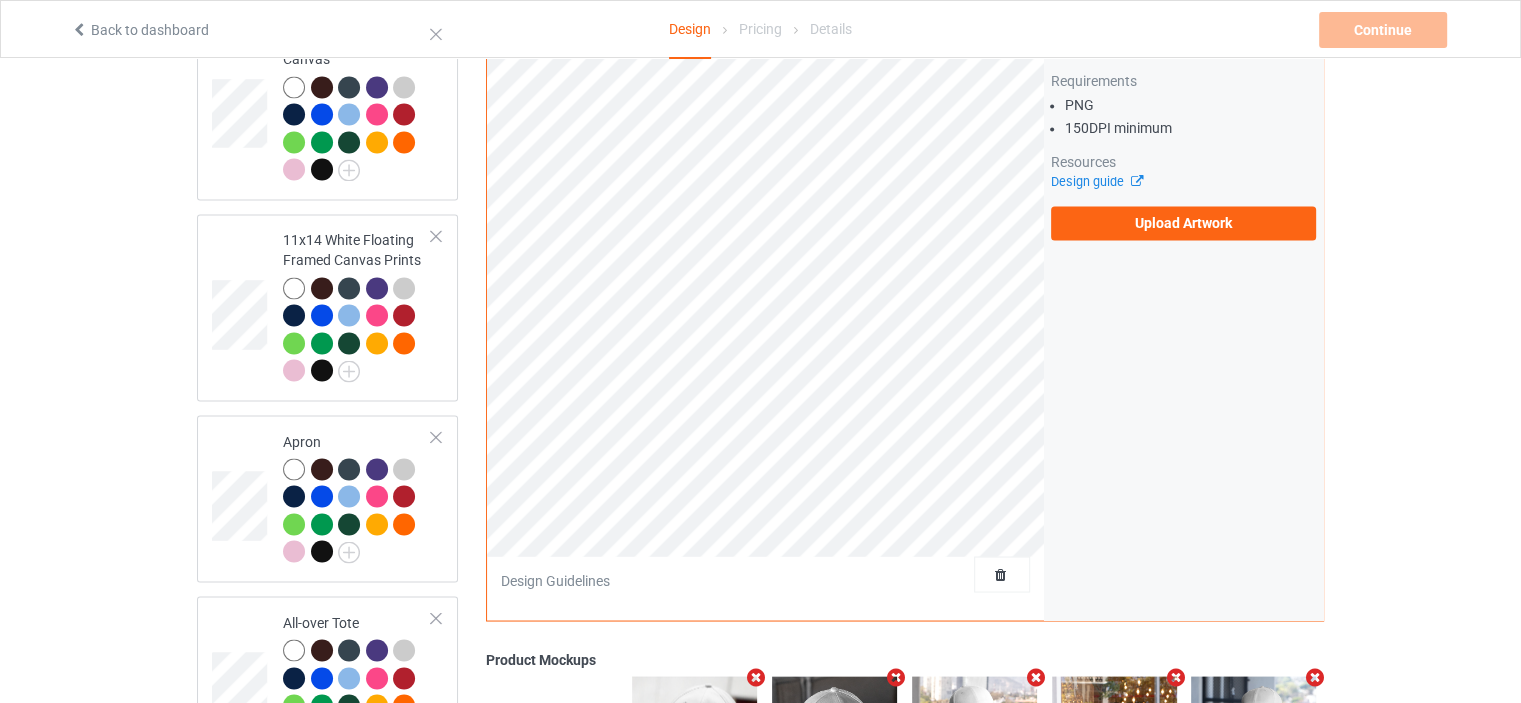 scroll, scrollTop: 3198, scrollLeft: 0, axis: vertical 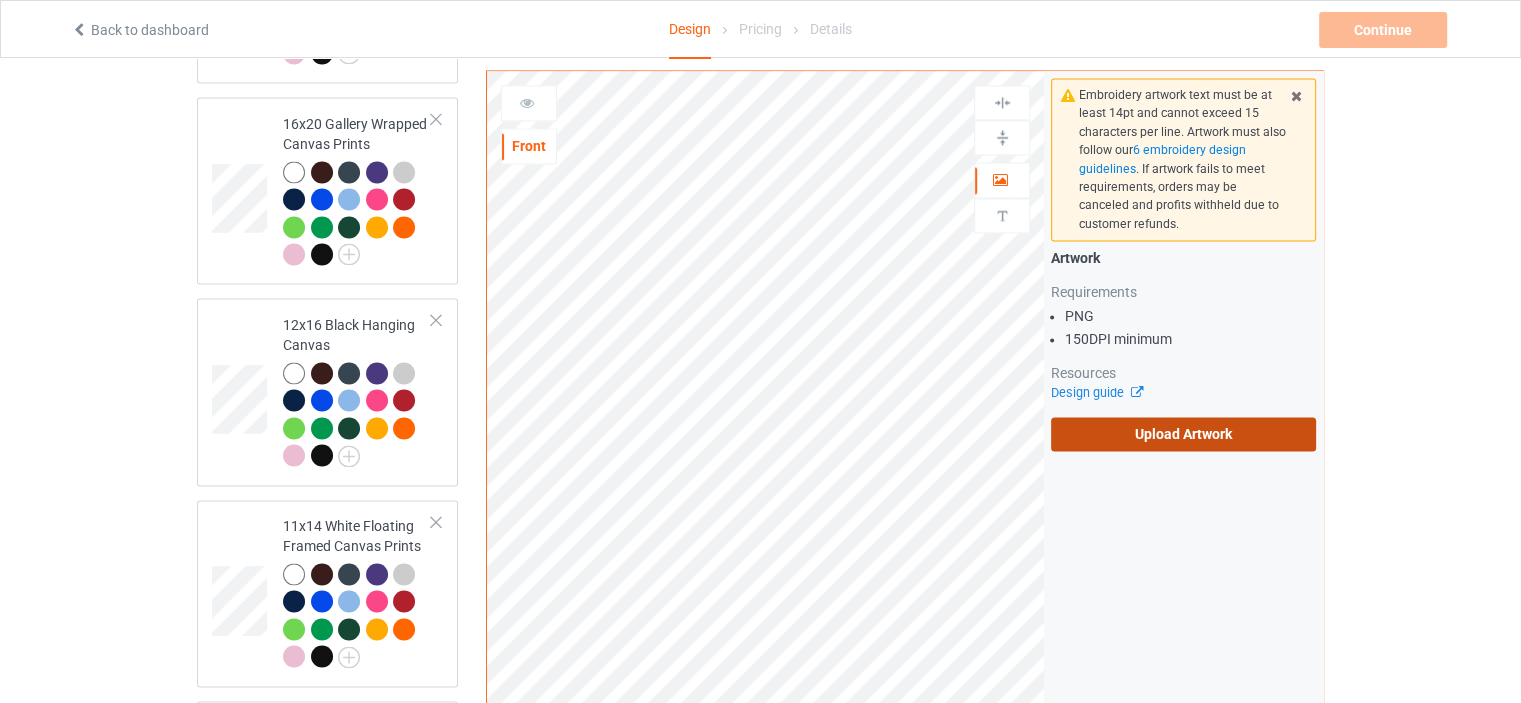 click on "Upload Artwork" at bounding box center (1183, 434) 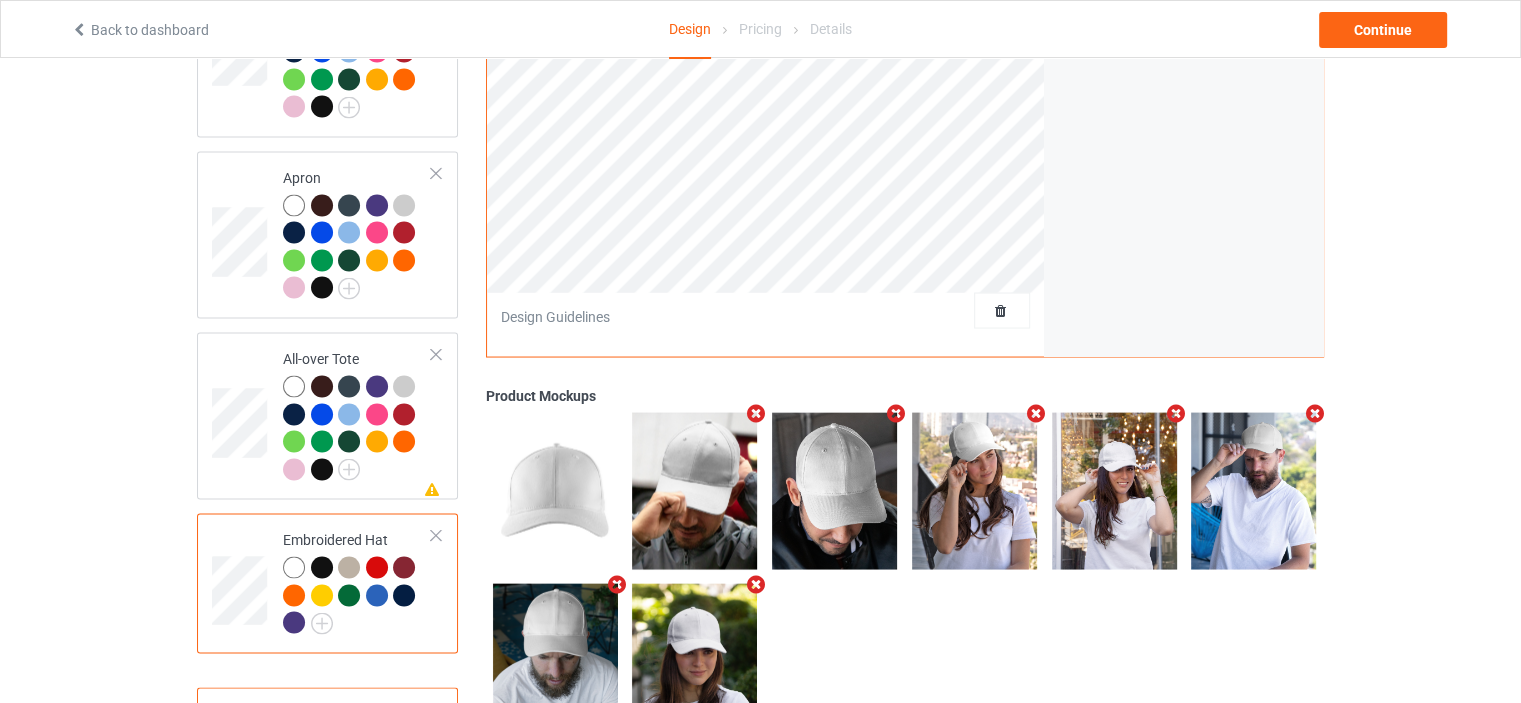 scroll, scrollTop: 3798, scrollLeft: 0, axis: vertical 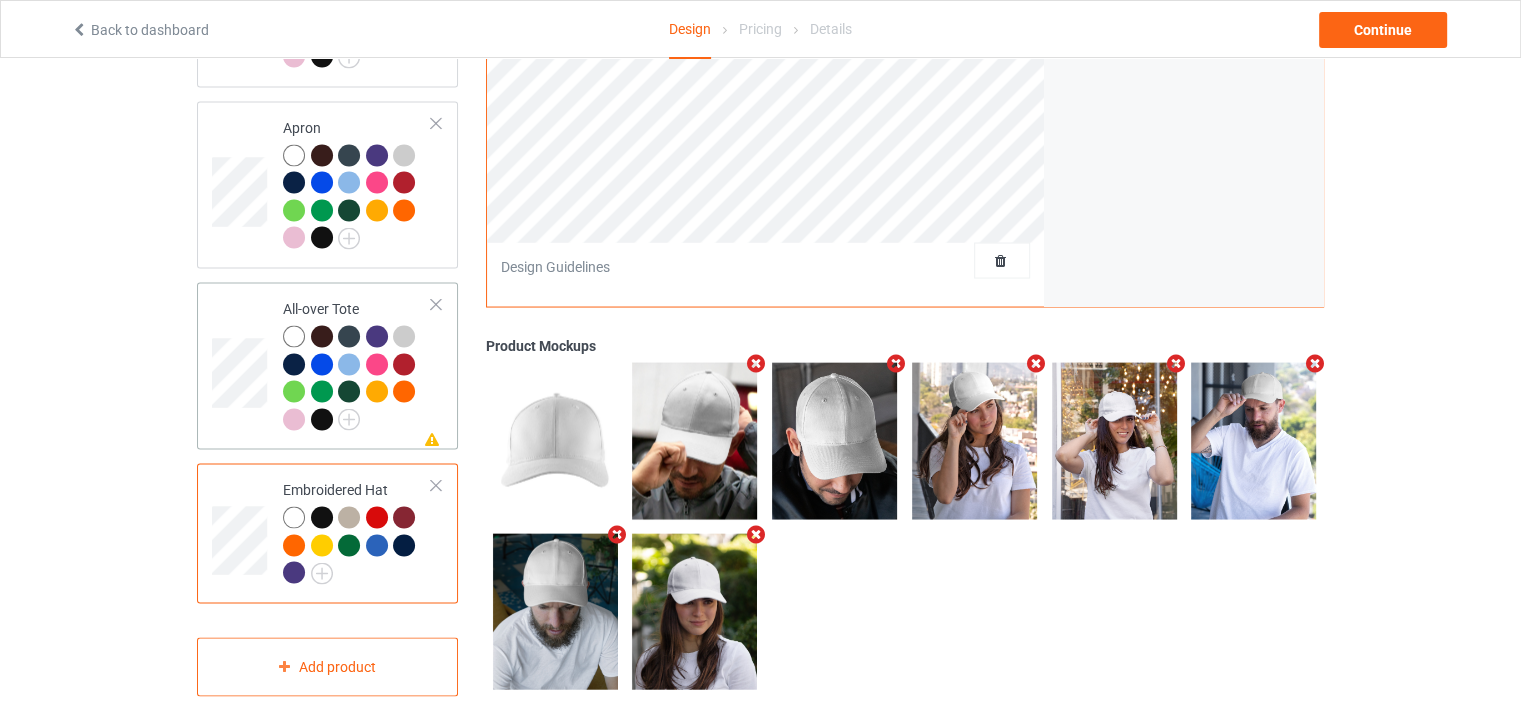 click on "All-over Tote" at bounding box center (357, 363) 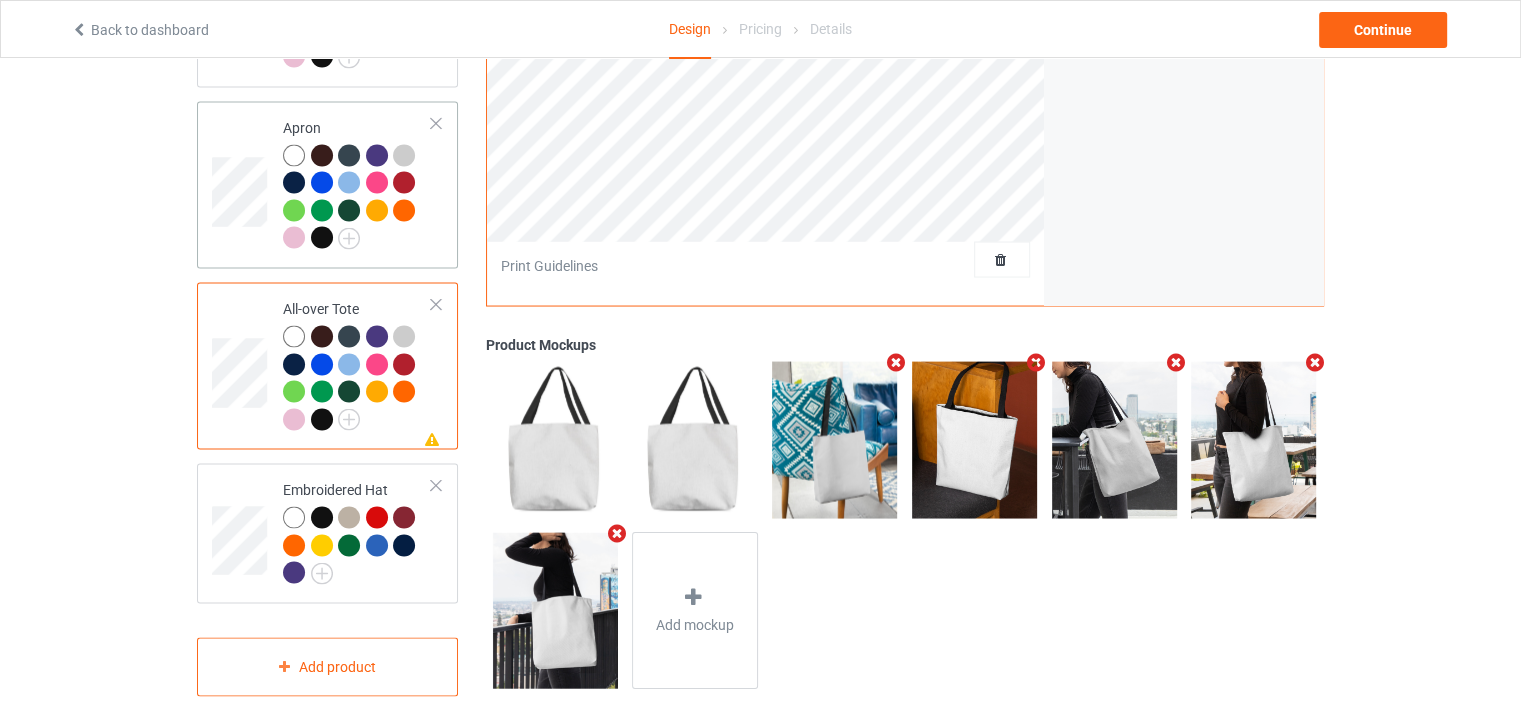click on "Apron" at bounding box center (357, 182) 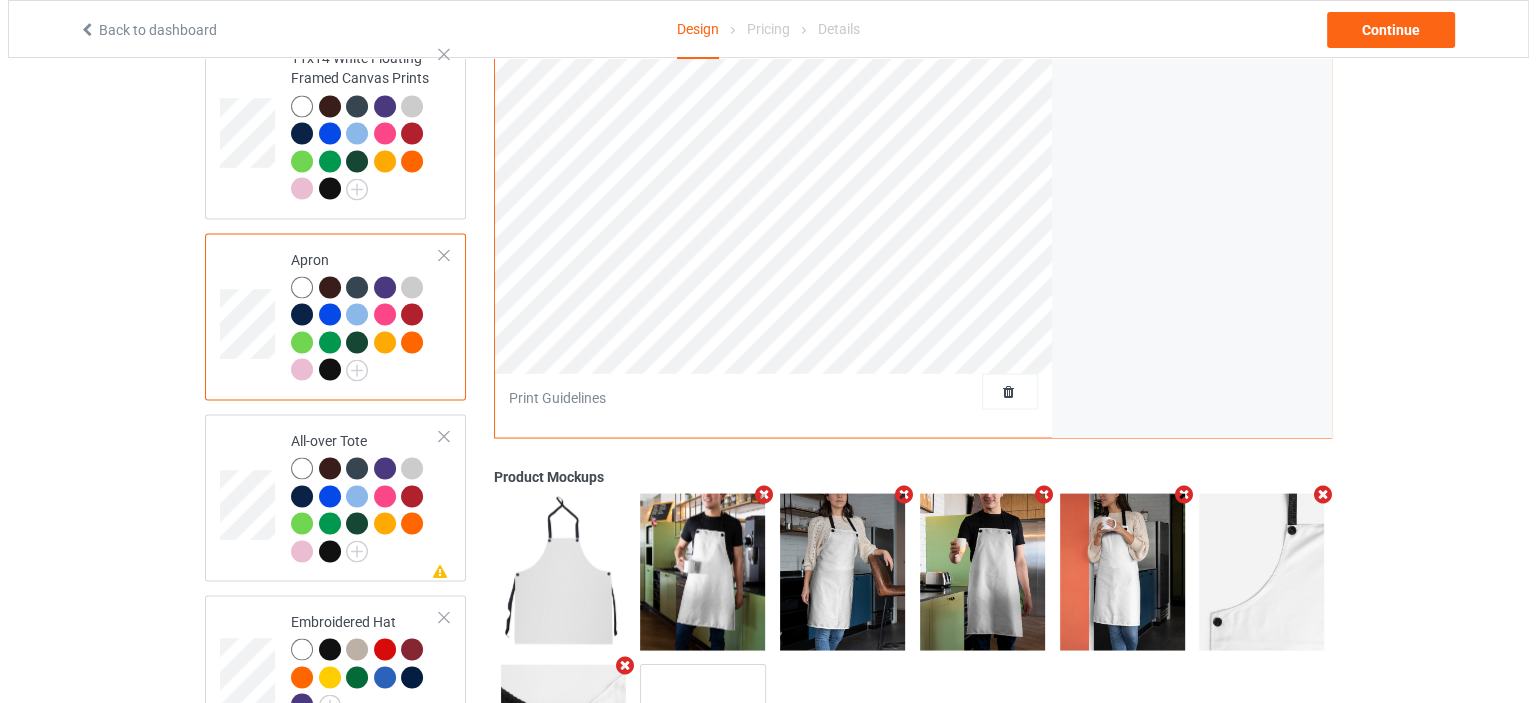 scroll, scrollTop: 3798, scrollLeft: 0, axis: vertical 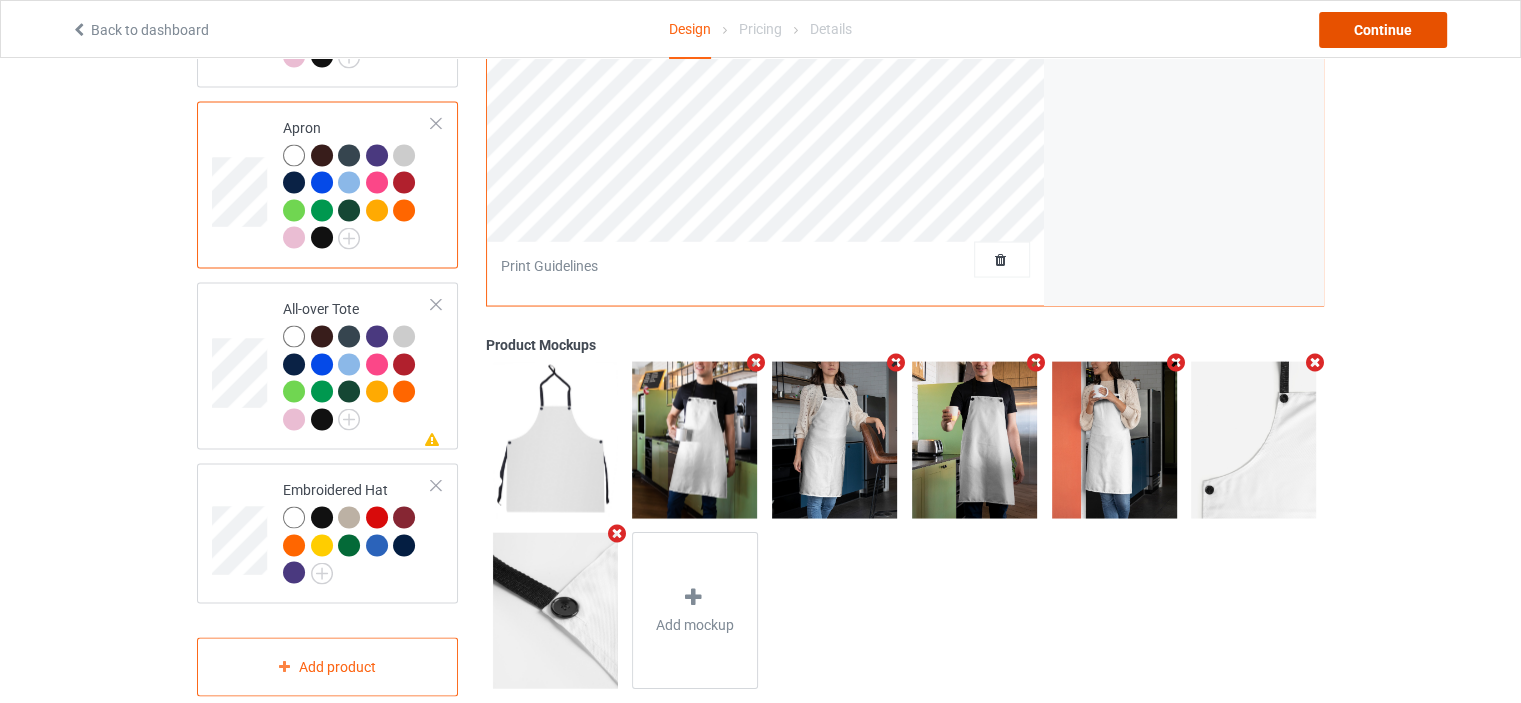 click on "Continue" at bounding box center [1383, 30] 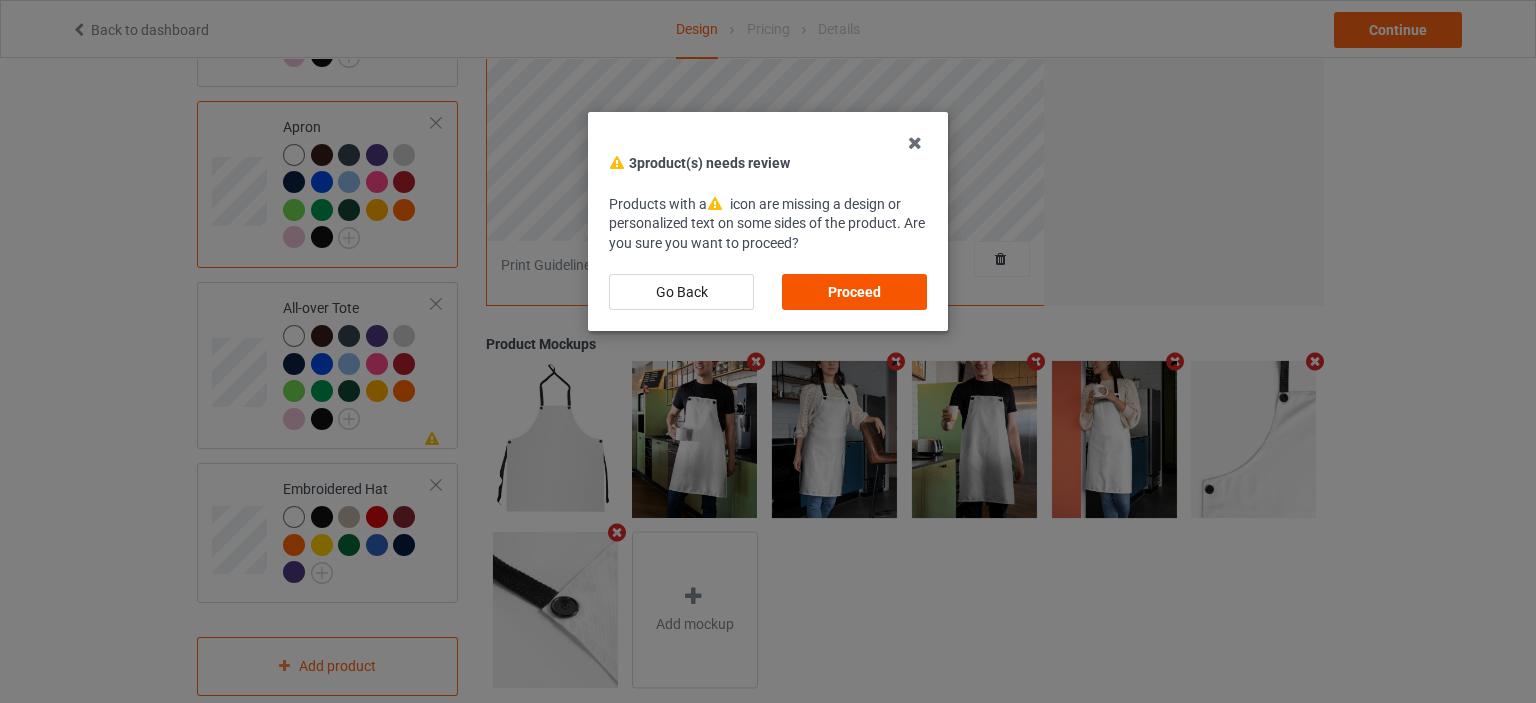 click on "Proceed" at bounding box center (854, 292) 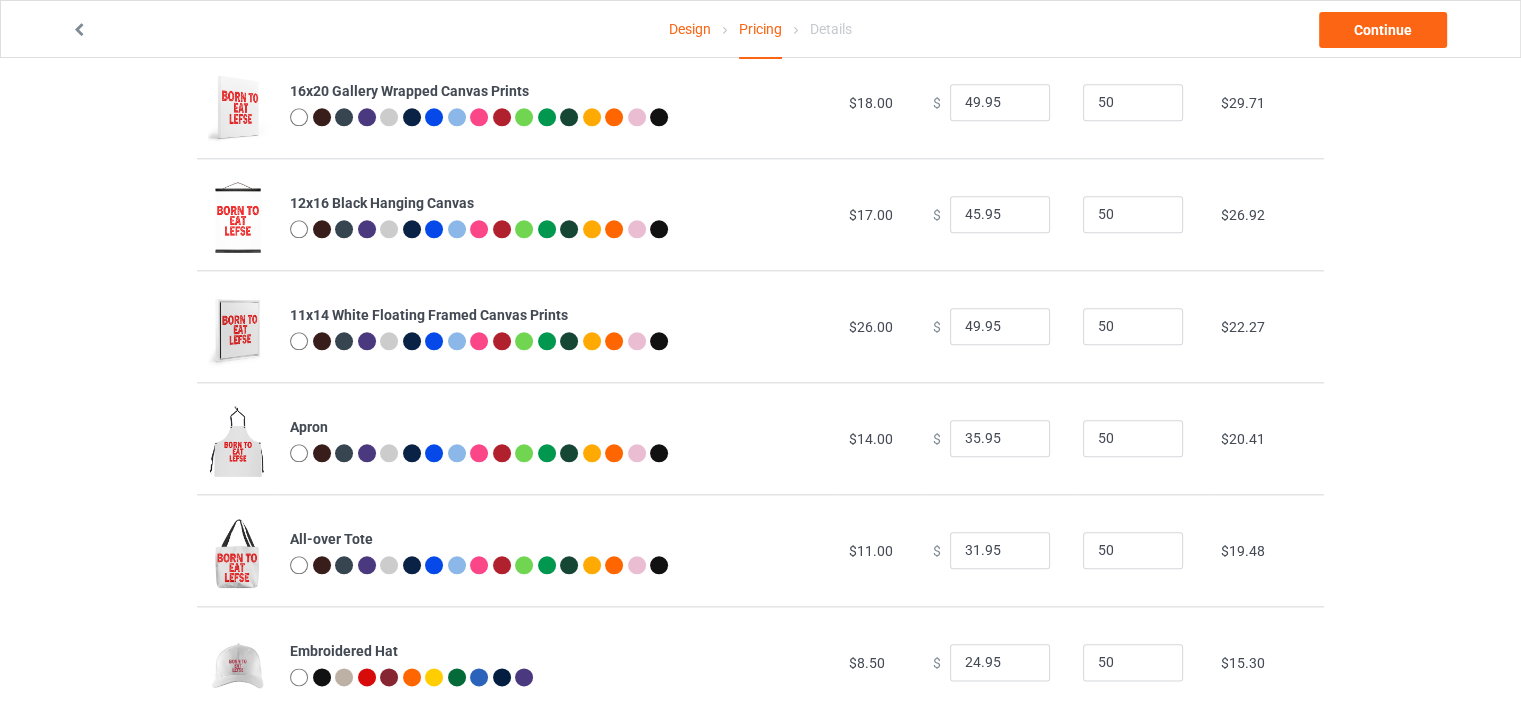 scroll, scrollTop: 2242, scrollLeft: 0, axis: vertical 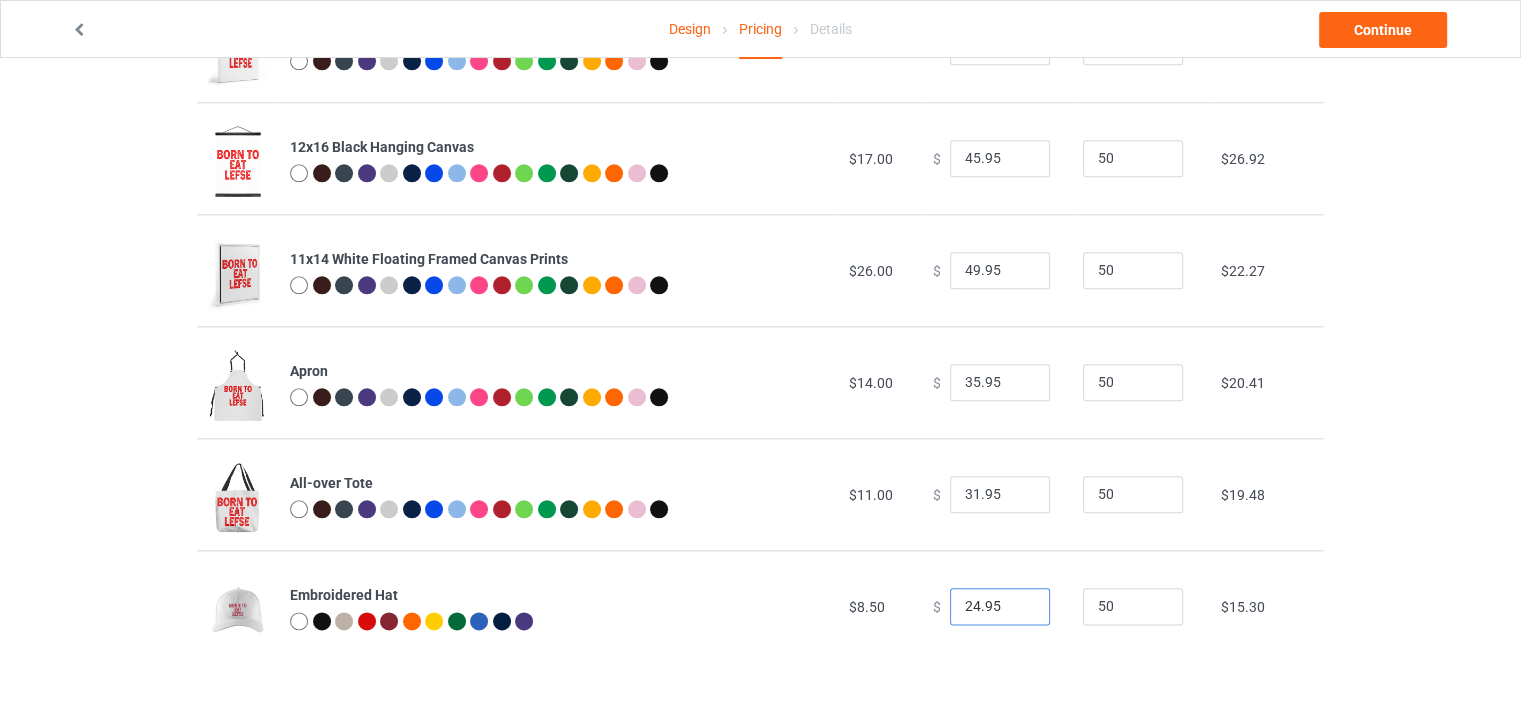 click on "24.95" at bounding box center [1000, 607] 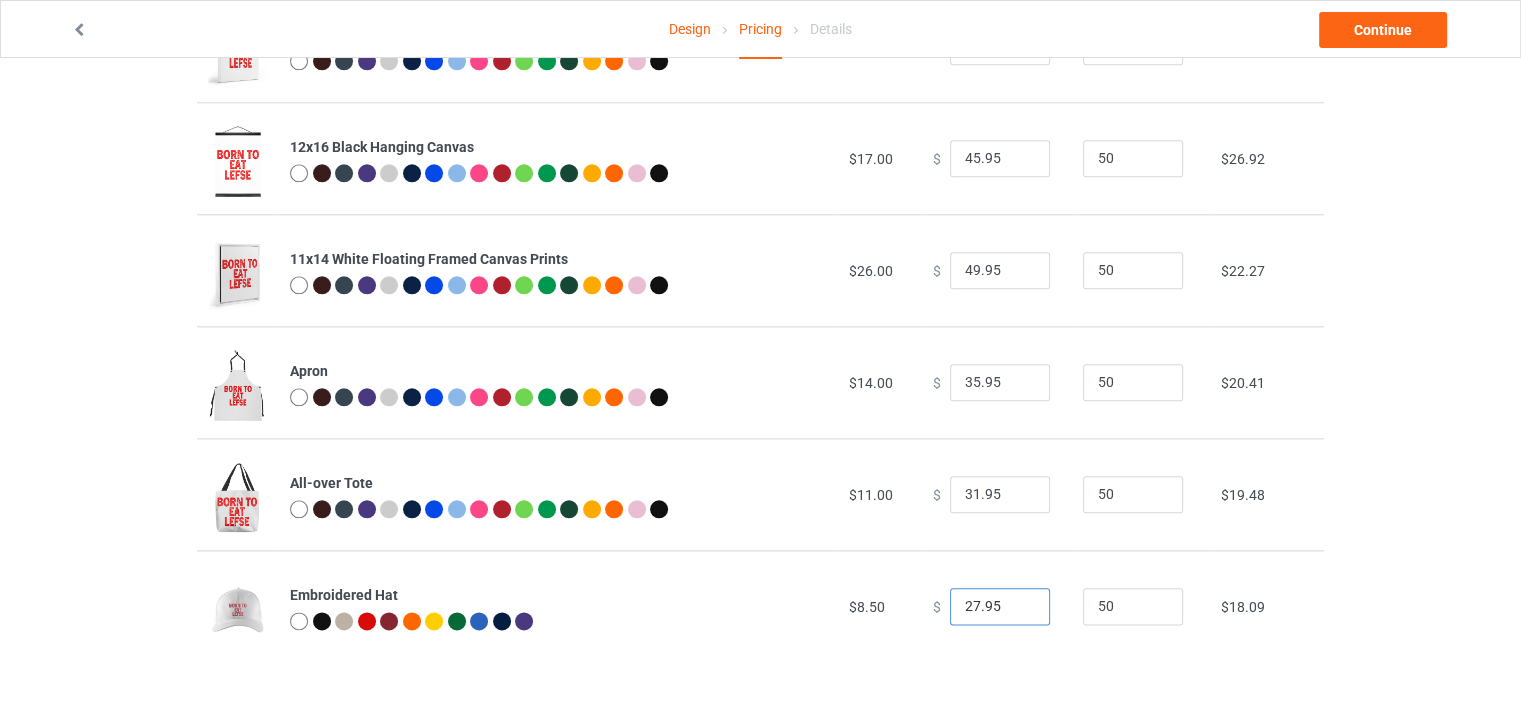 type on "27.95" 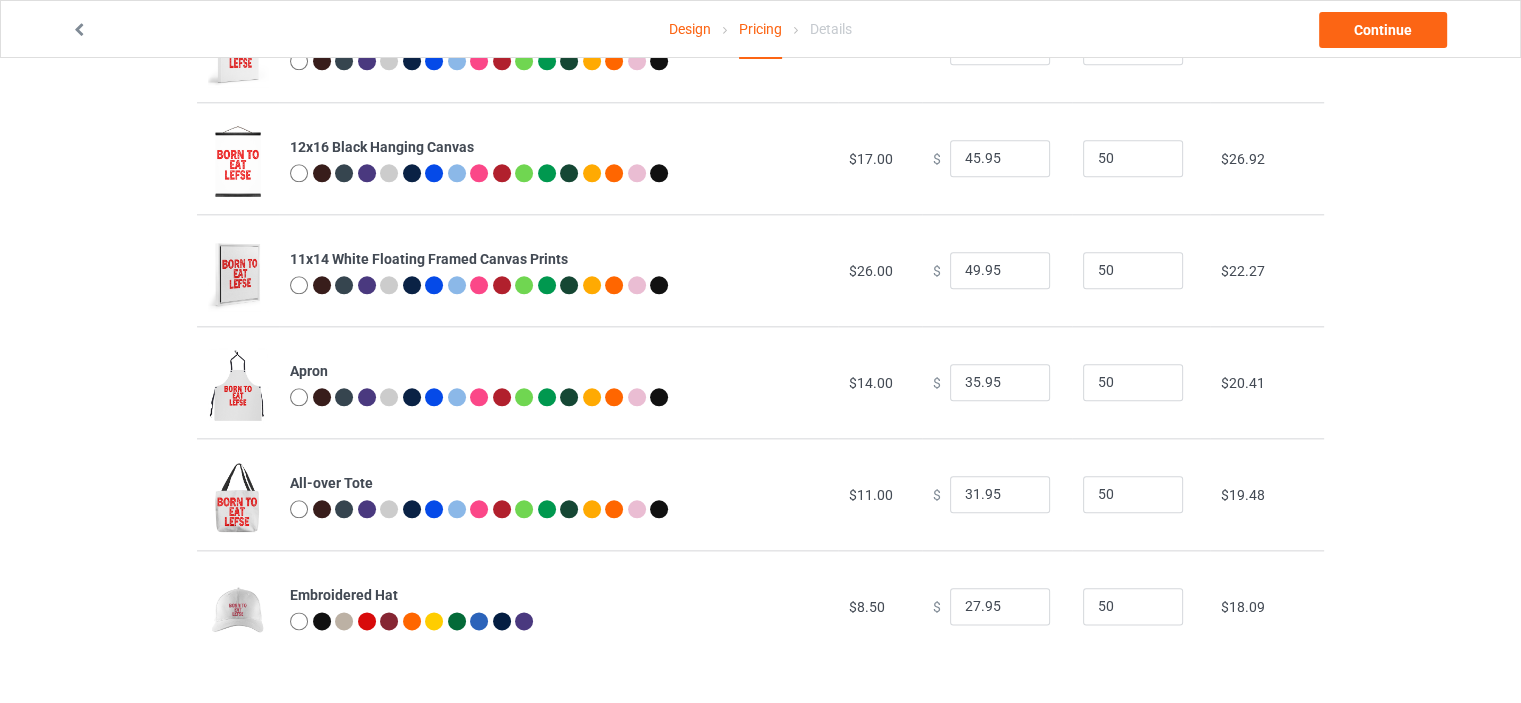 click on "Design Pricing Details Continue Mandatory :  Embroidery artwork text must be at least 14pt and cannot exceed 15 characters per line. Artwork must also follow our  6 embroidery design guidelines . If artwork fails to meet requirements, orders may be canceled and profits withheld due to customer refunds. Pricing Estimated total profit $23,503.50 Product Base cost Sale price Expected sales   Your expected sales will change your profit estimate (on the right), but will not affect the actual amount of profit you earn. Profit / Unit   Your profit is your sale price minus your base cost and processing fee. Classic T-Shirt $6.00 $     27.95 50 $20.41 V-Neck T-Shirt $9.50 $     31.95 50 $20.88 Ladies T-Shirt $6.50 $     27.95 50 $19.95 Hooded Sweatshirt $15.00 $     42.95 50 $25.99 Crewneck Sweatshirt $13.00 $     36.95 50 $22.27 Premium Fit Mens Tee $11.50 $     34.95 50 $21.81 Long Sleeve Tee $9.00 $     32.95 50 $22.27 Baseball Tee $10.00 $     32.95 50 $21.34 Mug $4.00 $     19.95 50 $" at bounding box center (760, -740) 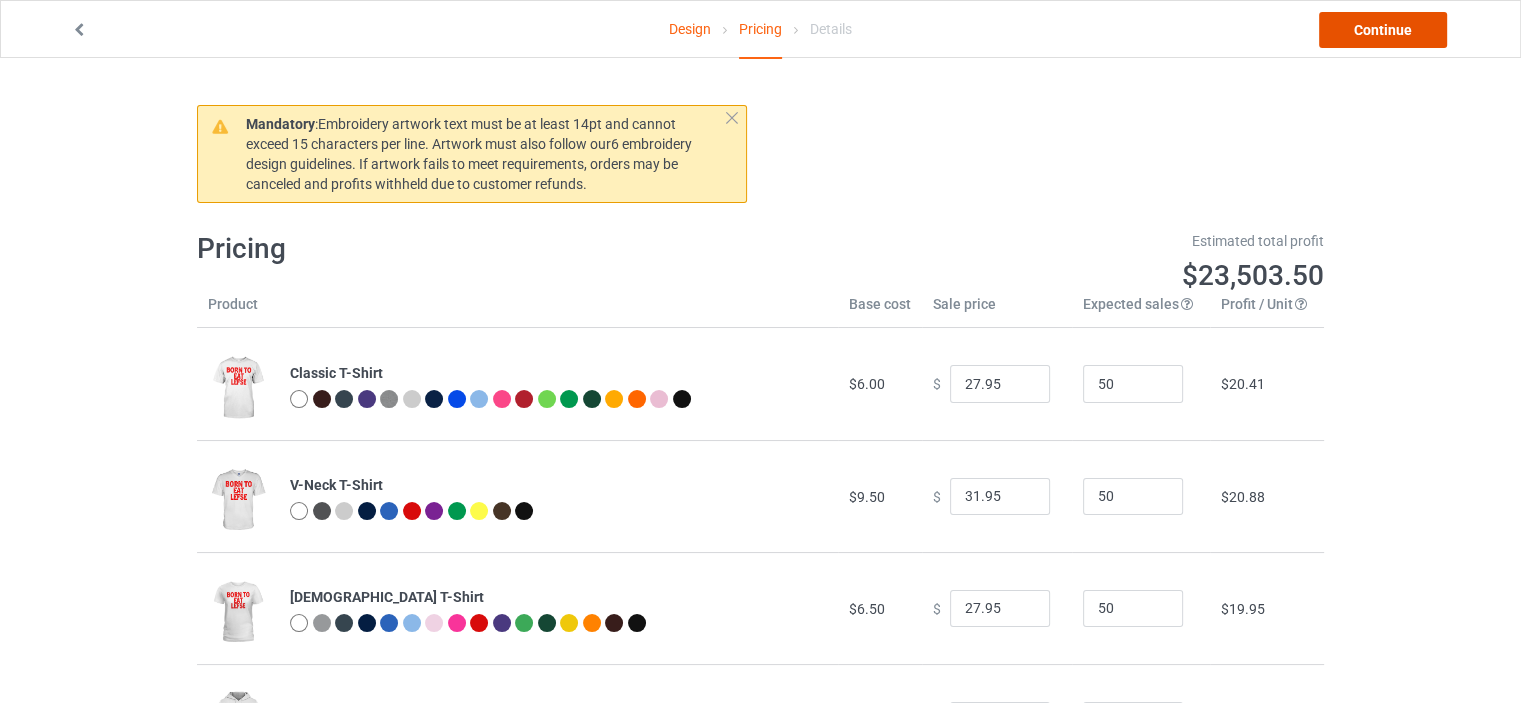 click on "Continue" at bounding box center [1383, 30] 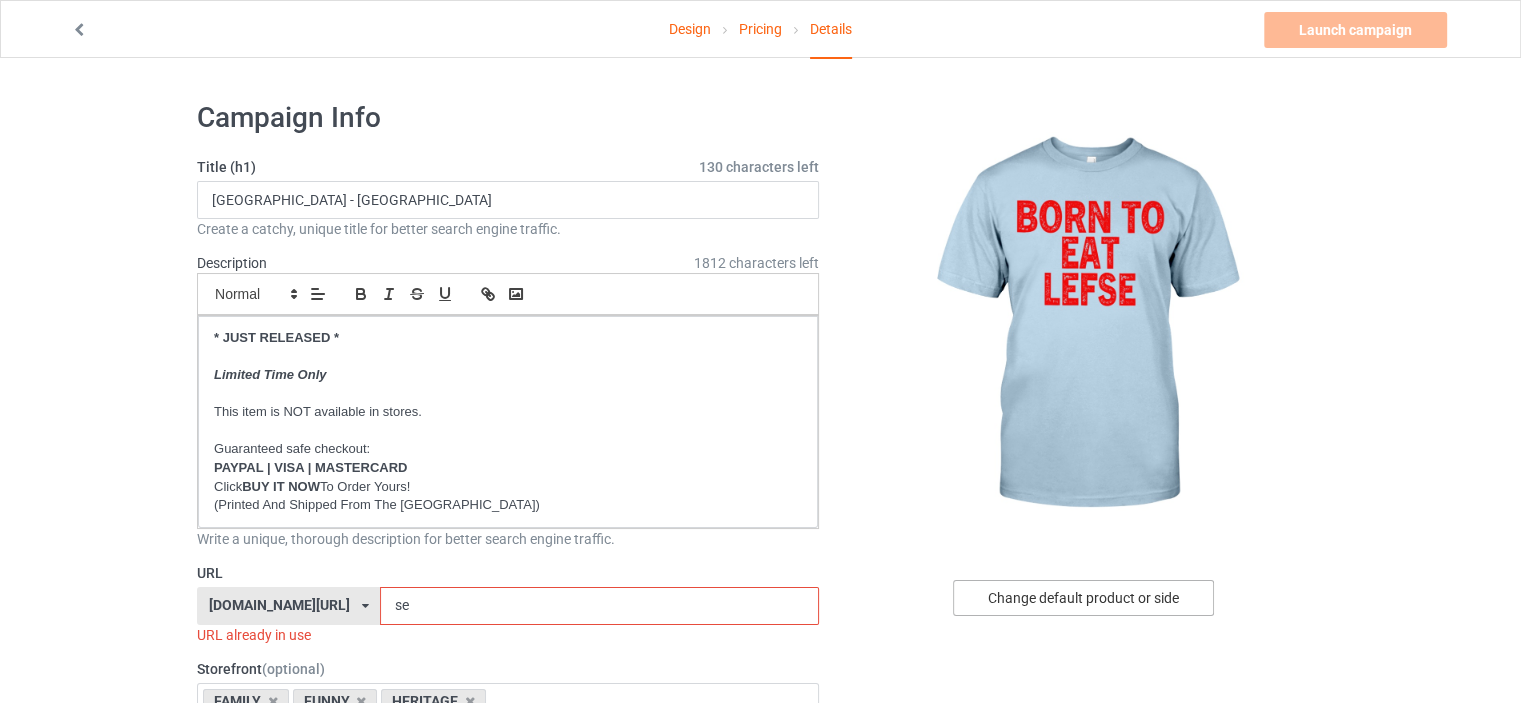 click on "Change default product or side" at bounding box center (1083, 598) 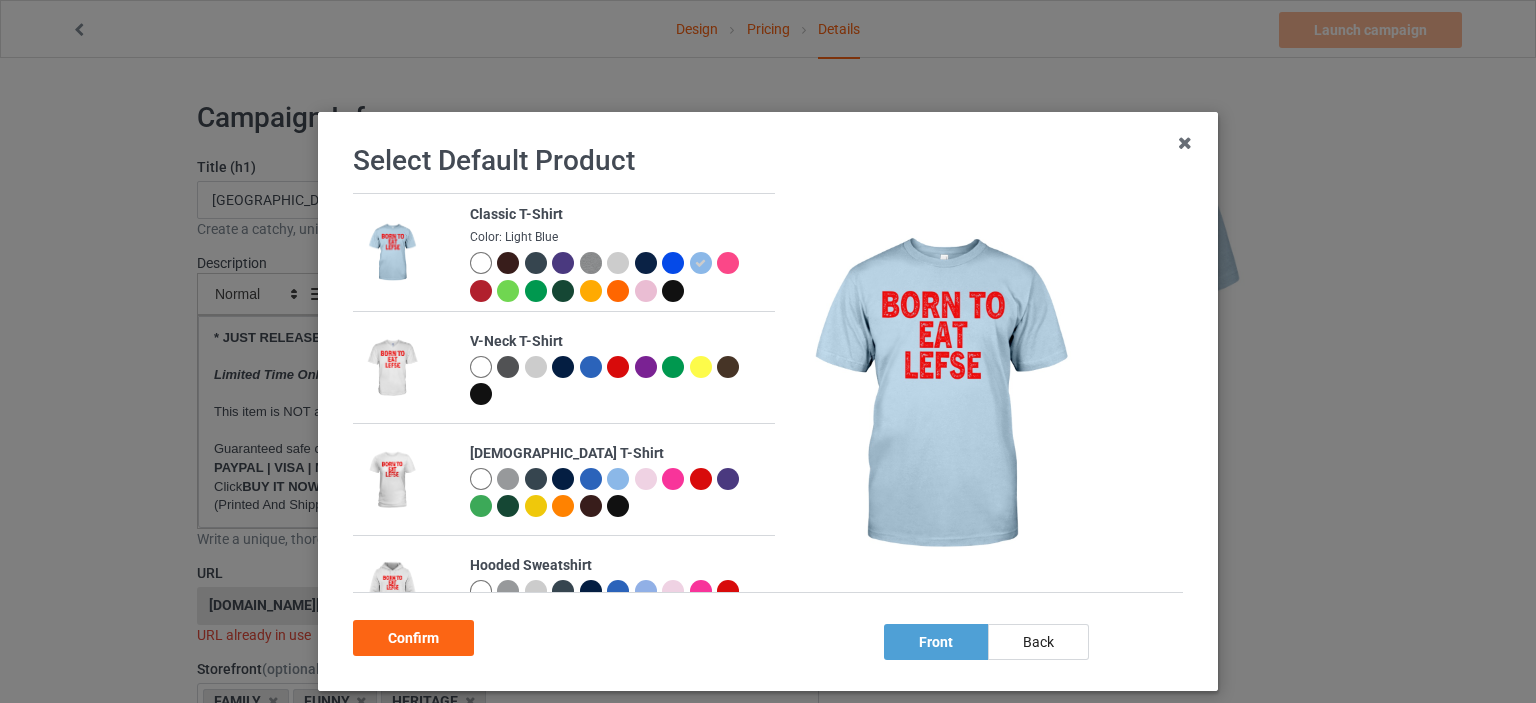 click at bounding box center [508, 263] 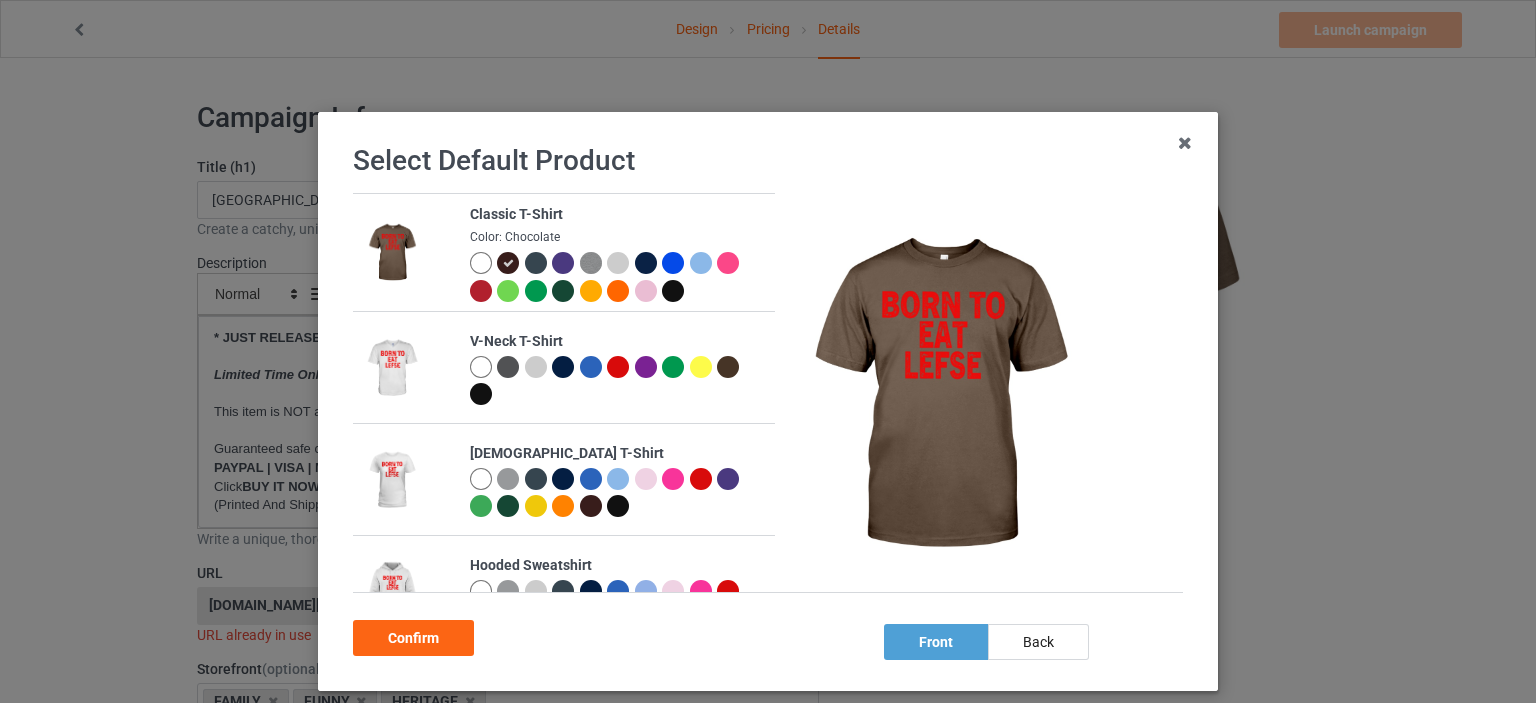 click at bounding box center [673, 291] 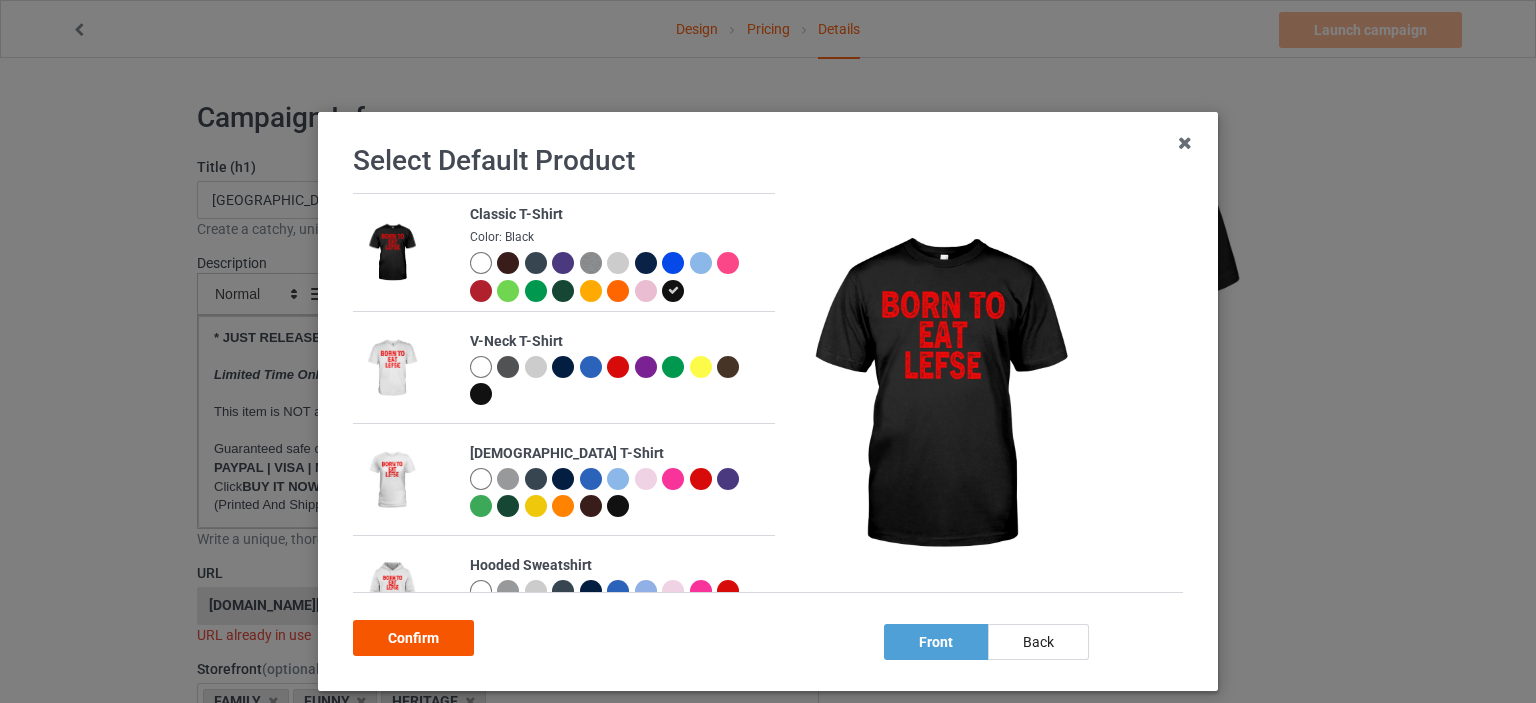 click on "Confirm" at bounding box center [413, 638] 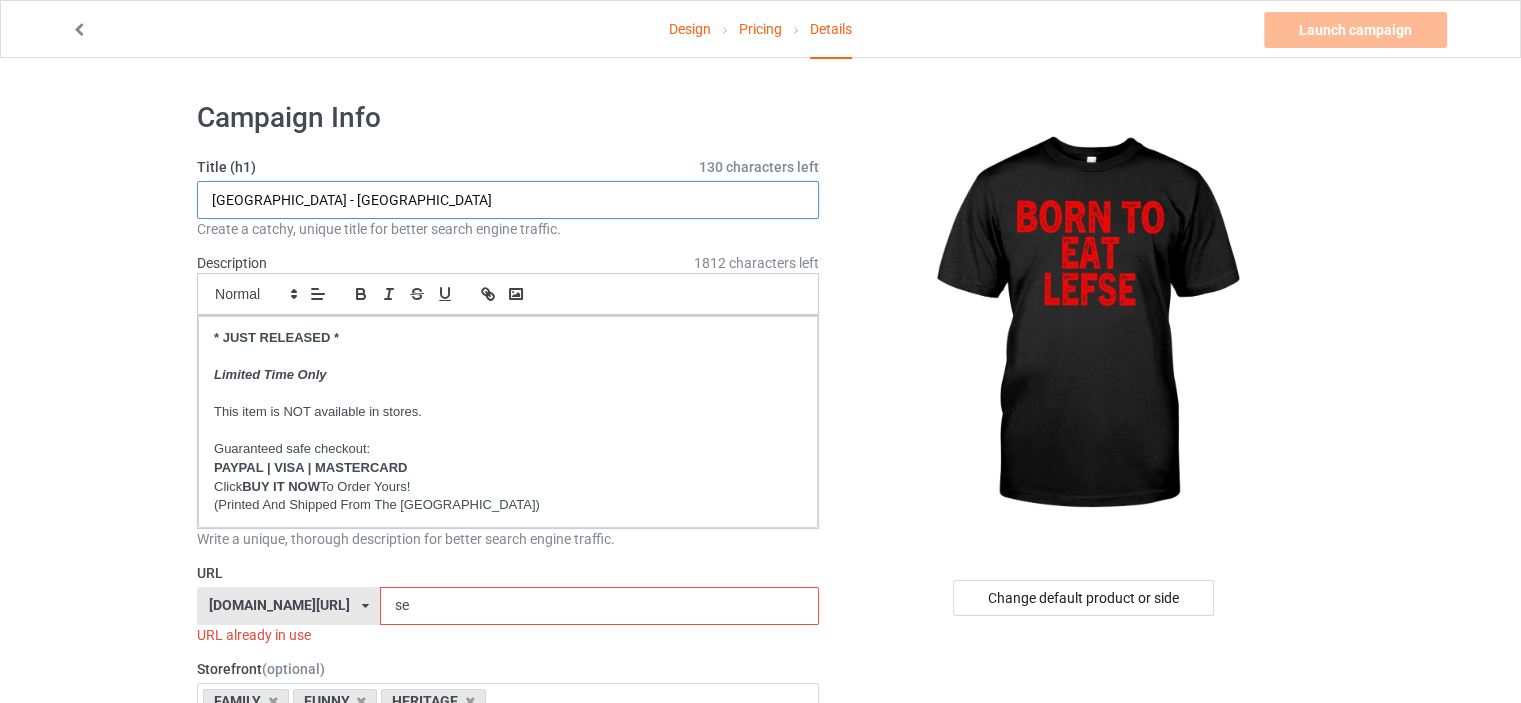 drag, startPoint x: 379, startPoint y: 207, endPoint x: 0, endPoint y: 203, distance: 379.02112 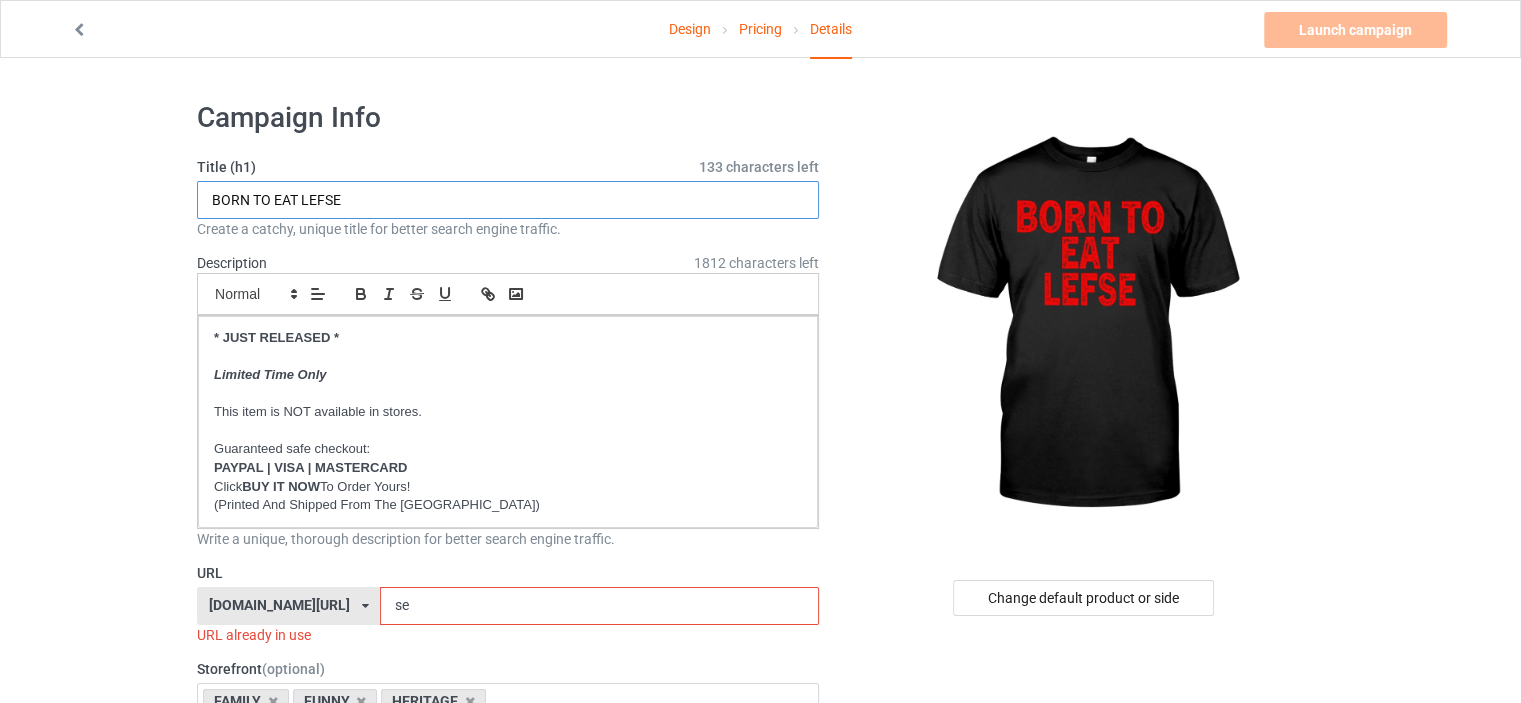 type on "BORN TO EAT LEFSE" 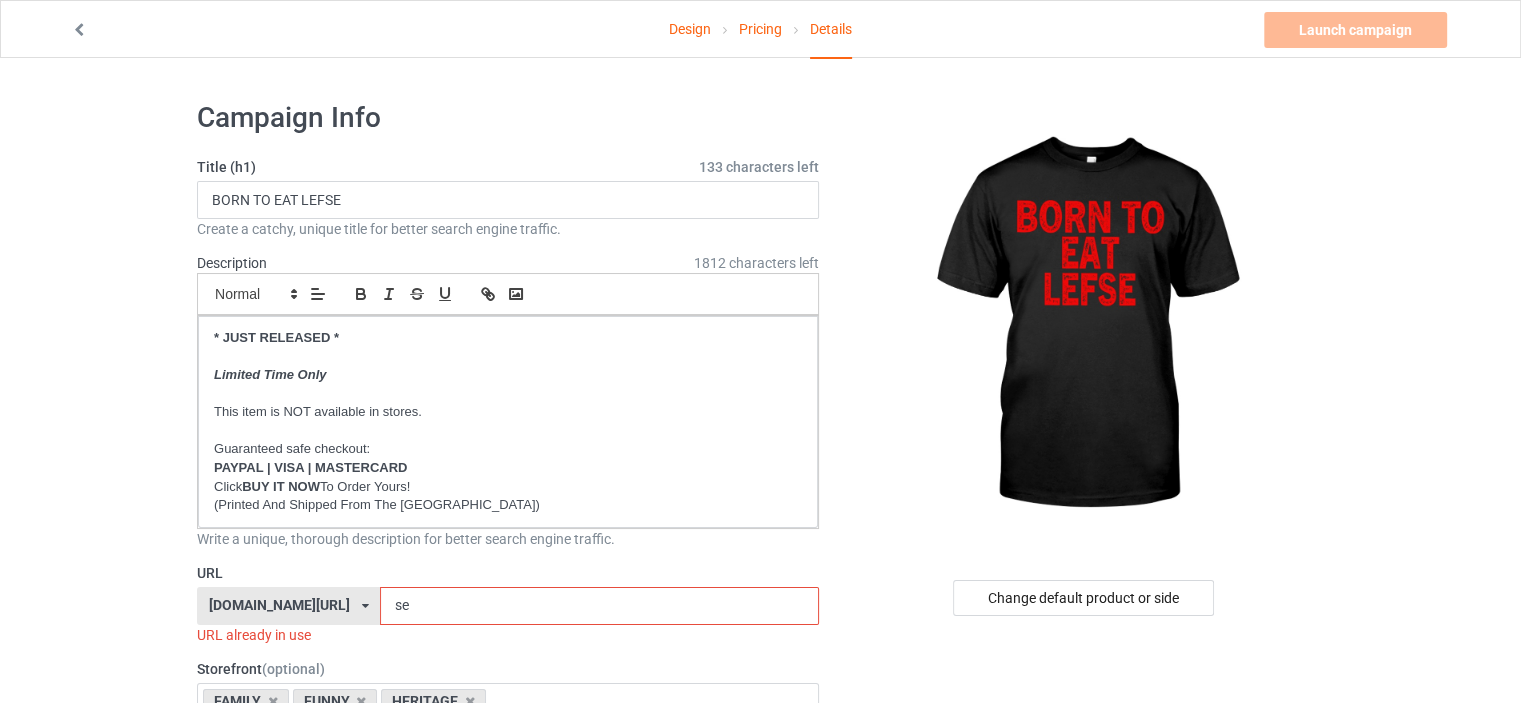 click on "Design Pricing Details Launch campaign Invalid campaign URL Campaign Info Title (h1) 133   characters left BORN TO EAT LEFSE Create a catchy, unique title for better search engine traffic. Description 1812   characters left       Small Normal Large Big Huge                                                                                     * JUST RELEASED * Limited Time Only This item is NOT available in stores. Guaranteed safe checkout: PAYPAL | VISA | MASTERCARD Click  BUY IT NOW  To Order Yours! (Printed And Shipped From The USA) Write a unique, thorough description for better search engine traffic. URL ilovemyscotland.com/ britishlook.net/ danishlegends.com/ familyworldgifts.com/ finnishlegends.com/ funnyteeworld.com/ ilovemyaustralia.com/ ilovemycanada.net/ ilovemydenmark.com/ ilovemyfinland.com/ ilovemyfrance.com/ ilovemygermany.com/ ilovemygnomes.com/ ilovemyireland.com/ ilovemyitaly.com/ ilovemynetherlands.com/ ilovemynorway.com/ ilovemypoland.com/ ilovemyredhair.net/ ilovemyscotland.com/ se FAMILY" at bounding box center (760, 1168) 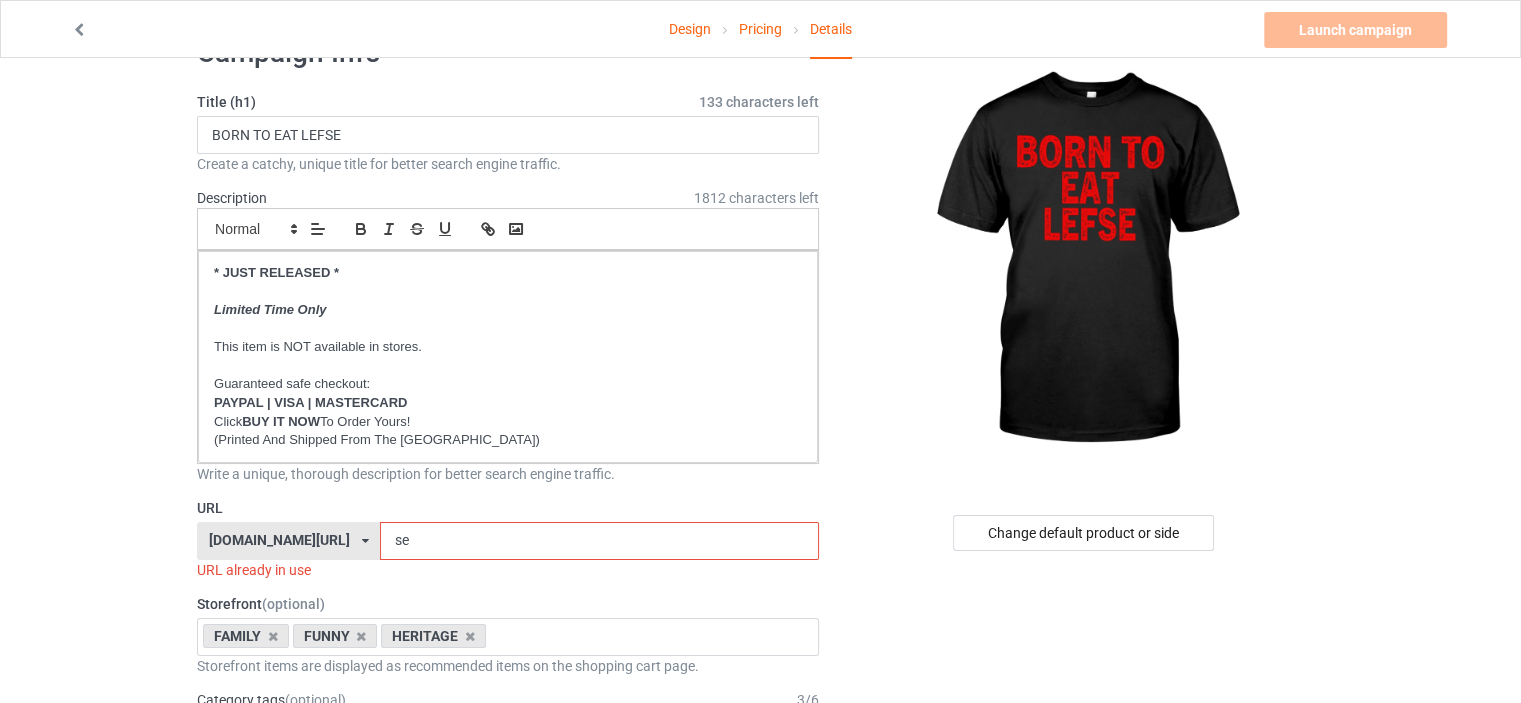 scroll, scrollTop: 100, scrollLeft: 0, axis: vertical 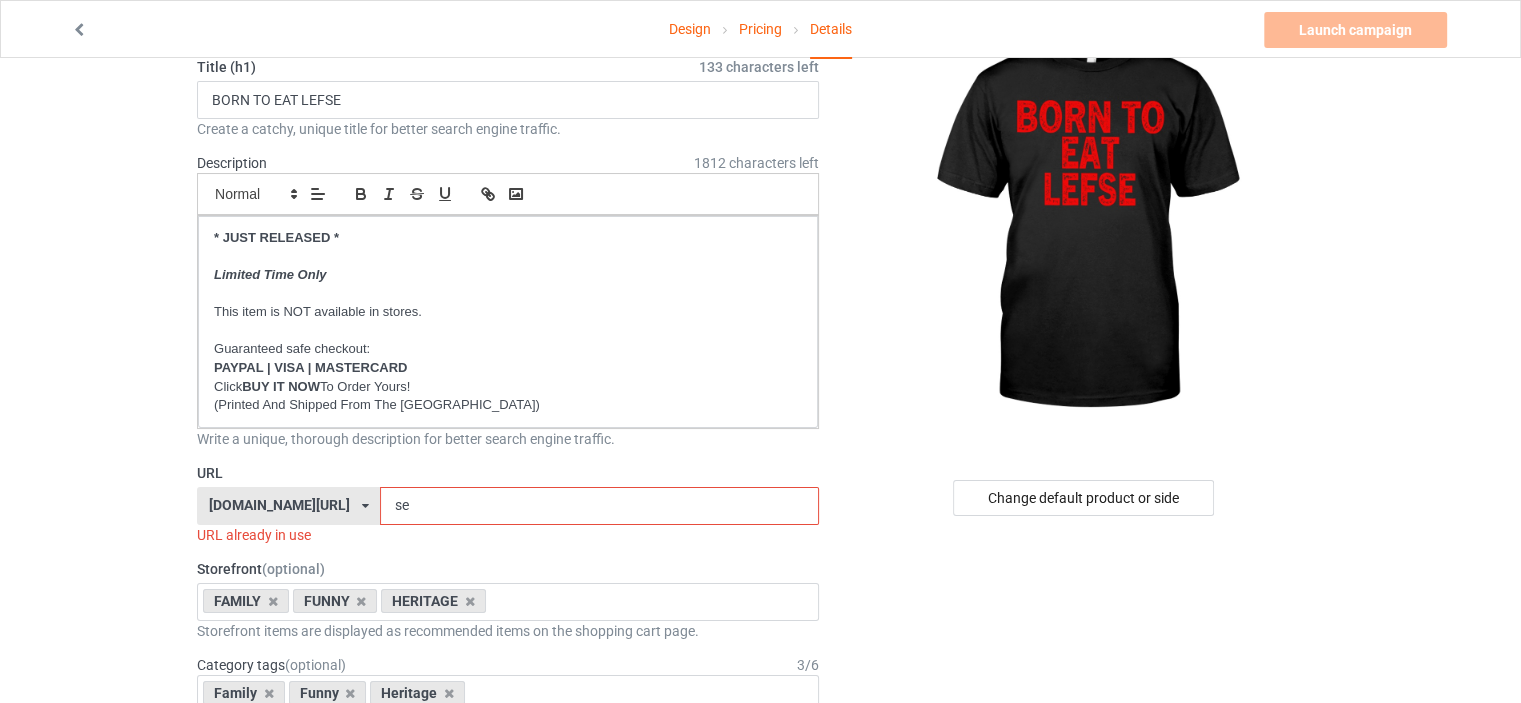 drag, startPoint x: 467, startPoint y: 497, endPoint x: 192, endPoint y: 453, distance: 278.49774 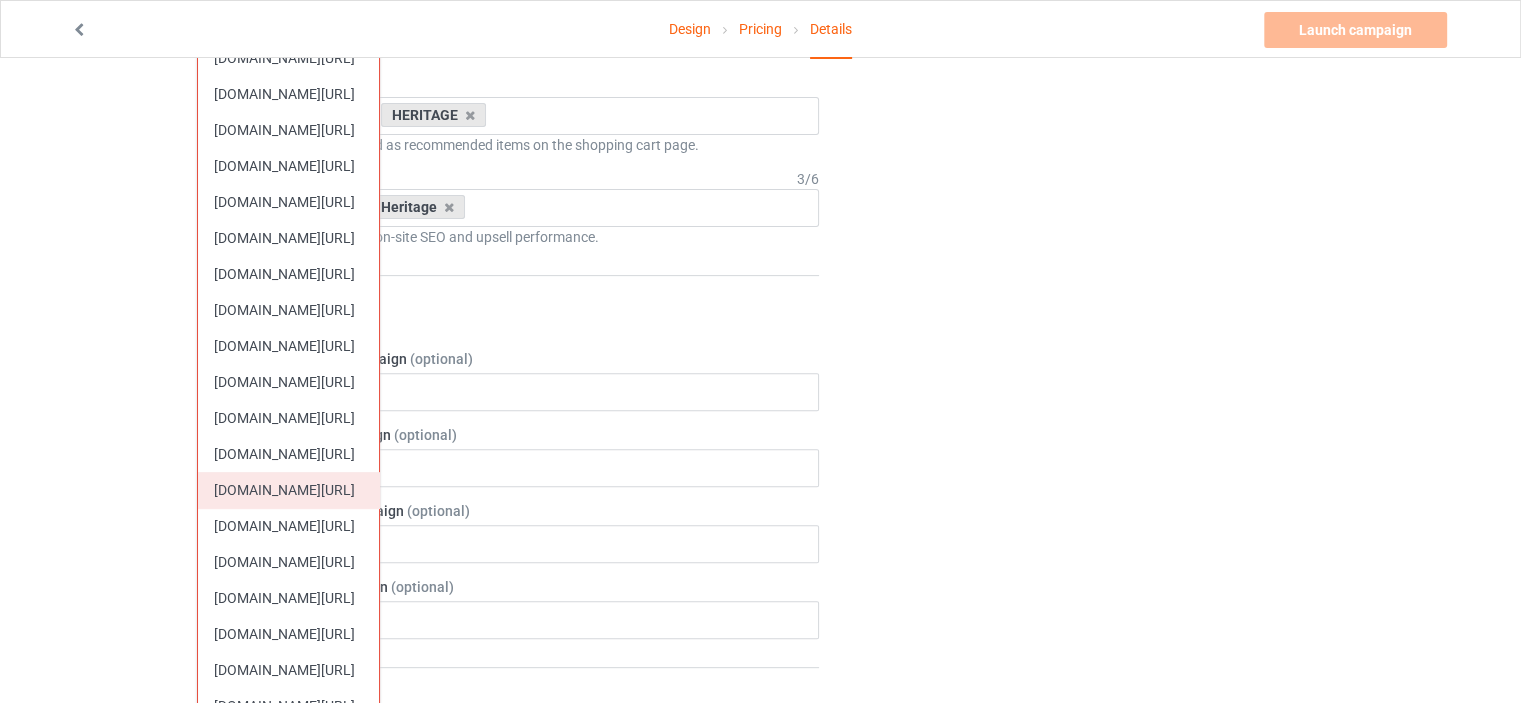 scroll, scrollTop: 700, scrollLeft: 0, axis: vertical 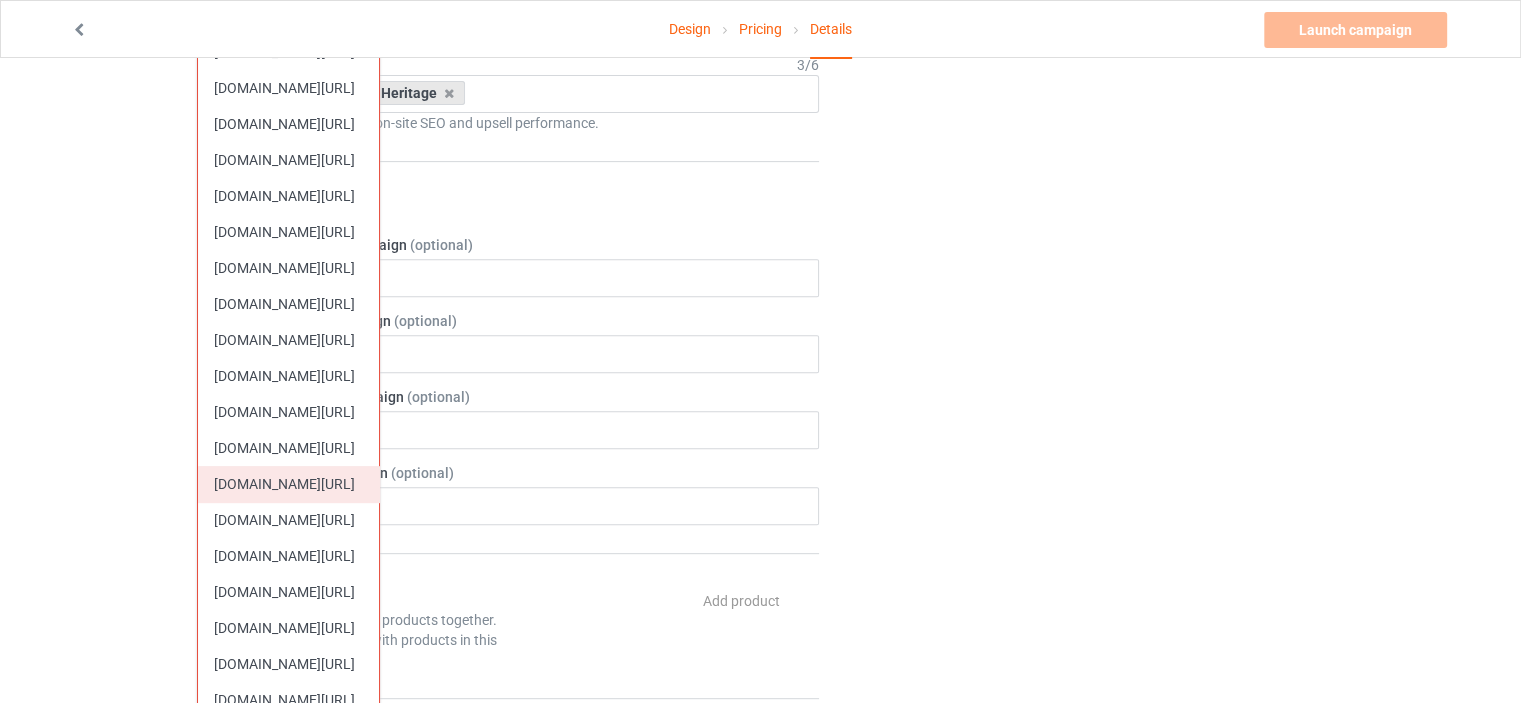 click on "[DOMAIN_NAME][URL]" at bounding box center (288, 484) 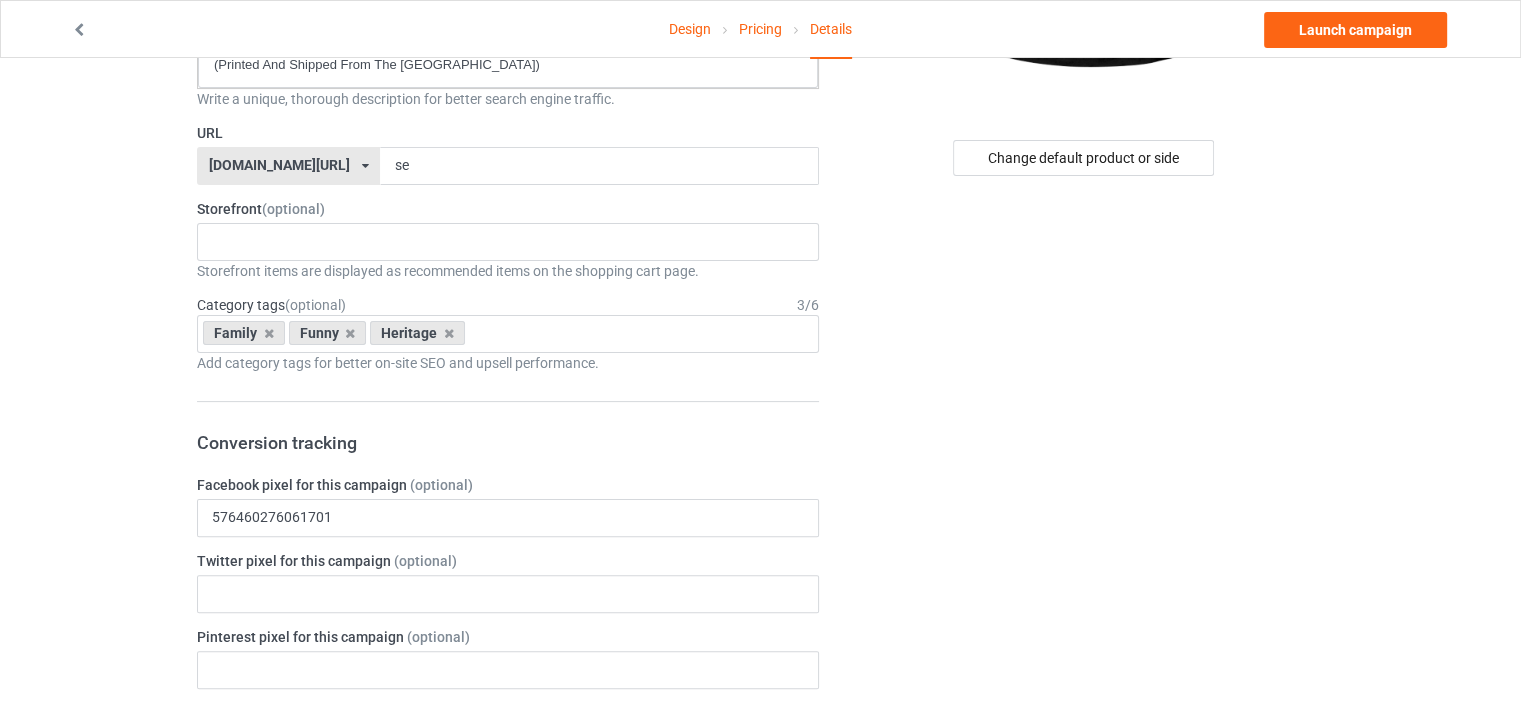 scroll, scrollTop: 200, scrollLeft: 0, axis: vertical 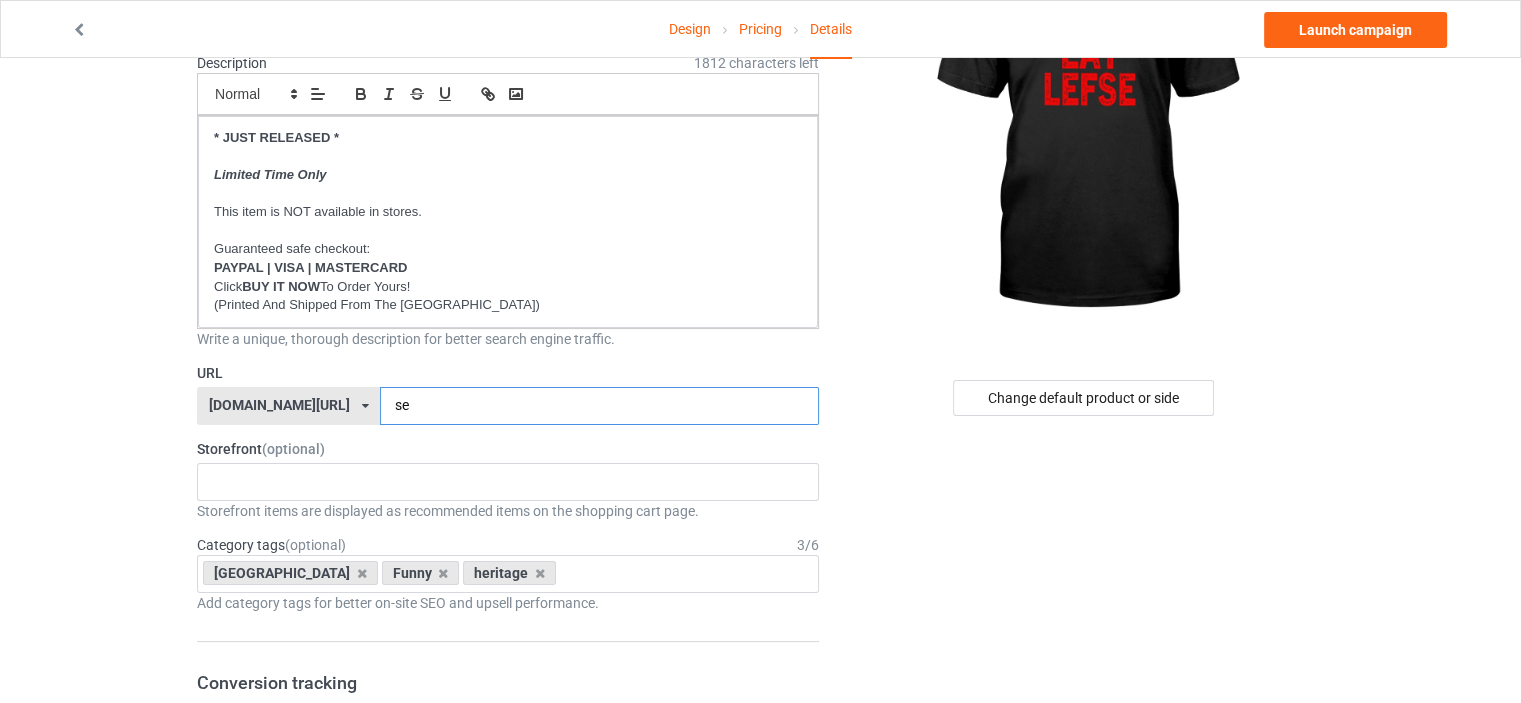 drag, startPoint x: 410, startPoint y: 401, endPoint x: 182, endPoint y: 383, distance: 228.70943 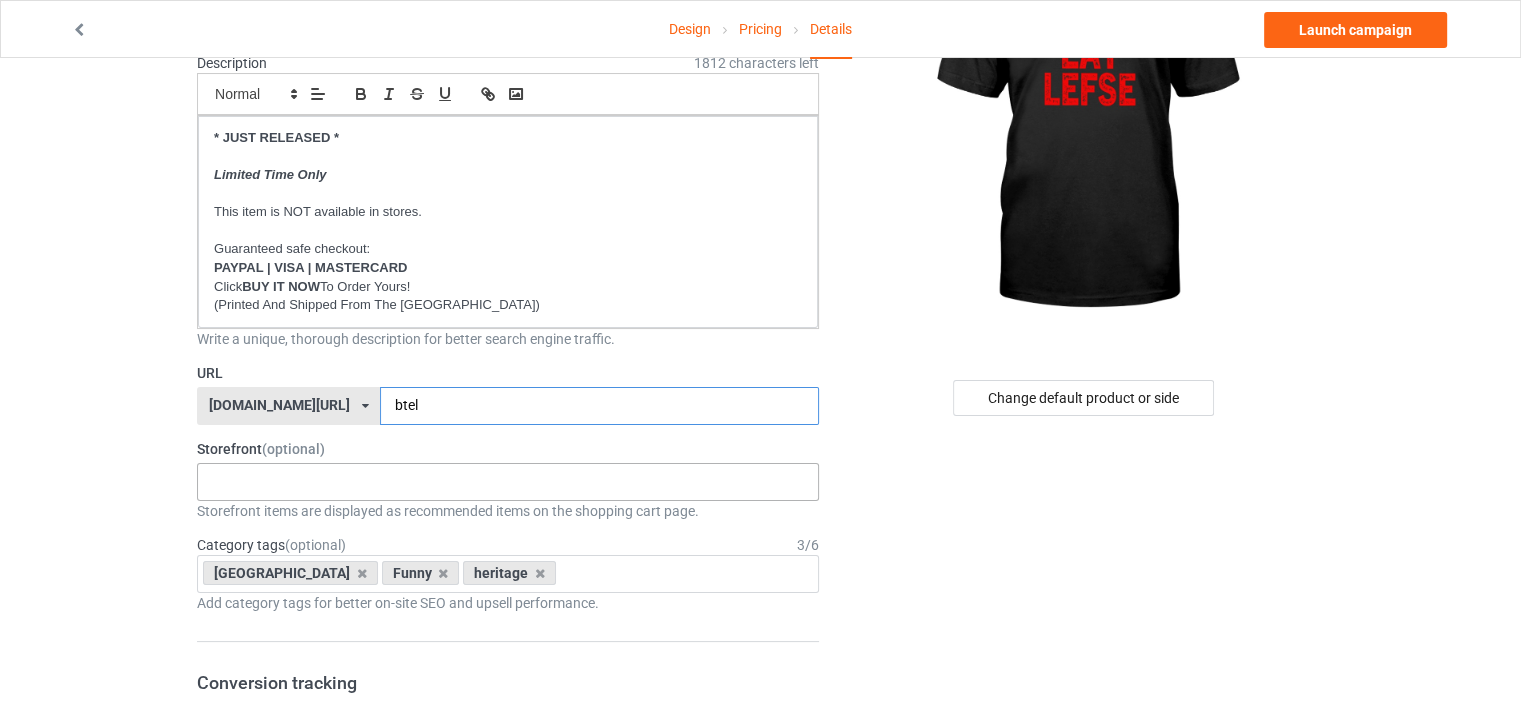 type on "btel" 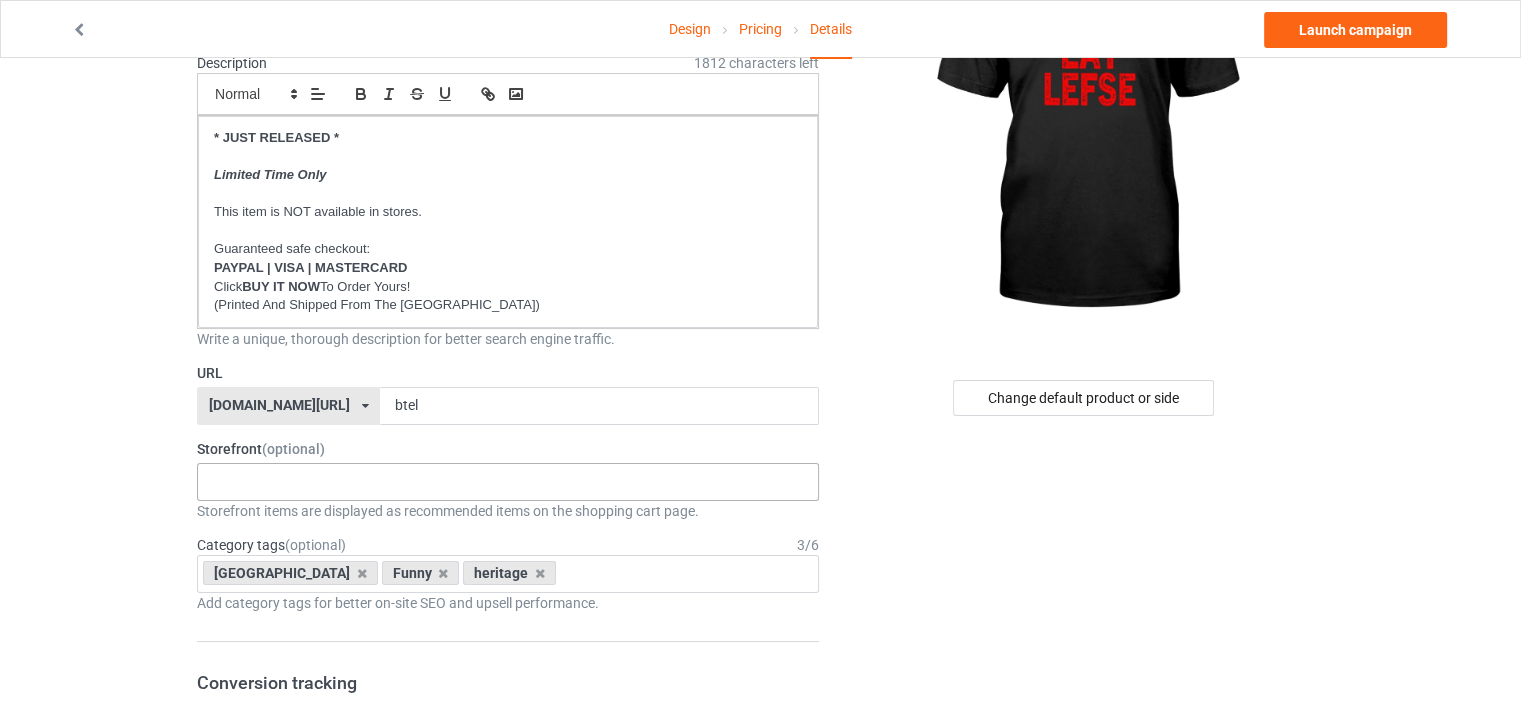 click on "HERITAGE FUNNY FAMILY GOD JUL 5d6bcb4e2529ac1019a14f22 5d6ac466a2bc470ae84ea502 5d6aaf2ee06c560ad6bab7bb 5d698b60a2bc470ae84e9d91" at bounding box center [508, 482] 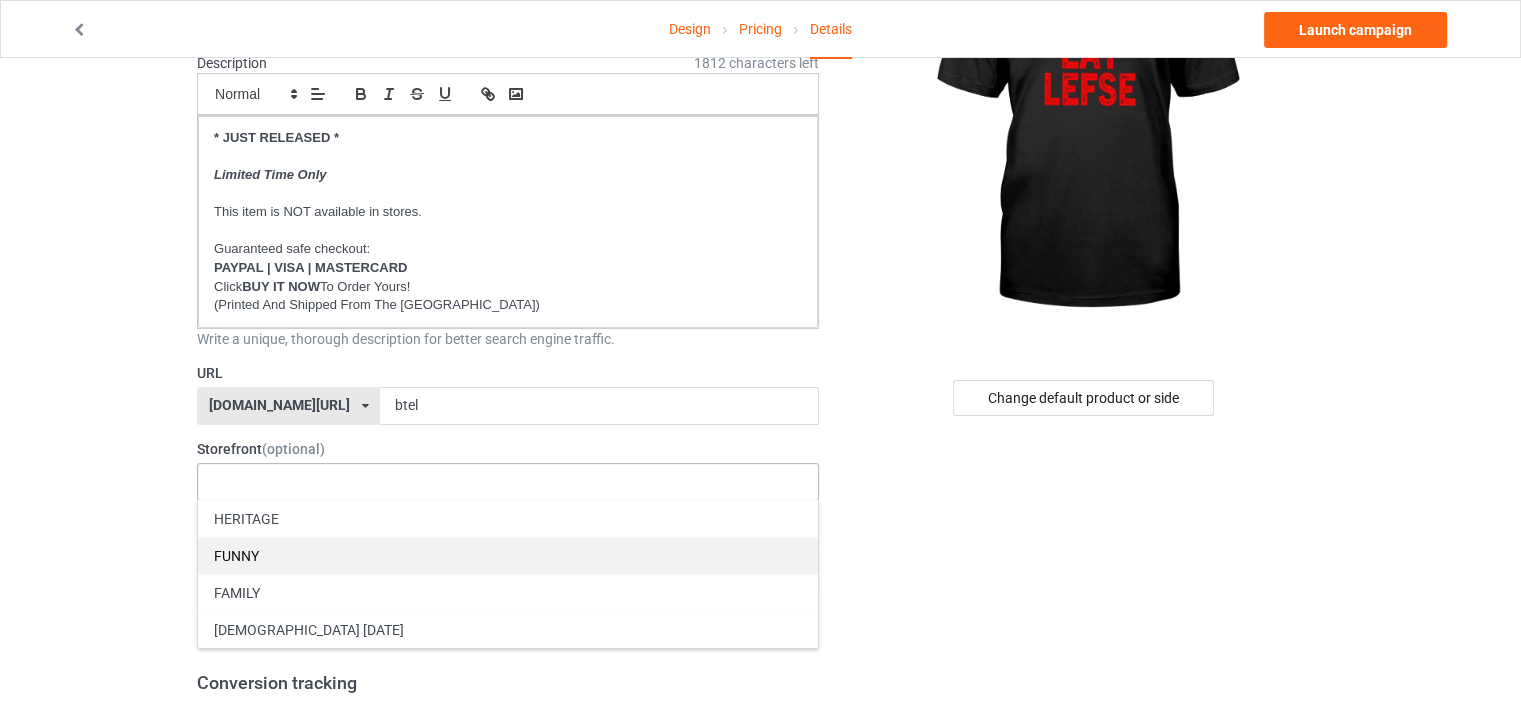 click on "FUNNY" at bounding box center [508, 555] 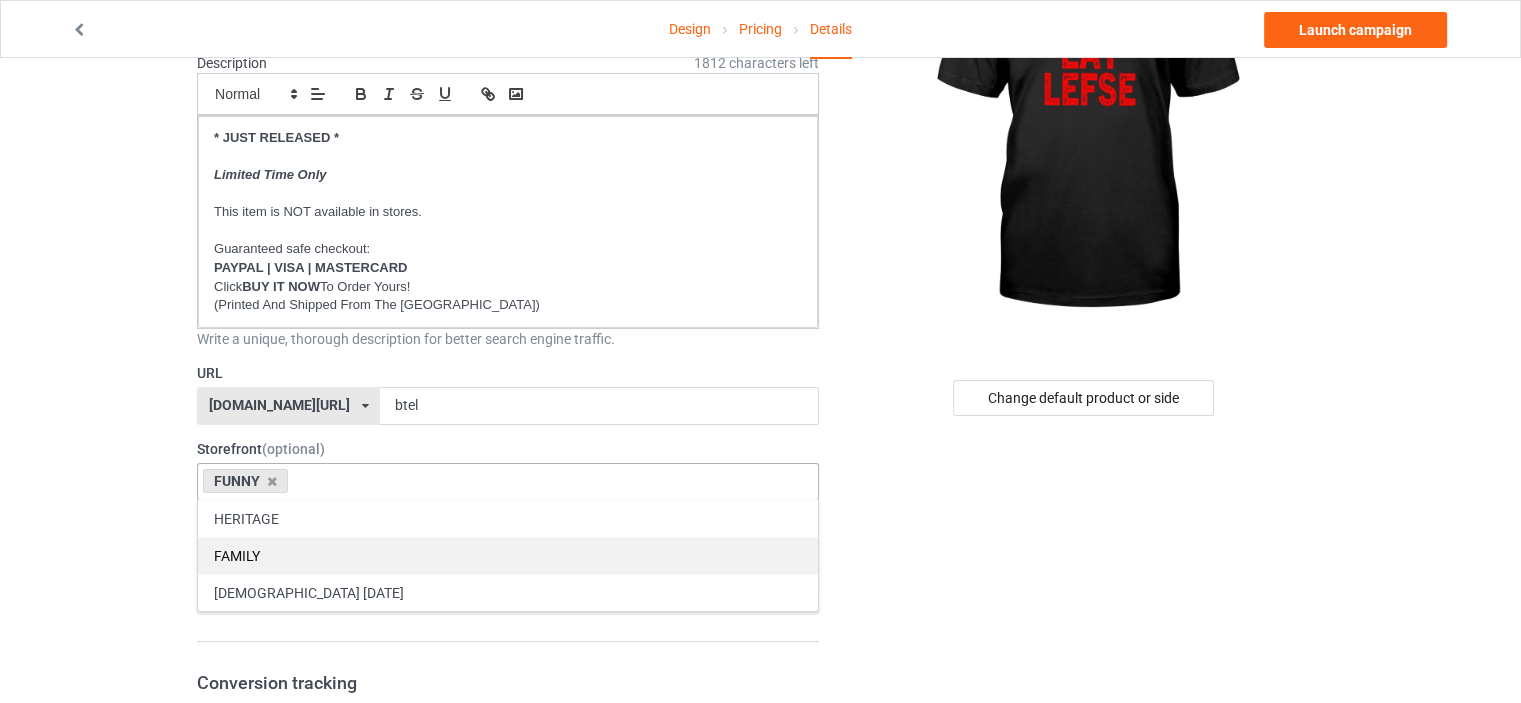 click on "FAMILY" at bounding box center [508, 555] 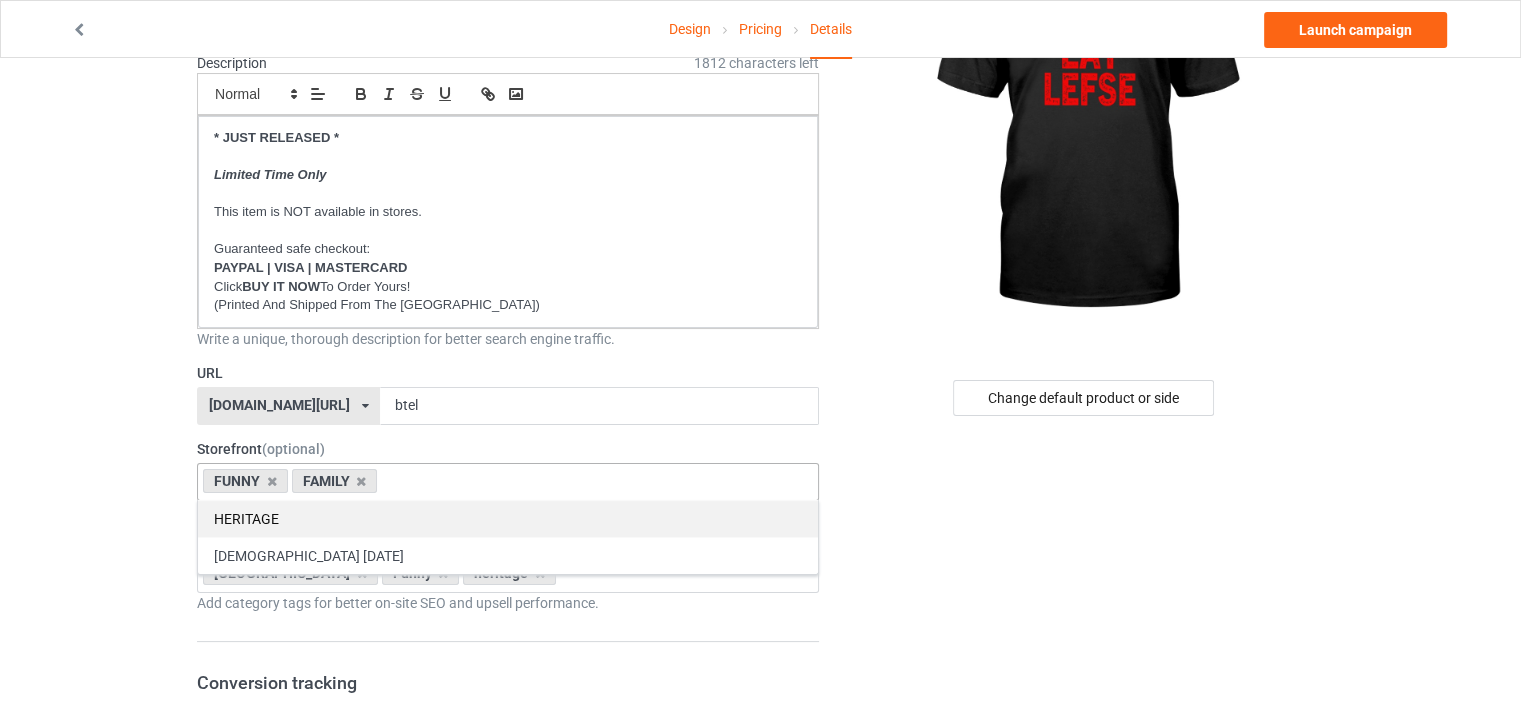 click on "HERITAGE" at bounding box center (508, 518) 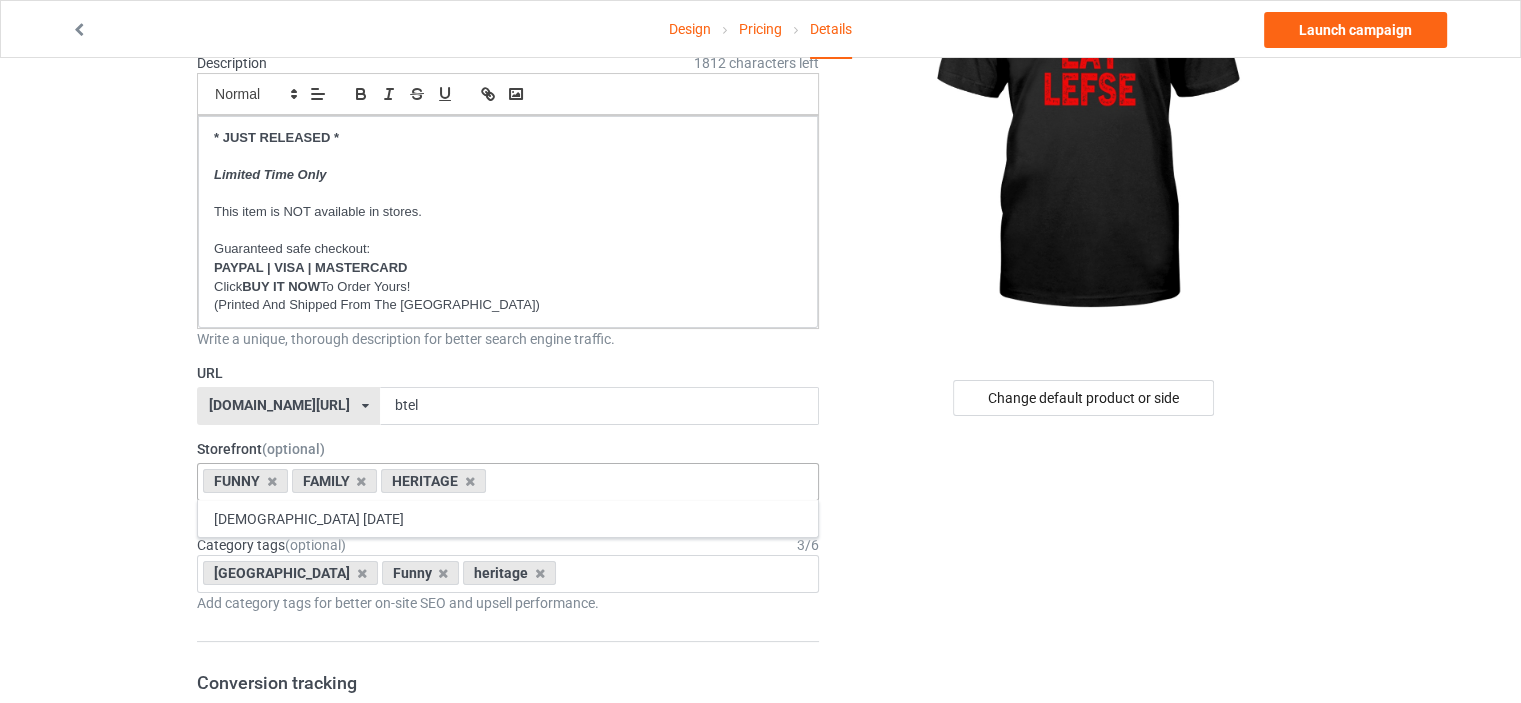click on "Design Pricing Details Launch campaign Campaign Info Title (h1) 133   characters left BORN TO EAT LEFSE Create a catchy, unique title for better search engine traffic. Description 1812   characters left       Small Normal Large Big Huge                                                                                     * JUST RELEASED * Limited Time Only This item is NOT available in stores. Guaranteed safe checkout: PAYPAL | VISA | MASTERCARD Click  BUY IT NOW  To Order Yours! (Printed And Shipped From The USA) Write a unique, thorough description for better search engine traffic. URL ilovemynorway.com/ britishlook.net/ danishlegends.com/ familyworldgifts.com/ finnishlegends.com/ funnyteeworld.com/ ilovemyaustralia.com/ ilovemycanada.net/ ilovemydenmark.com/ ilovemyfinland.com/ ilovemyfrance.com/ ilovemygermany.com/ ilovemygnomes.com/ ilovemyireland.com/ ilovemyitaly.com/ ilovemynetherlands.com/ ilovemynorway.com/ ilovemypoland.com/ ilovemyredhair.net/ ilovemyscotland.com/ ilovemysweden.com/ teechip.com/" at bounding box center [760, 958] 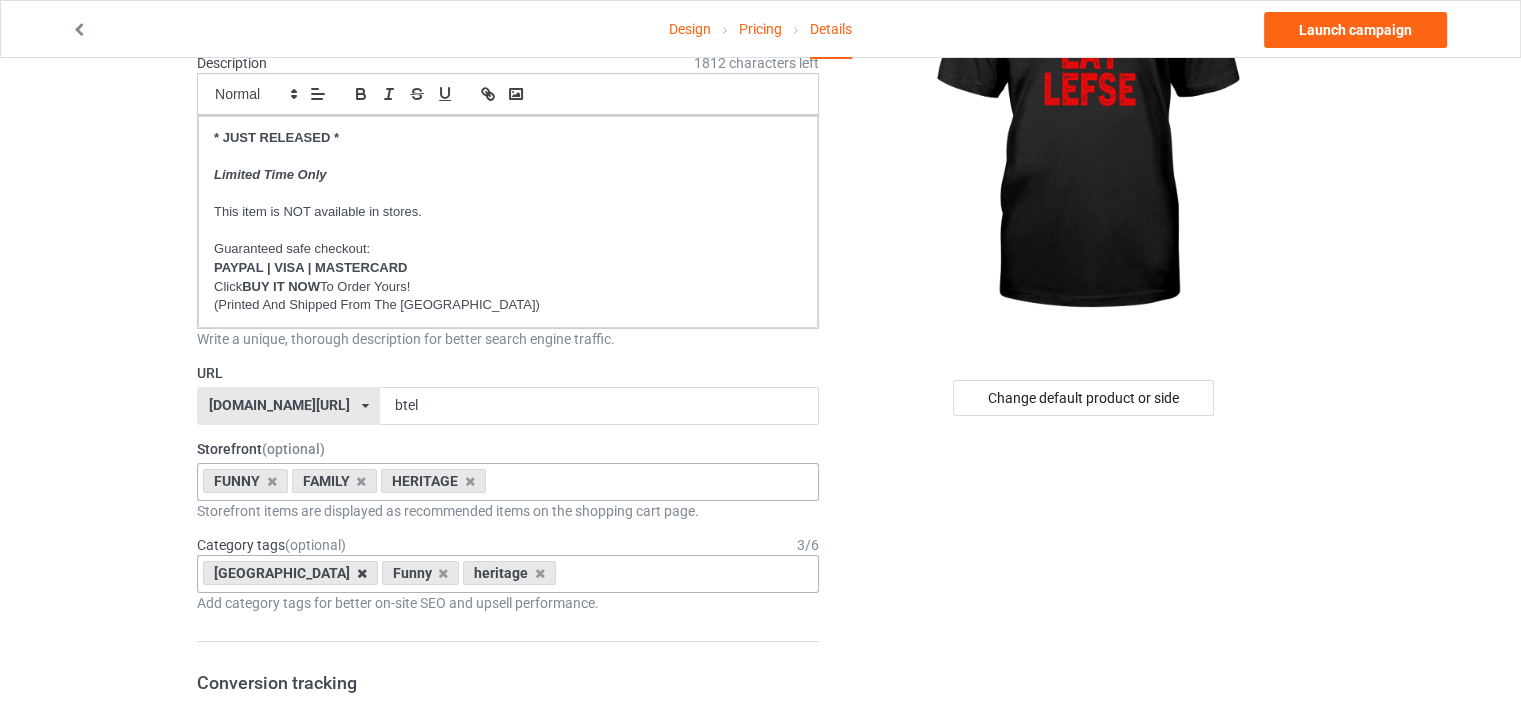 scroll, scrollTop: 300, scrollLeft: 0, axis: vertical 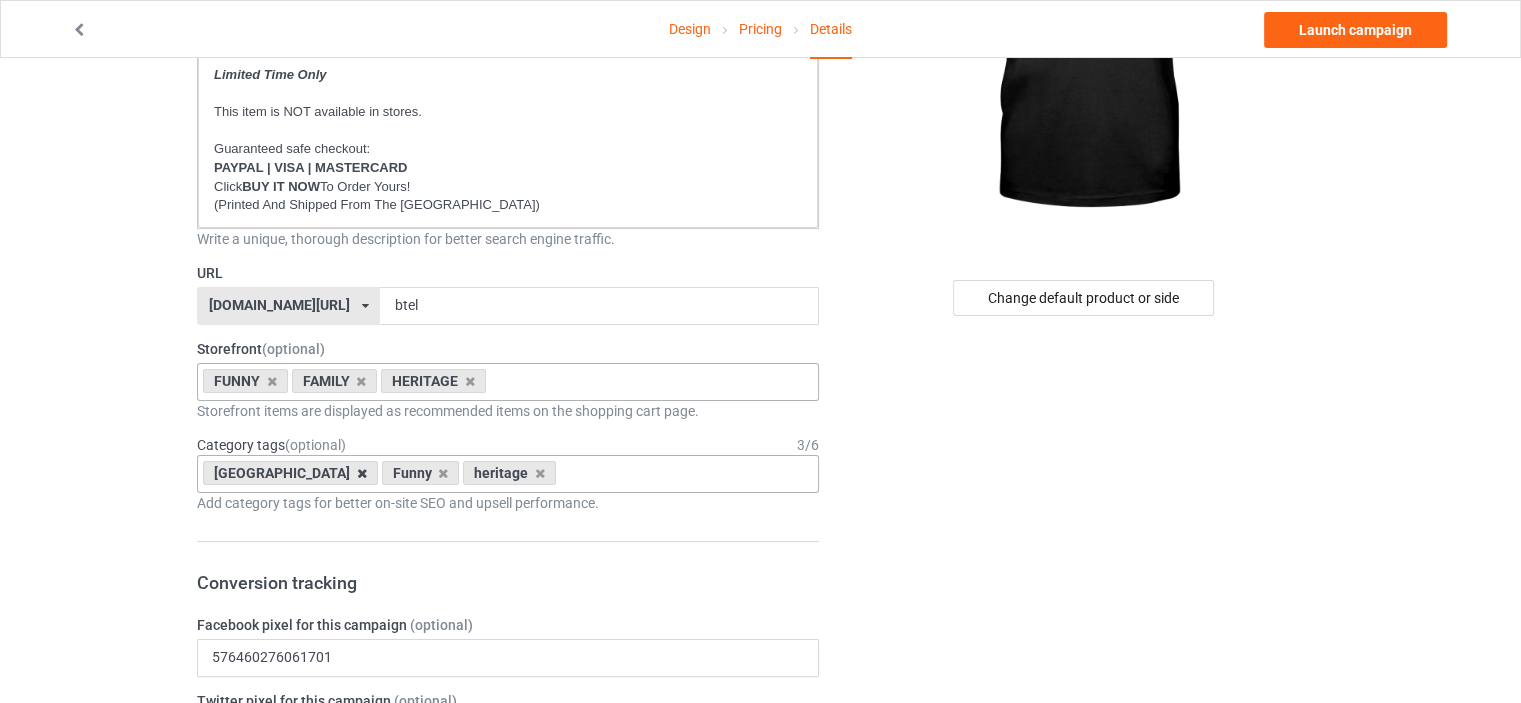 click at bounding box center (362, 473) 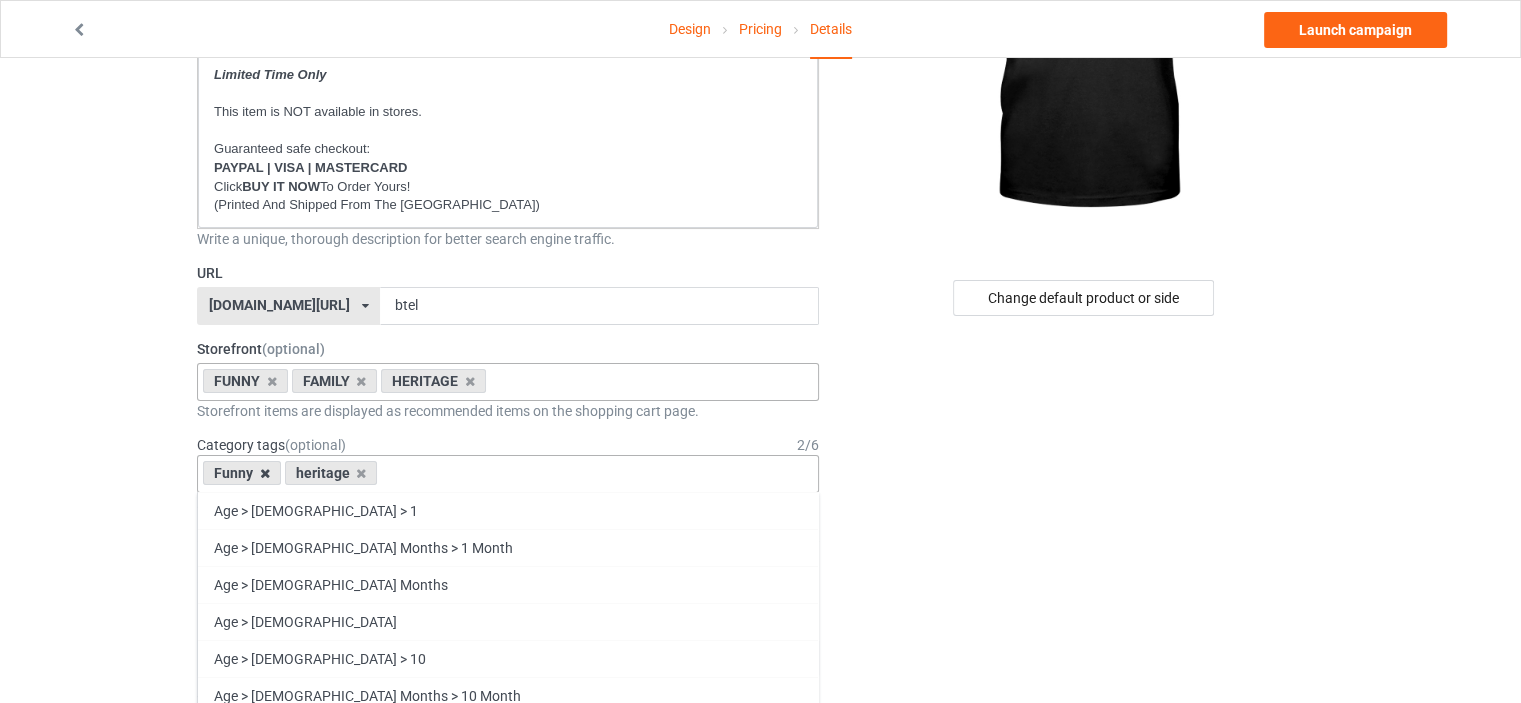 click at bounding box center [265, 473] 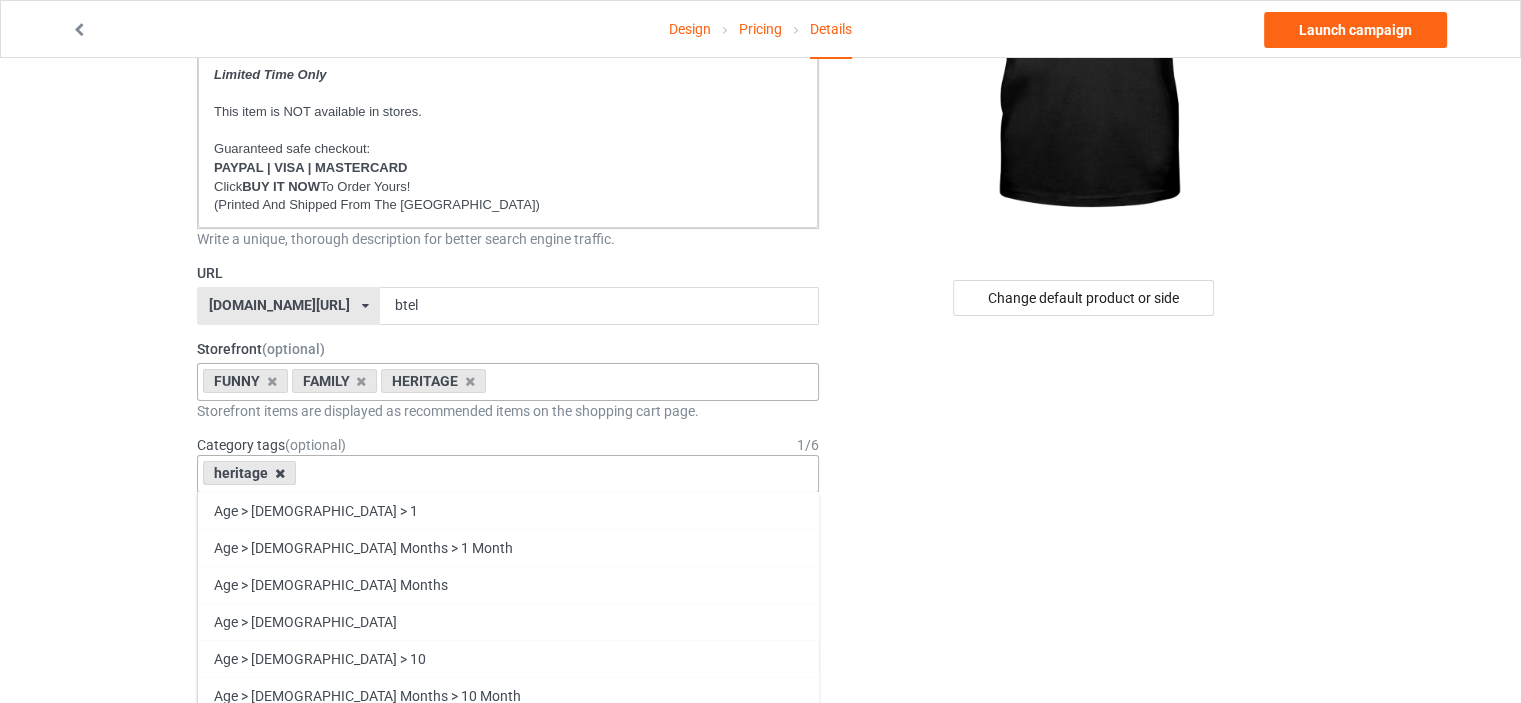 click at bounding box center [280, 473] 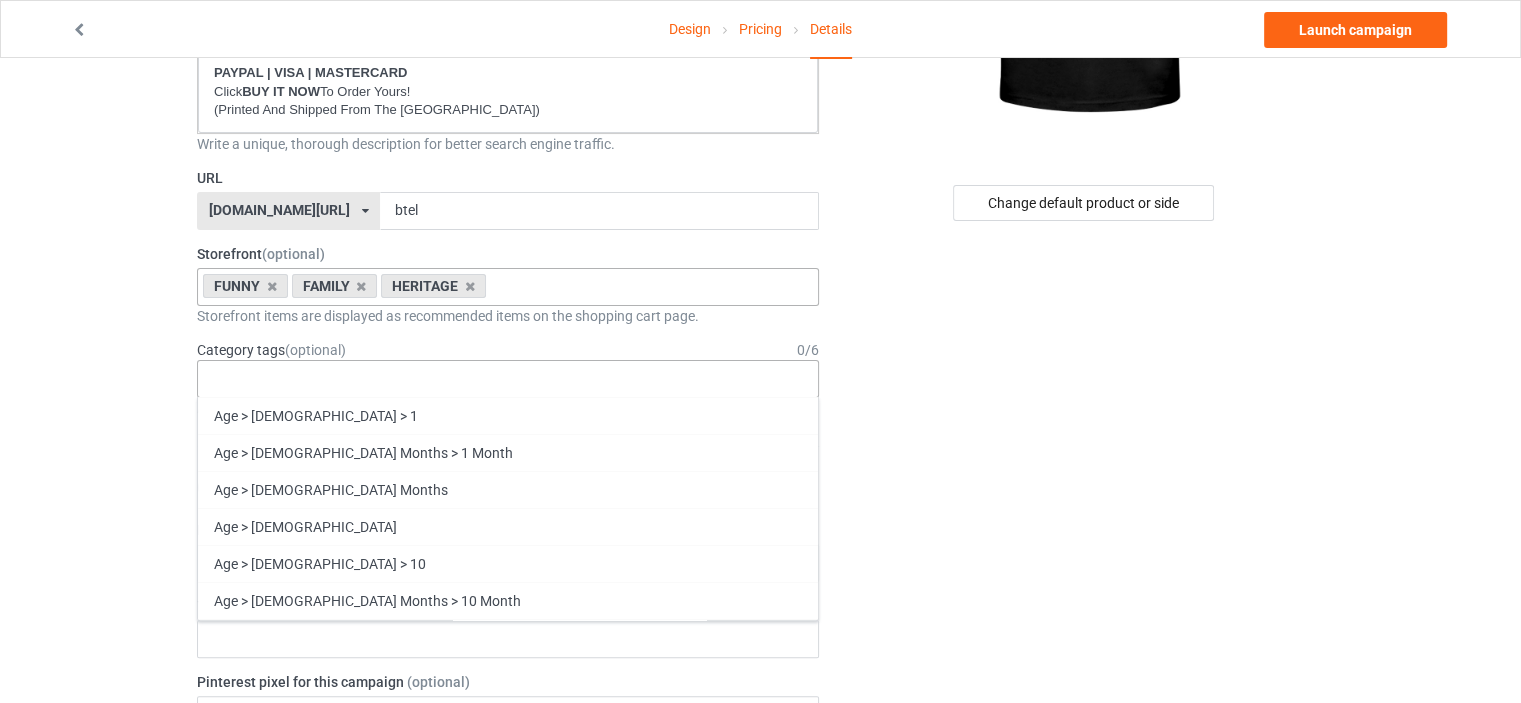 scroll, scrollTop: 500, scrollLeft: 0, axis: vertical 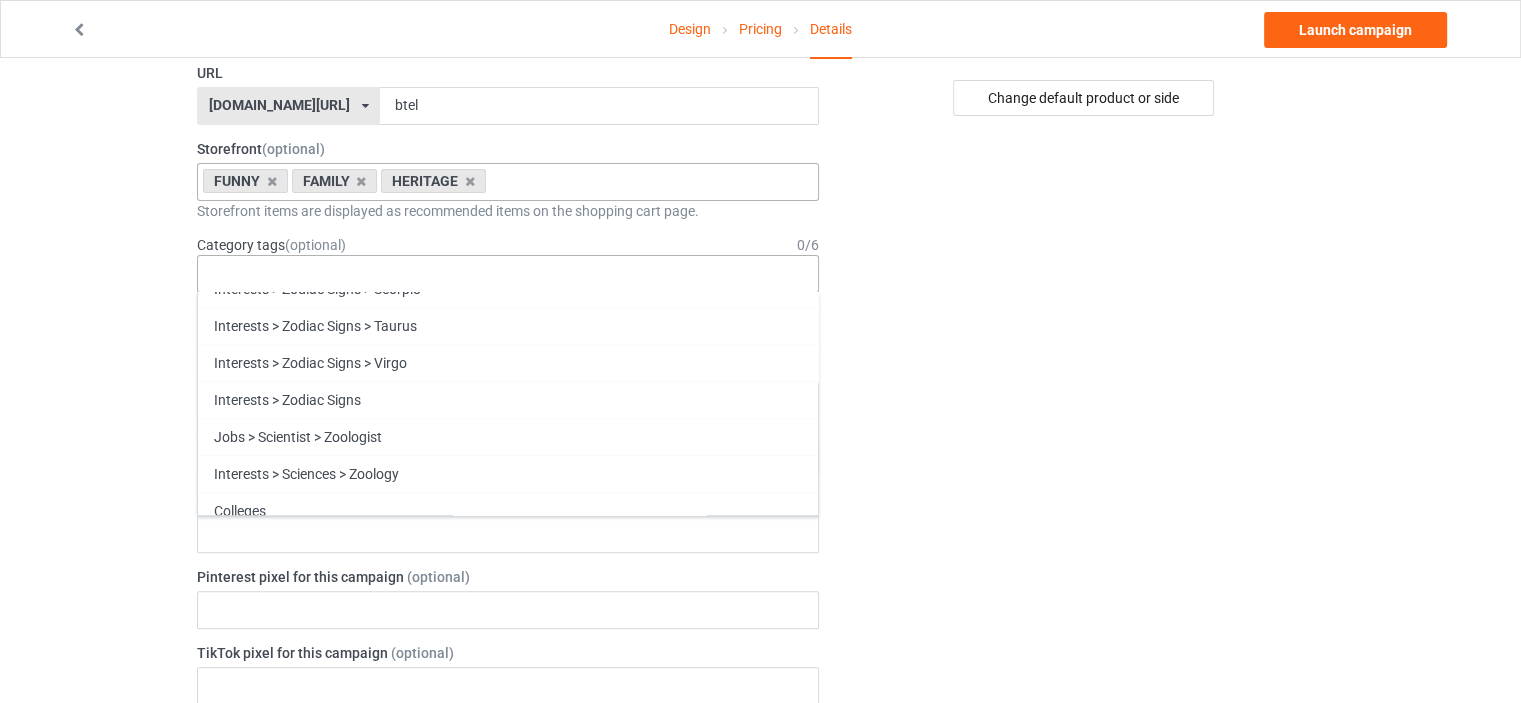 click on "Funny" at bounding box center [508, 843] 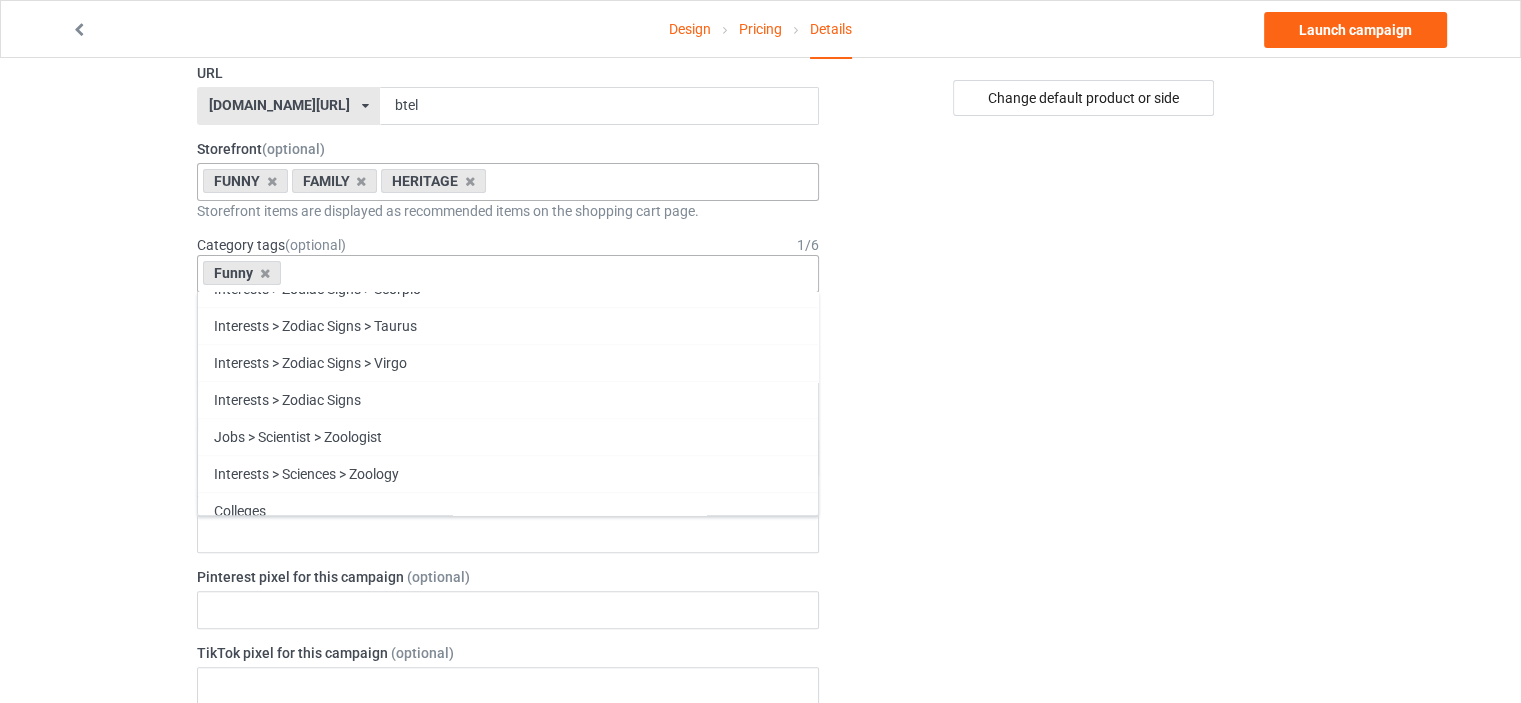 click on "Heritage" at bounding box center (508, 880) 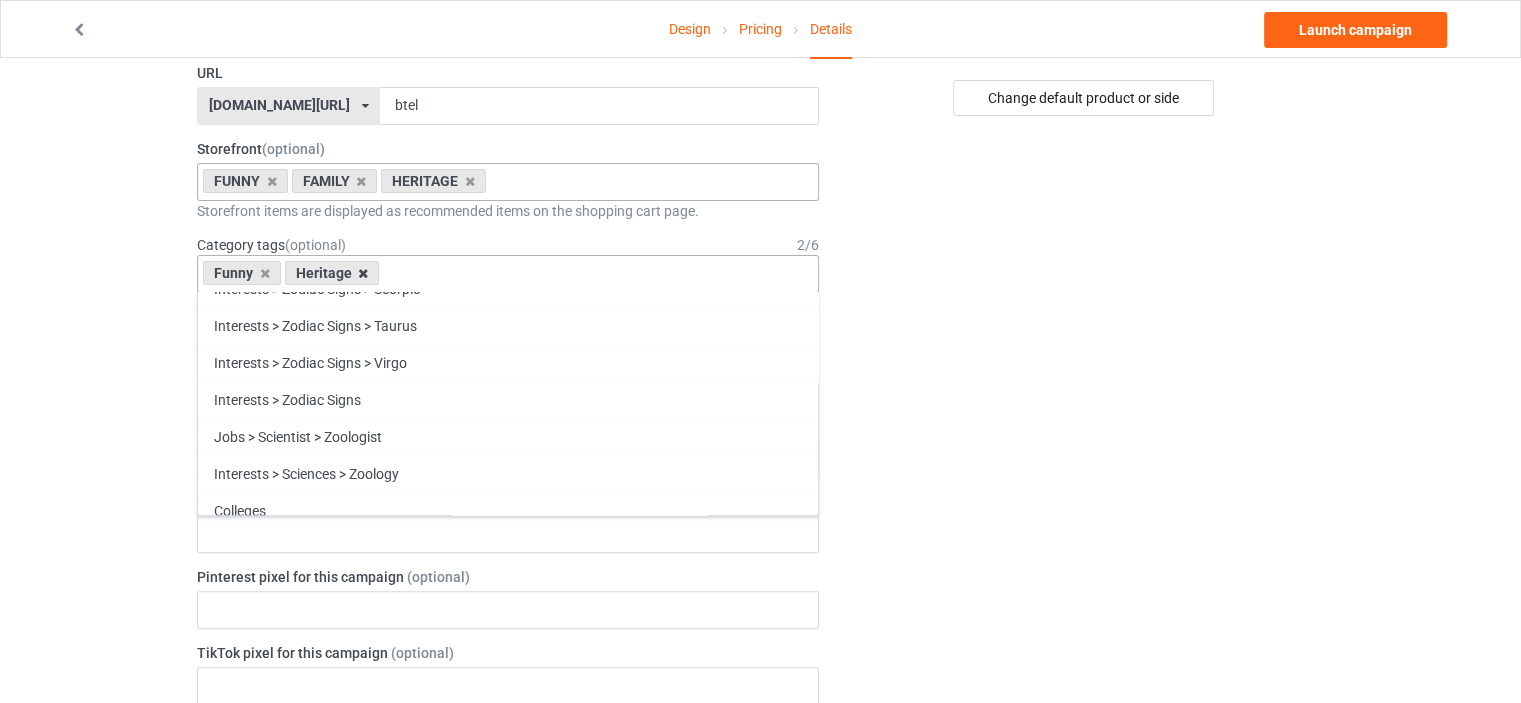 click at bounding box center (363, 273) 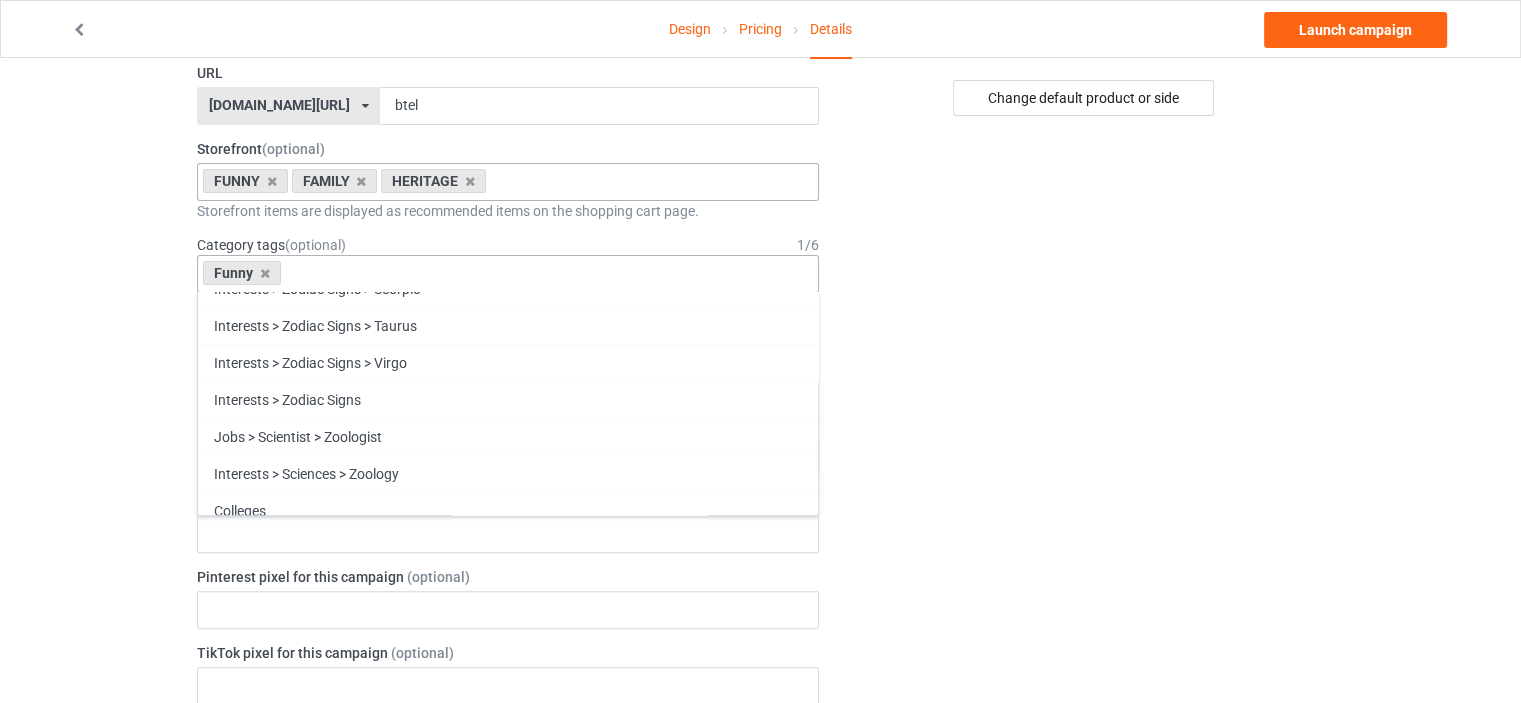 click on "Family" at bounding box center [508, 843] 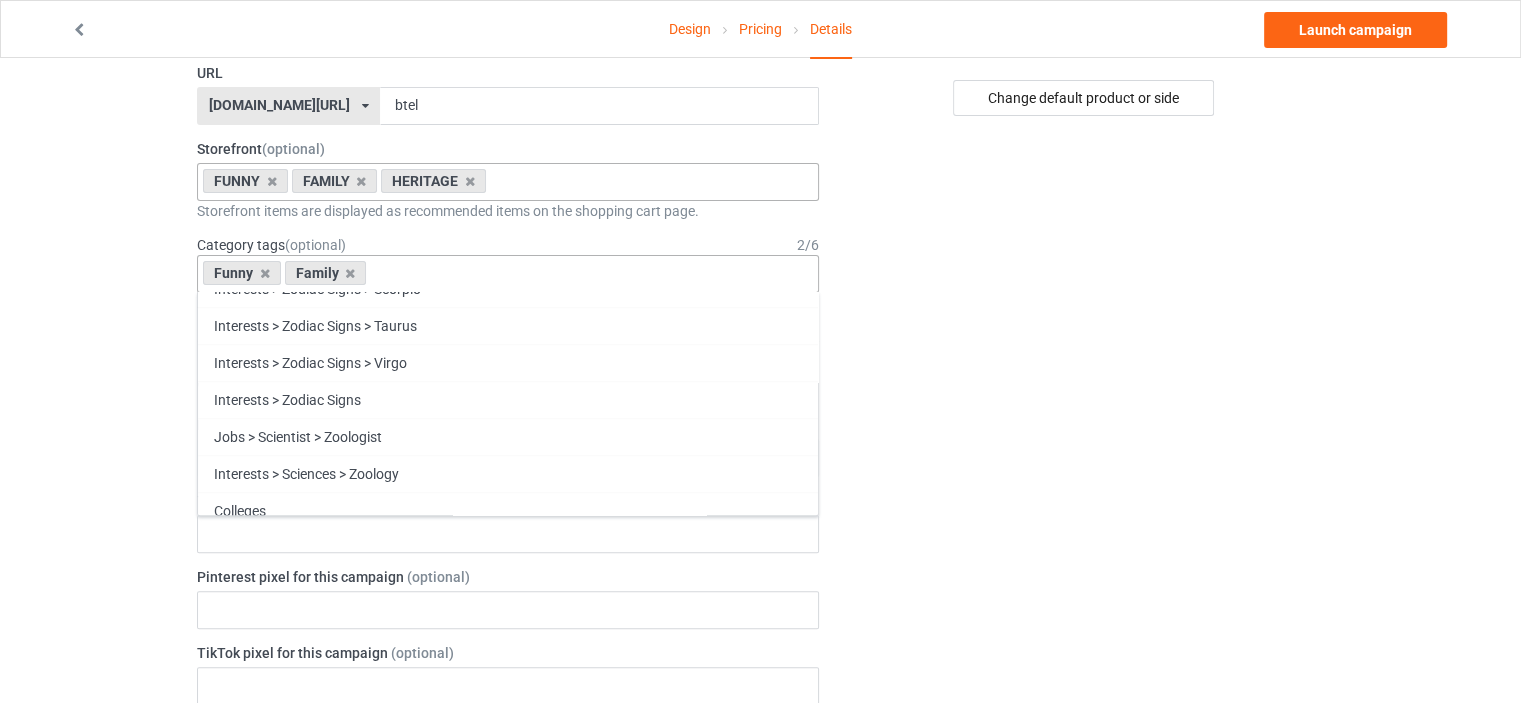 click on "Heritage" at bounding box center (508, 843) 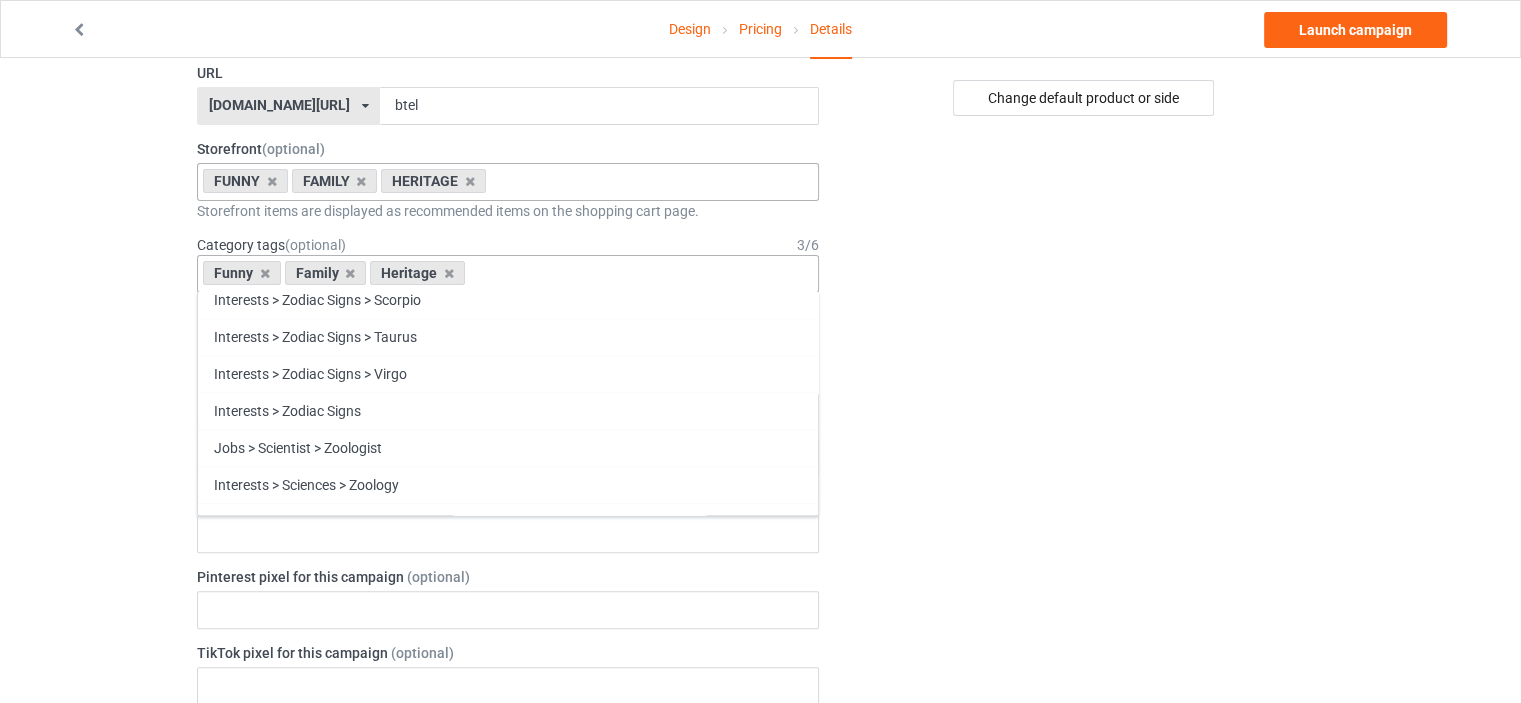 click on "[GEOGRAPHIC_DATA]" at bounding box center [508, 817] 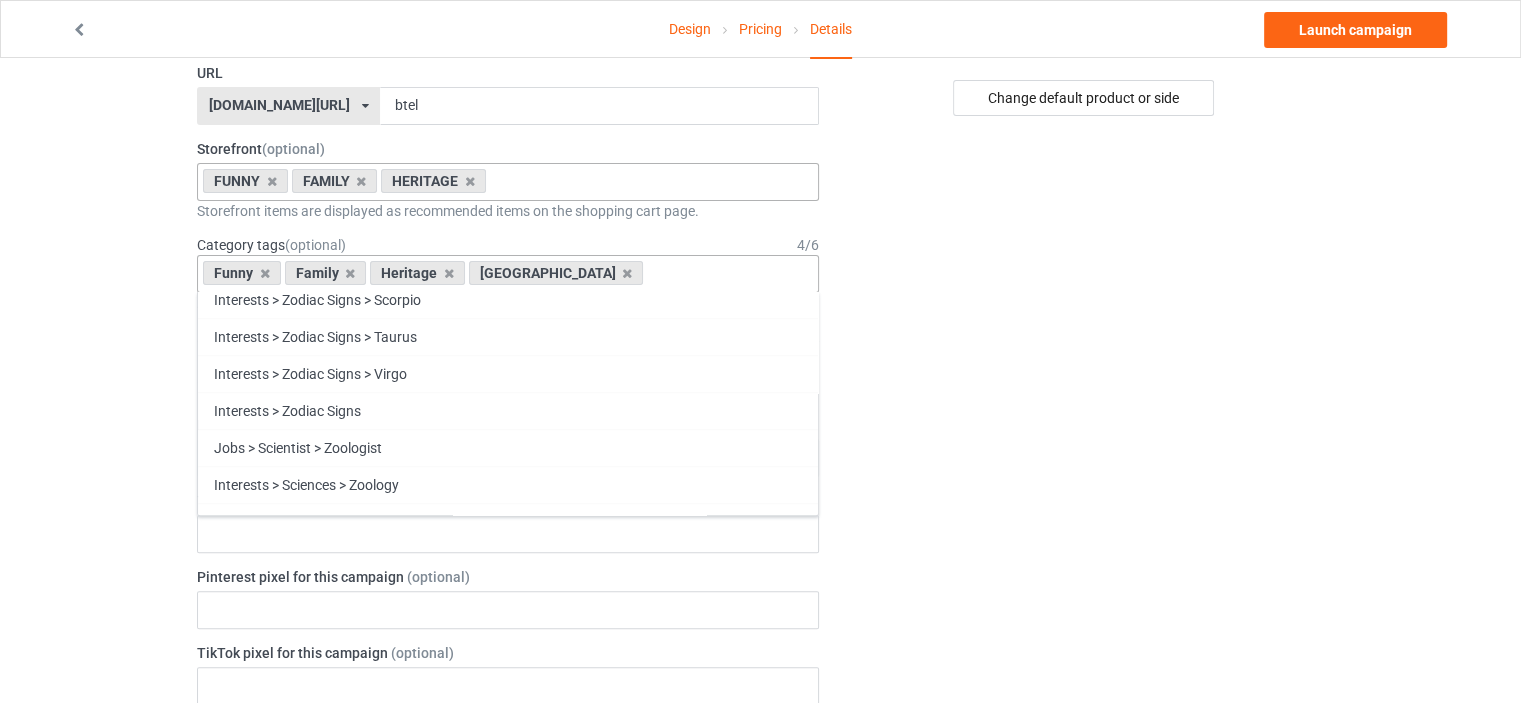 scroll, scrollTop: 85704, scrollLeft: 0, axis: vertical 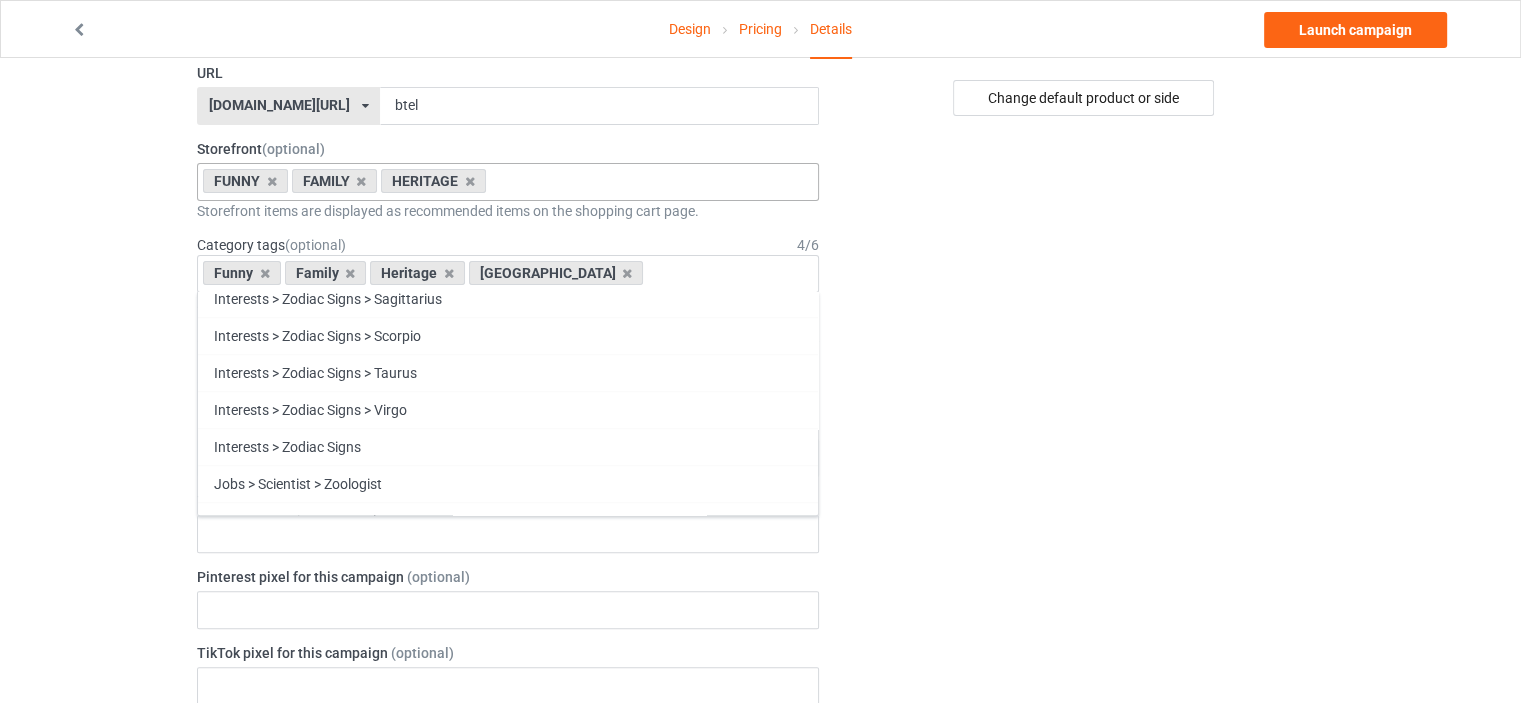 click on "Change default product or side" at bounding box center (1085, 658) 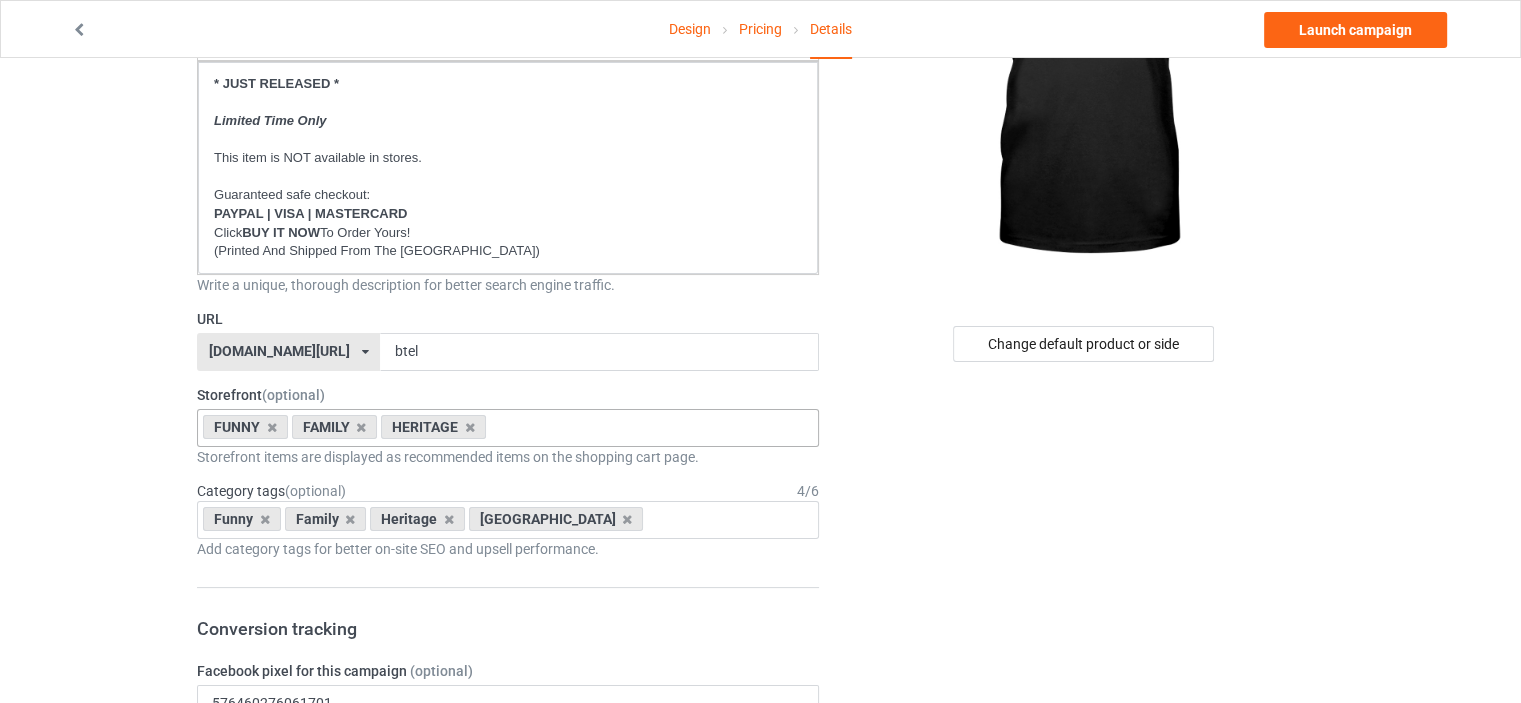 scroll, scrollTop: 0, scrollLeft: 0, axis: both 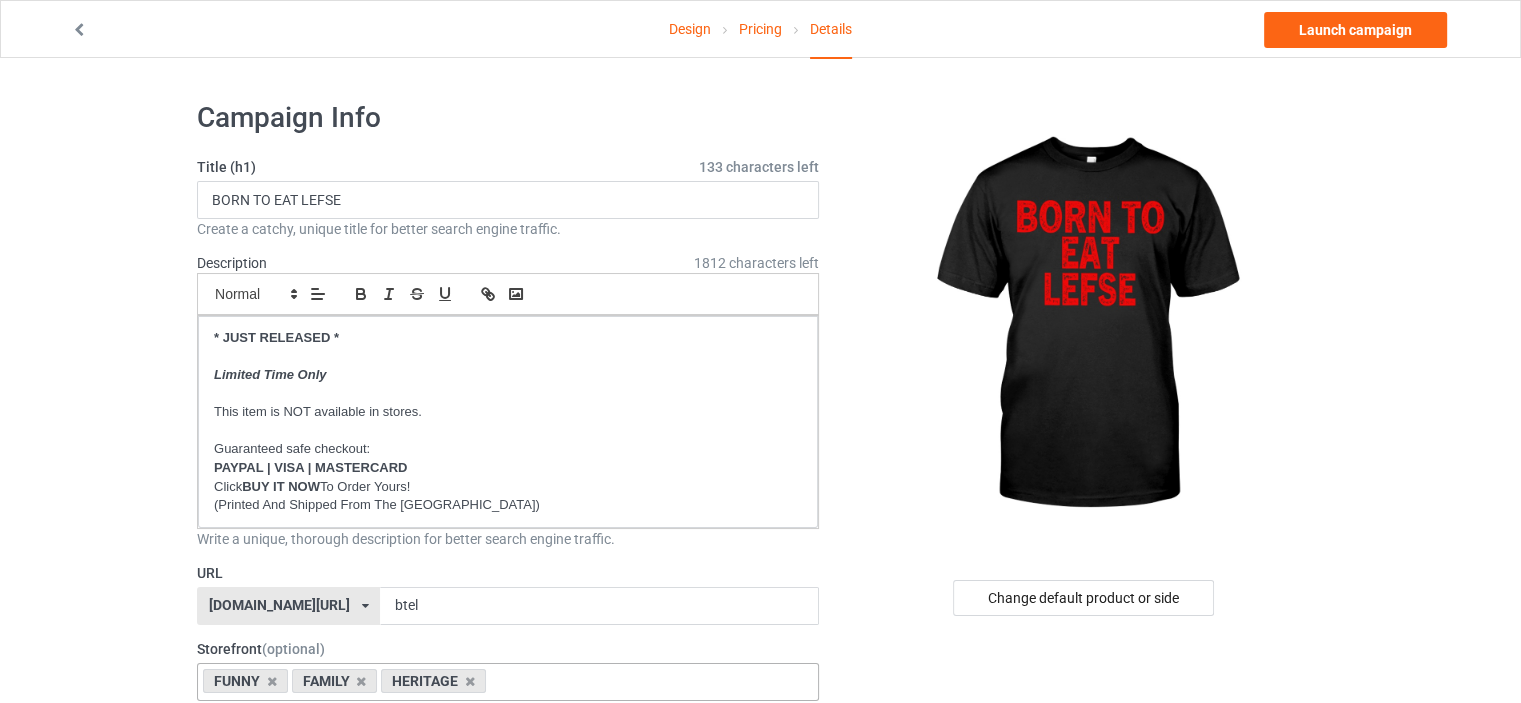 click on "Design" at bounding box center (690, 29) 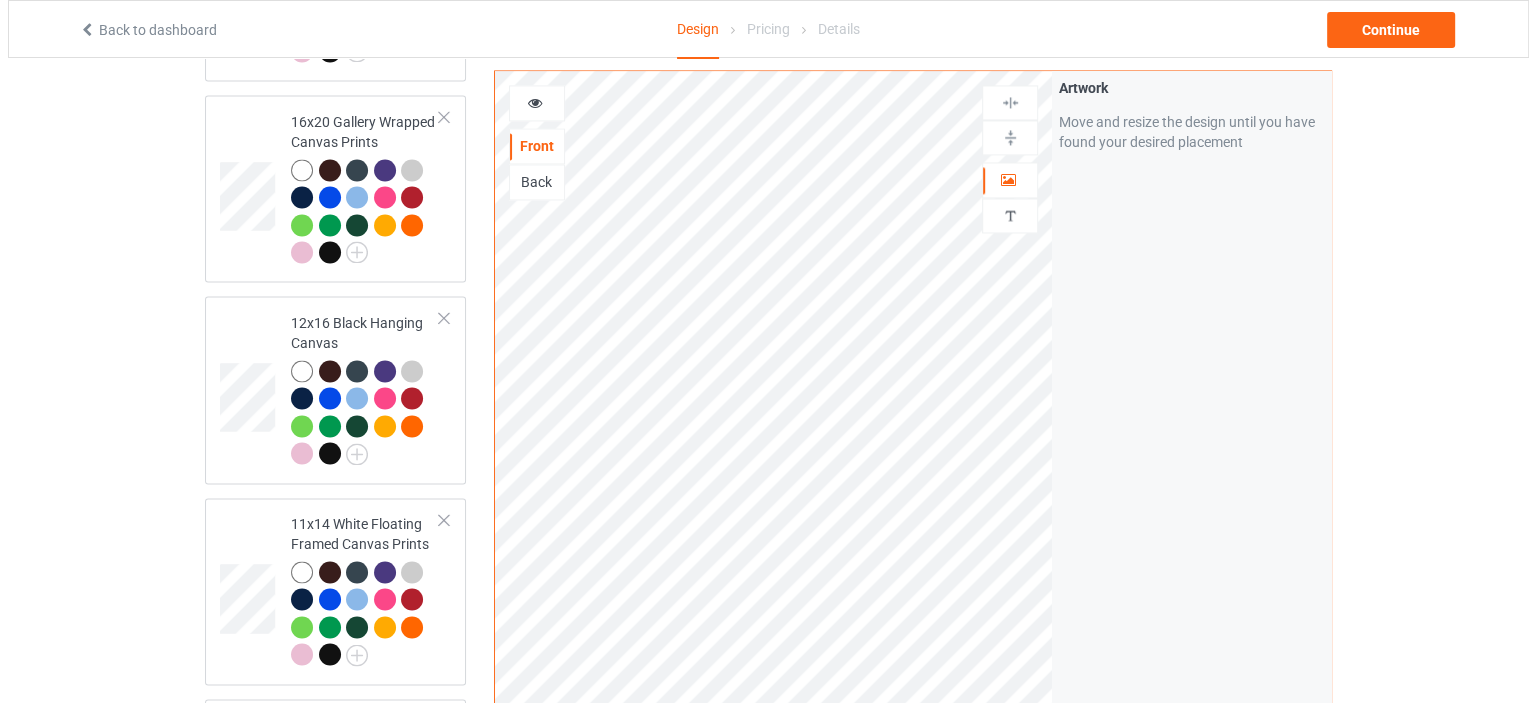 scroll, scrollTop: 3798, scrollLeft: 0, axis: vertical 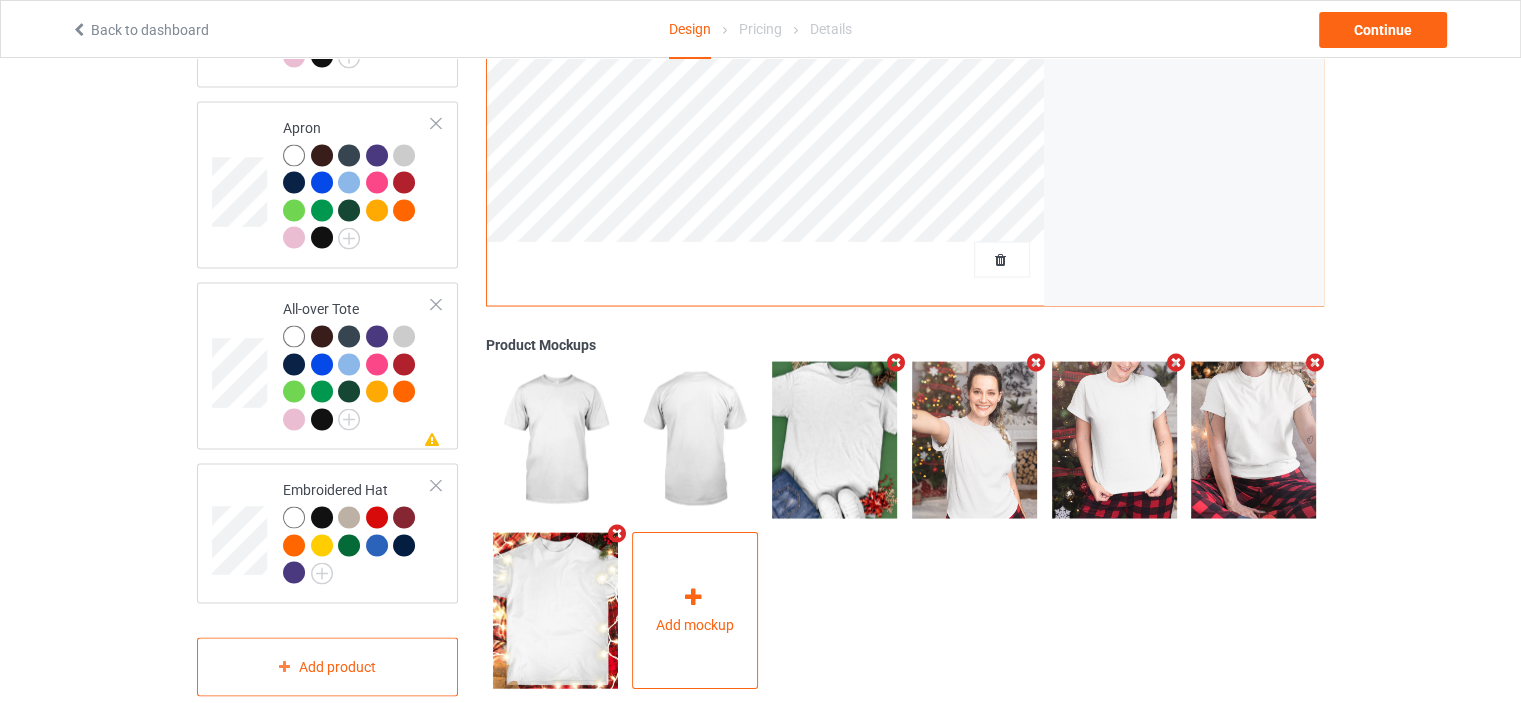 click on "Add mockup" at bounding box center (695, 609) 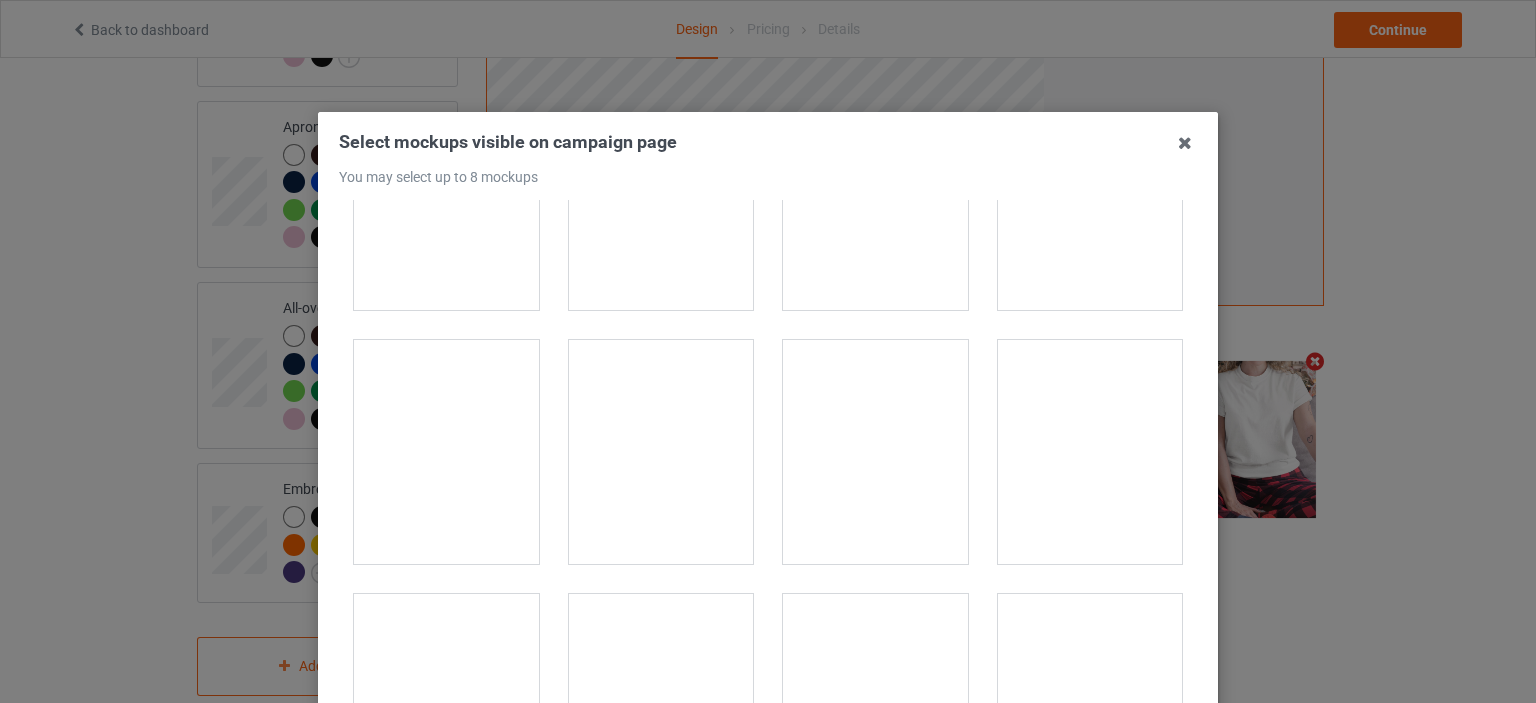 scroll, scrollTop: 24500, scrollLeft: 0, axis: vertical 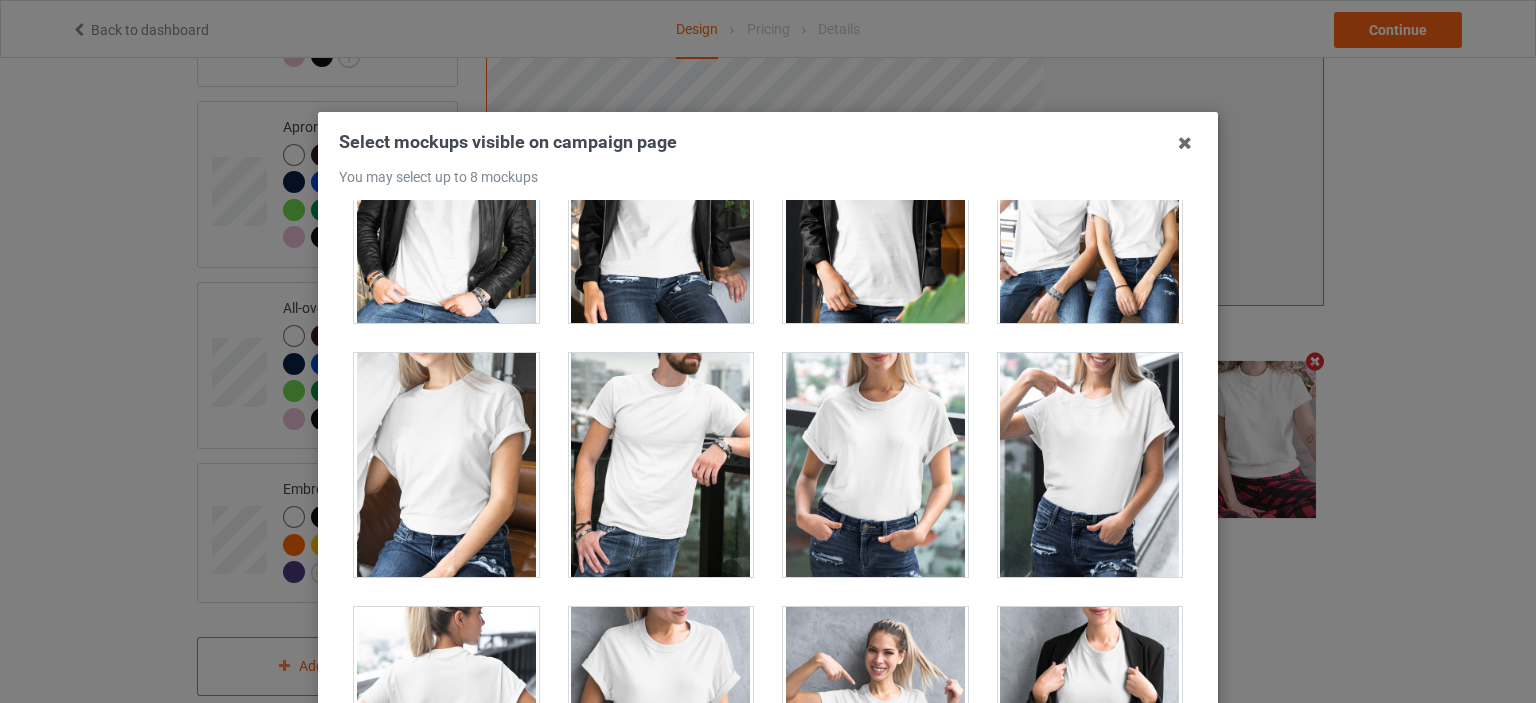 click at bounding box center [1090, 465] 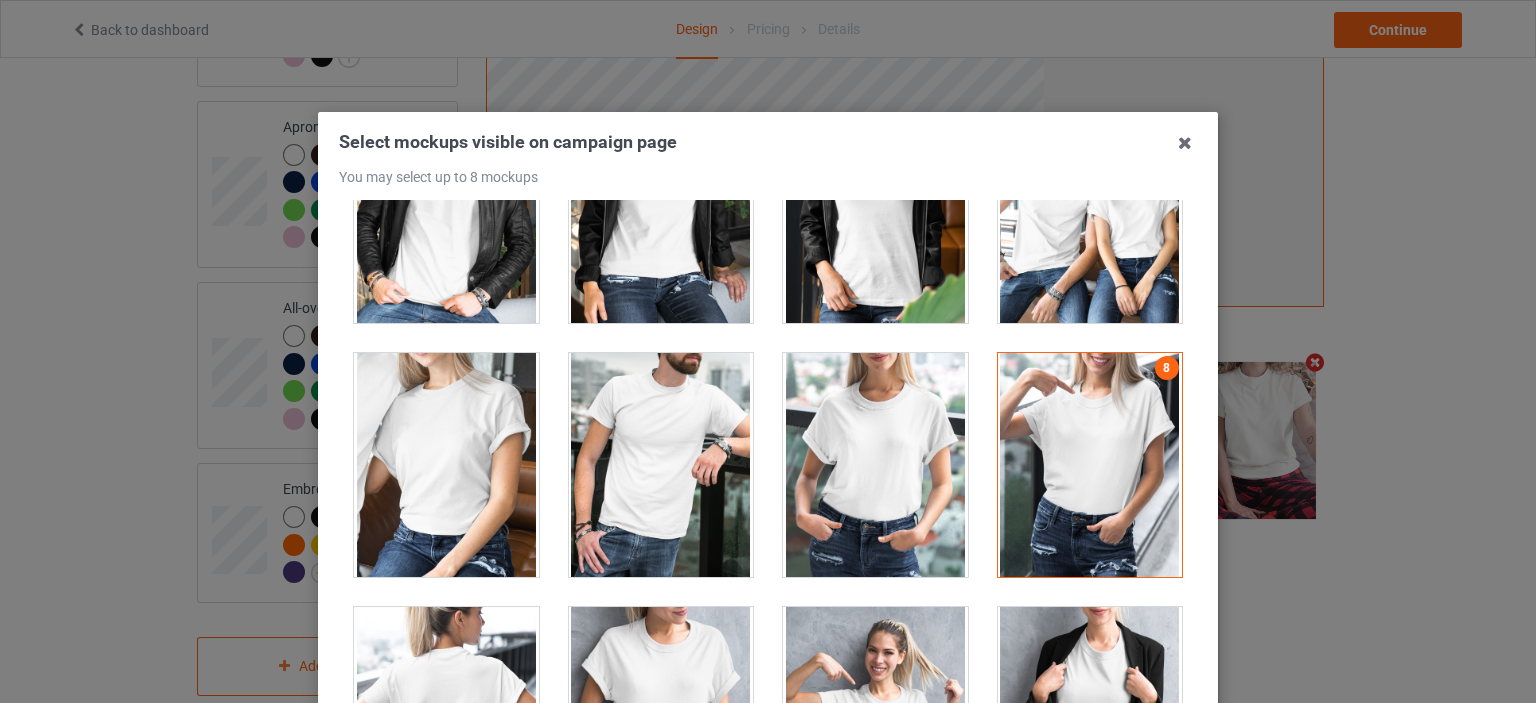 scroll, scrollTop: 263, scrollLeft: 0, axis: vertical 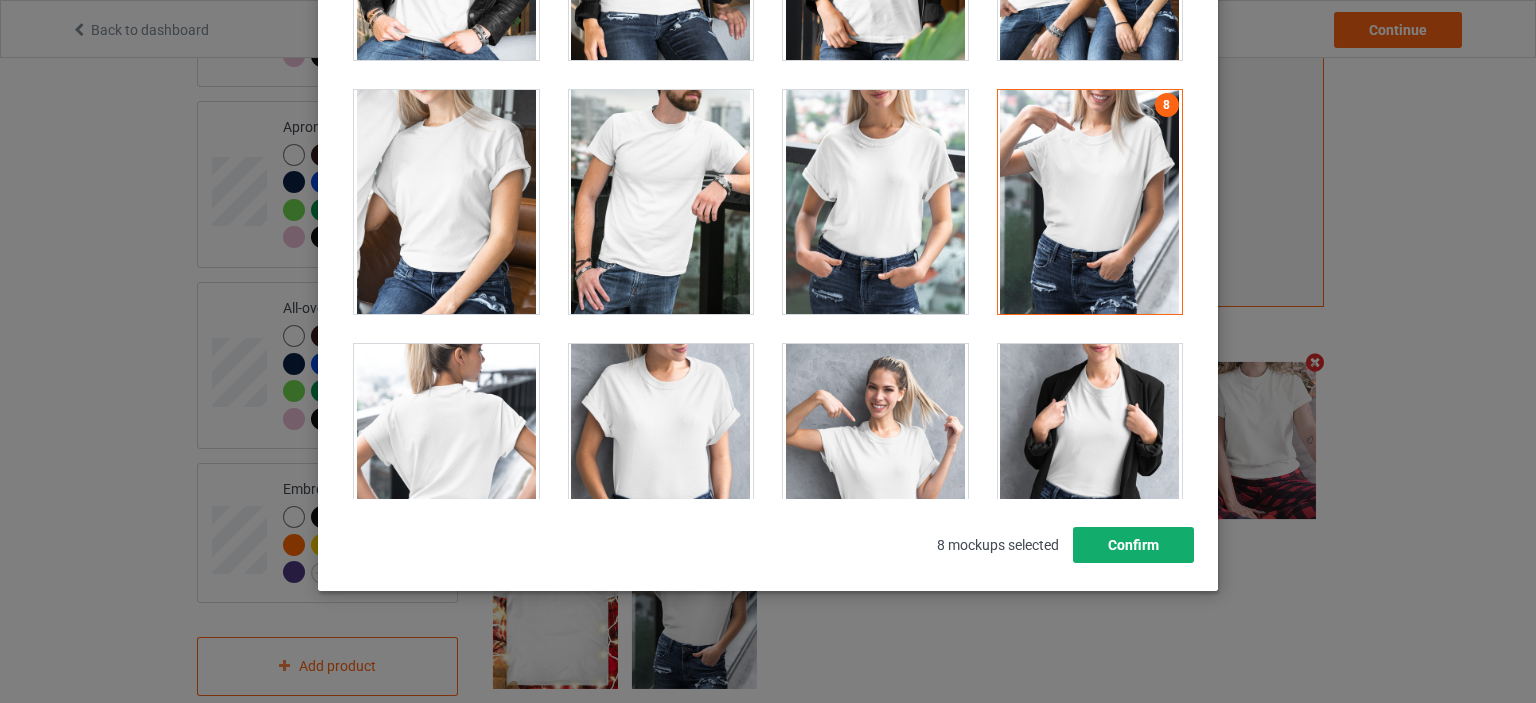 click on "Confirm" at bounding box center (1133, 545) 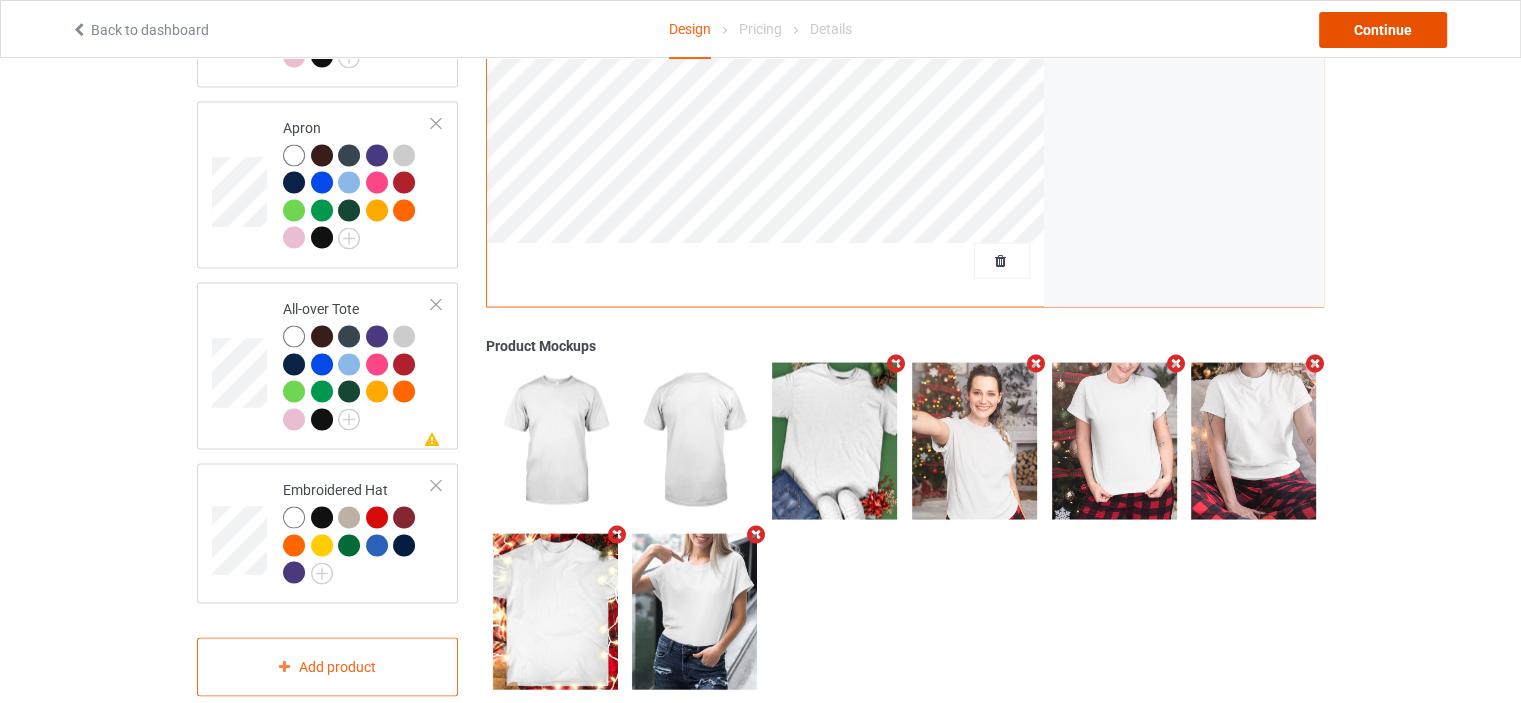 click on "Continue" at bounding box center (1383, 30) 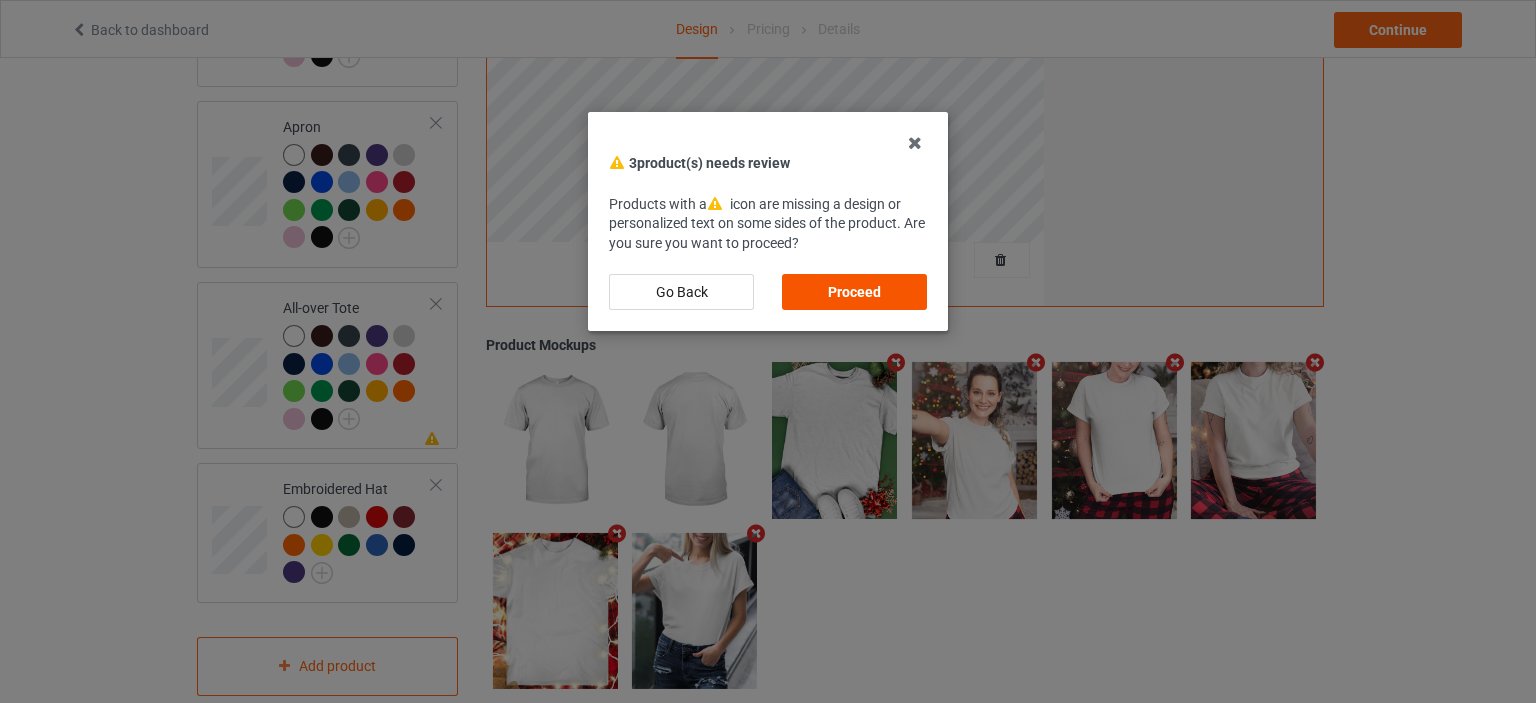 click on "Proceed" at bounding box center (854, 292) 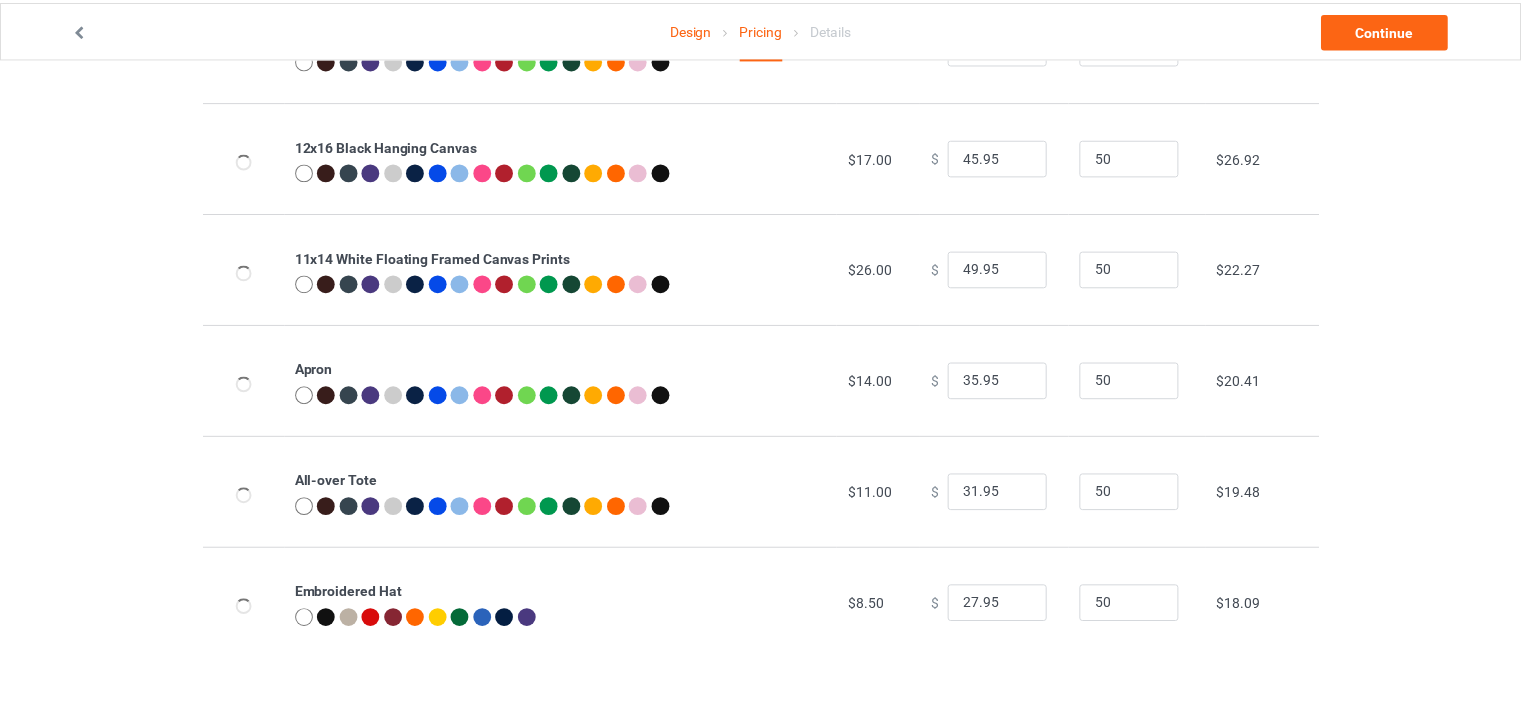 scroll, scrollTop: 0, scrollLeft: 0, axis: both 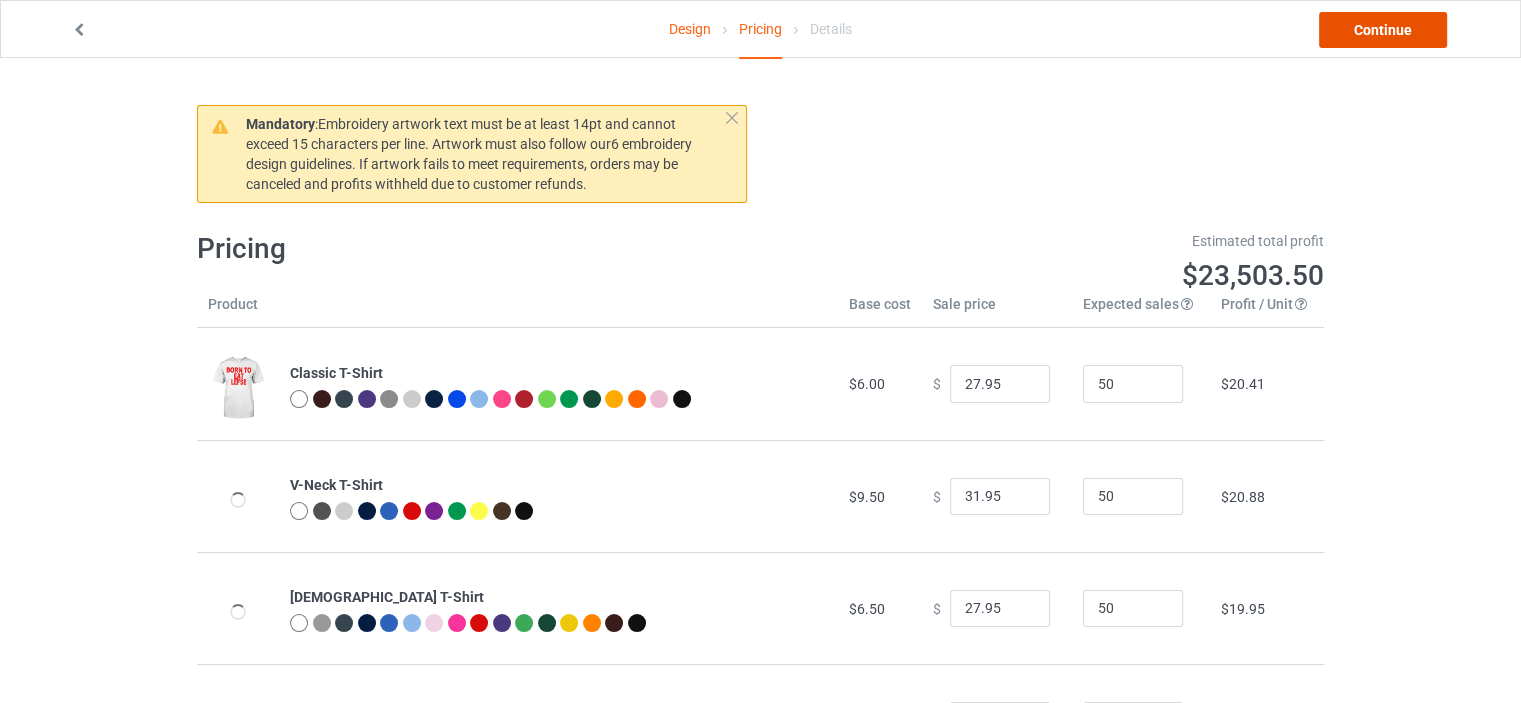 click on "Continue" at bounding box center [1383, 30] 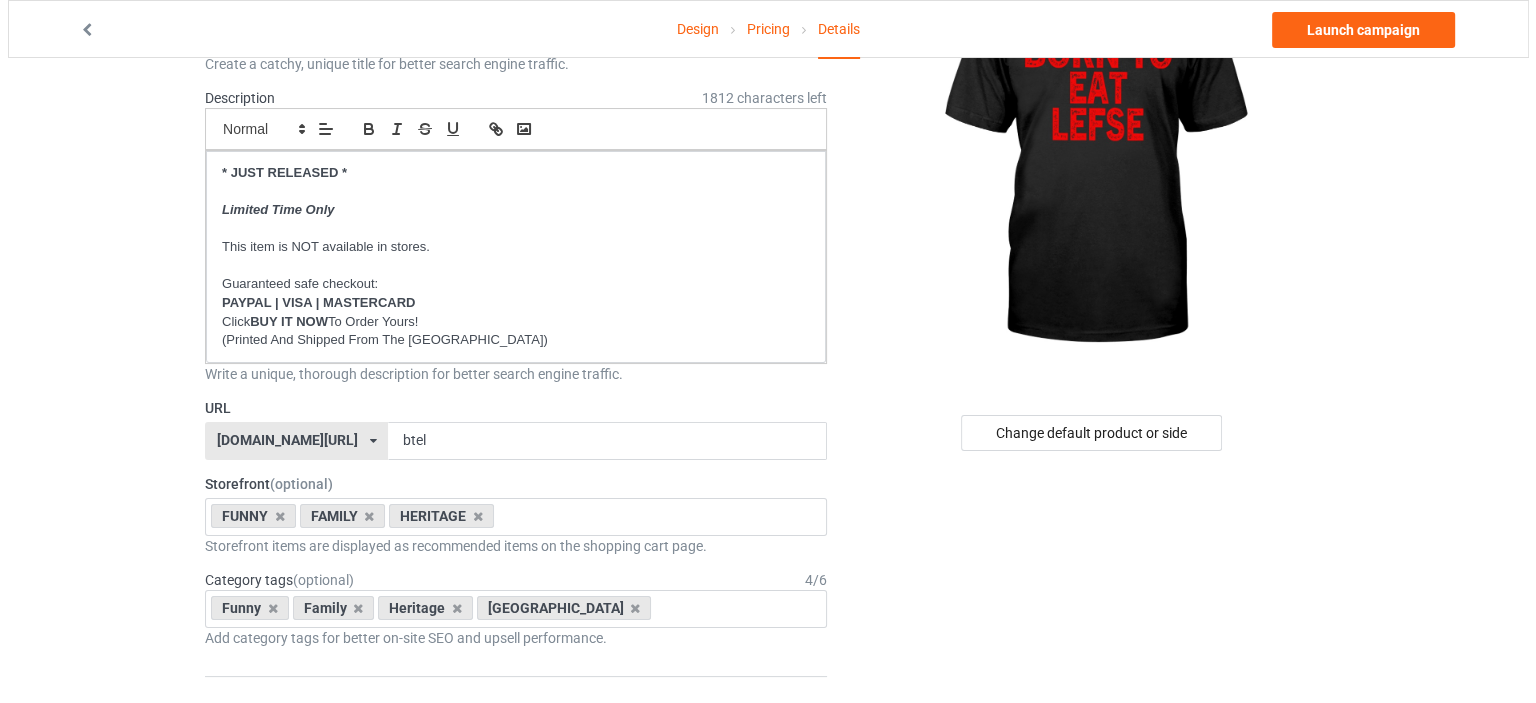 scroll, scrollTop: 0, scrollLeft: 0, axis: both 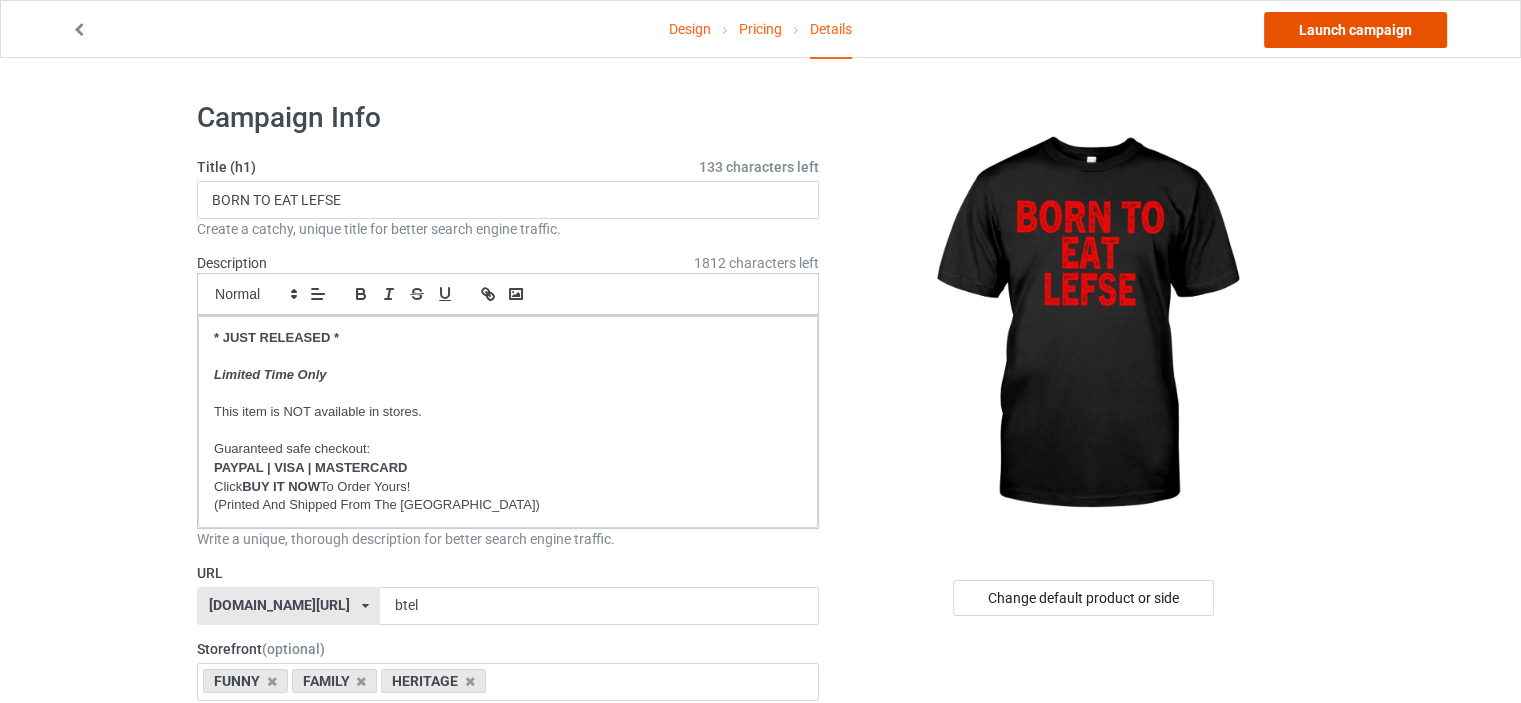click on "Launch campaign" at bounding box center (1355, 30) 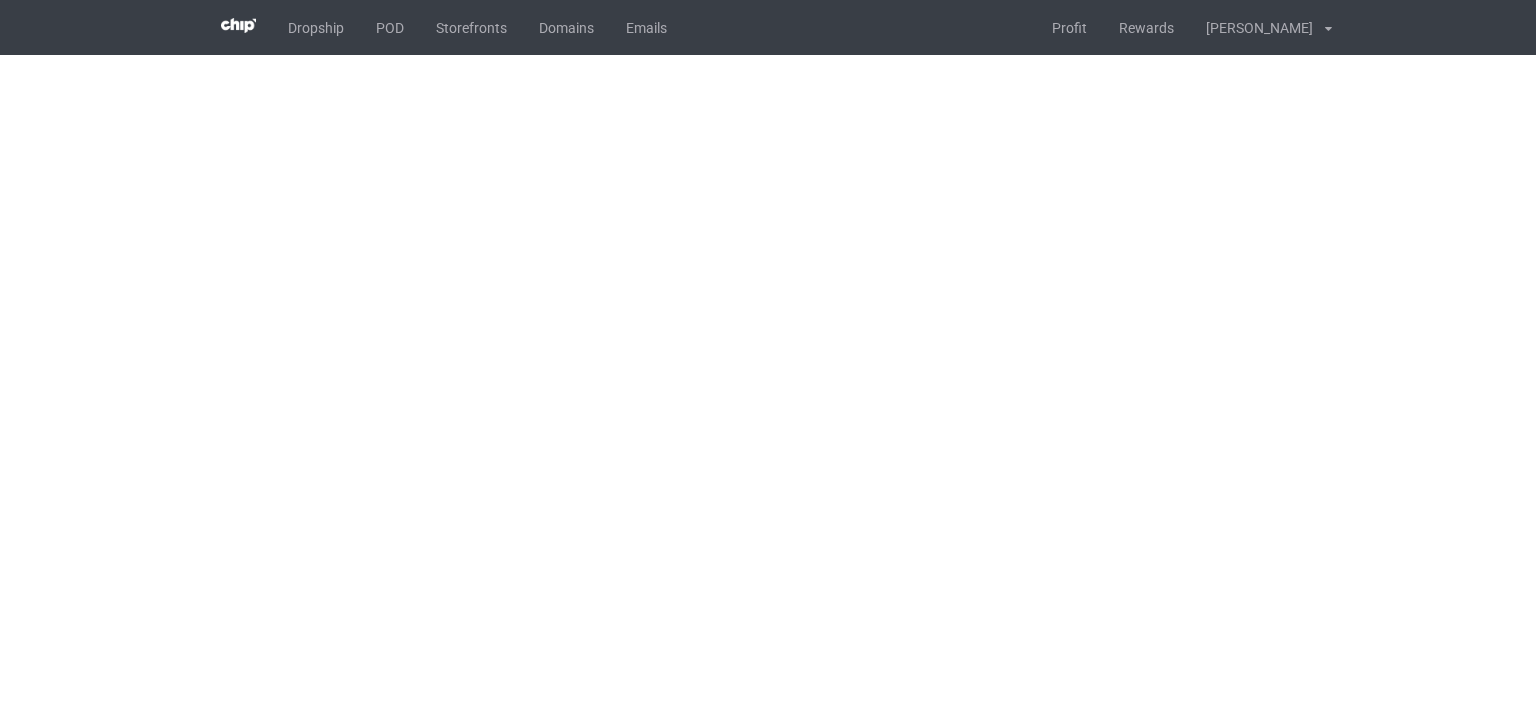 scroll, scrollTop: 0, scrollLeft: 0, axis: both 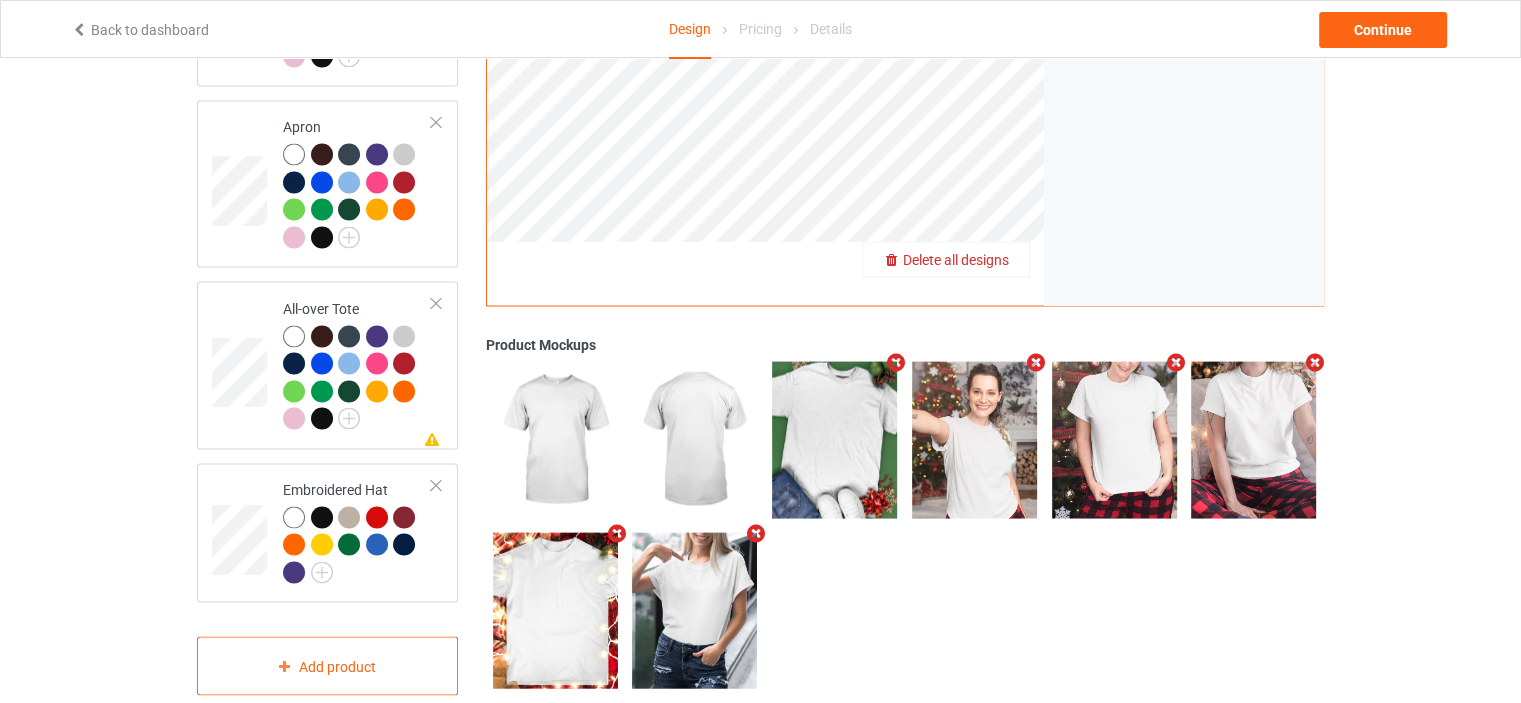 click on "Delete all designs" at bounding box center (956, 260) 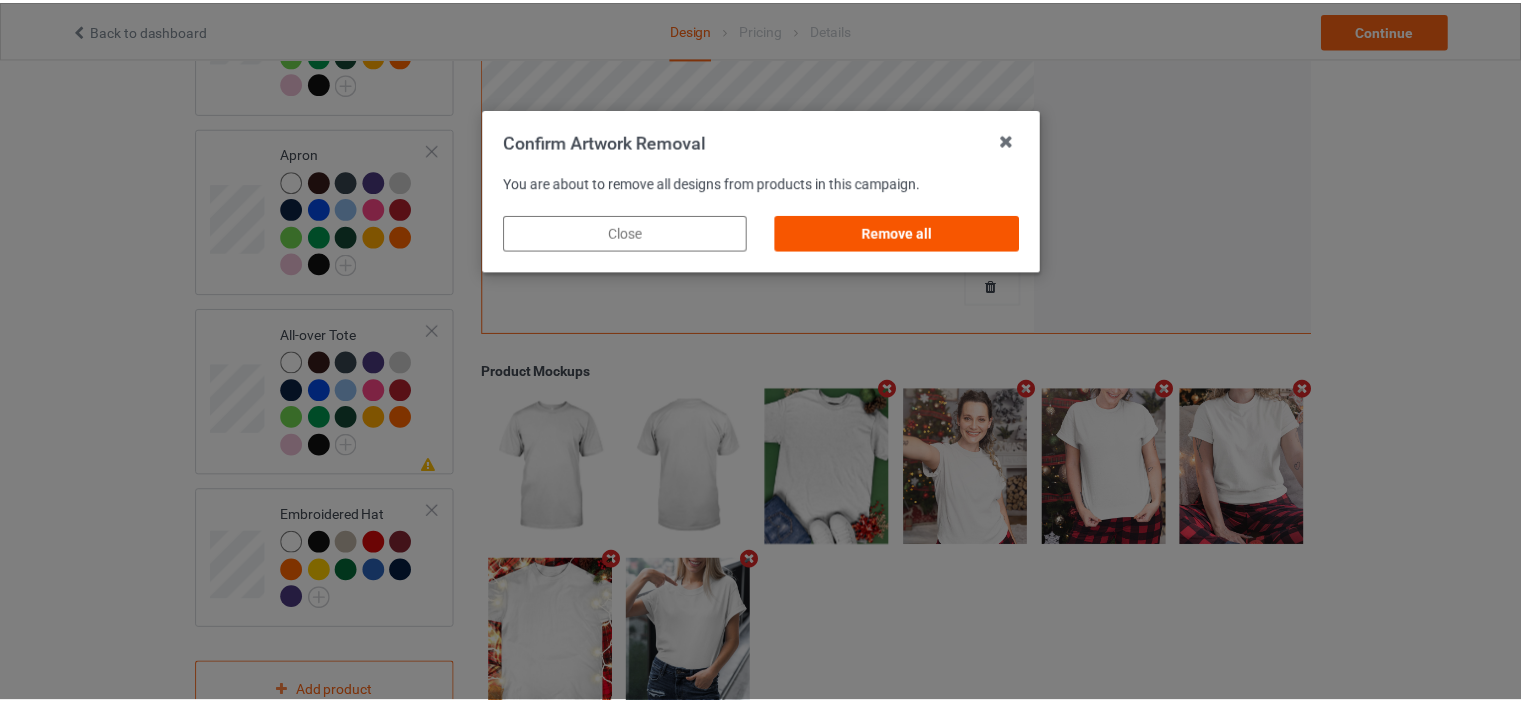 scroll, scrollTop: 3798, scrollLeft: 0, axis: vertical 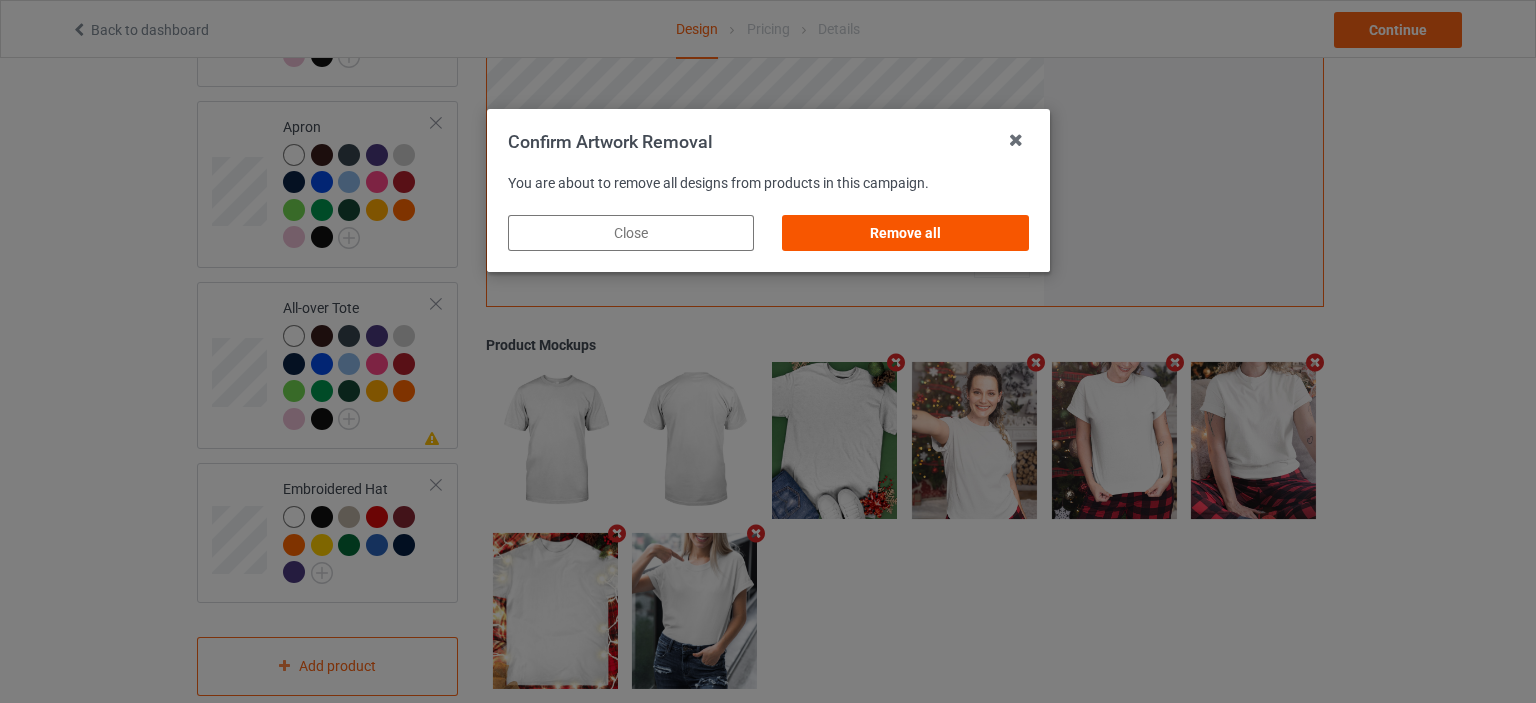 click on "Remove all" at bounding box center [905, 233] 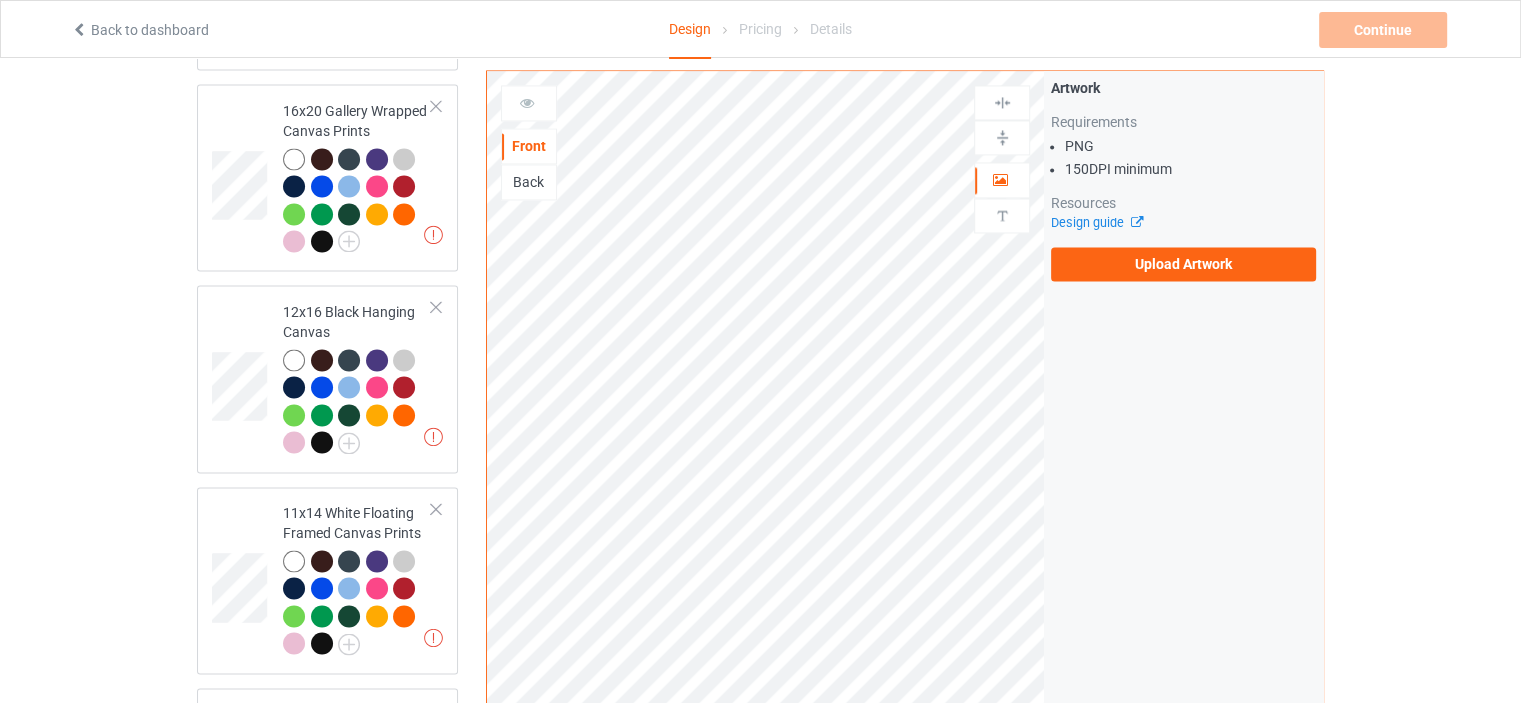 scroll, scrollTop: 0, scrollLeft: 0, axis: both 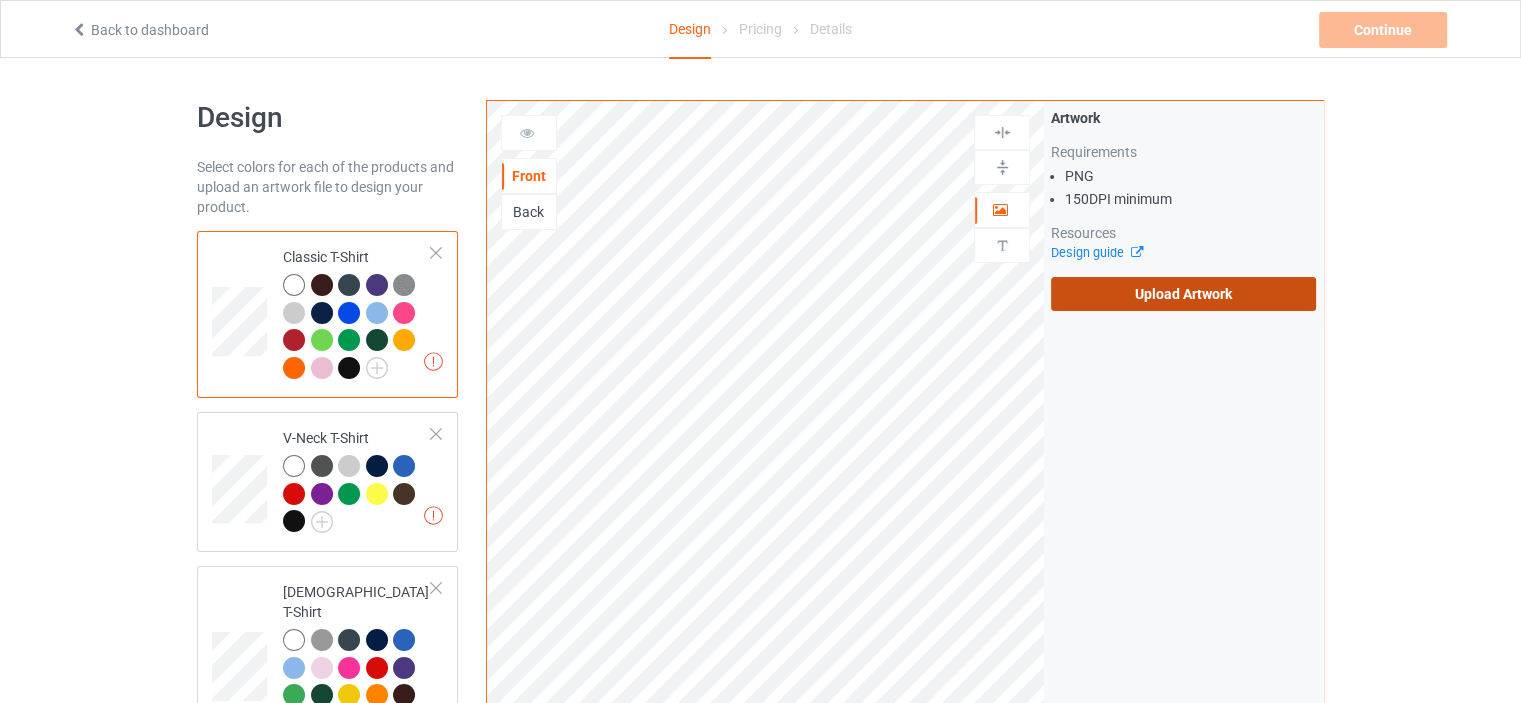 click on "Upload Artwork" at bounding box center [1183, 294] 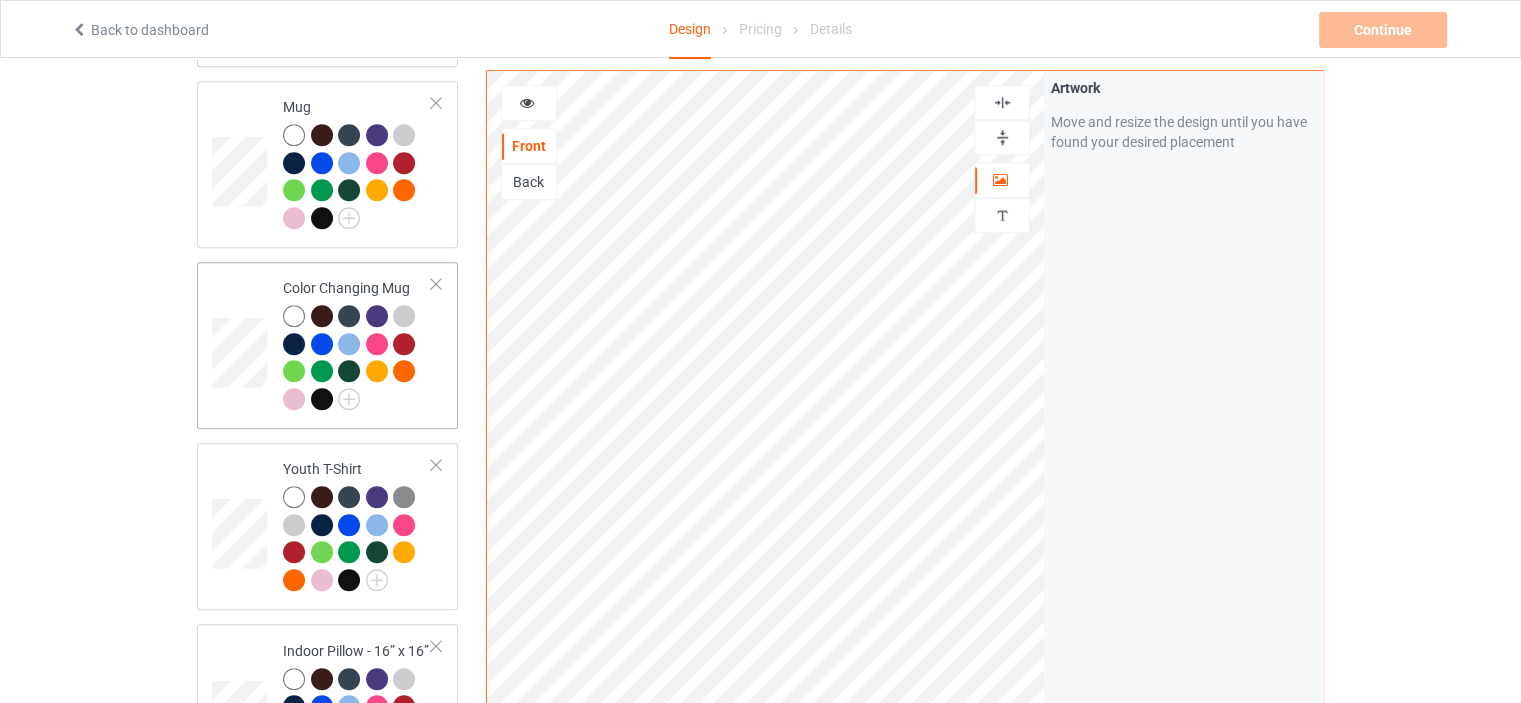 scroll, scrollTop: 1600, scrollLeft: 0, axis: vertical 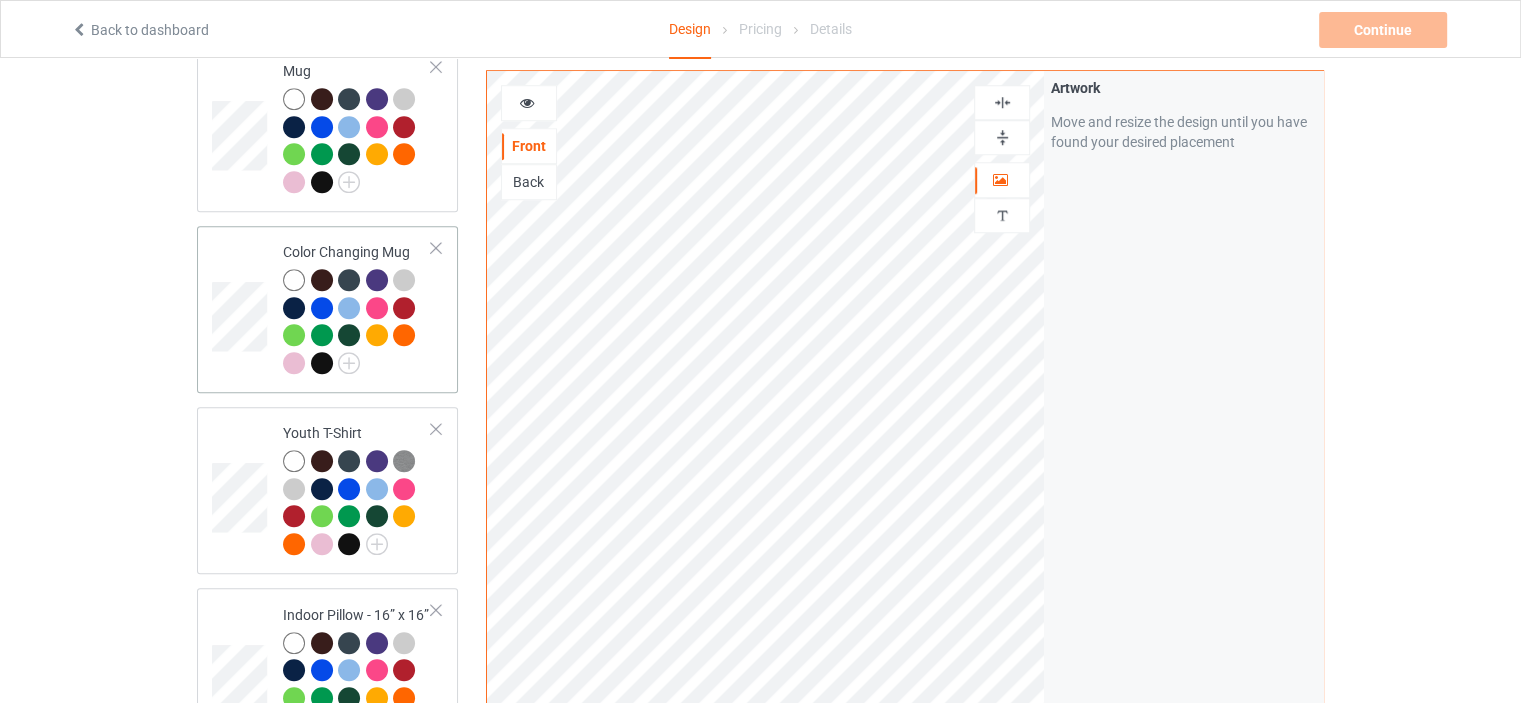 click on "Color Changing Mug" at bounding box center (357, 309) 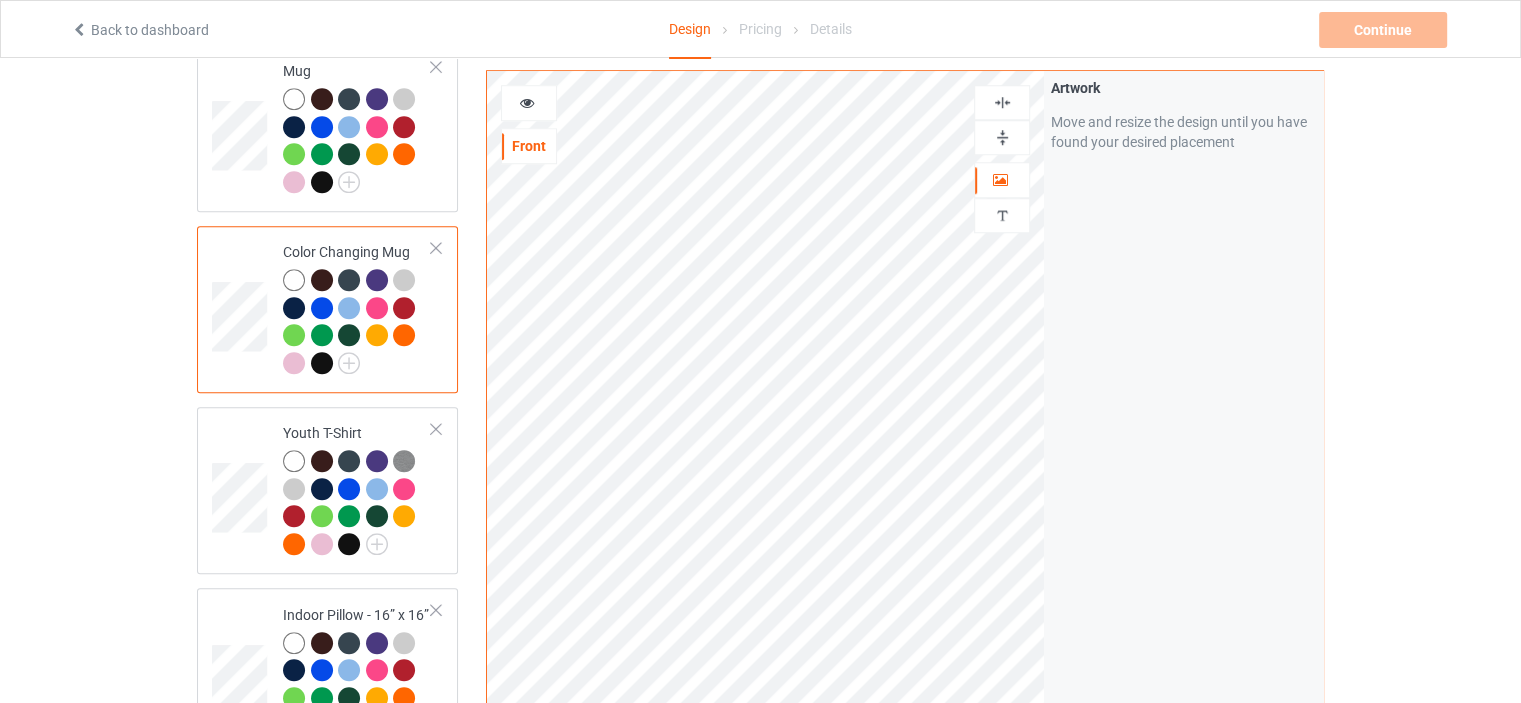 click at bounding box center [1002, 137] 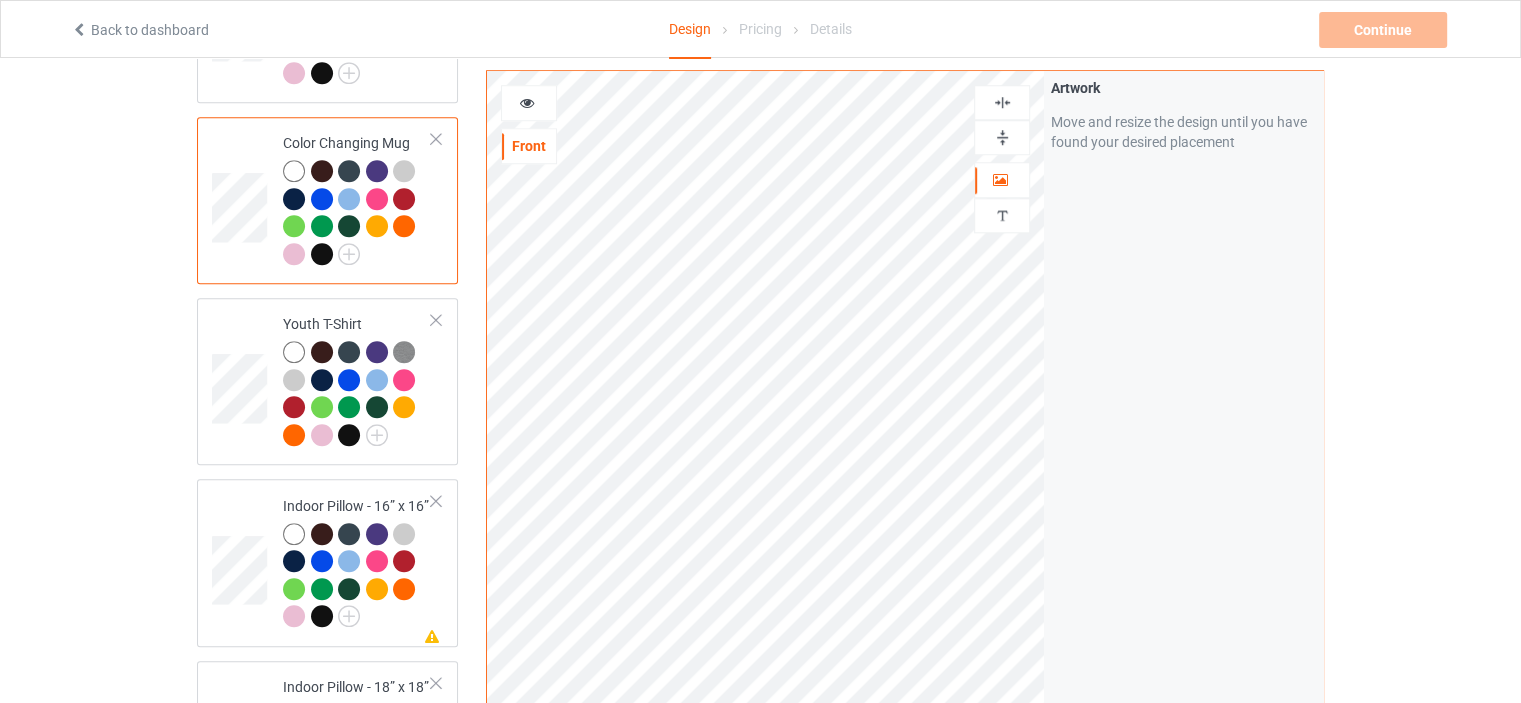 scroll, scrollTop: 1900, scrollLeft: 0, axis: vertical 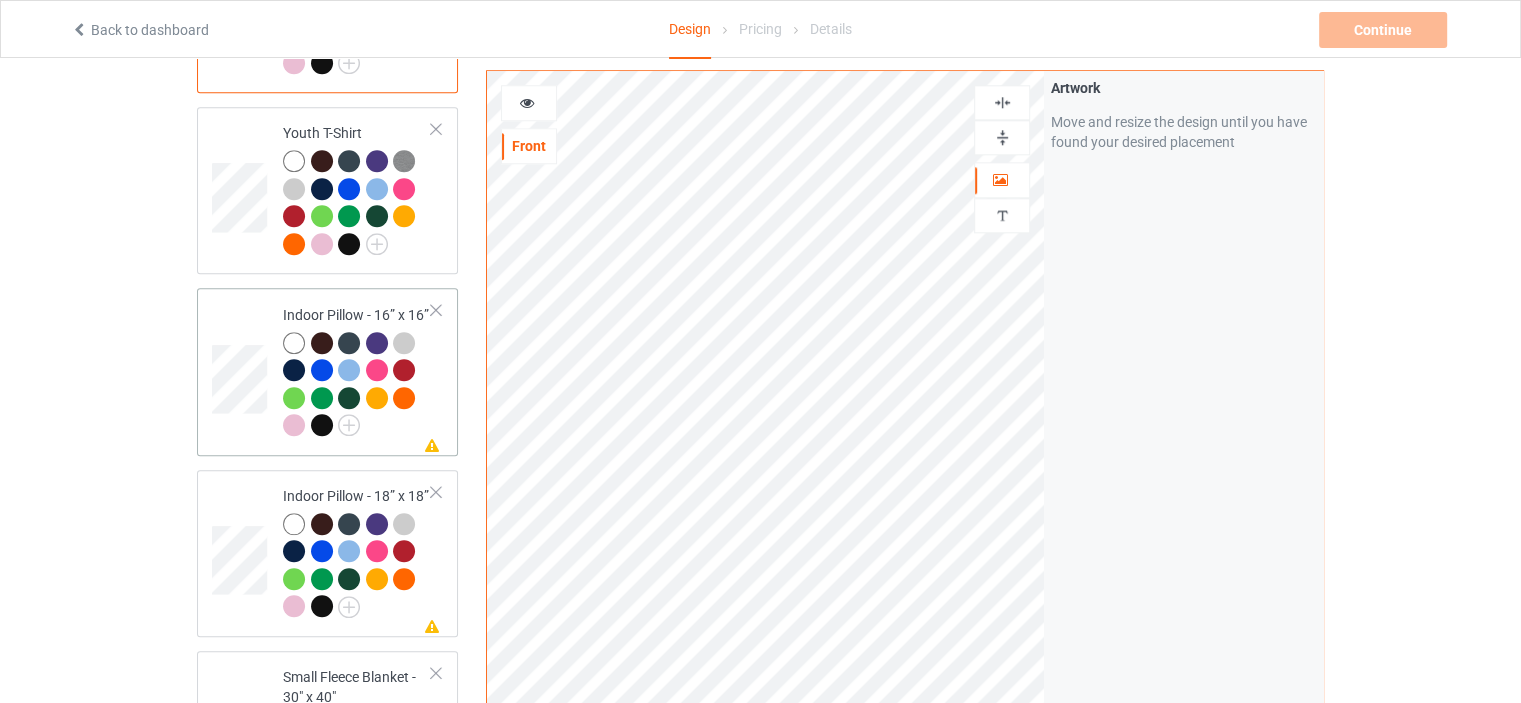 click on "Indoor Pillow - 16” x 16”" at bounding box center [357, 370] 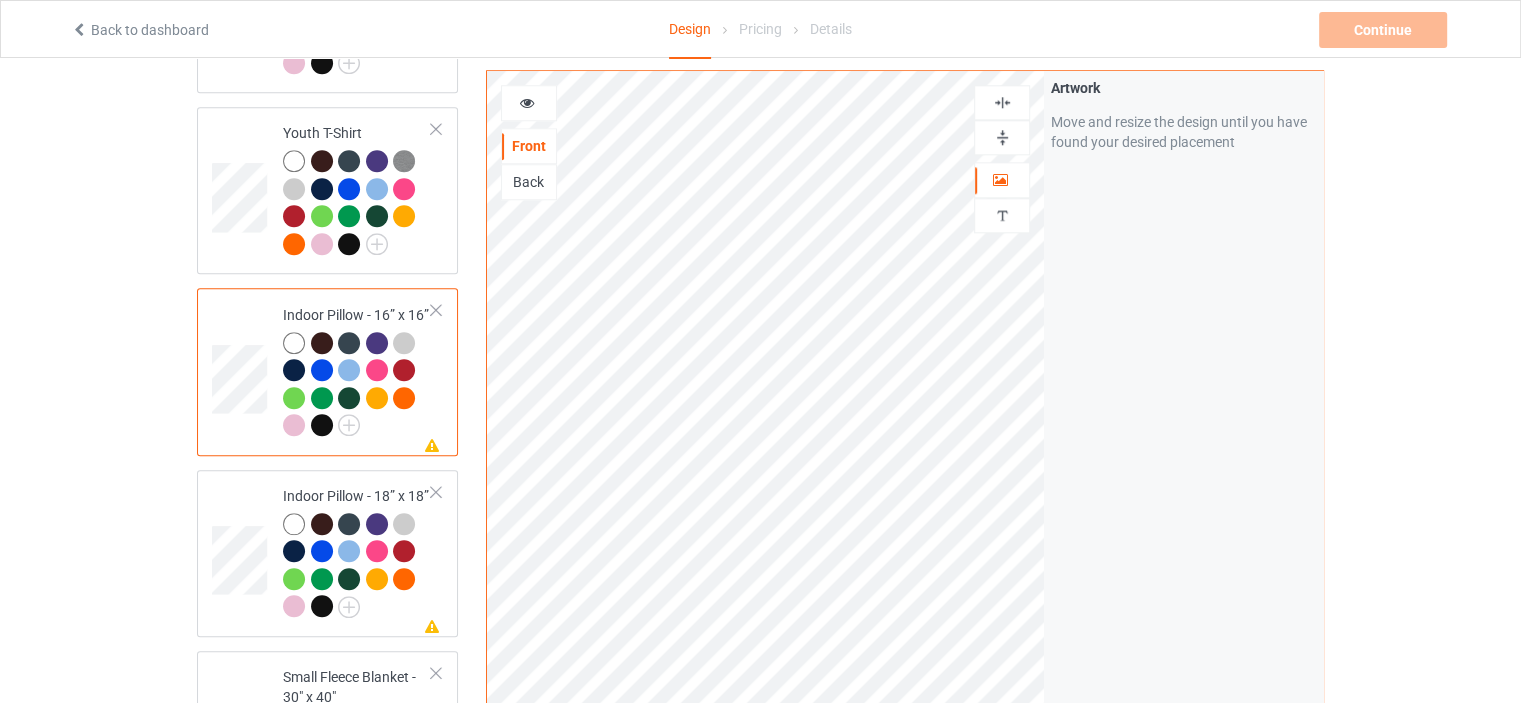 click at bounding box center (1002, 137) 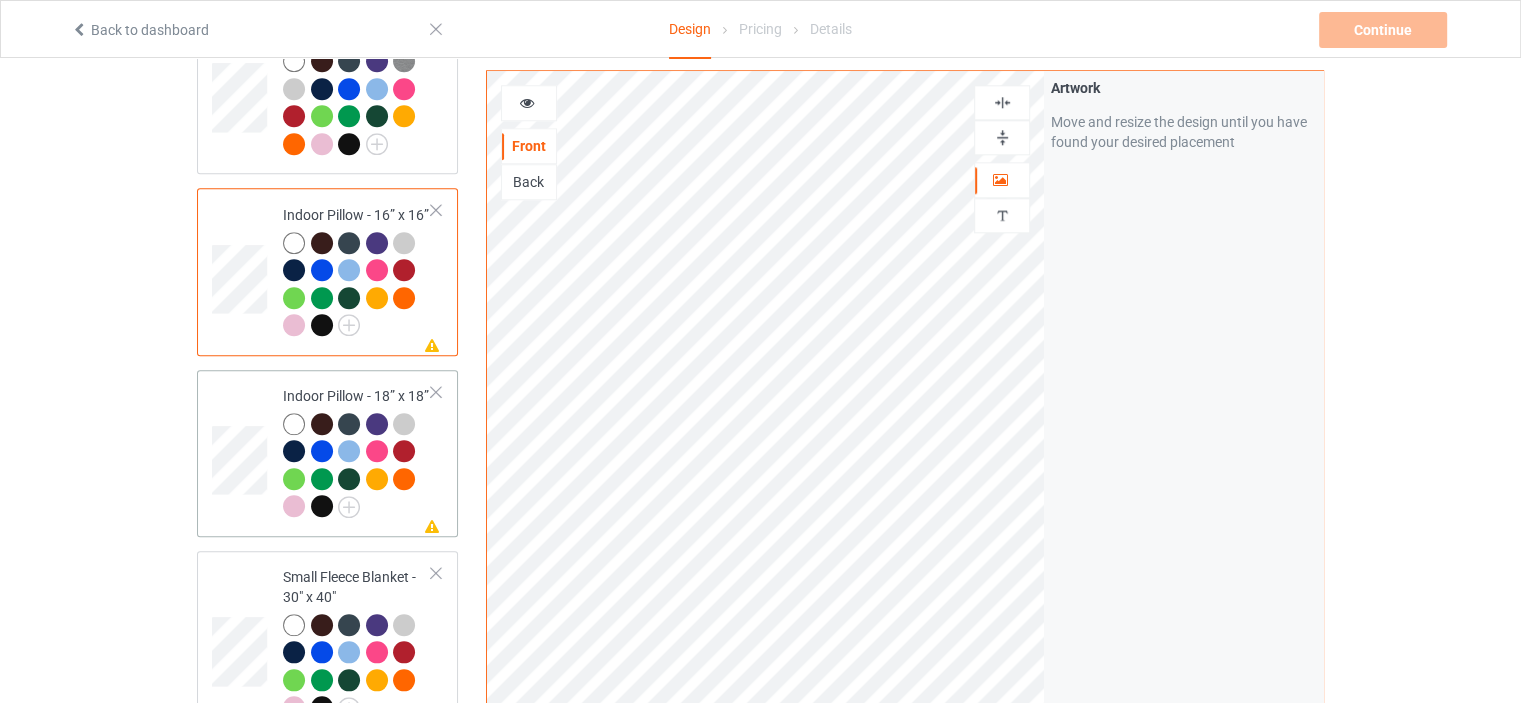 click on "Indoor Pillow - 18” x 18”" at bounding box center [357, 451] 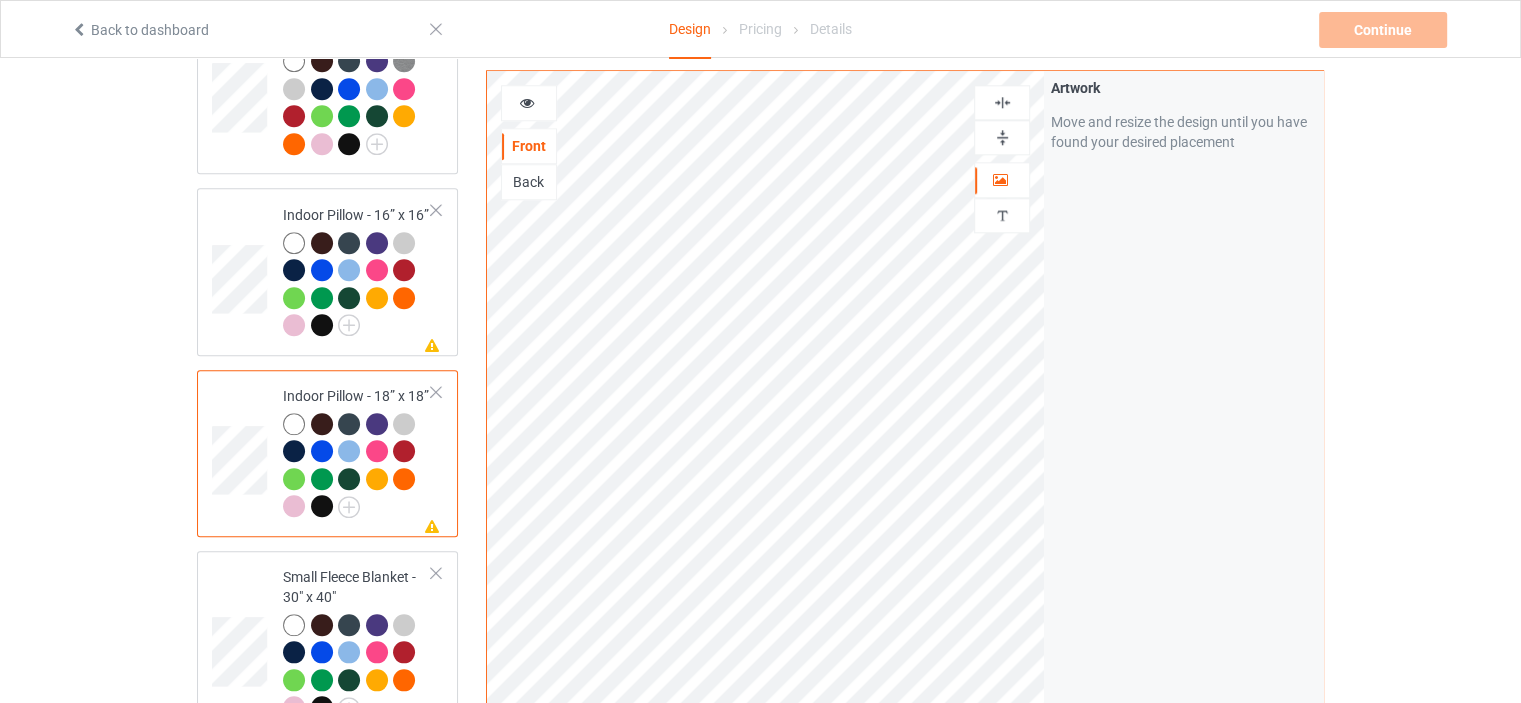 click at bounding box center (1002, 137) 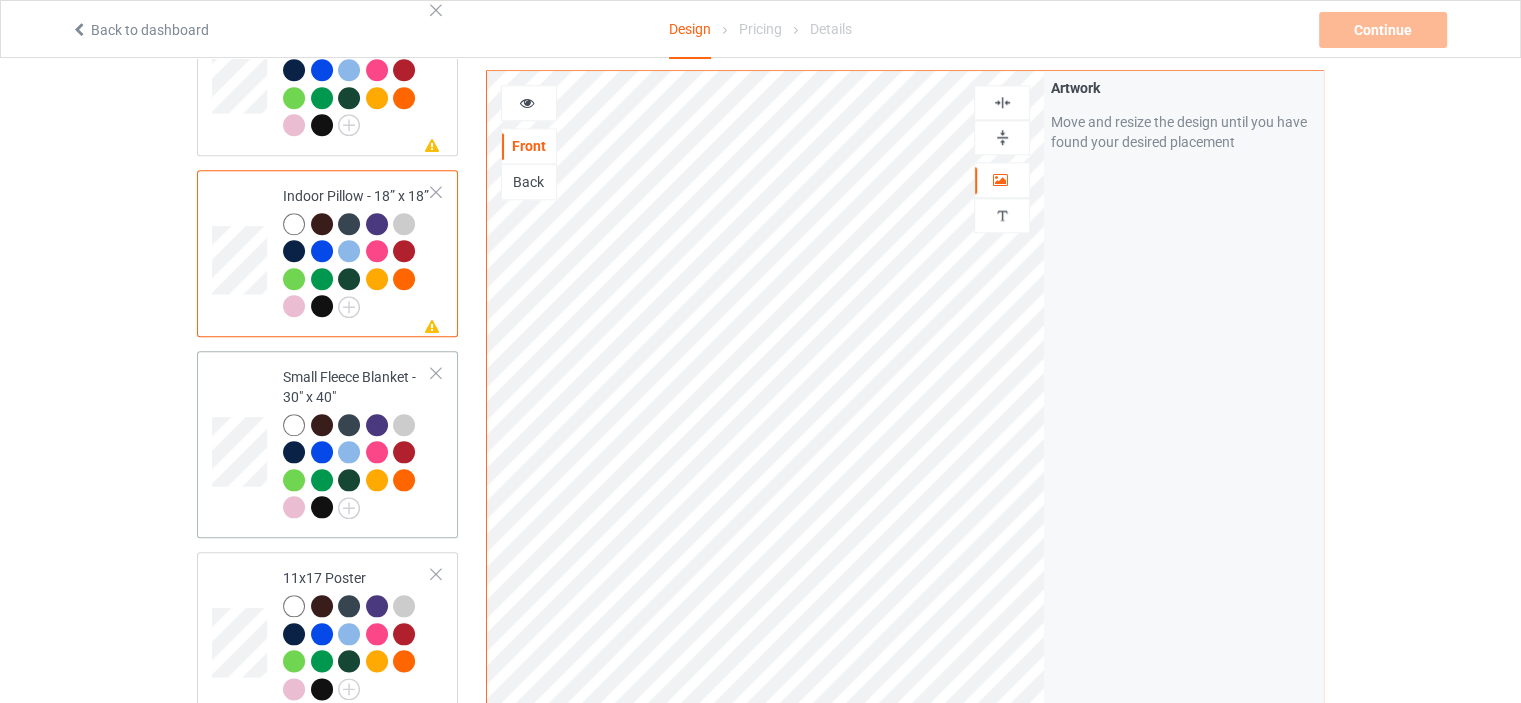 click on "Small Fleece Blanket - 30" x 40"" at bounding box center (357, 442) 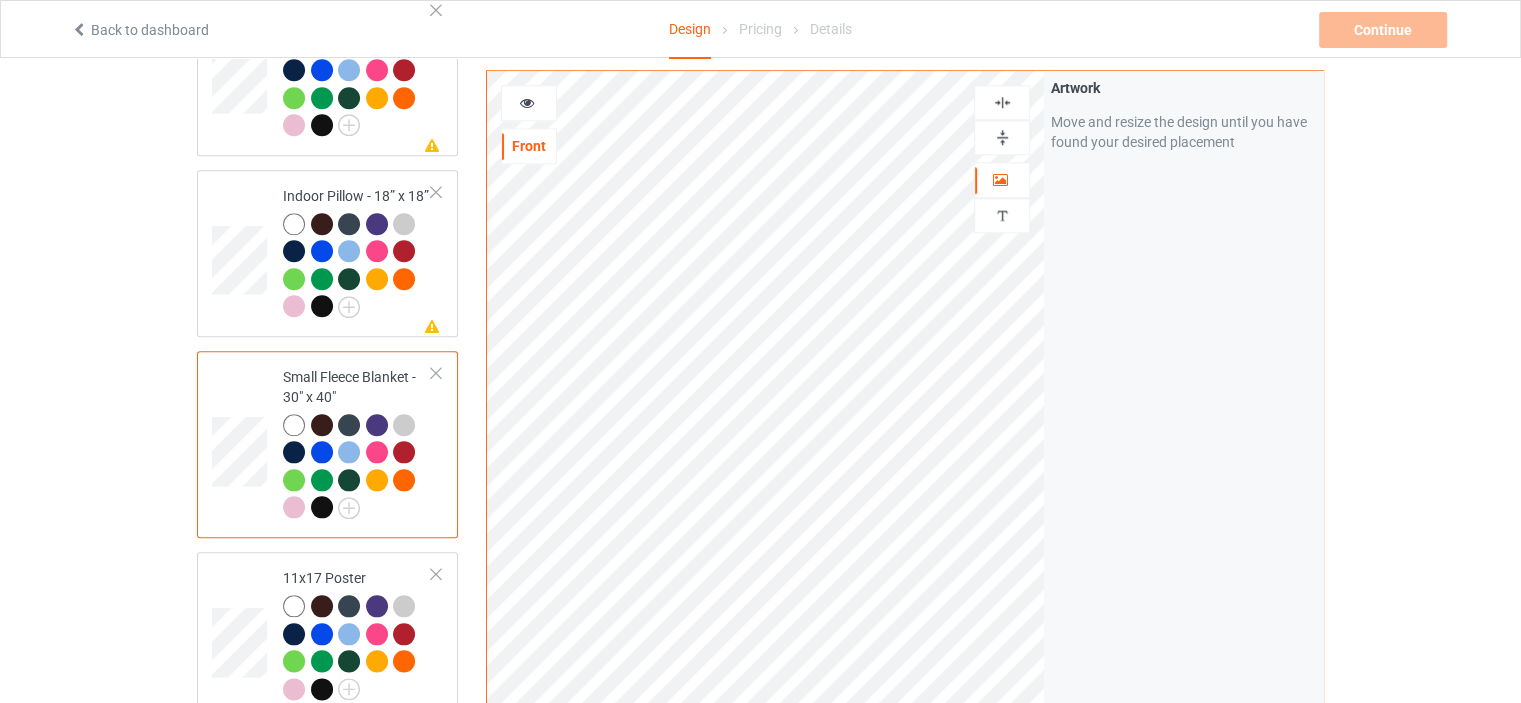 click at bounding box center (1002, 137) 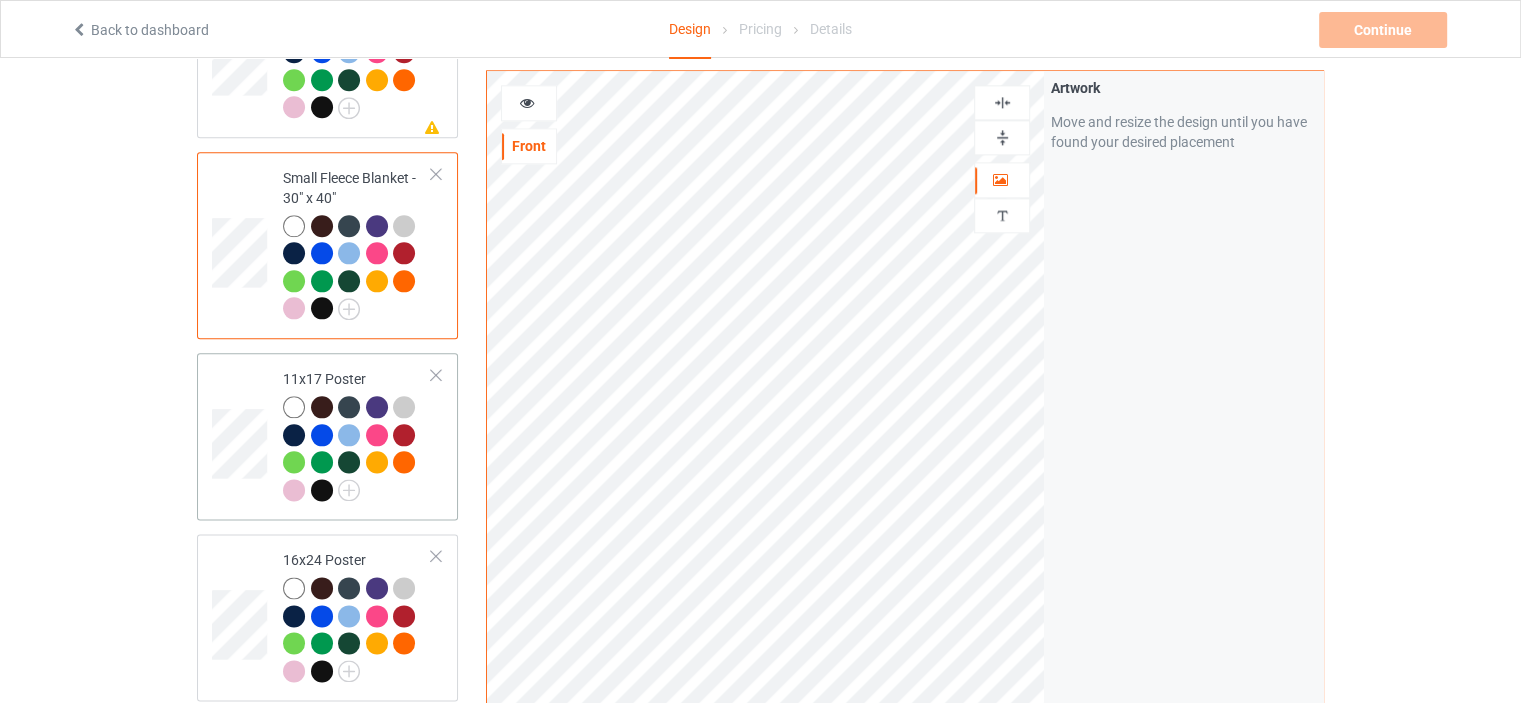 scroll, scrollTop: 2400, scrollLeft: 0, axis: vertical 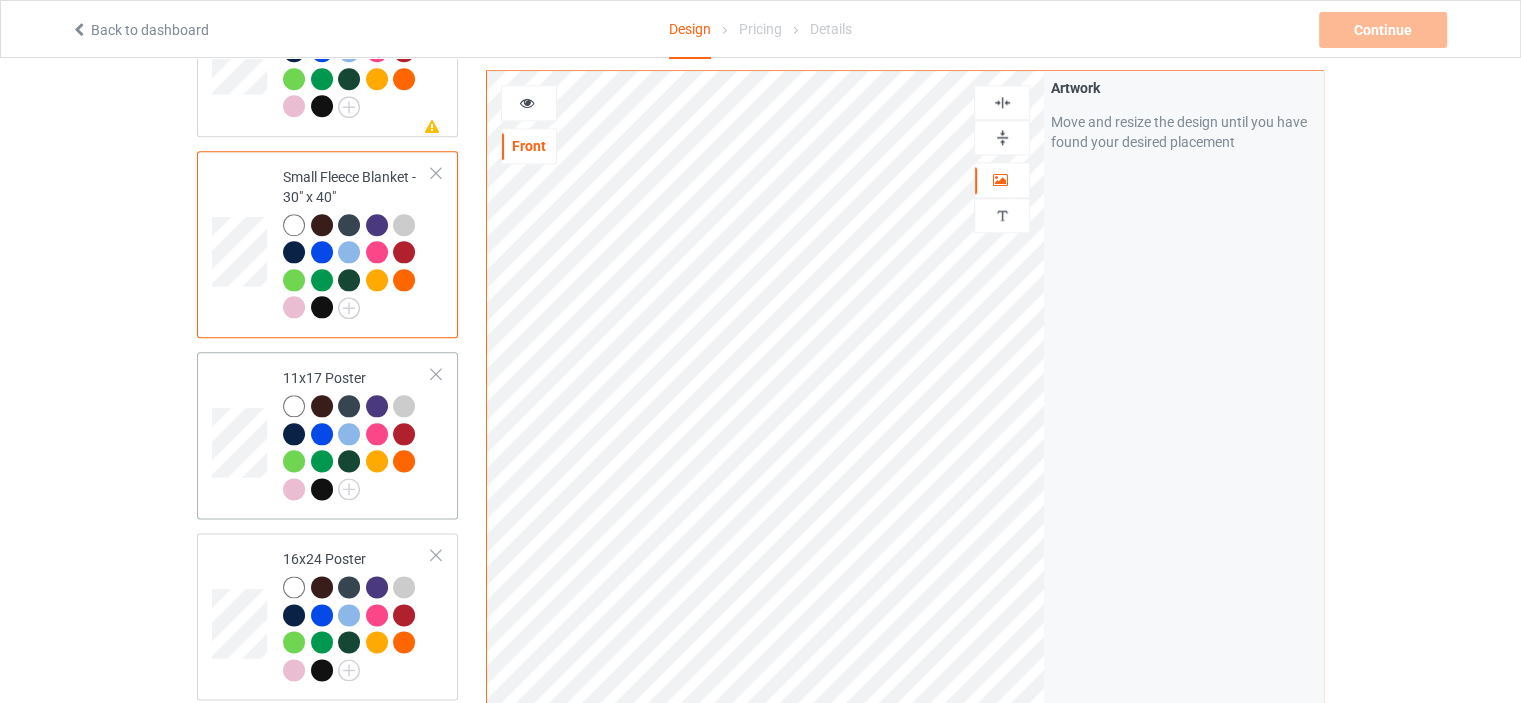 click on "11x17 Poster" at bounding box center (357, 433) 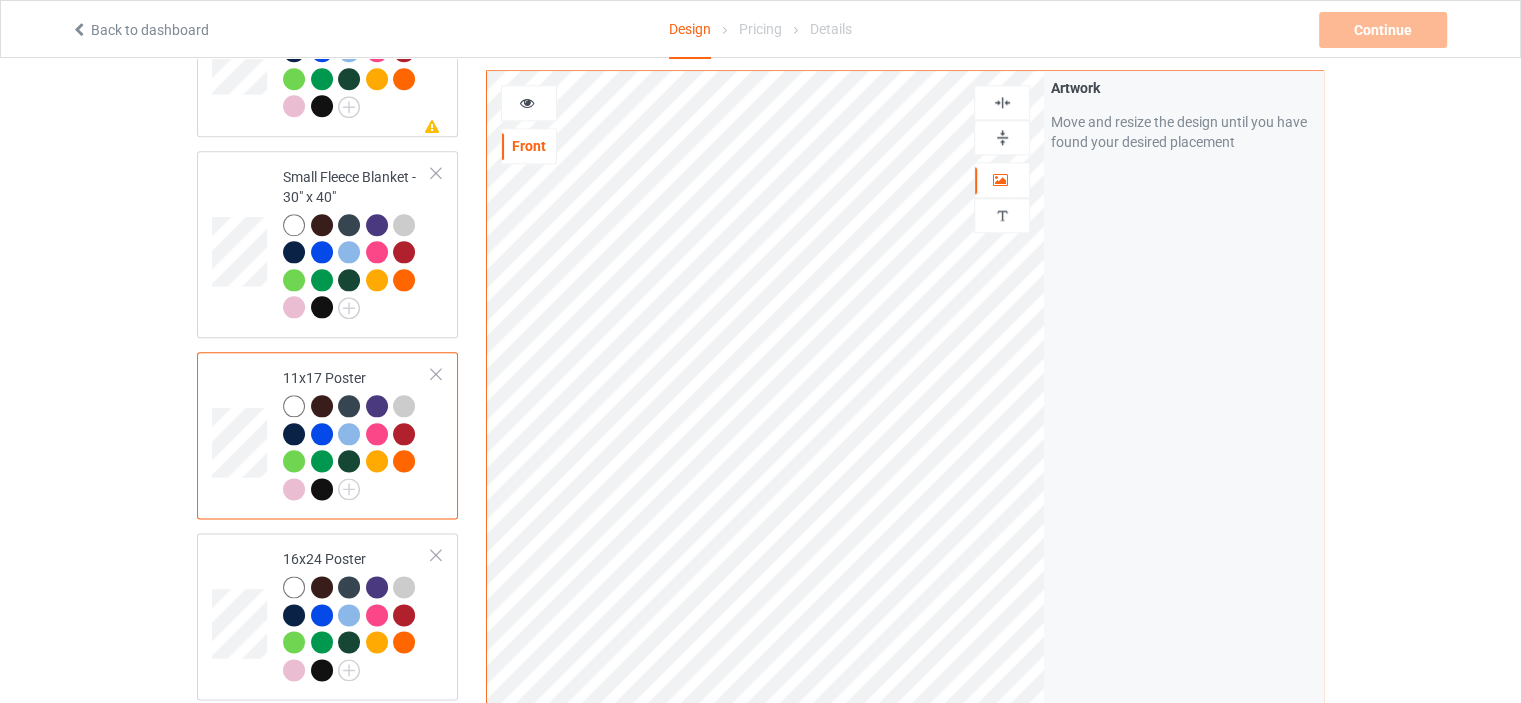 click at bounding box center [1002, 137] 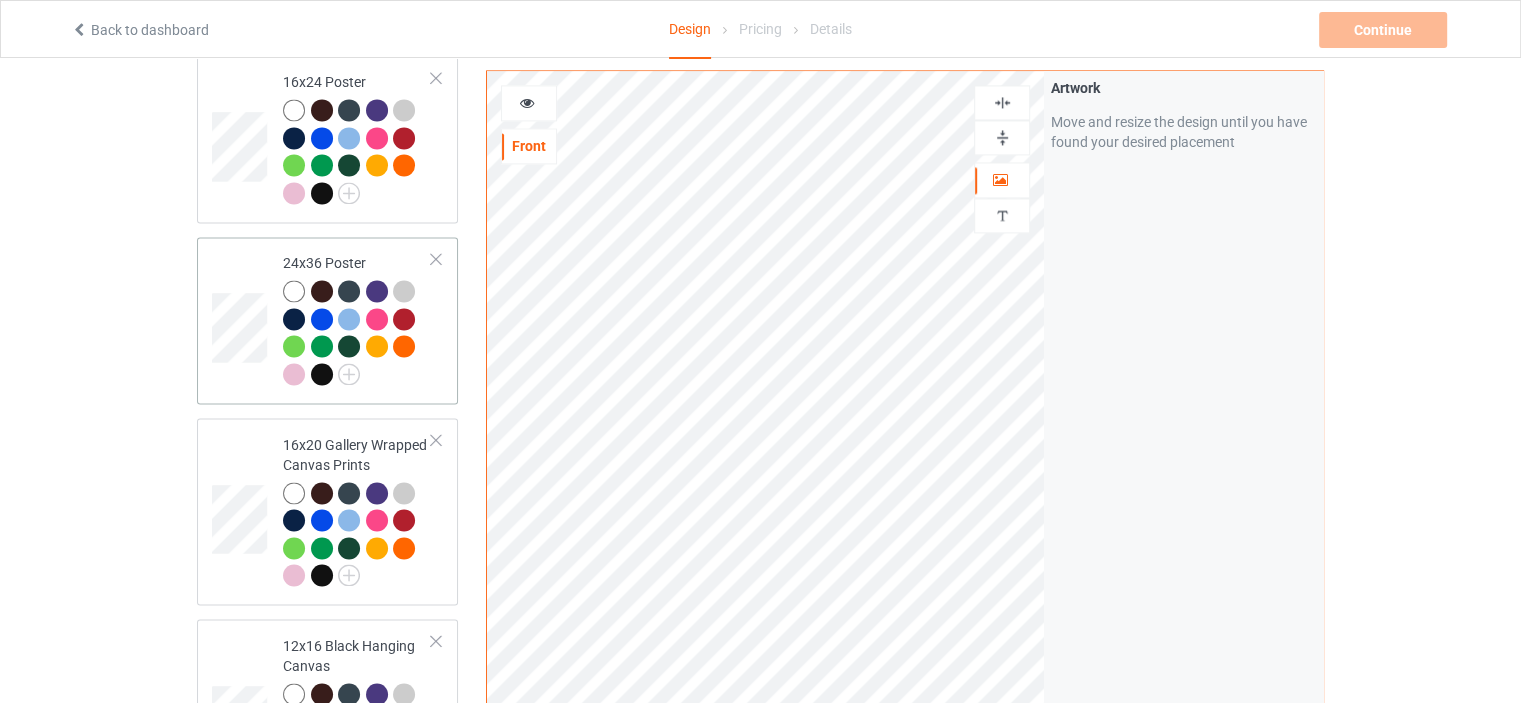 scroll, scrollTop: 2900, scrollLeft: 0, axis: vertical 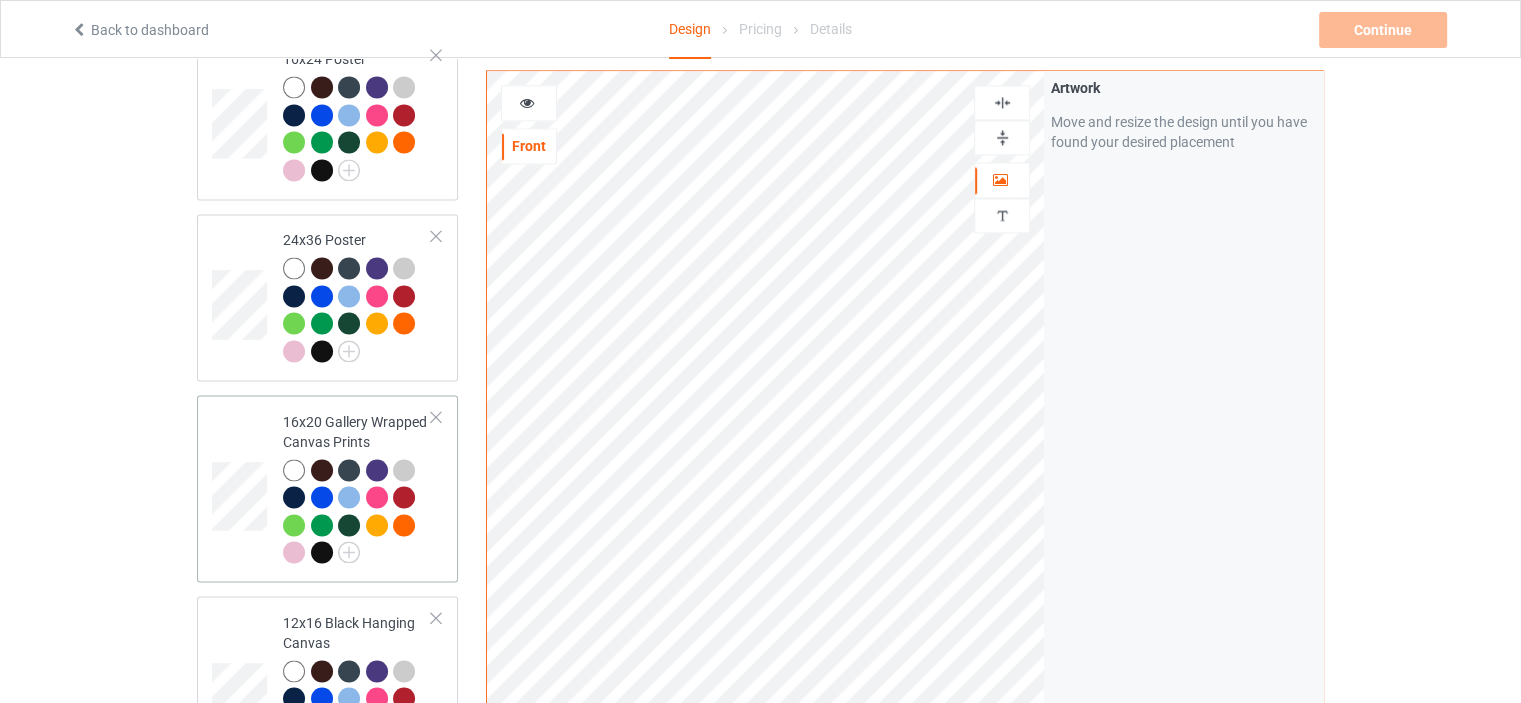 click on "16x20 Gallery Wrapped Canvas Prints" at bounding box center [357, 487] 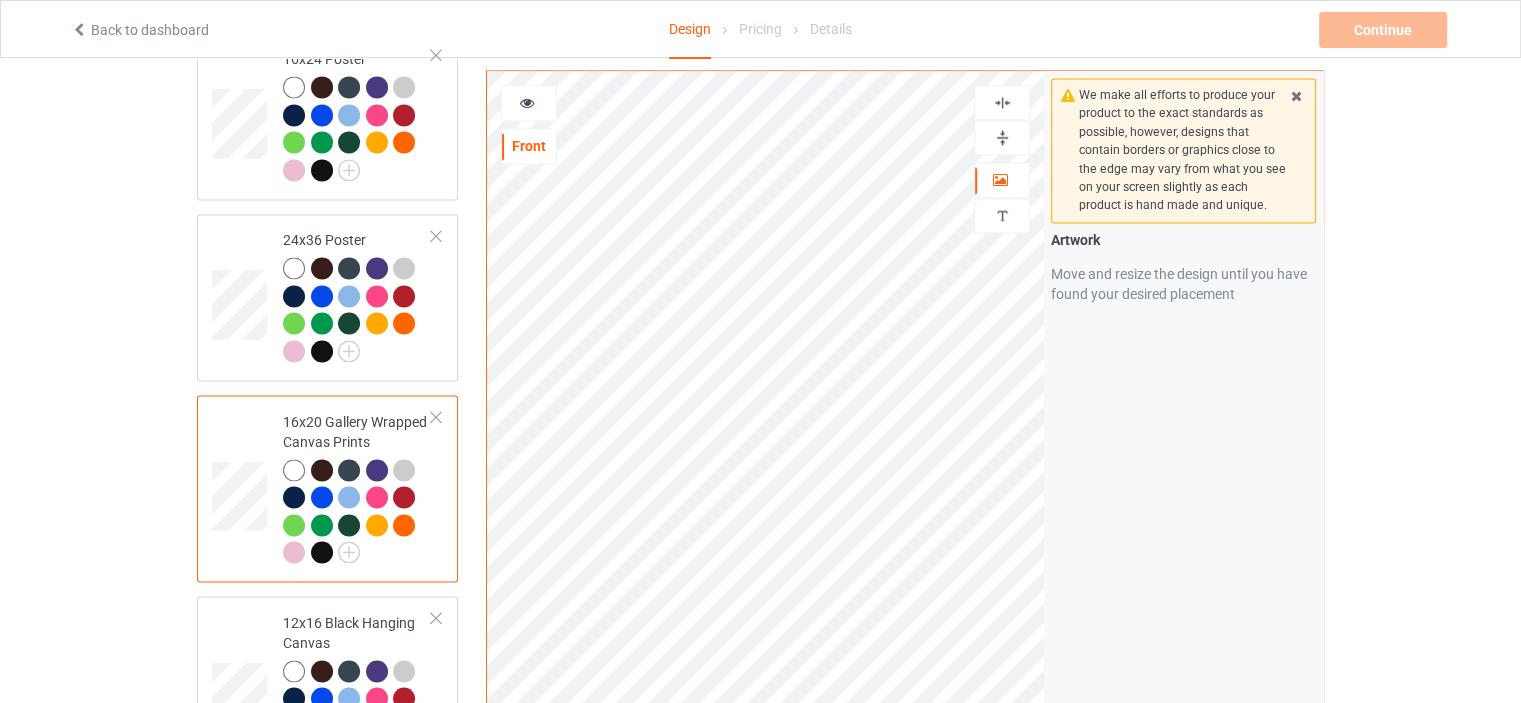 click at bounding box center (1002, 137) 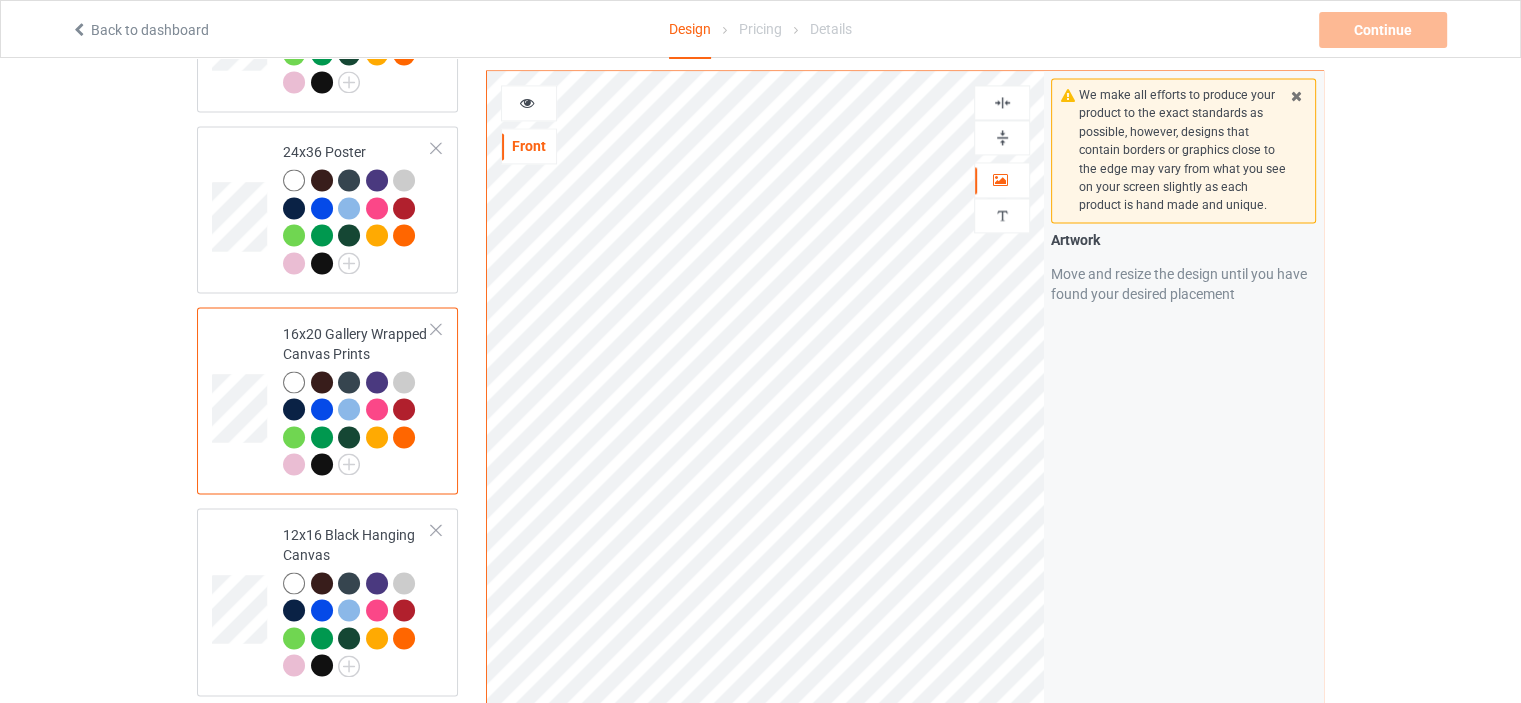 scroll, scrollTop: 3100, scrollLeft: 0, axis: vertical 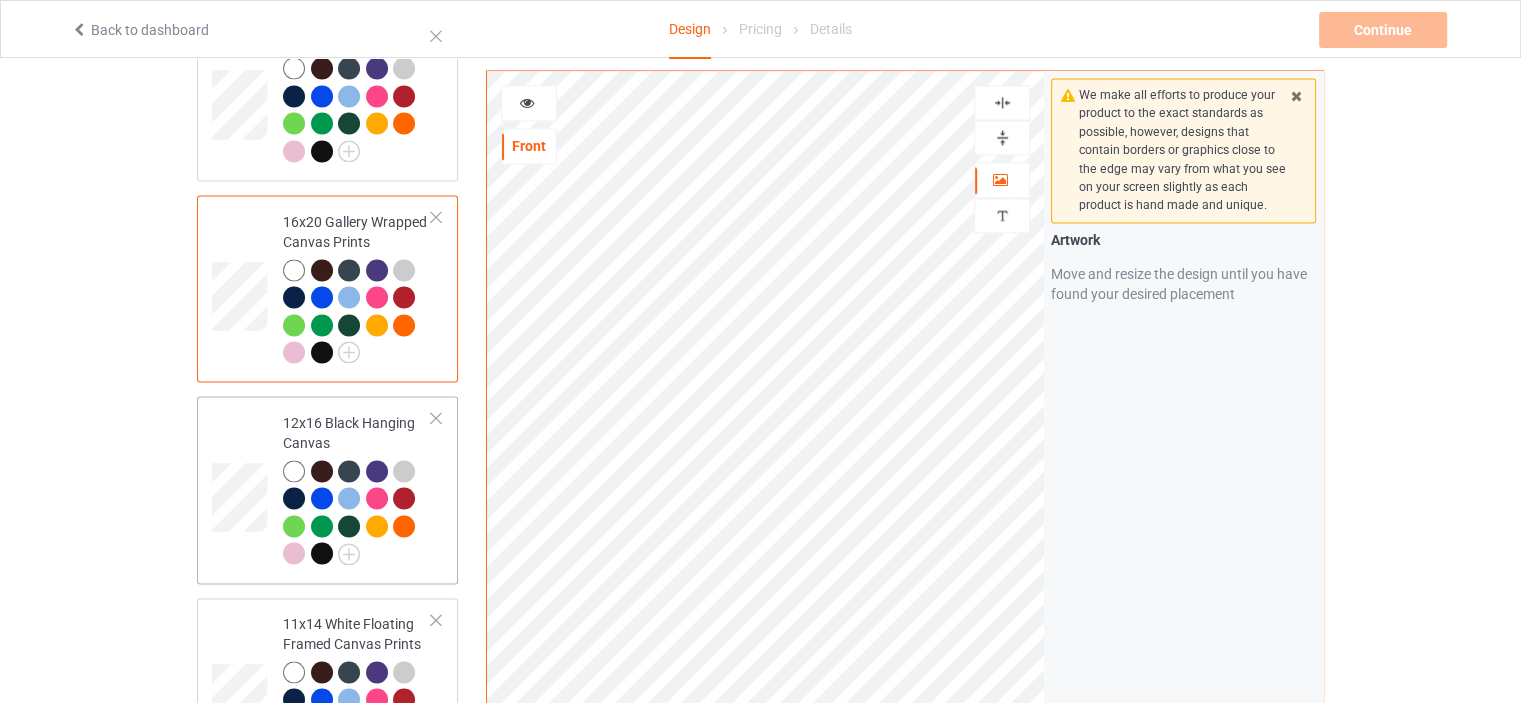 click on "12x16 Black Hanging Canvas" at bounding box center [357, 488] 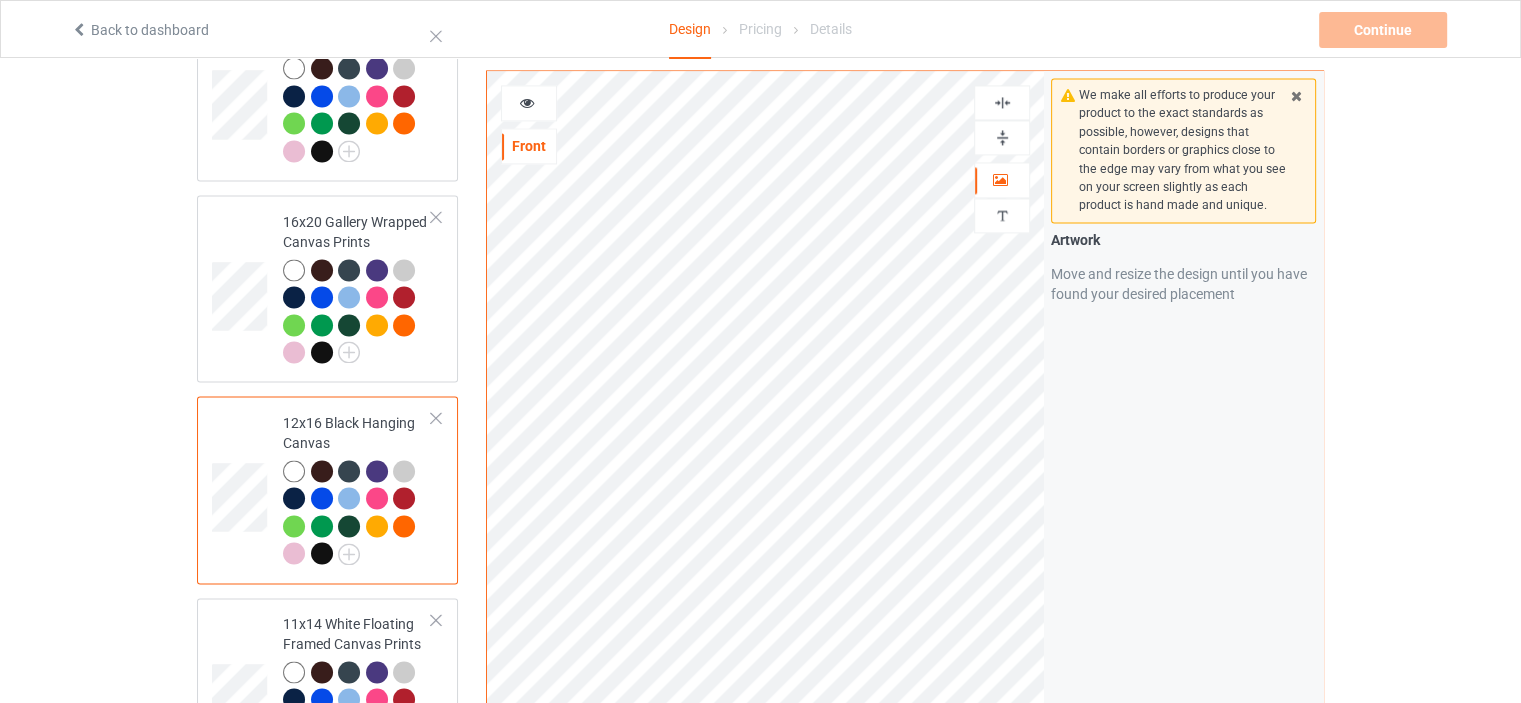 click at bounding box center [1002, 137] 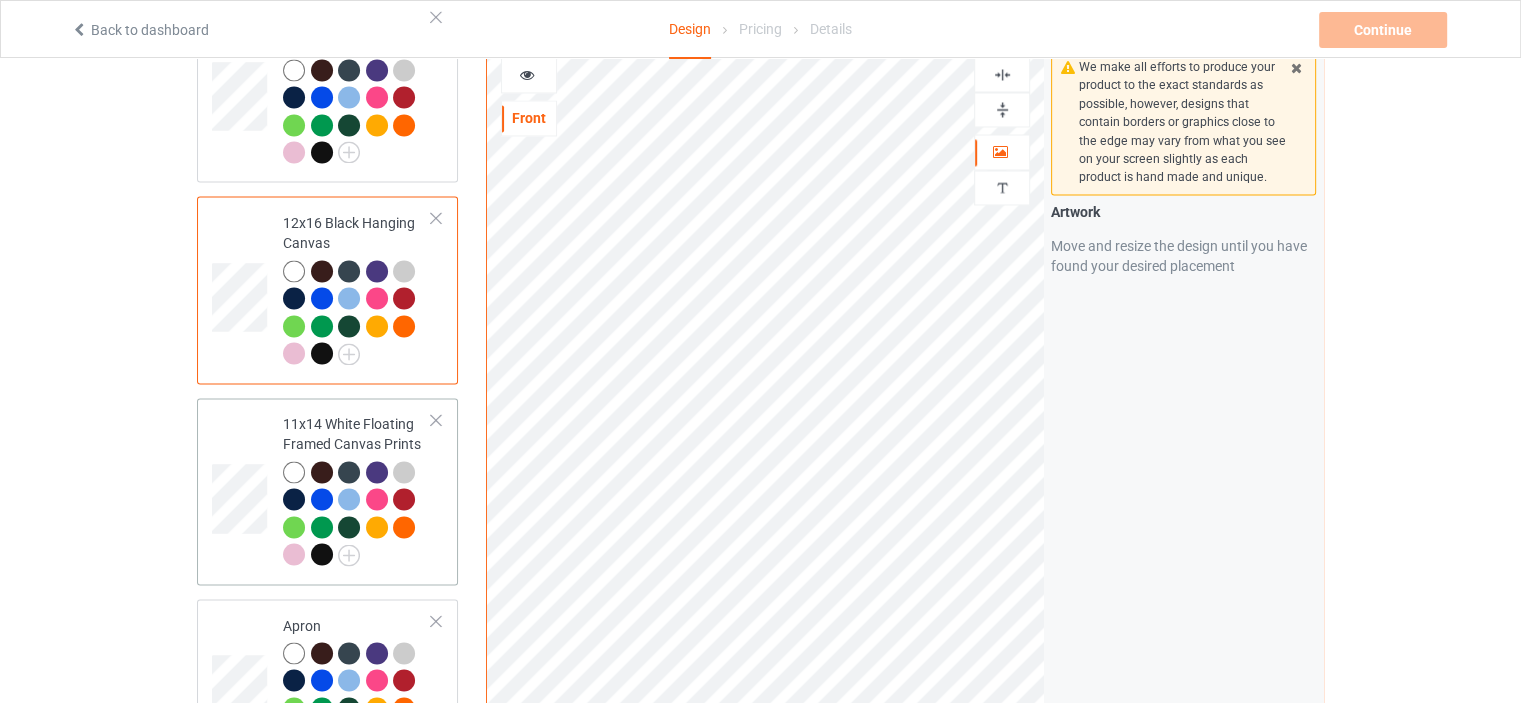 click on "11x14 White Floating Framed Canvas Prints" at bounding box center (357, 489) 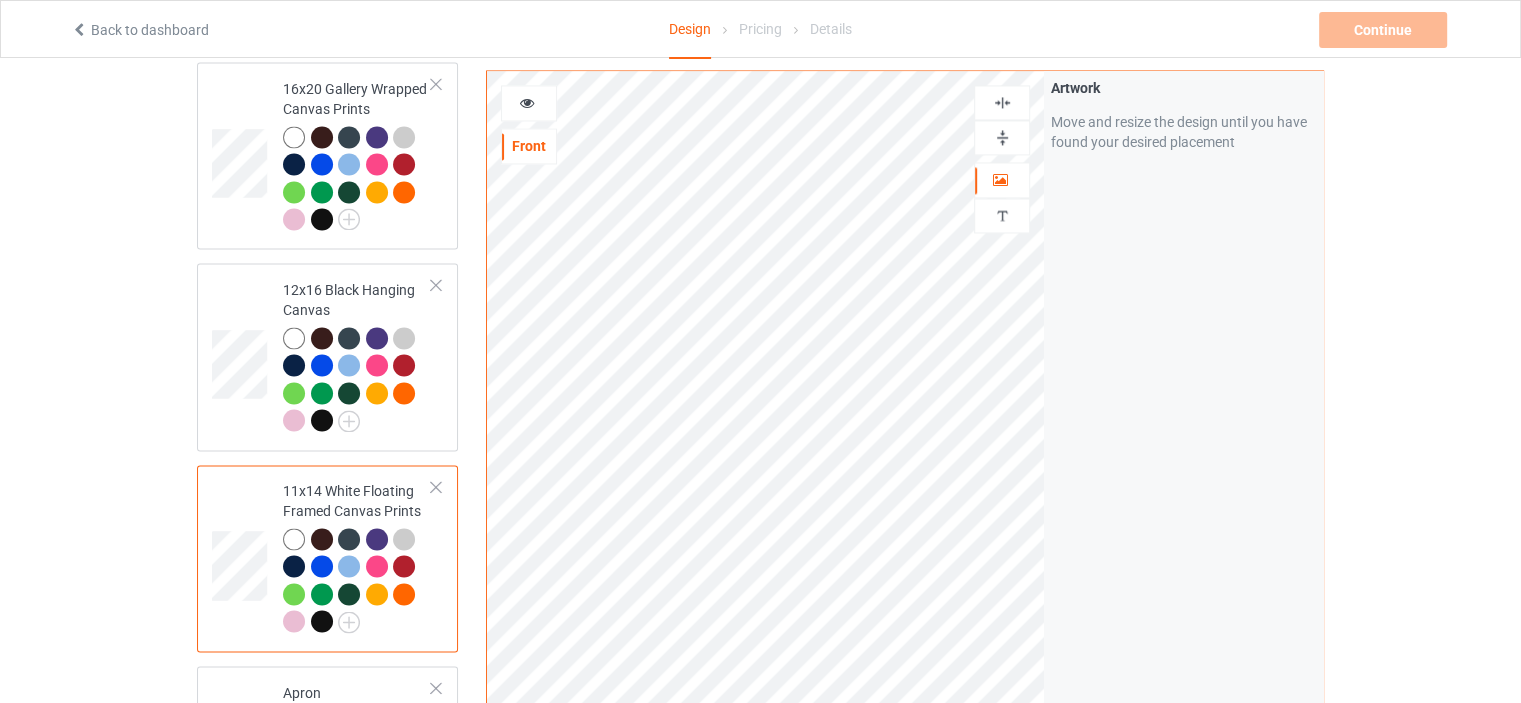 scroll, scrollTop: 3200, scrollLeft: 0, axis: vertical 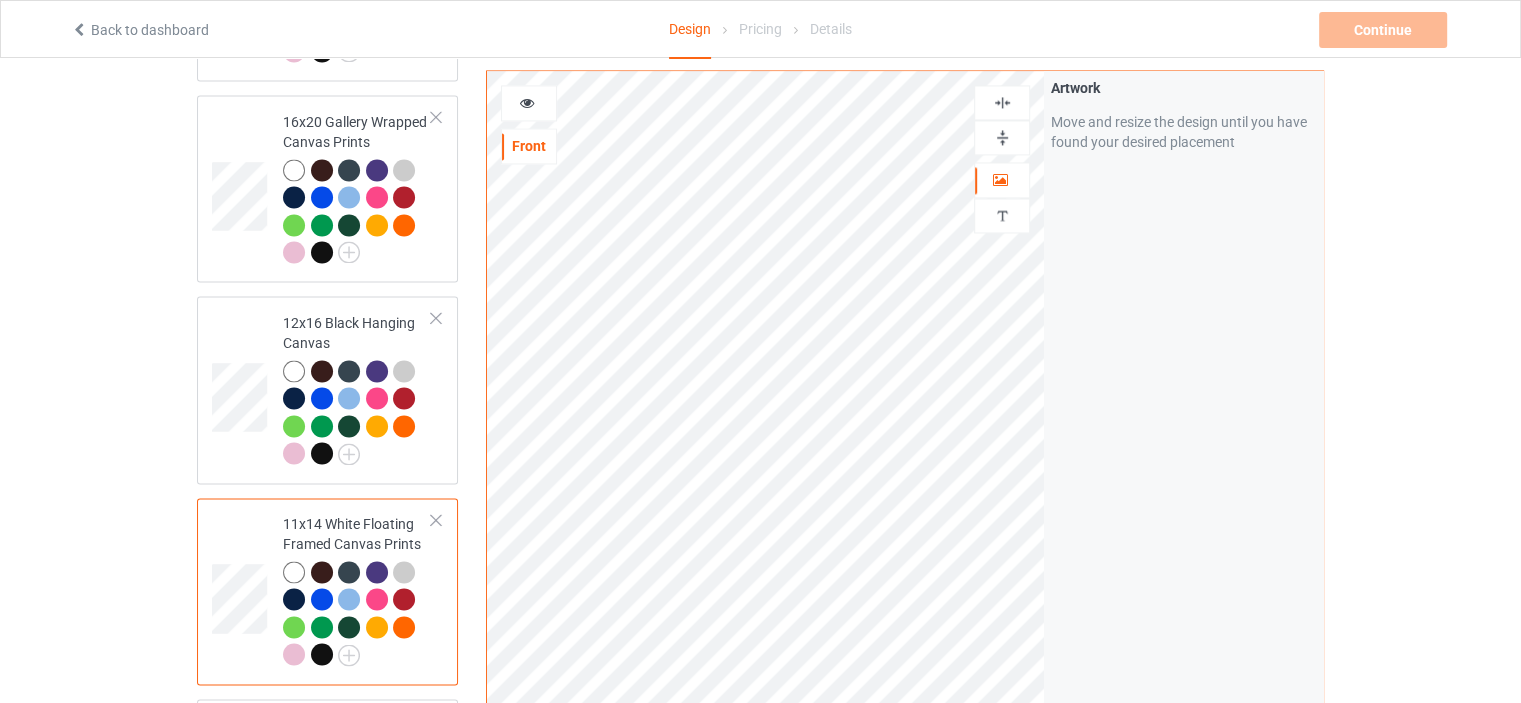 click at bounding box center (1002, 137) 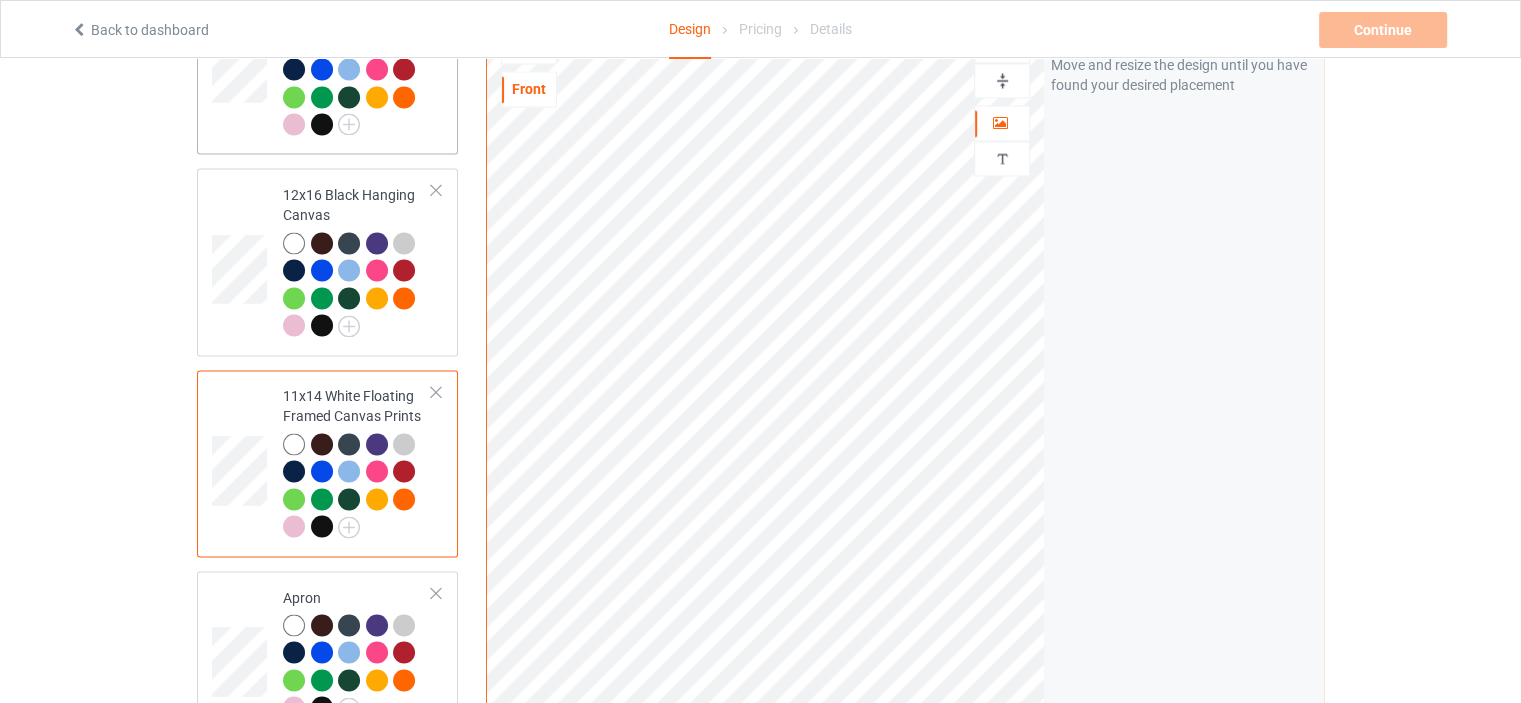 scroll, scrollTop: 3500, scrollLeft: 0, axis: vertical 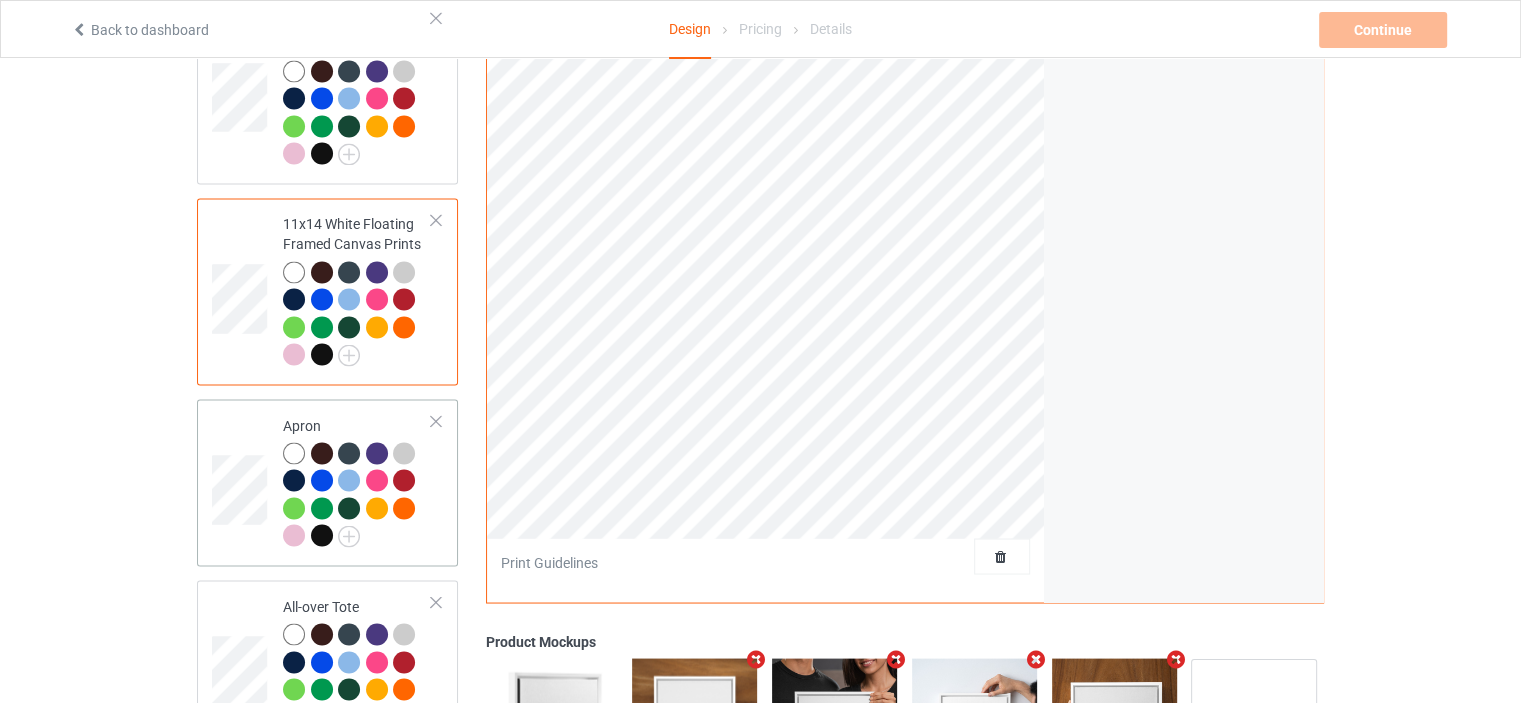 click on "Apron" at bounding box center (357, 480) 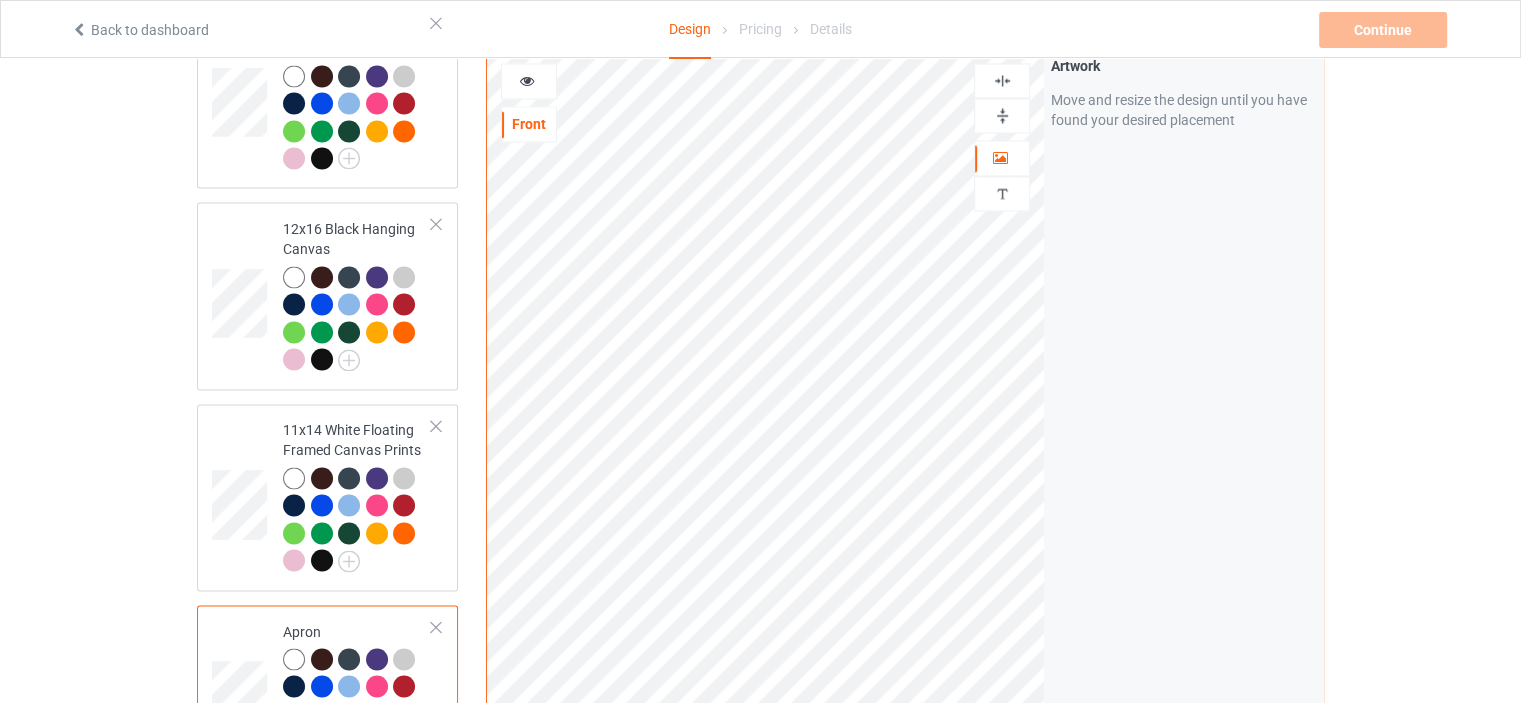 scroll, scrollTop: 3200, scrollLeft: 0, axis: vertical 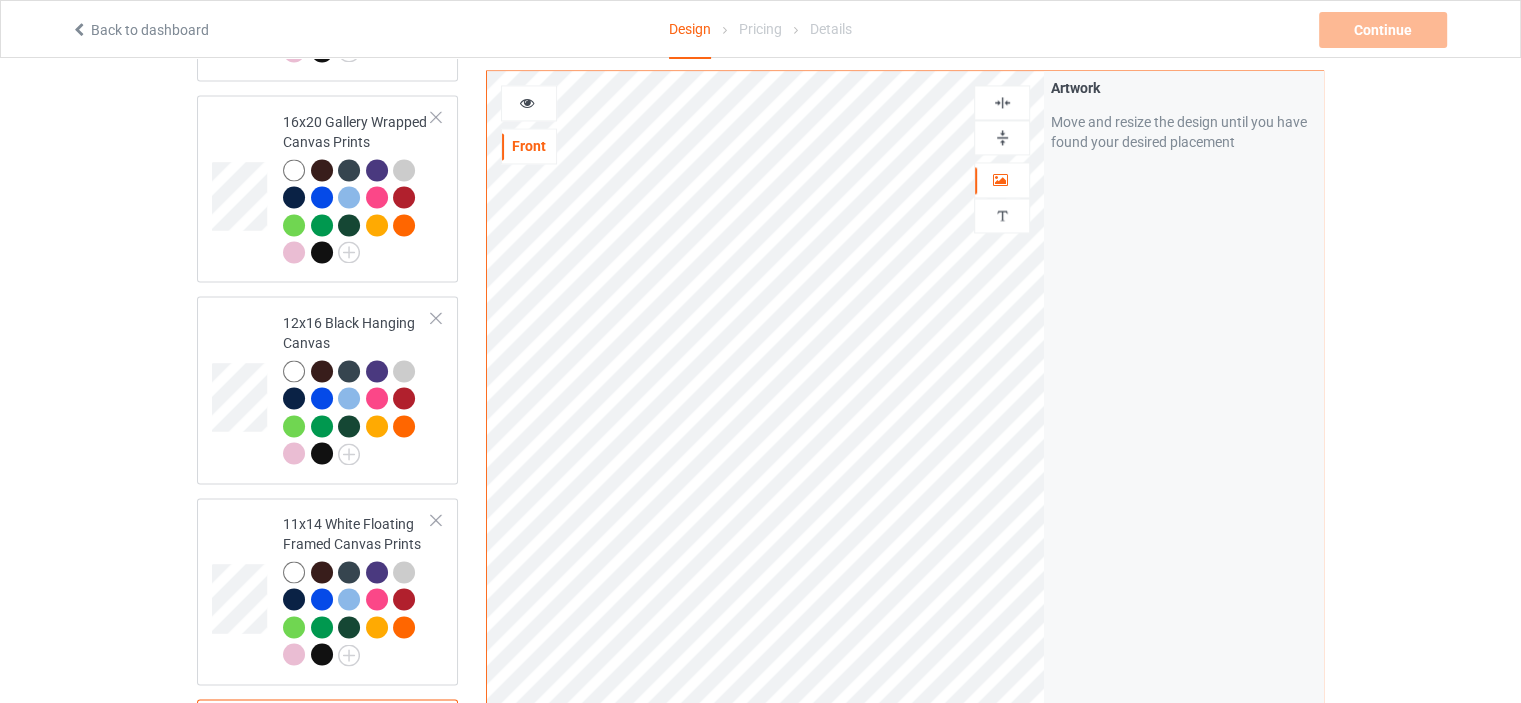 click at bounding box center [1002, 102] 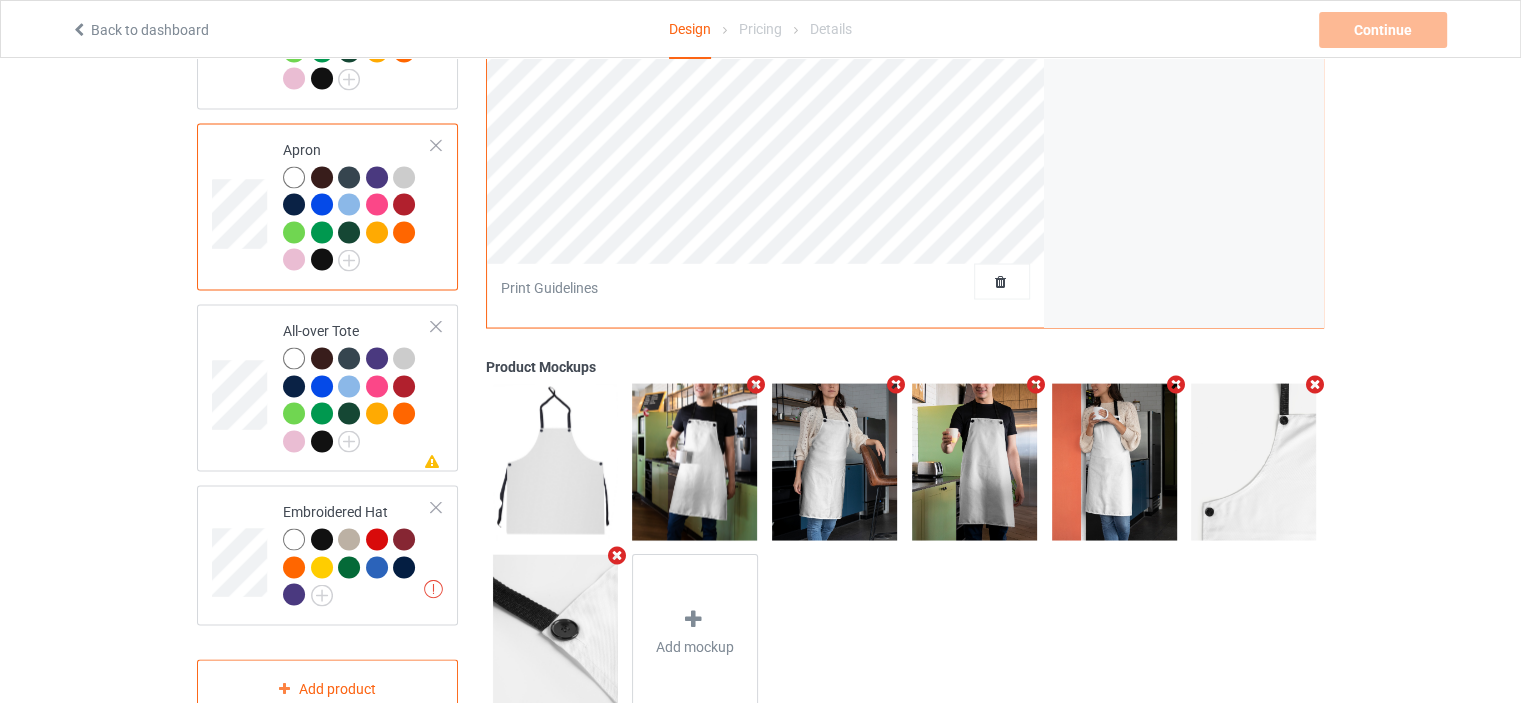 scroll, scrollTop: 3798, scrollLeft: 0, axis: vertical 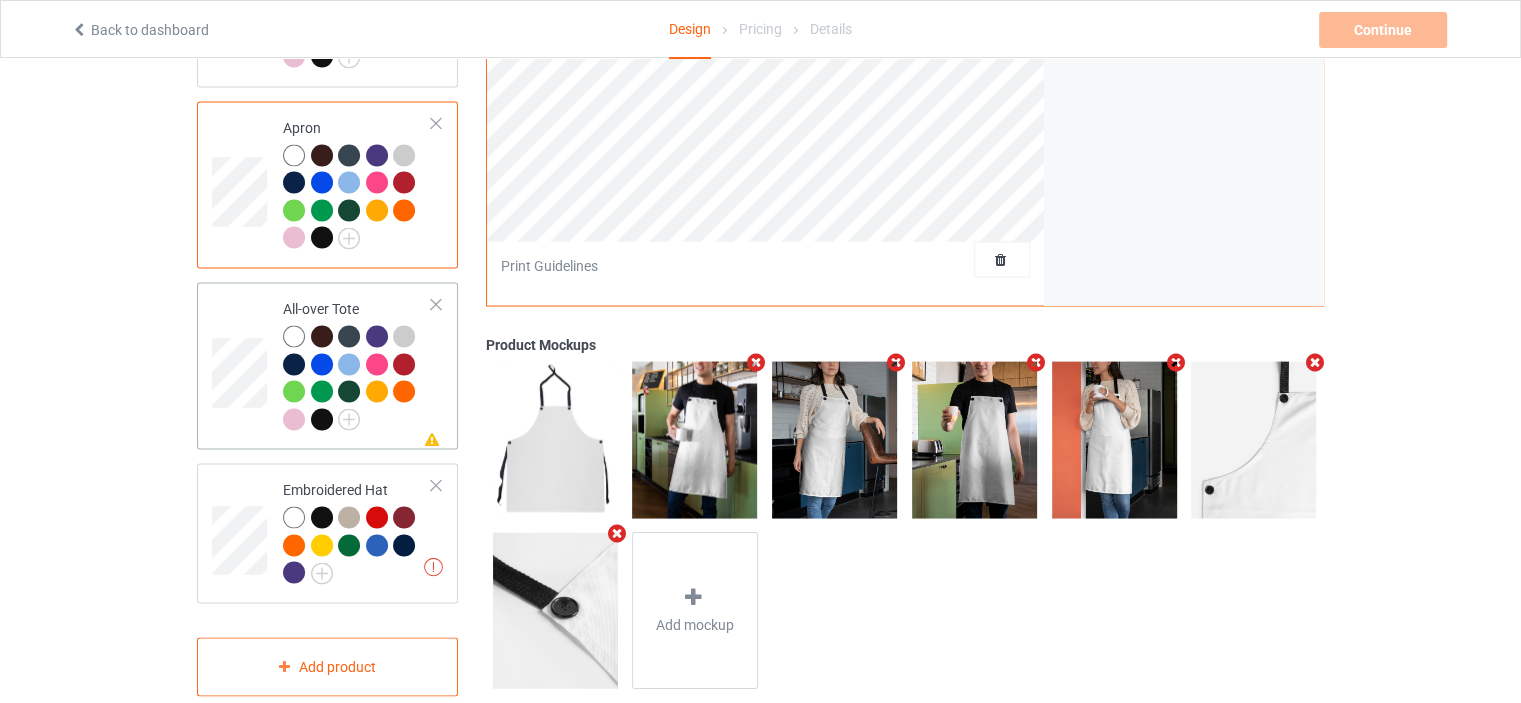 click on "All-over Tote" at bounding box center [357, 363] 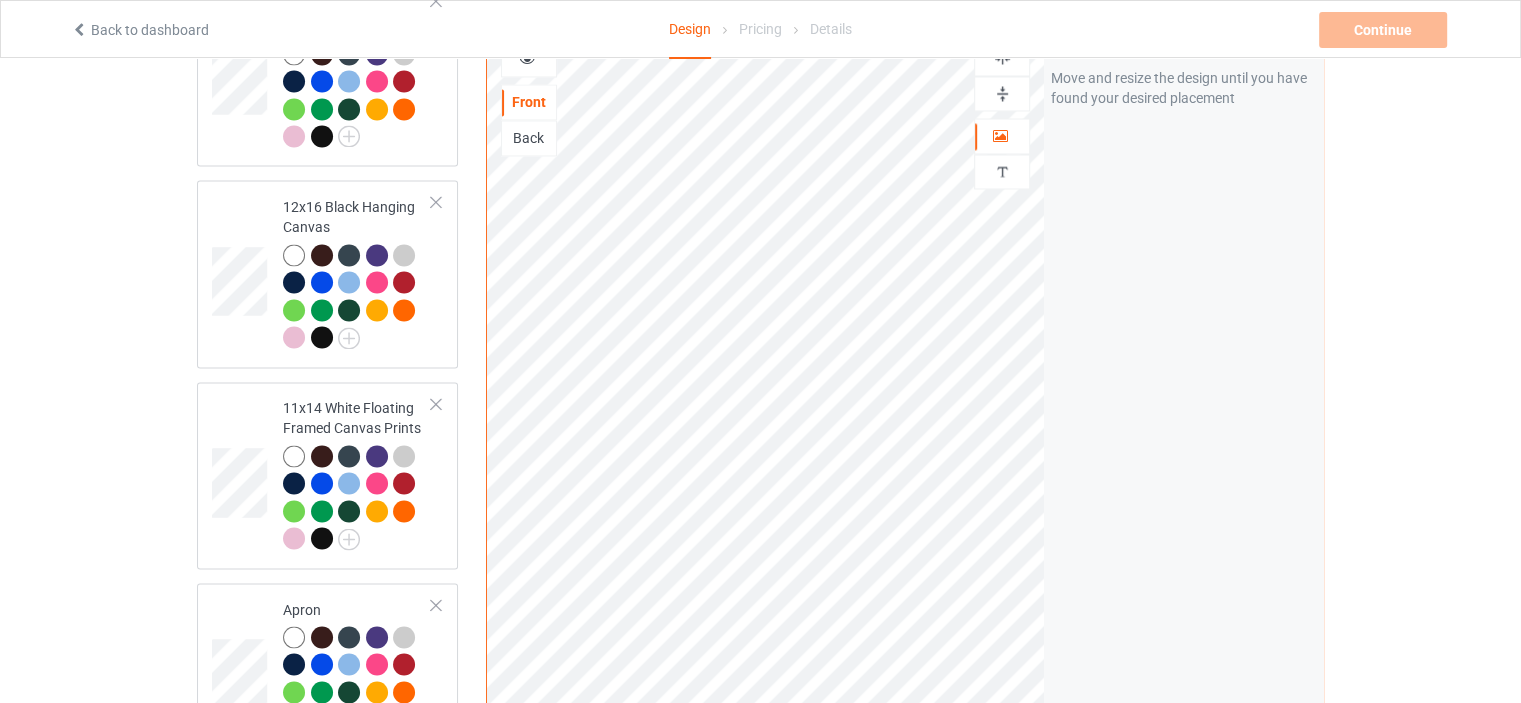scroll, scrollTop: 3198, scrollLeft: 0, axis: vertical 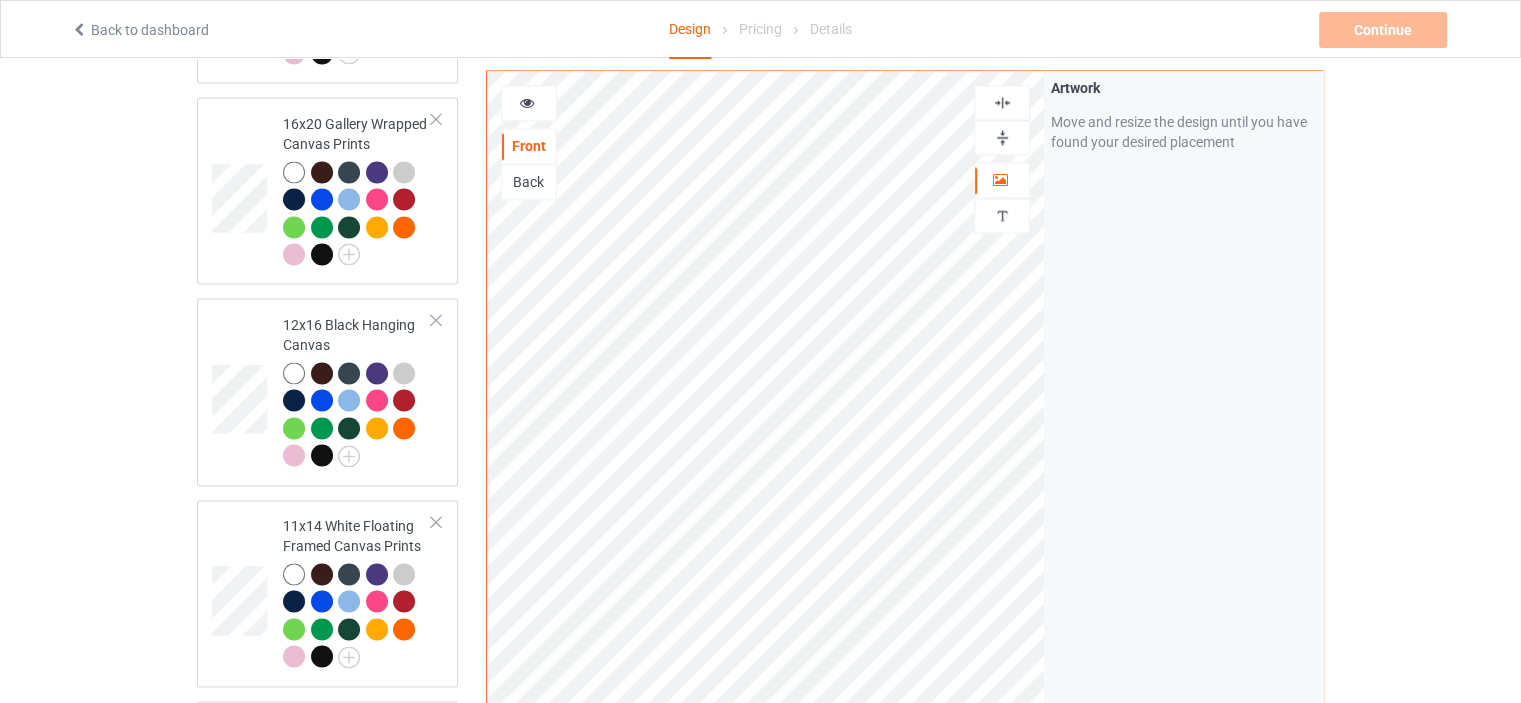 click at bounding box center [1002, 137] 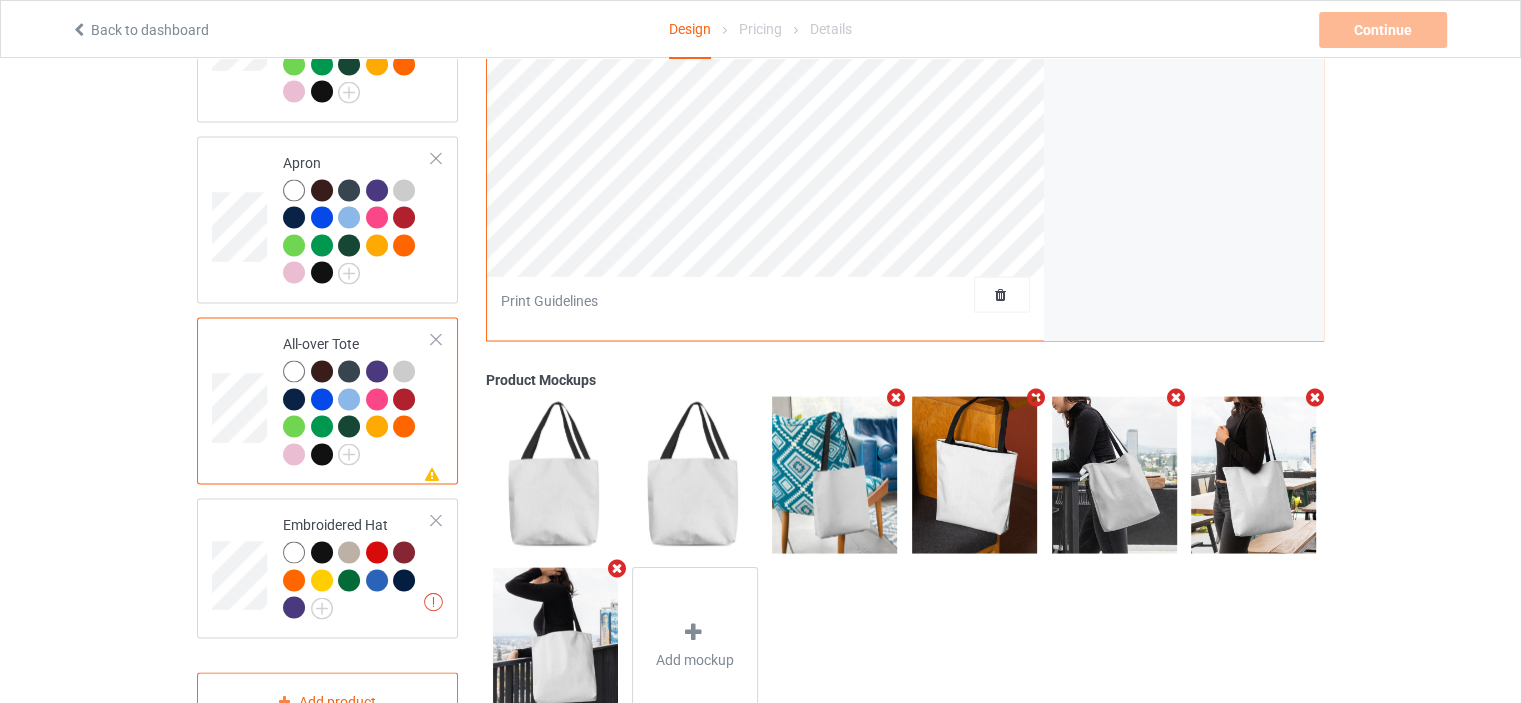 scroll, scrollTop: 3798, scrollLeft: 0, axis: vertical 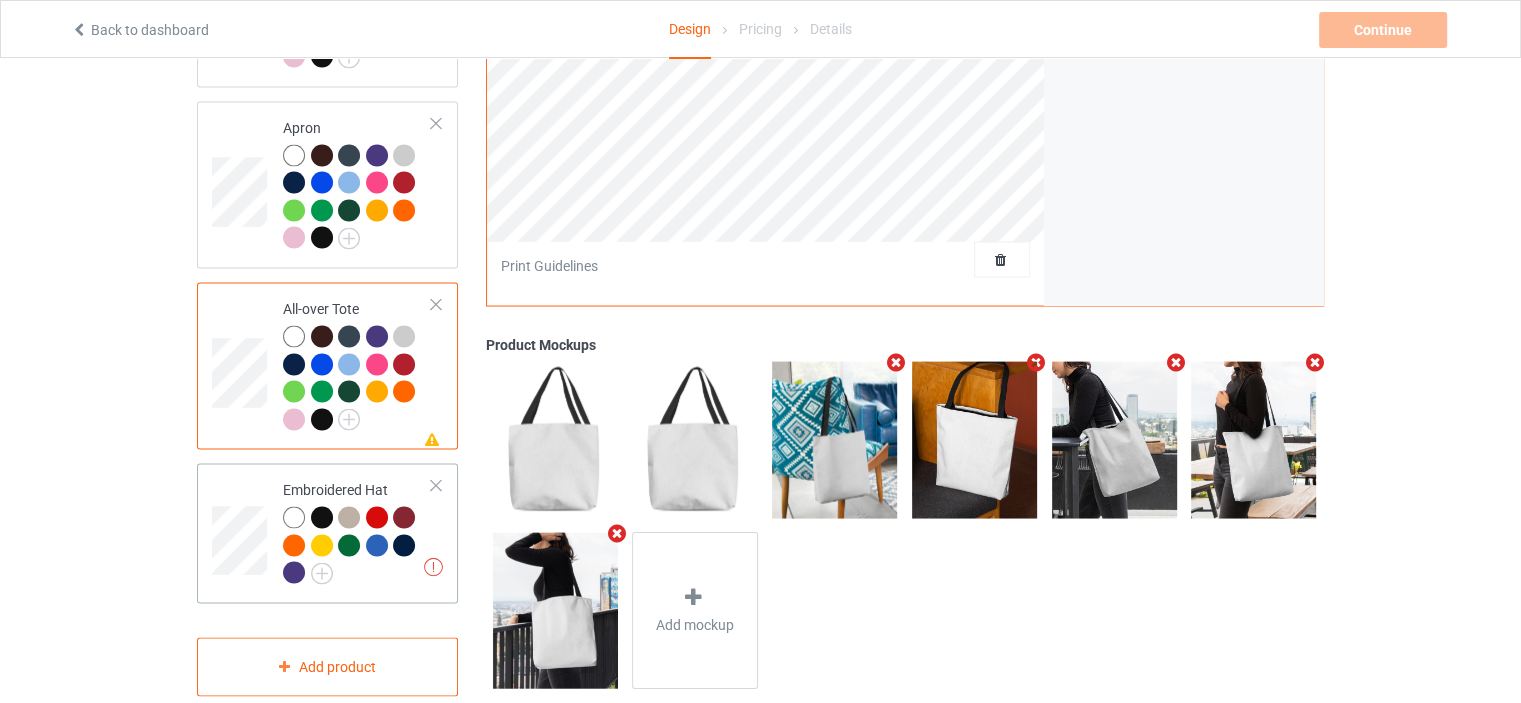 click on "Embroidered Hat" at bounding box center [357, 530] 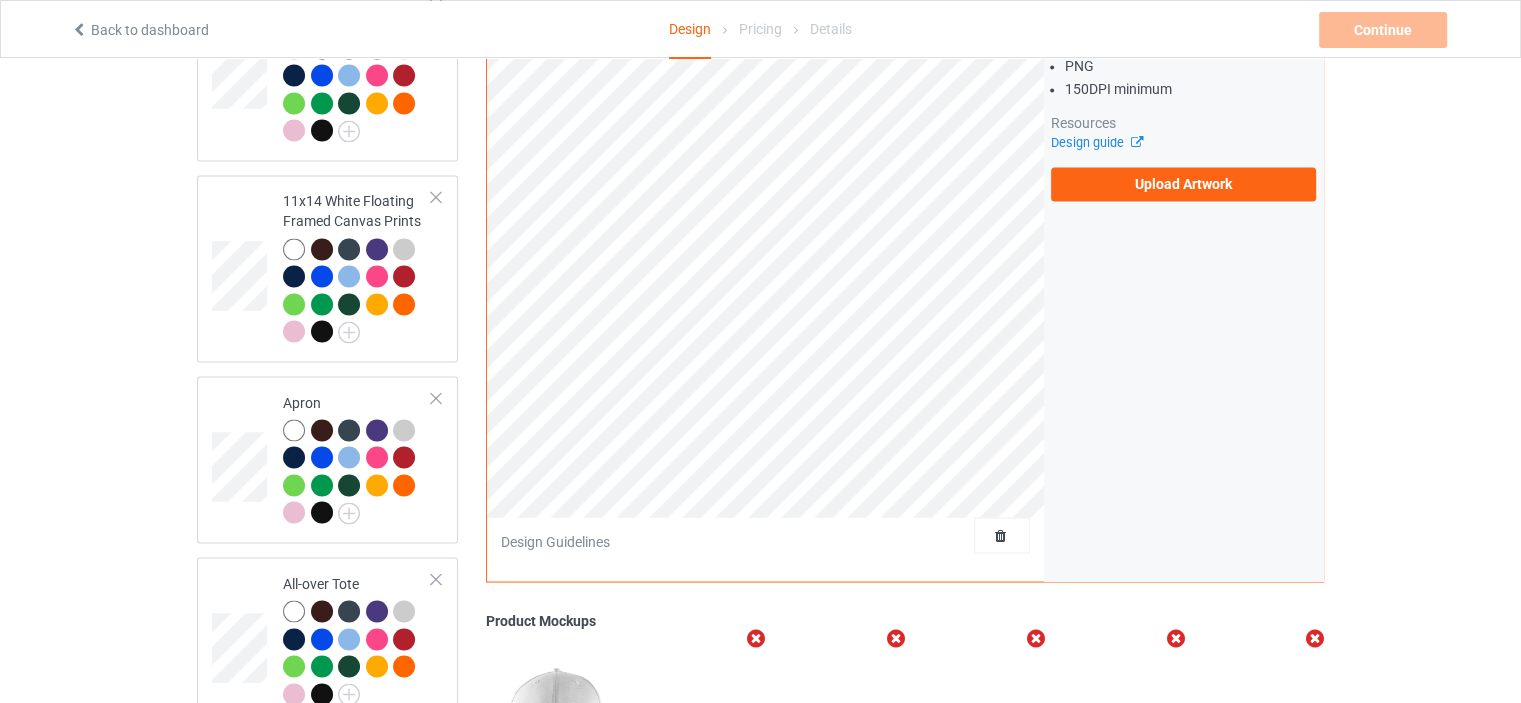 scroll, scrollTop: 3198, scrollLeft: 0, axis: vertical 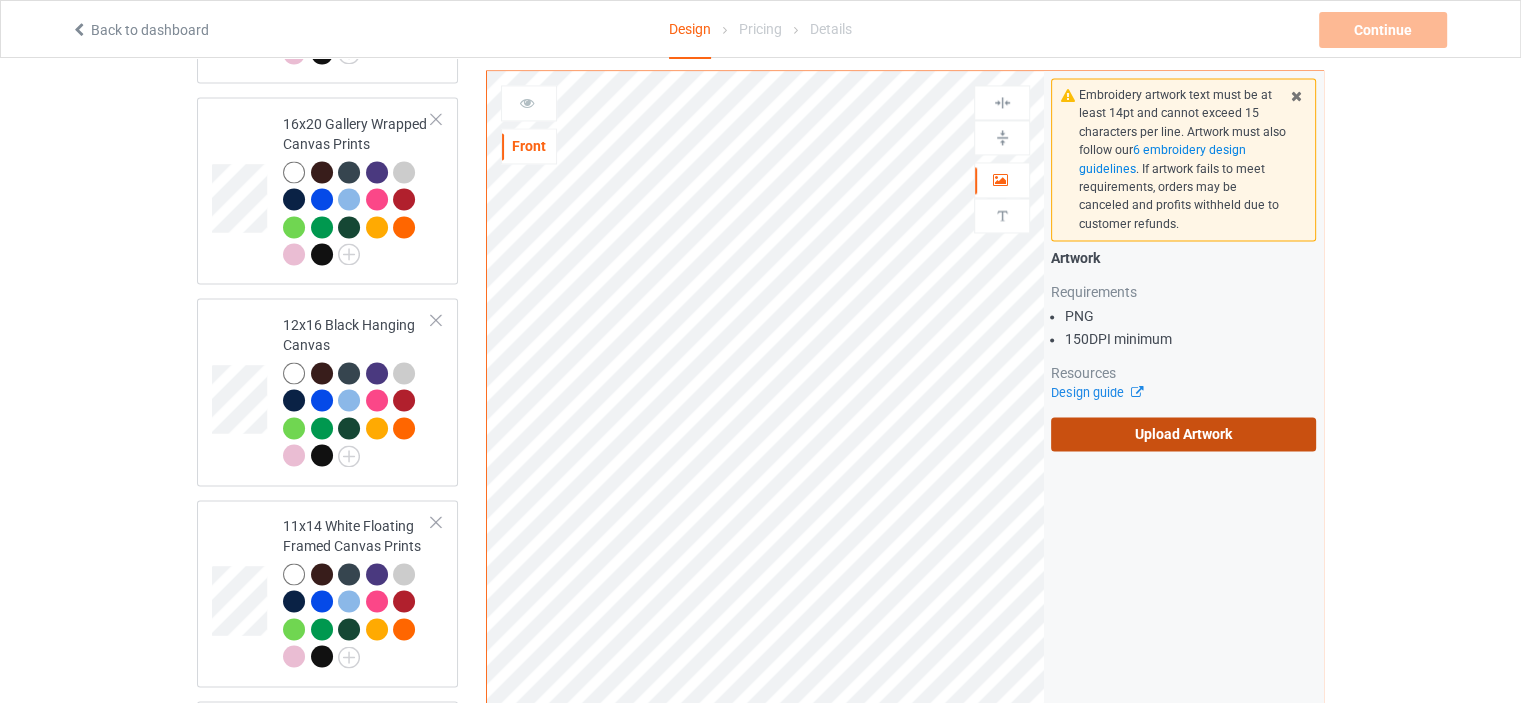 click on "Upload Artwork" at bounding box center (1183, 434) 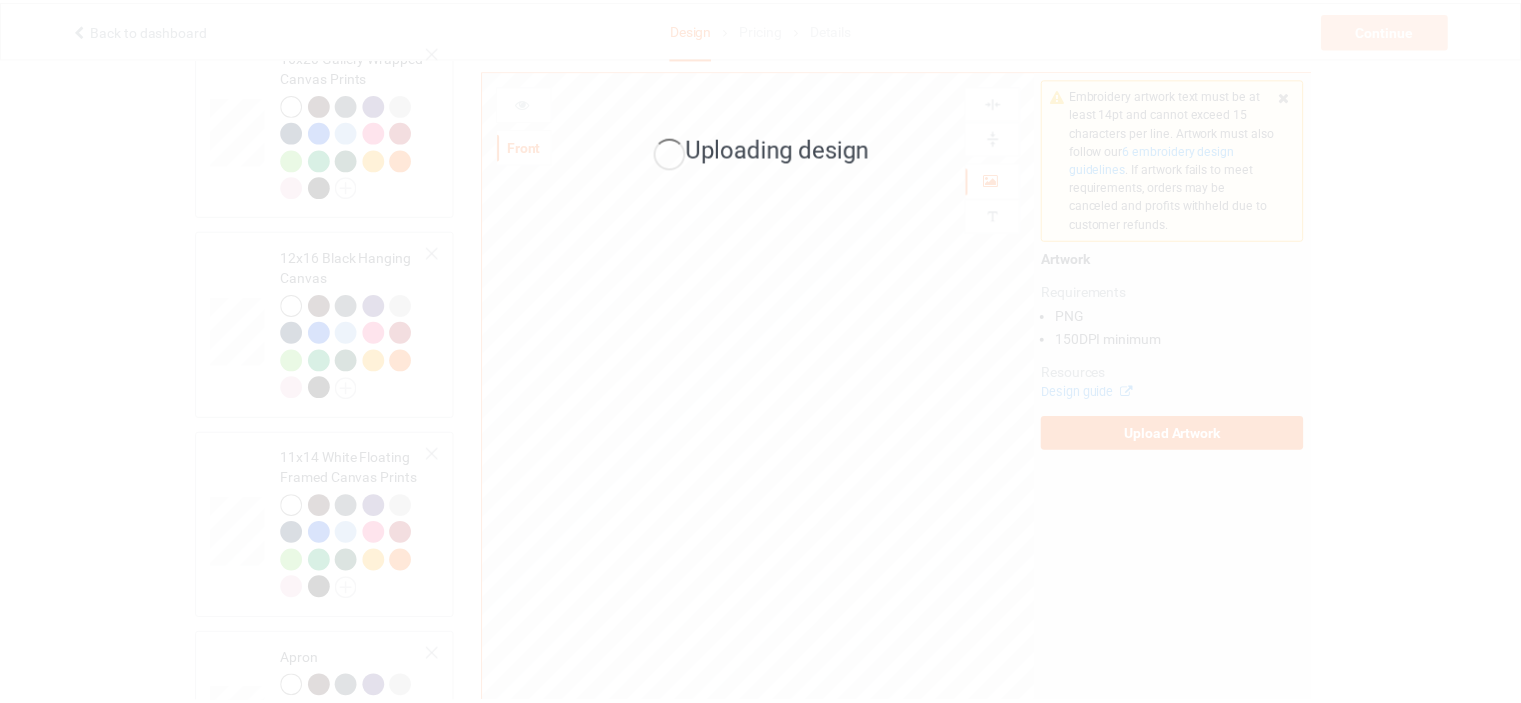 scroll, scrollTop: 3298, scrollLeft: 0, axis: vertical 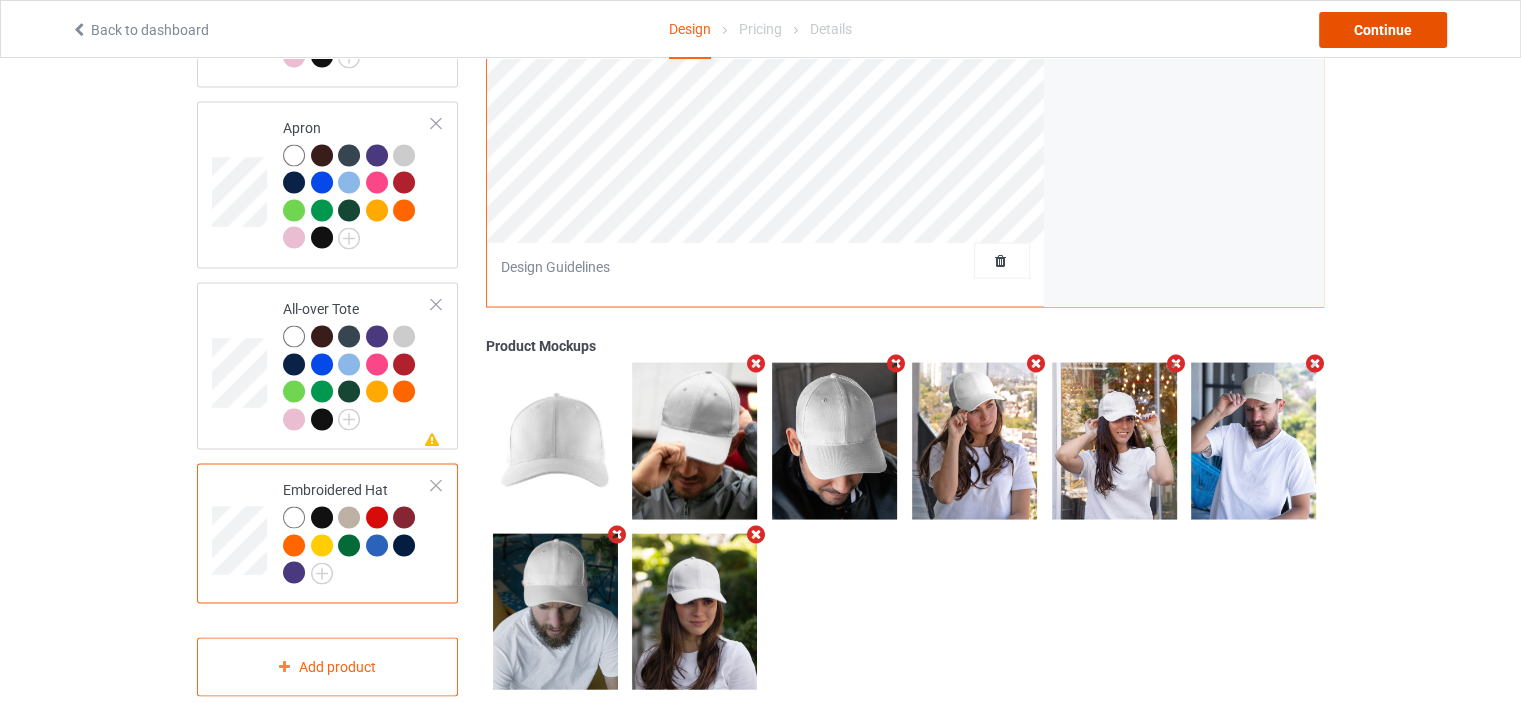 click on "Continue" at bounding box center [1383, 30] 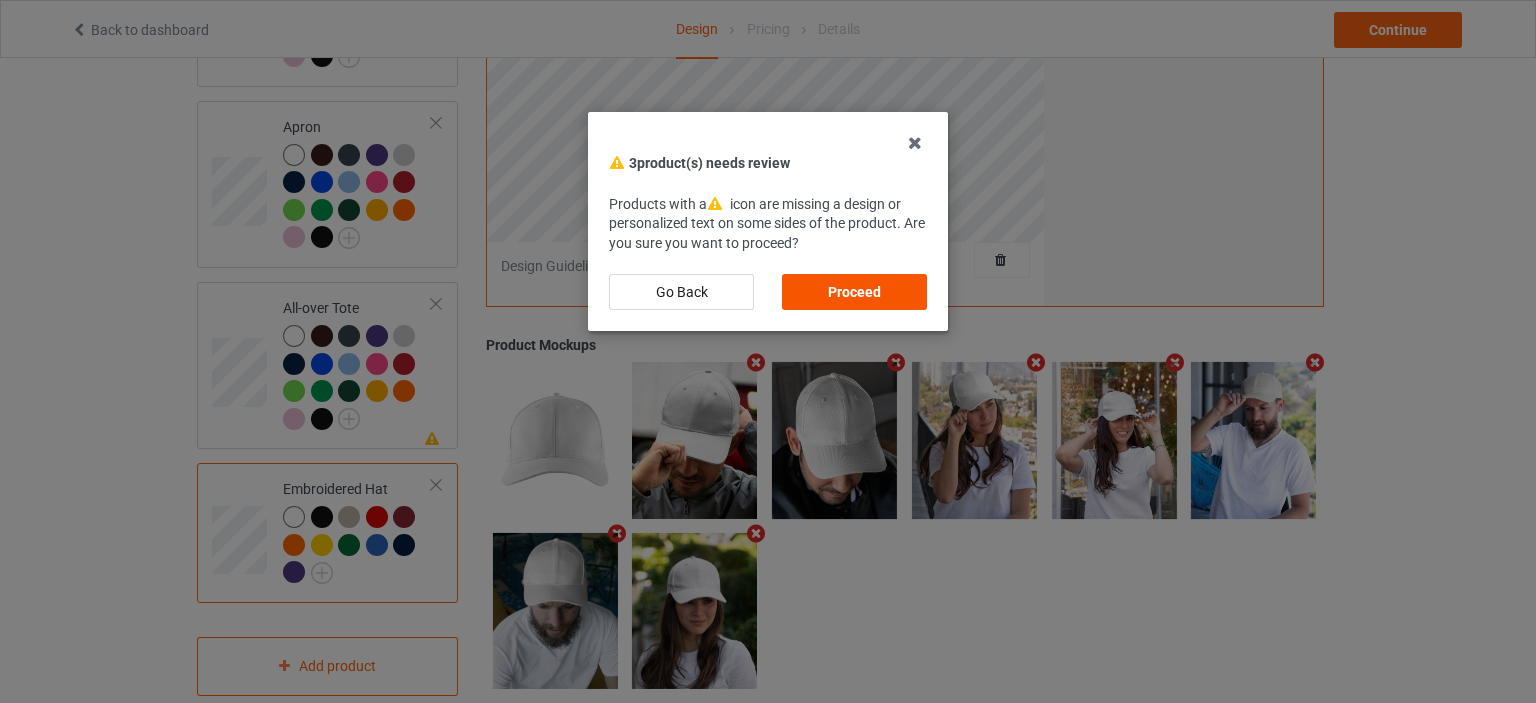 click on "Proceed" at bounding box center (854, 292) 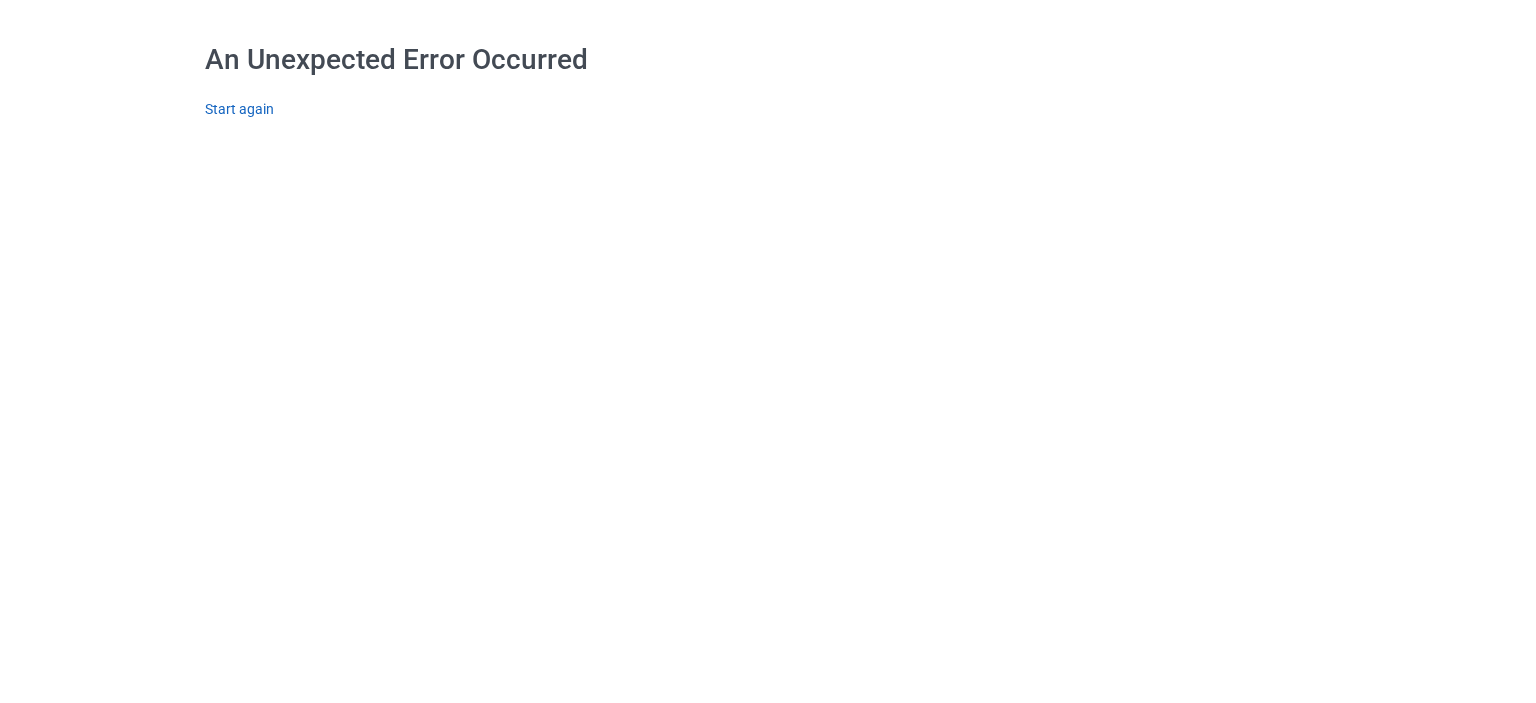 click on "Start again" at bounding box center [239, 109] 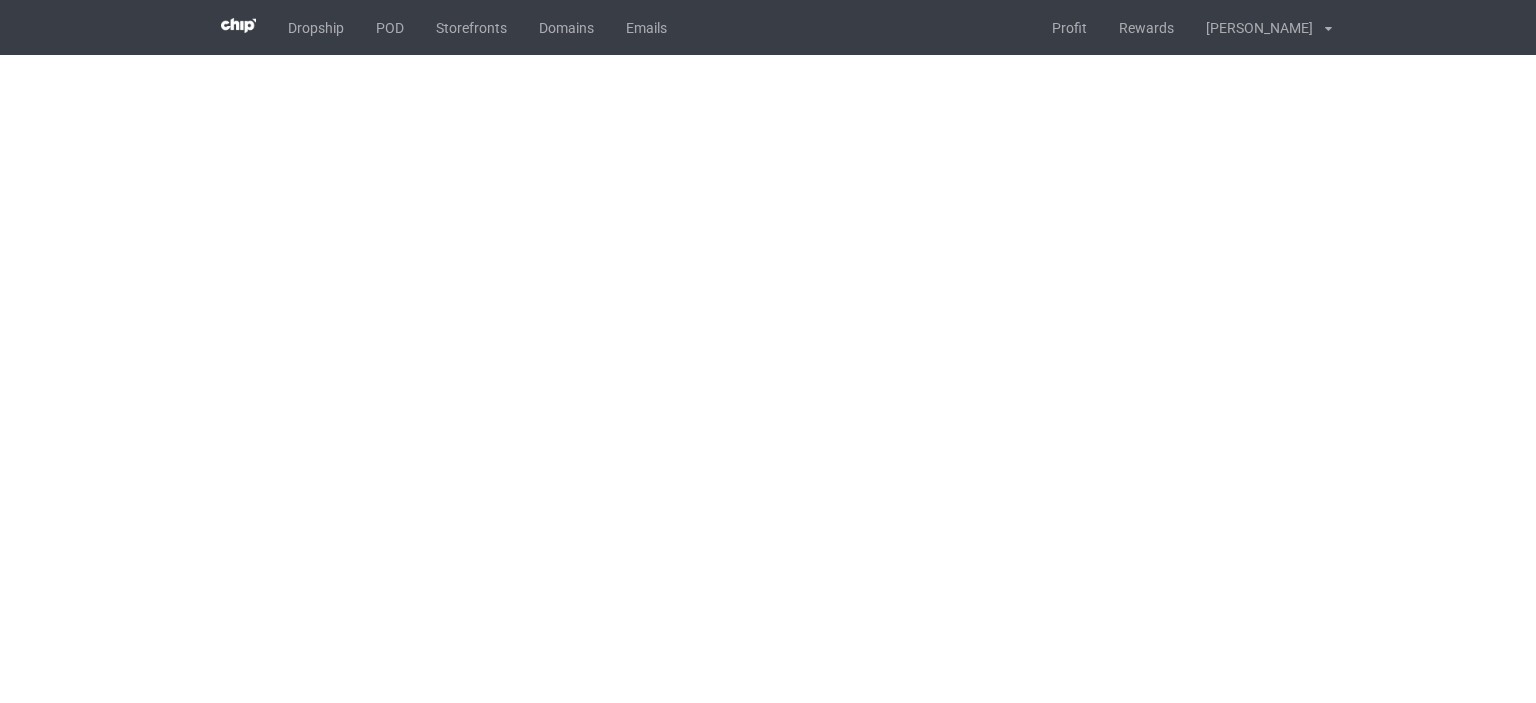 scroll, scrollTop: 0, scrollLeft: 0, axis: both 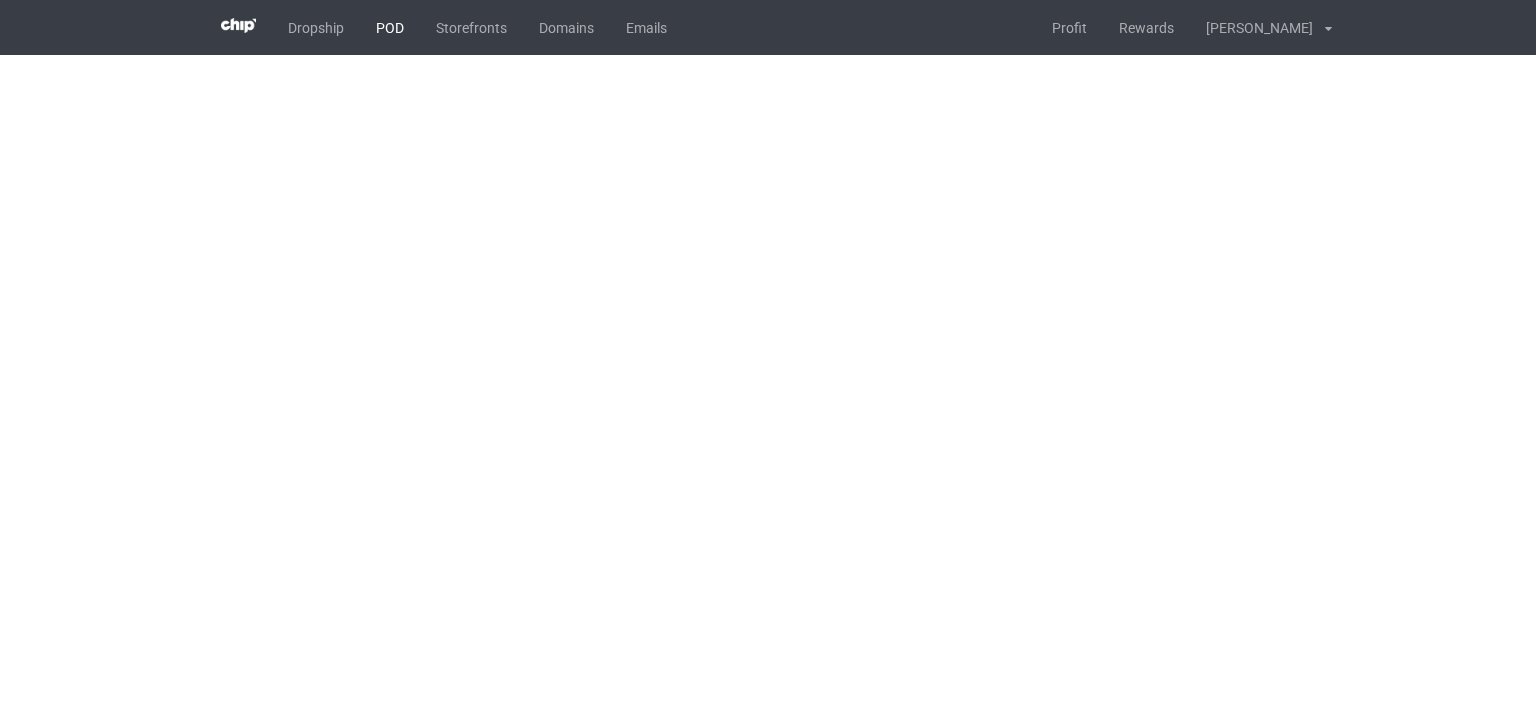 click on "POD" at bounding box center (390, 27) 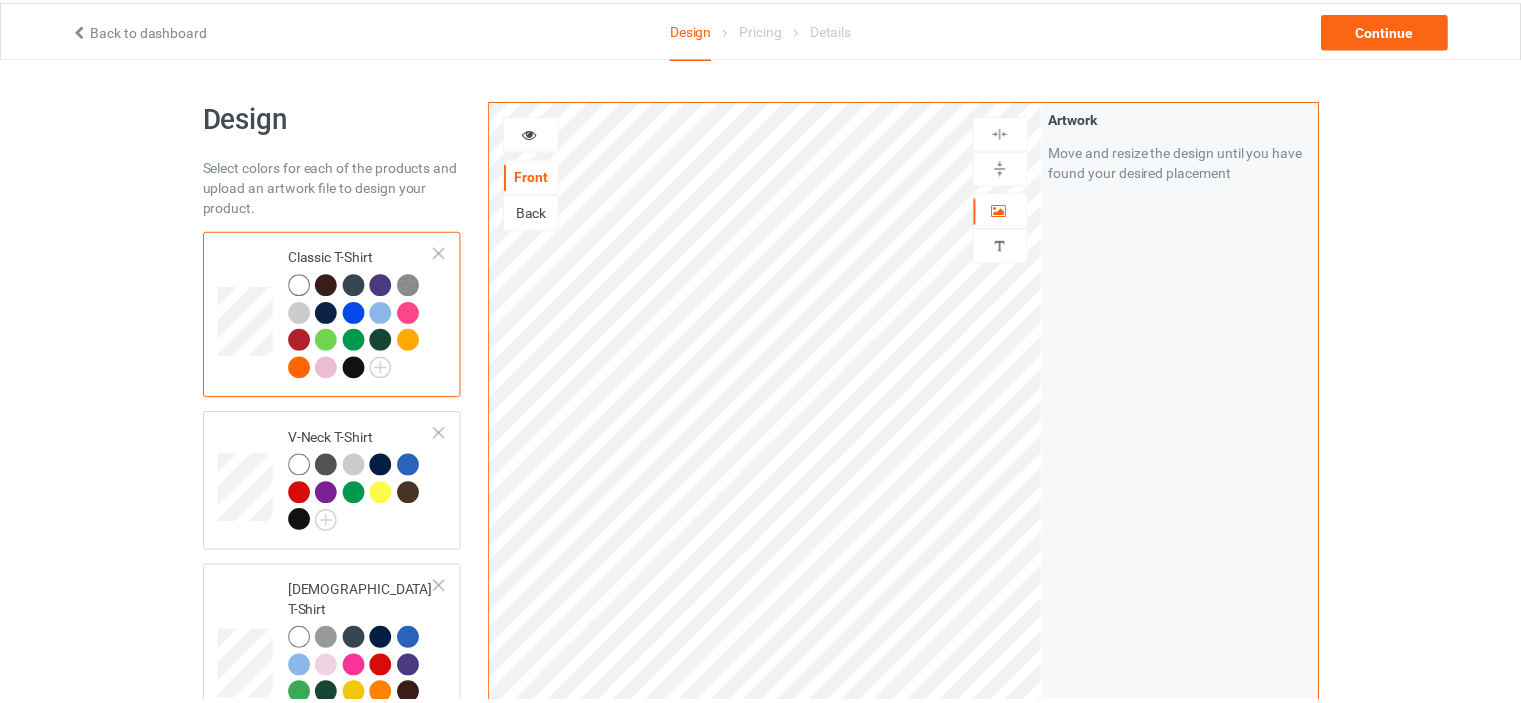 scroll, scrollTop: 0, scrollLeft: 0, axis: both 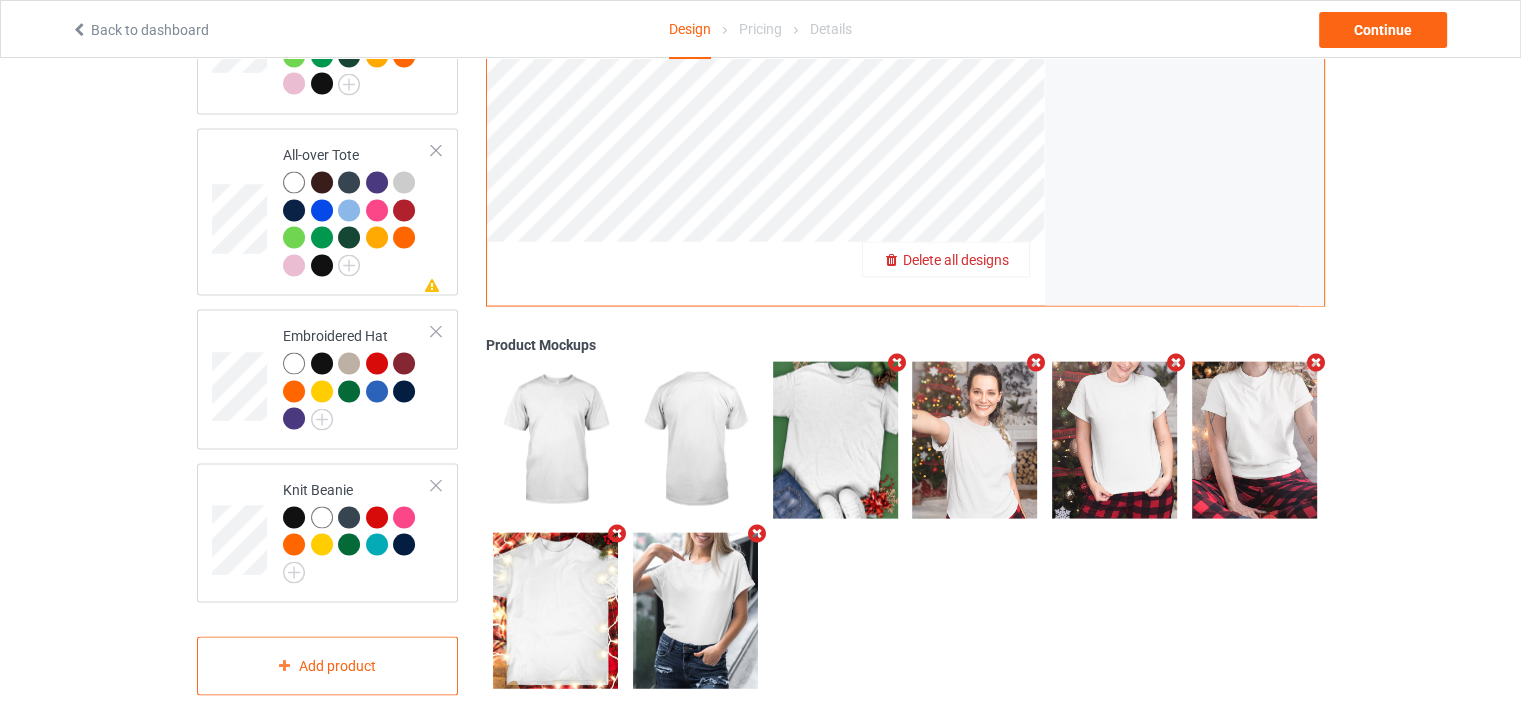 click on "Delete all designs" at bounding box center [956, 260] 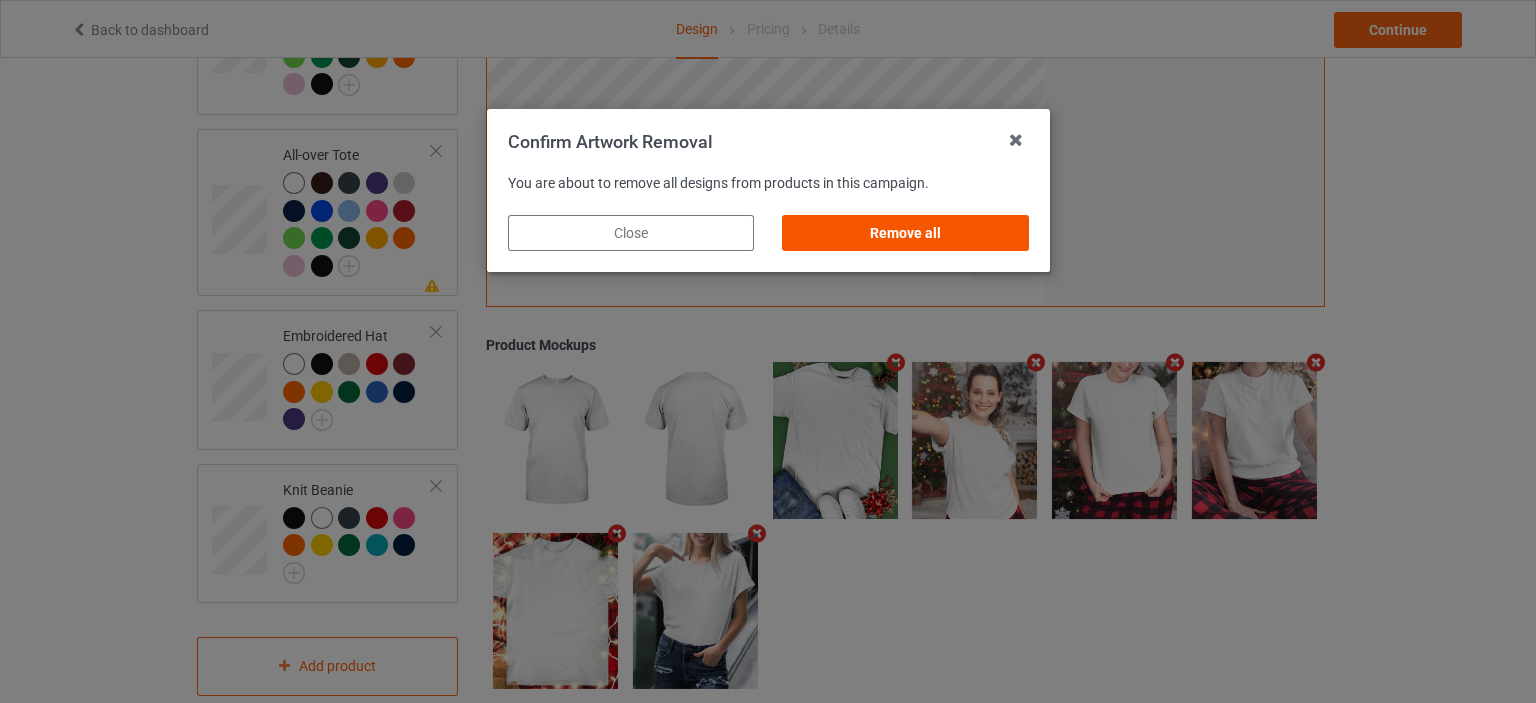 click on "Remove all" at bounding box center [905, 233] 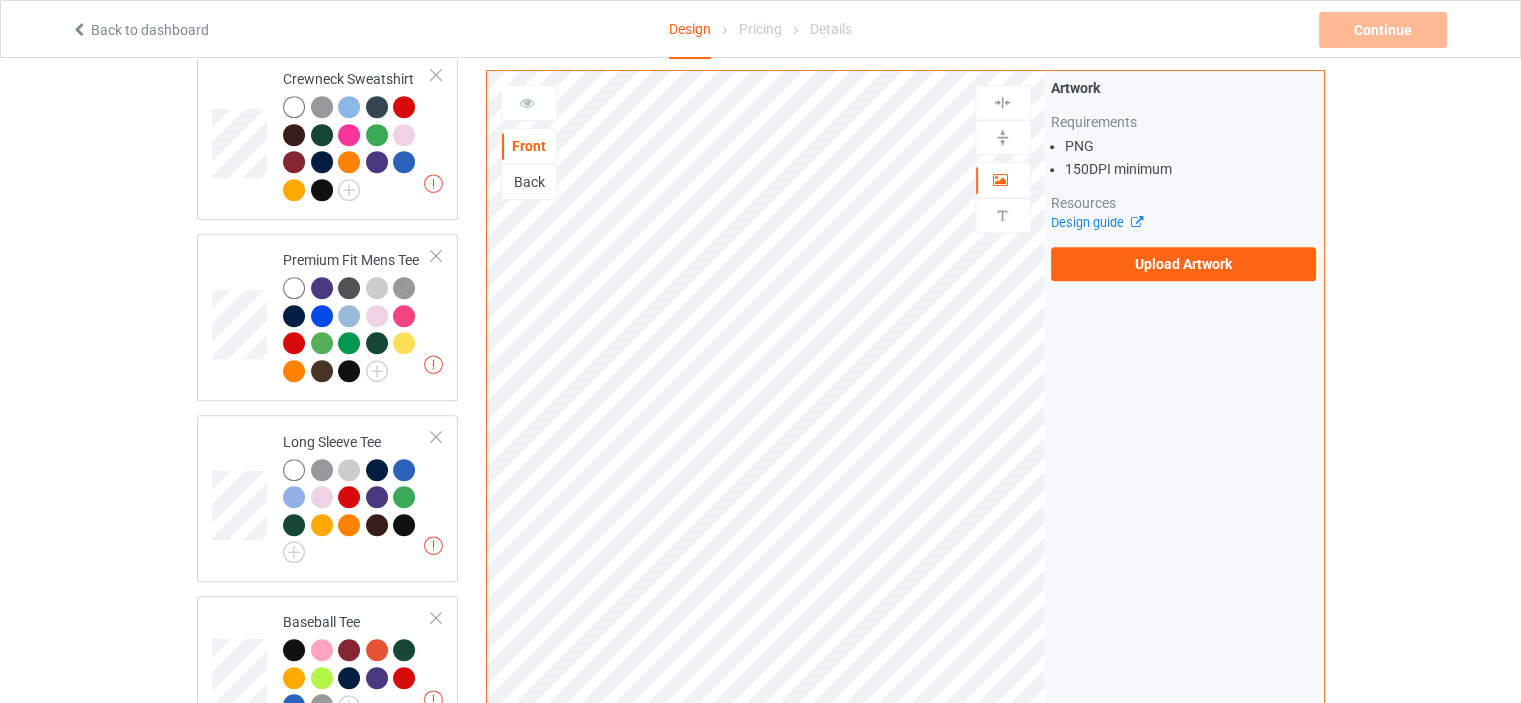 scroll, scrollTop: 0, scrollLeft: 0, axis: both 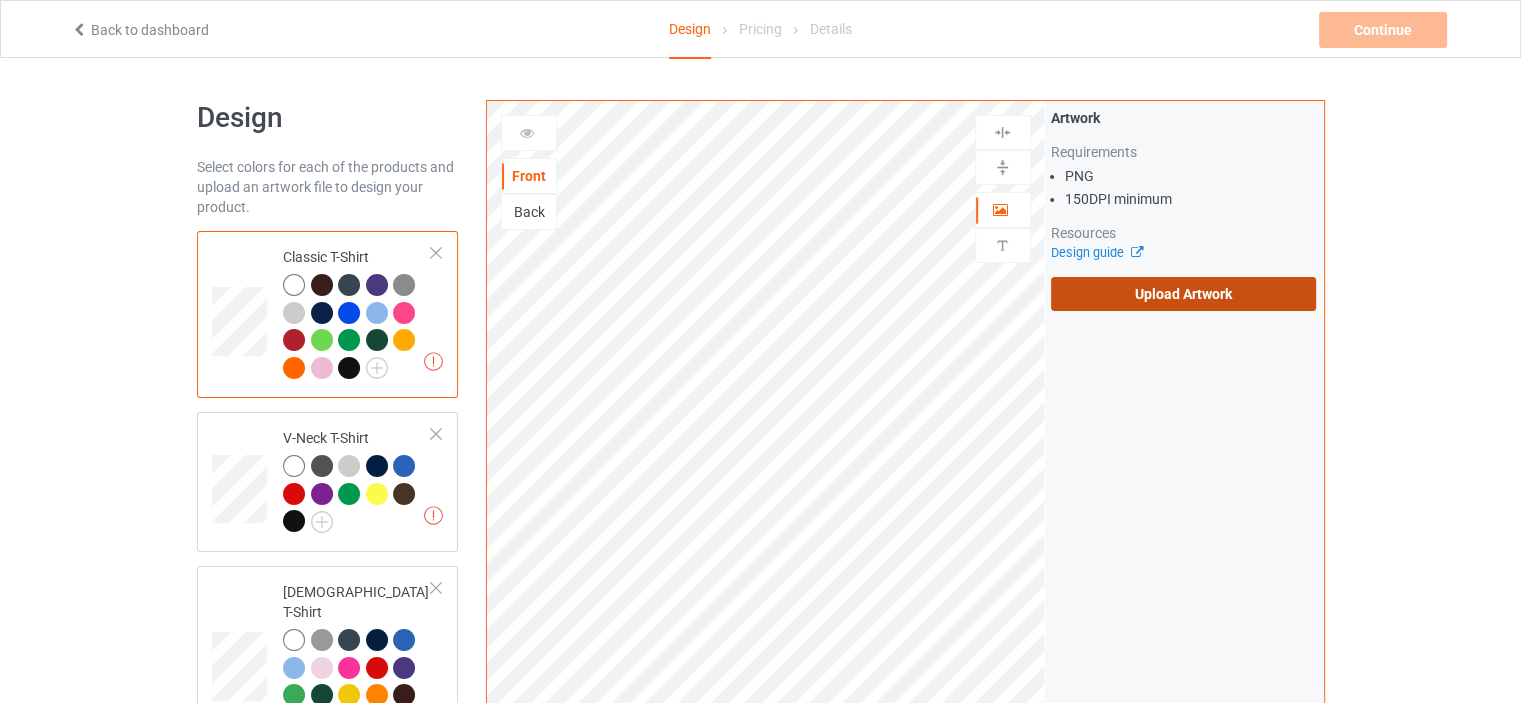 click on "Upload Artwork" at bounding box center [1183, 294] 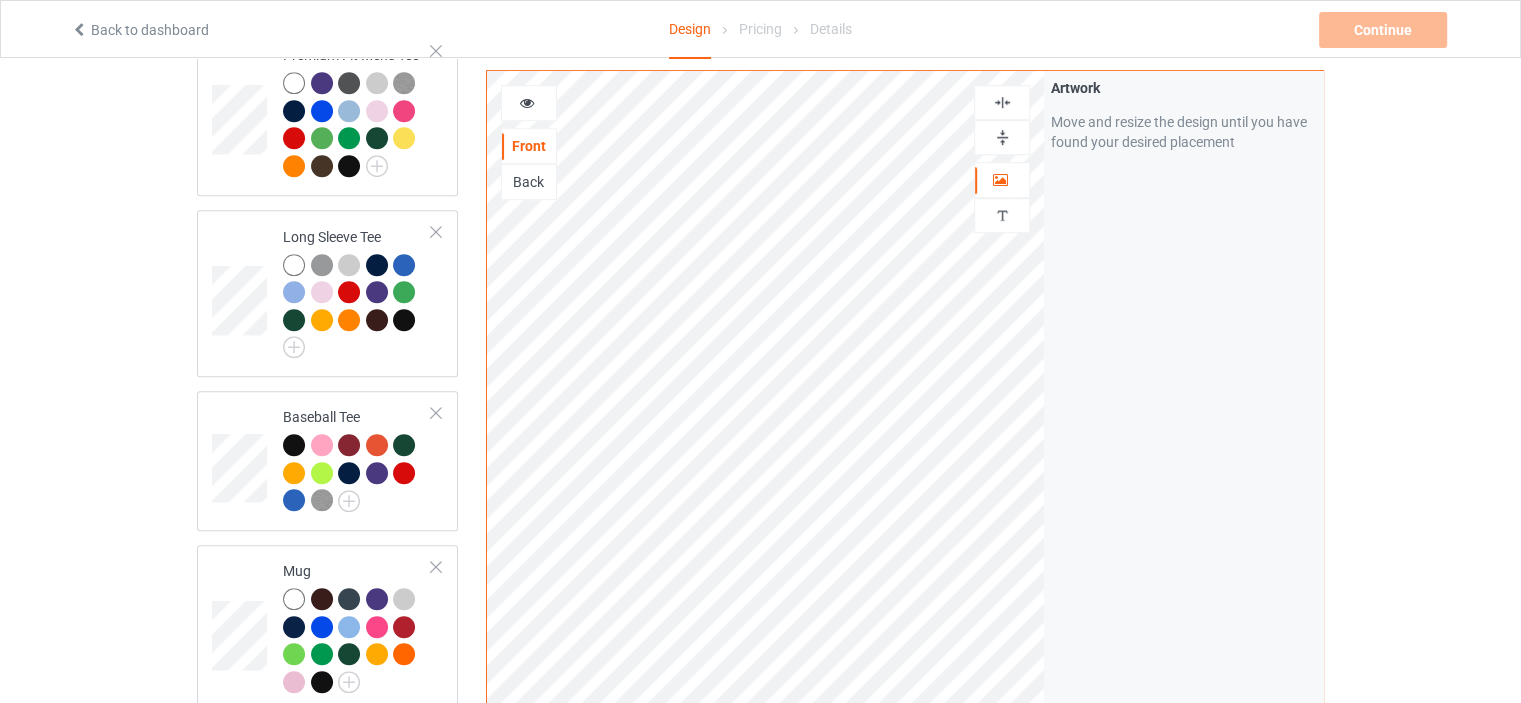 scroll, scrollTop: 1600, scrollLeft: 0, axis: vertical 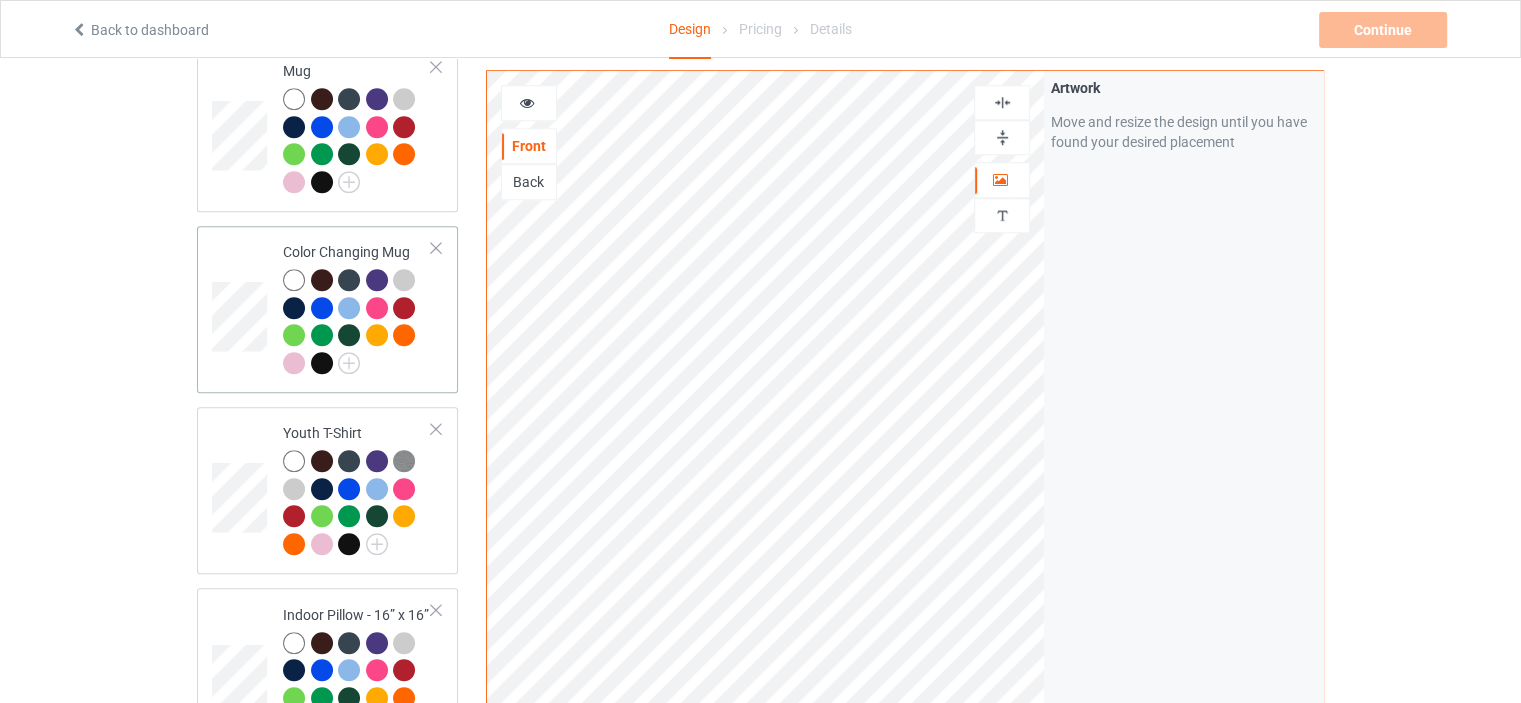 click on "Color Changing Mug" at bounding box center [357, 307] 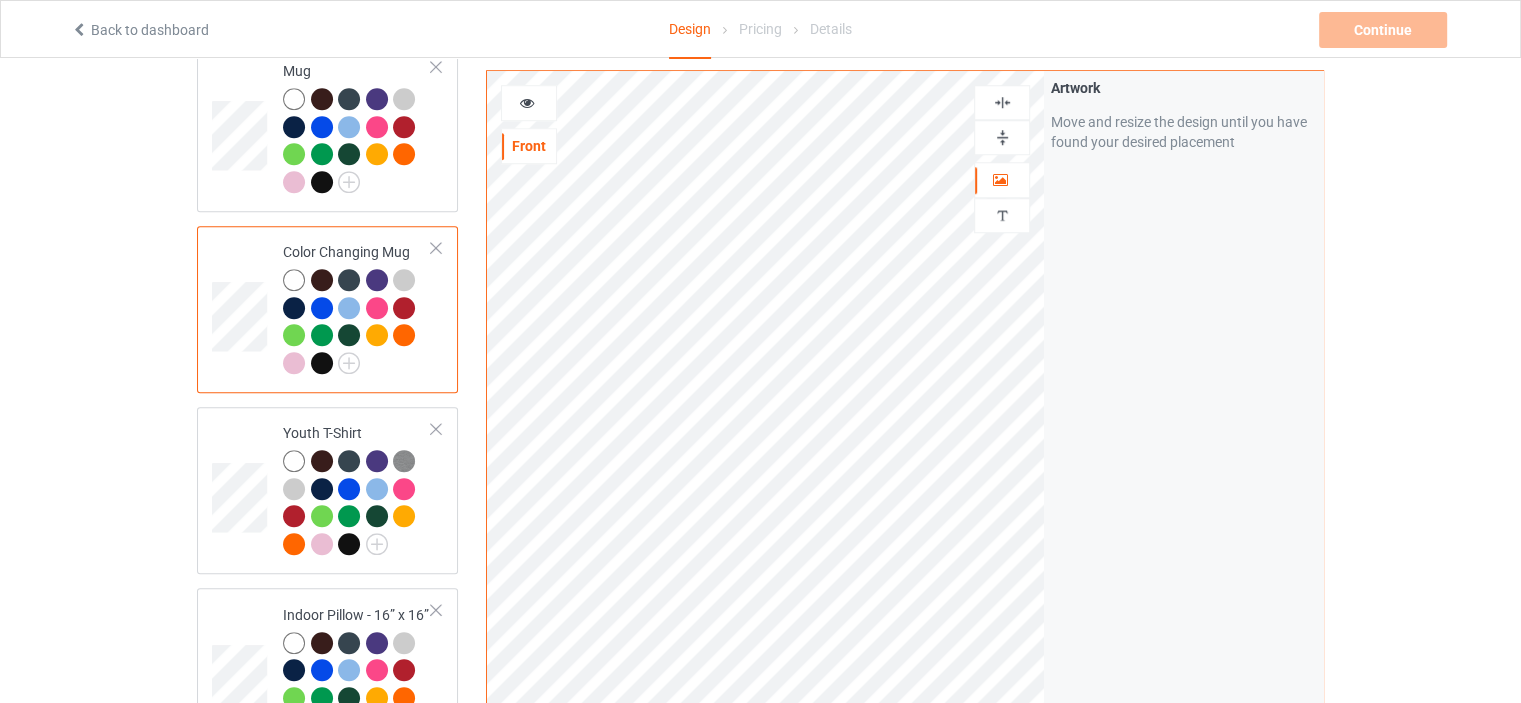 click at bounding box center [1002, 137] 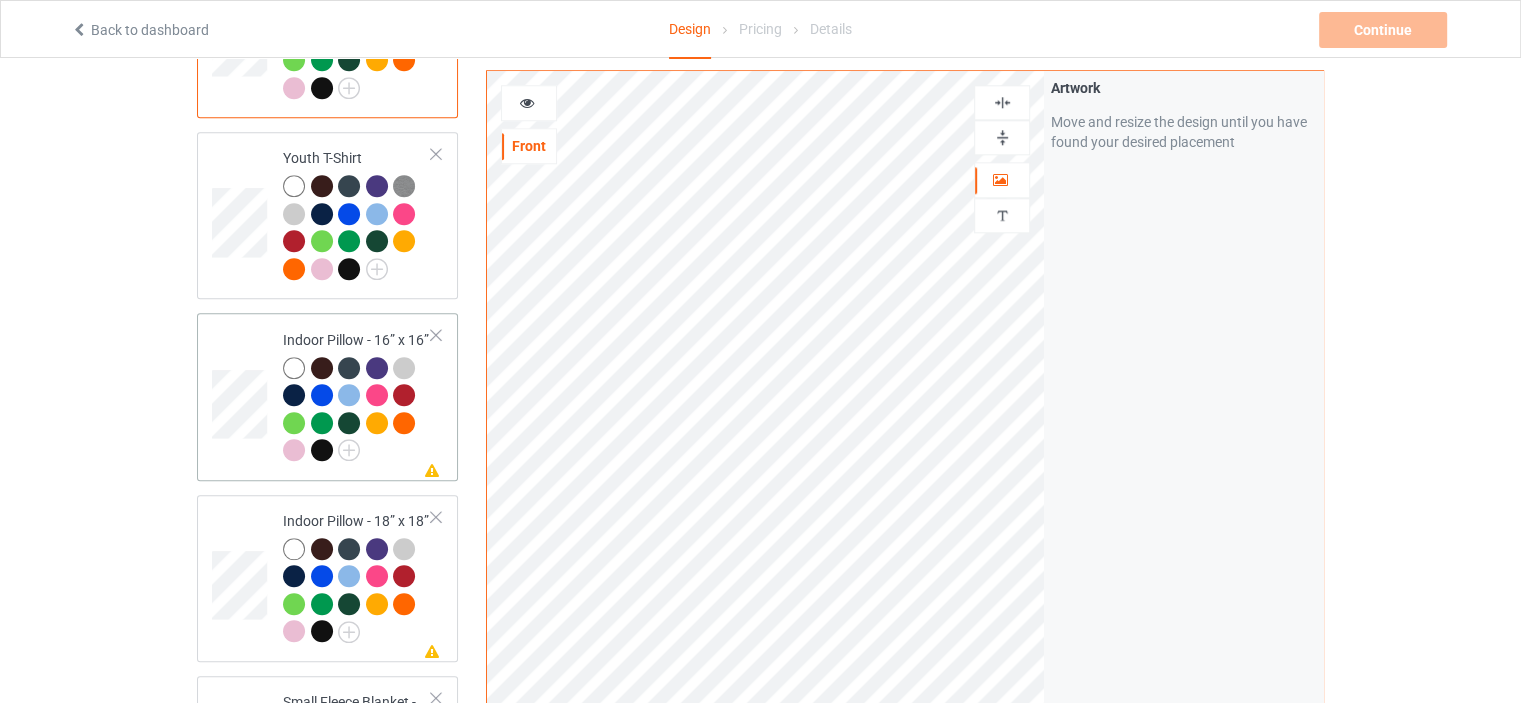 scroll, scrollTop: 1900, scrollLeft: 0, axis: vertical 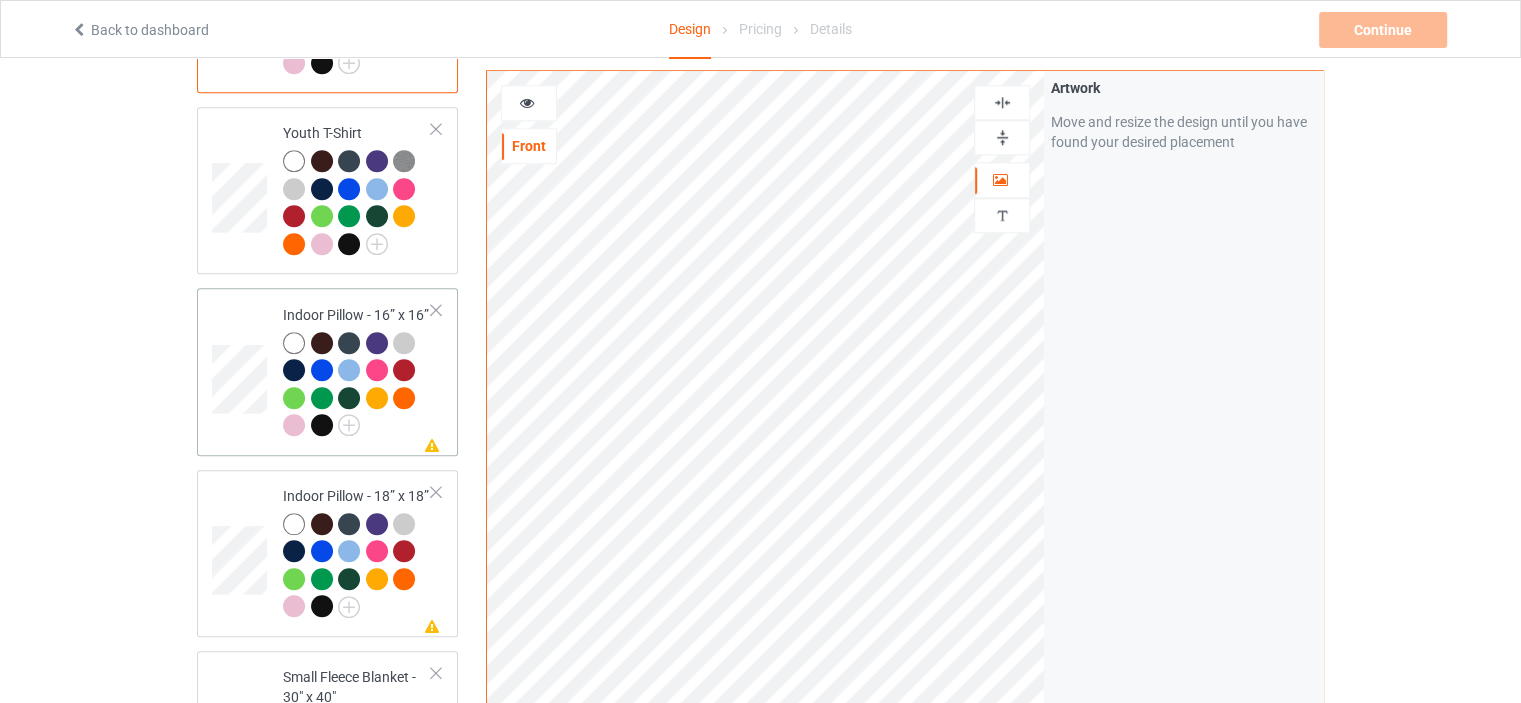 click on "Indoor Pillow - 16” x 16”" at bounding box center (357, 370) 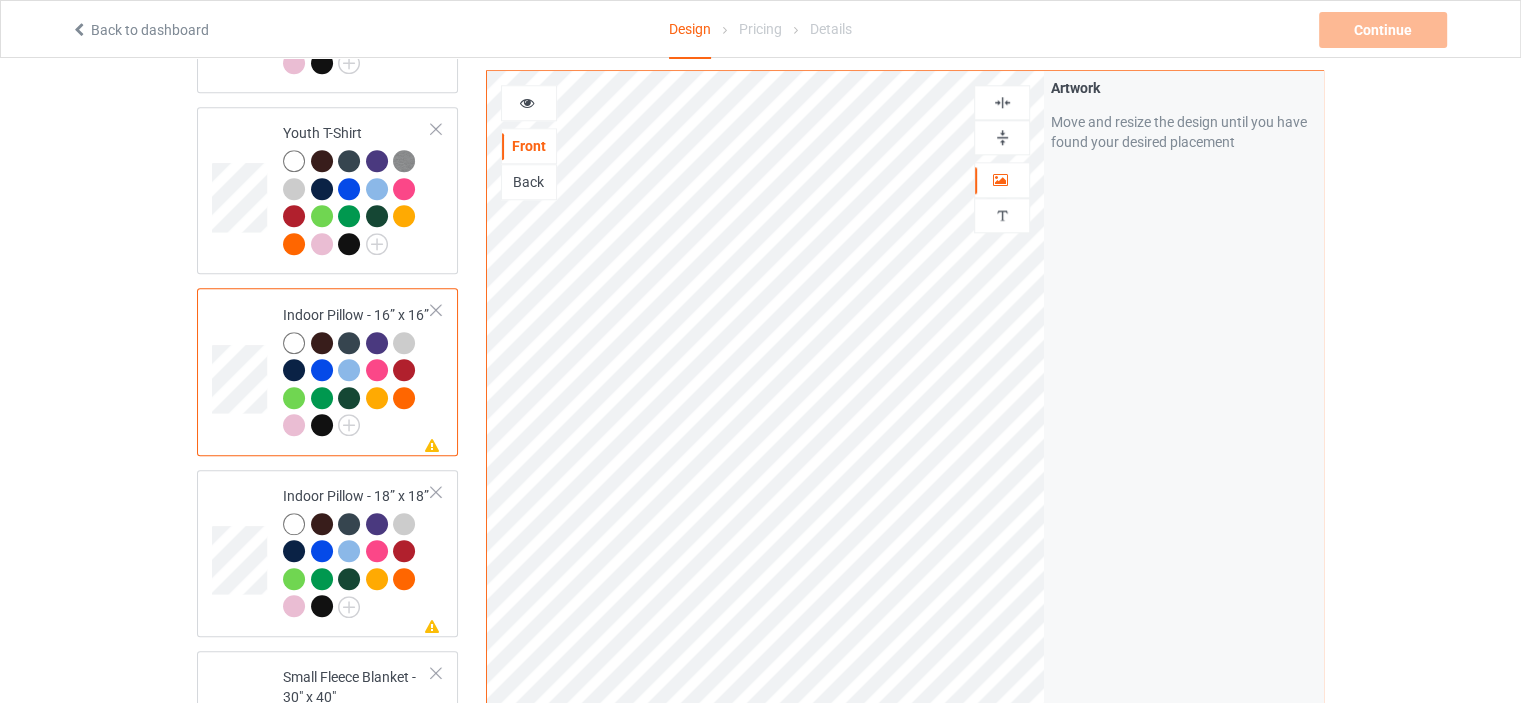drag, startPoint x: 1008, startPoint y: 137, endPoint x: 1004, endPoint y: 104, distance: 33.24154 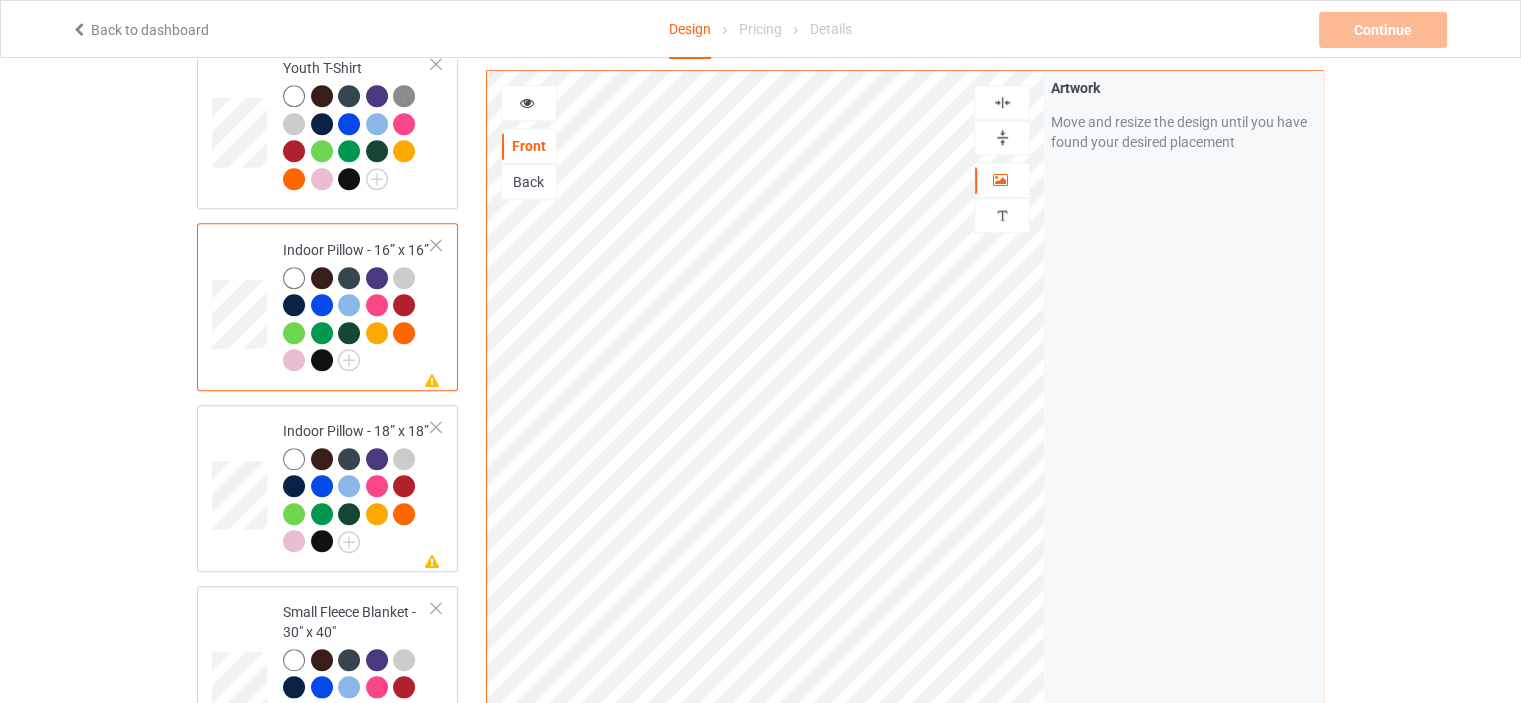 scroll, scrollTop: 2000, scrollLeft: 0, axis: vertical 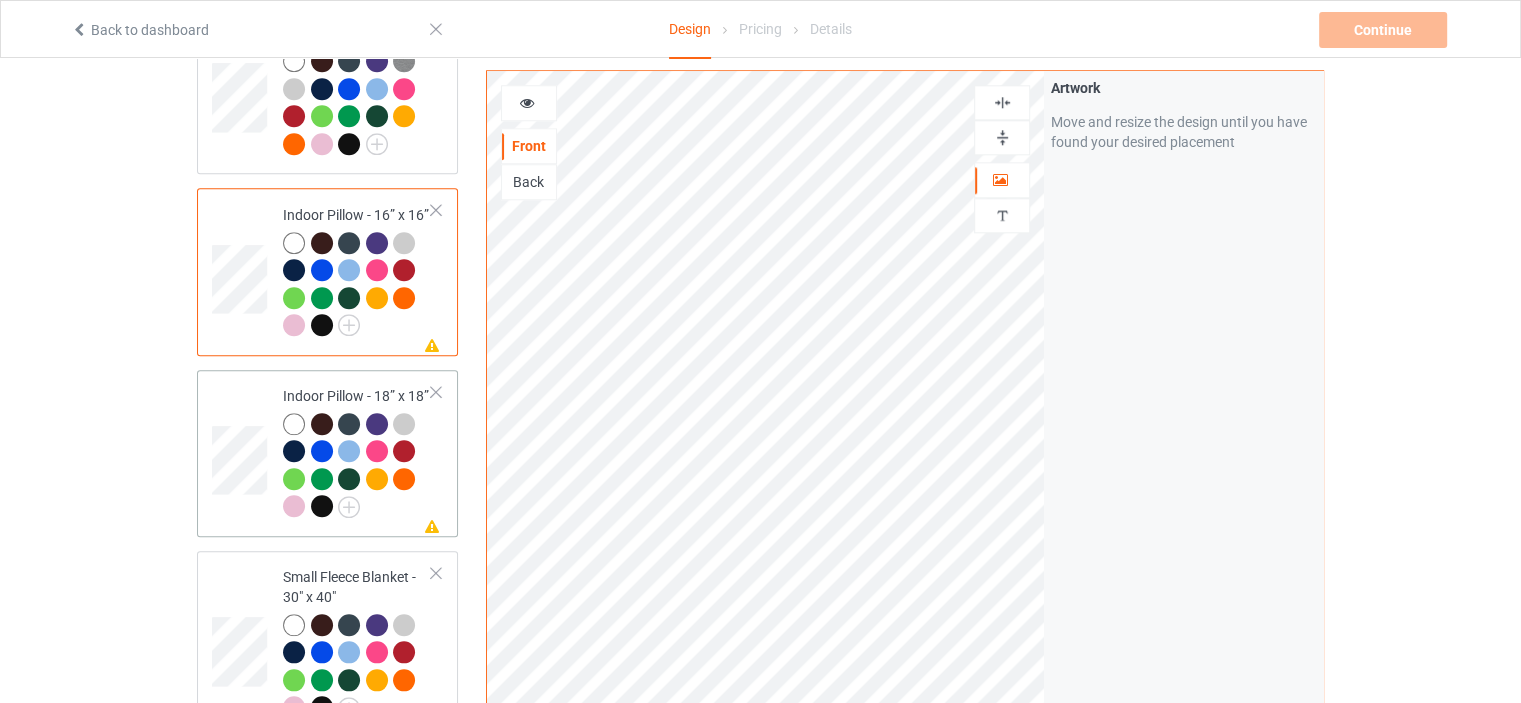click on "Missing artwork on 1 side(s) Indoor Pillow - 18” x 18”" at bounding box center [357, 453] 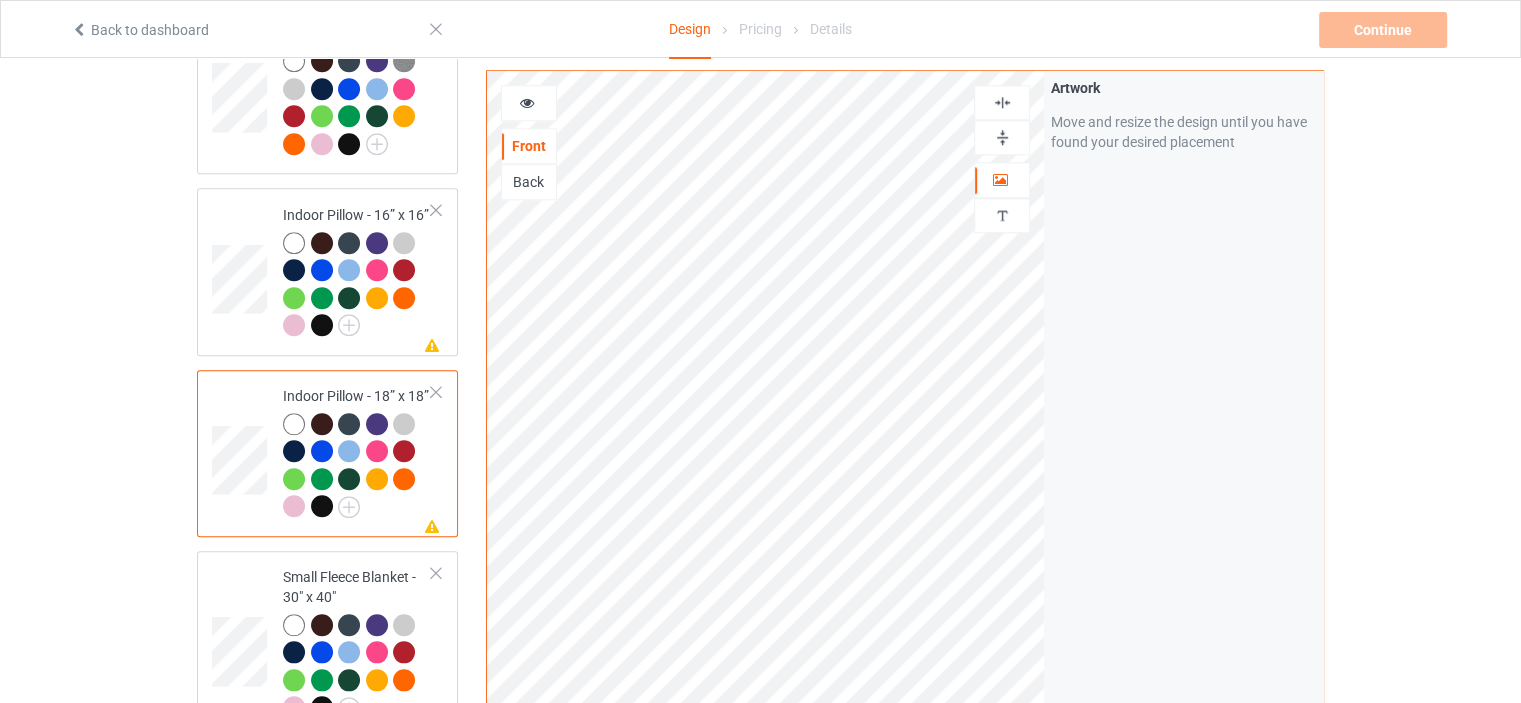 click at bounding box center [1002, 137] 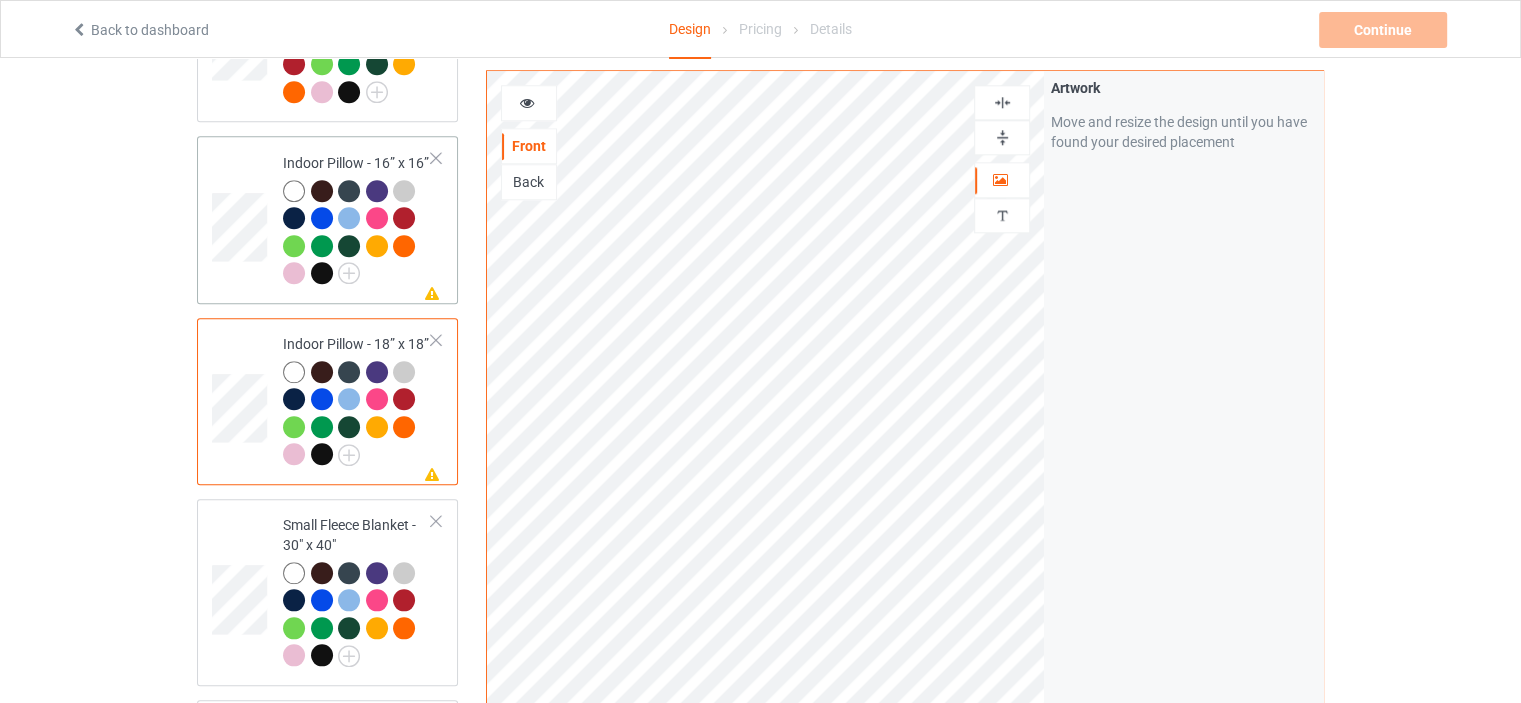 scroll, scrollTop: 2100, scrollLeft: 0, axis: vertical 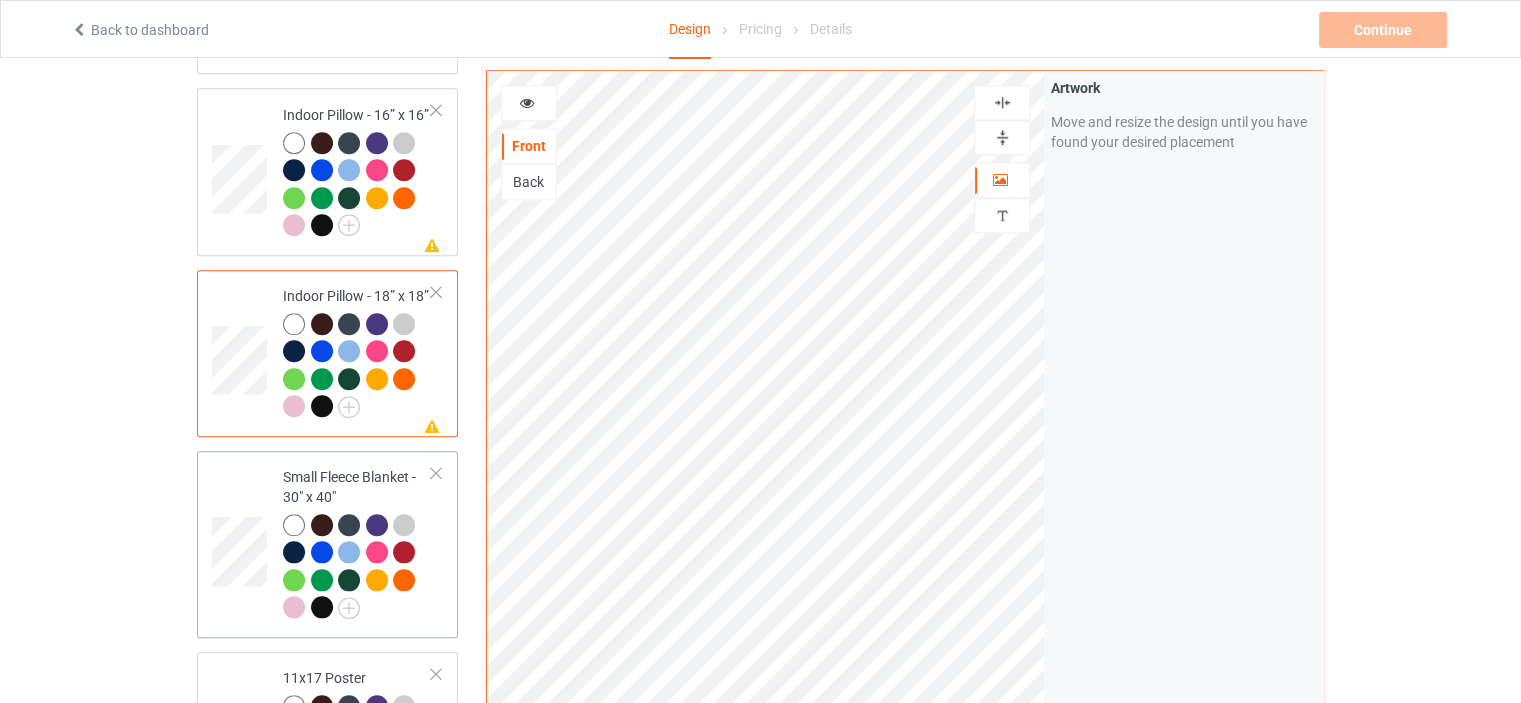 click on "Small Fleece Blanket - 30" x 40"" at bounding box center (357, 542) 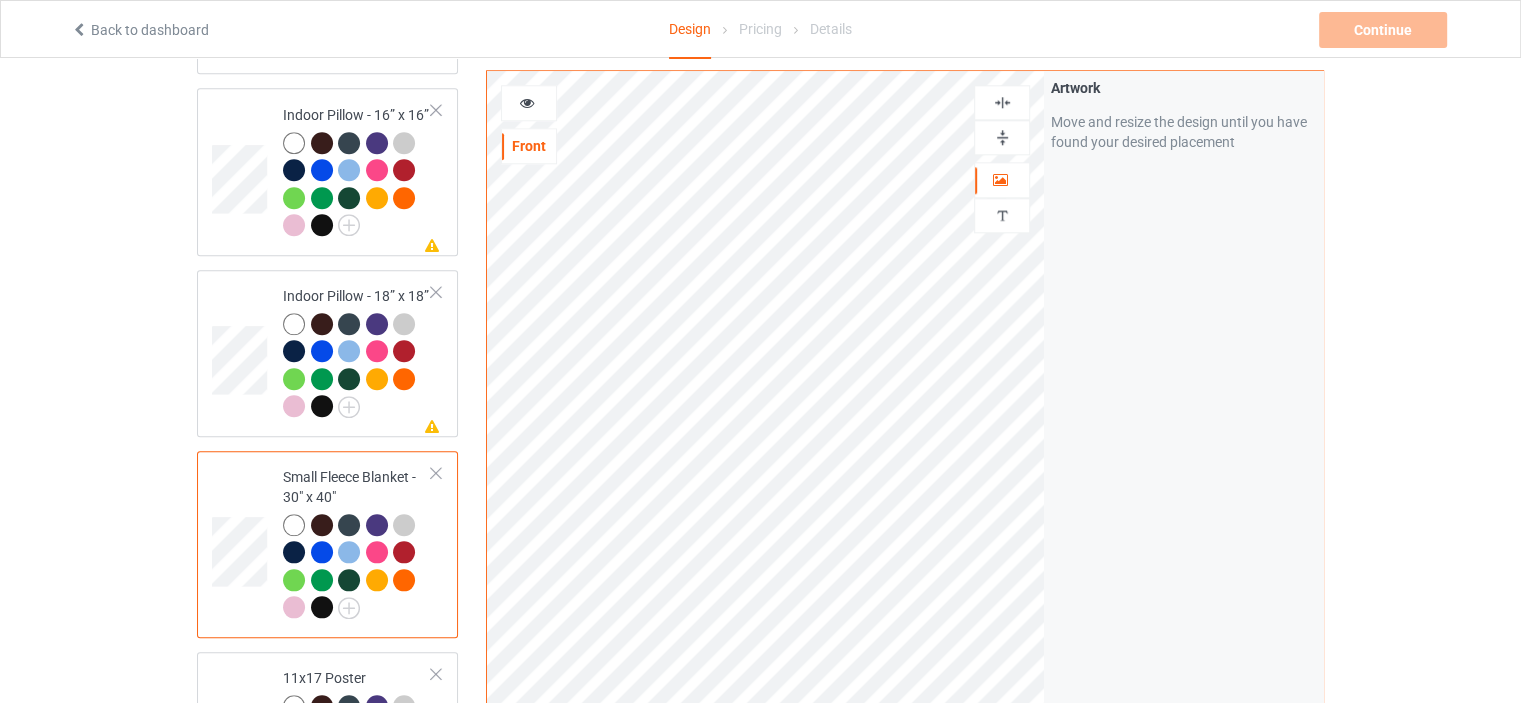 click at bounding box center (1002, 137) 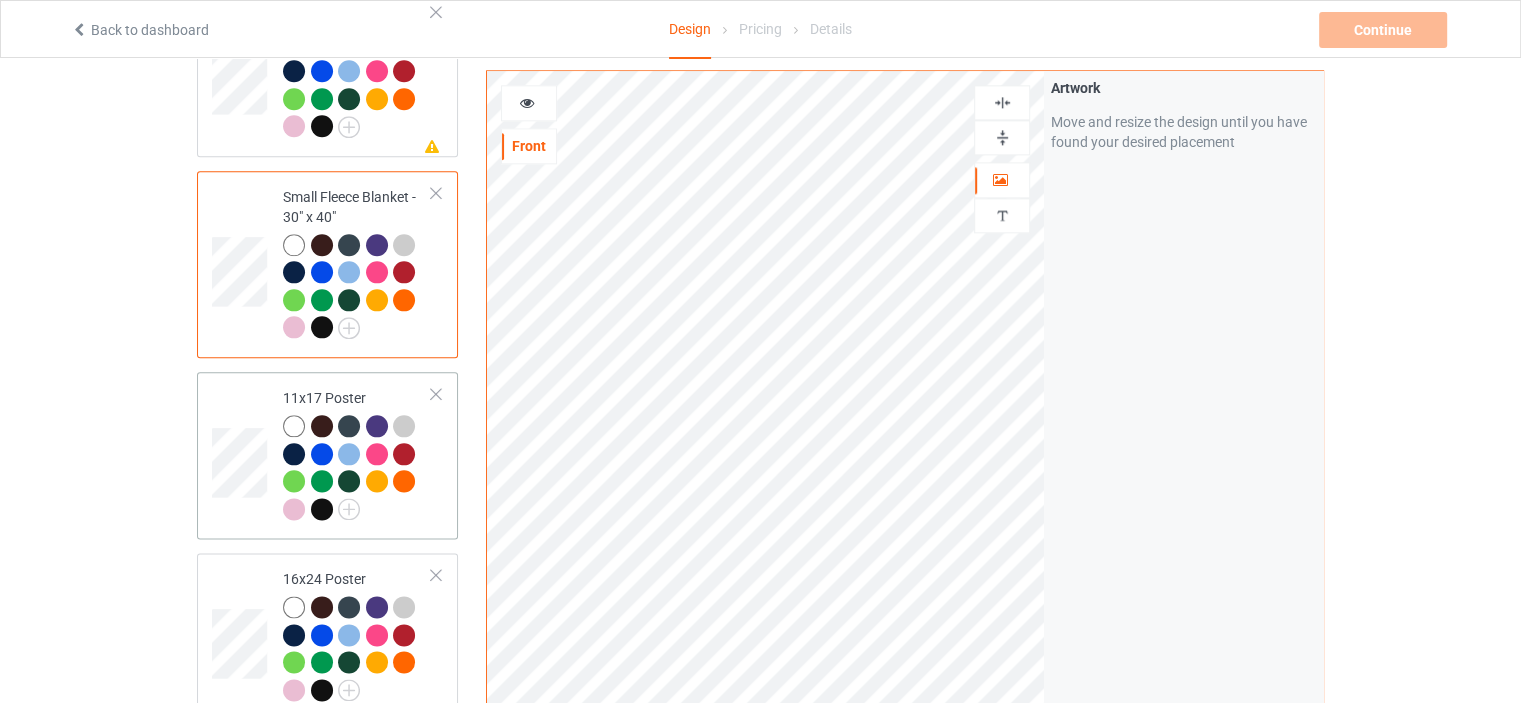 scroll, scrollTop: 2400, scrollLeft: 0, axis: vertical 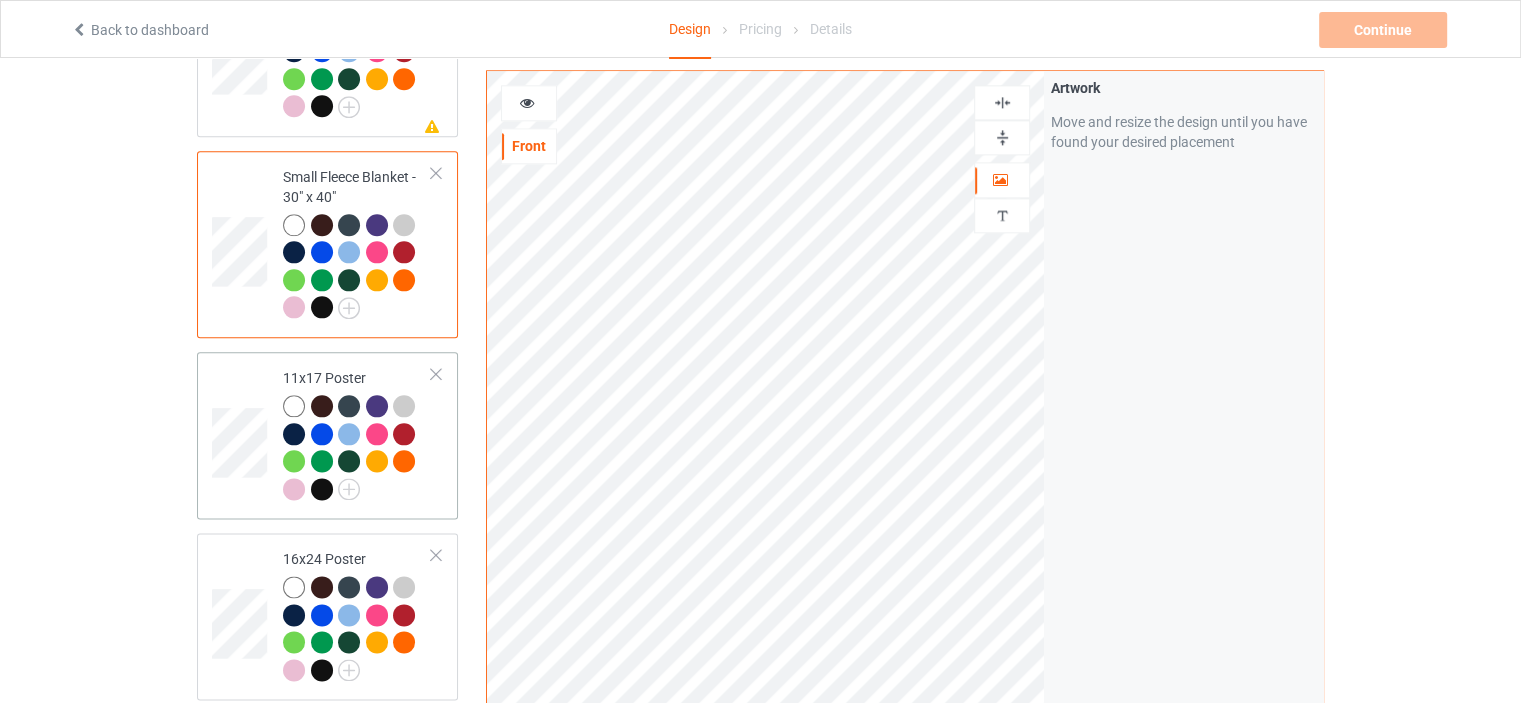 click on "11x17 Poster" at bounding box center (357, 433) 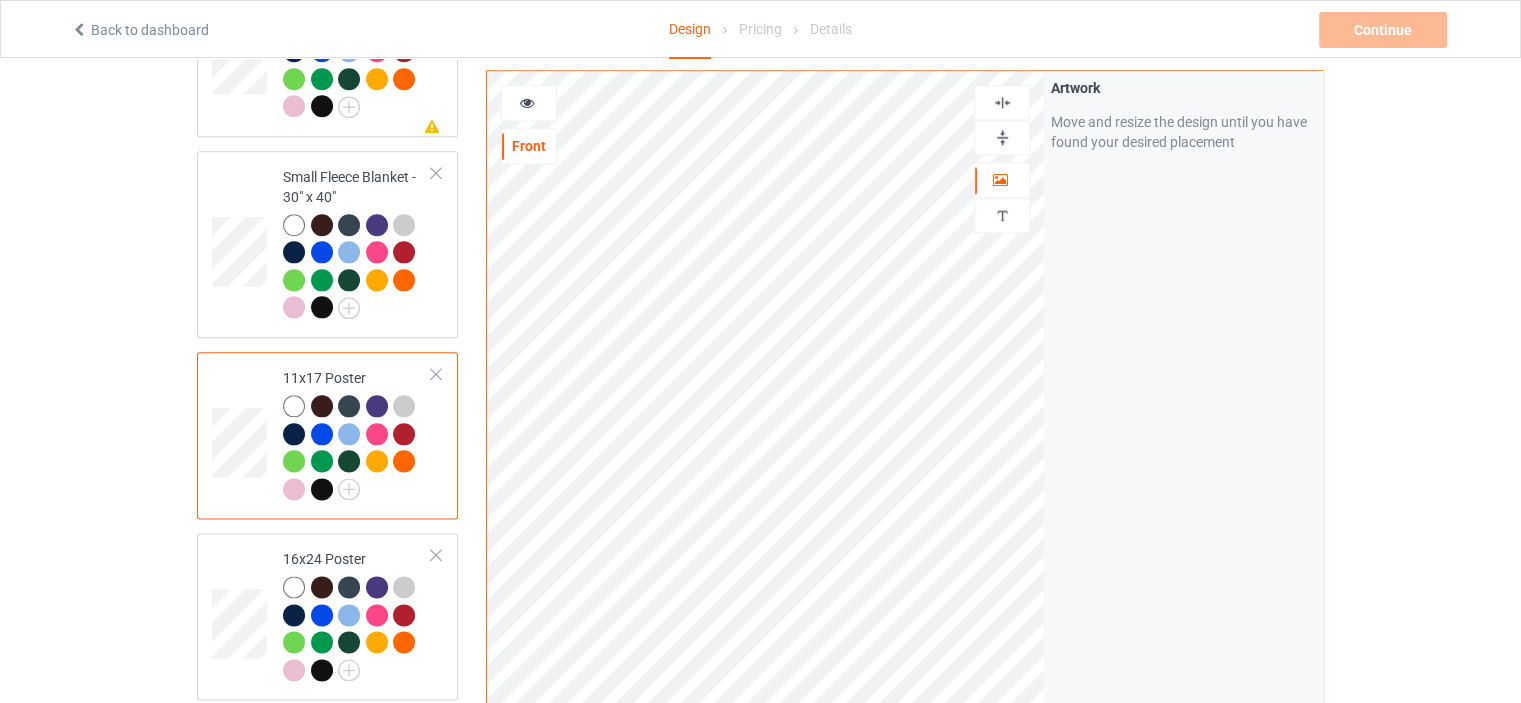 click at bounding box center (1002, 137) 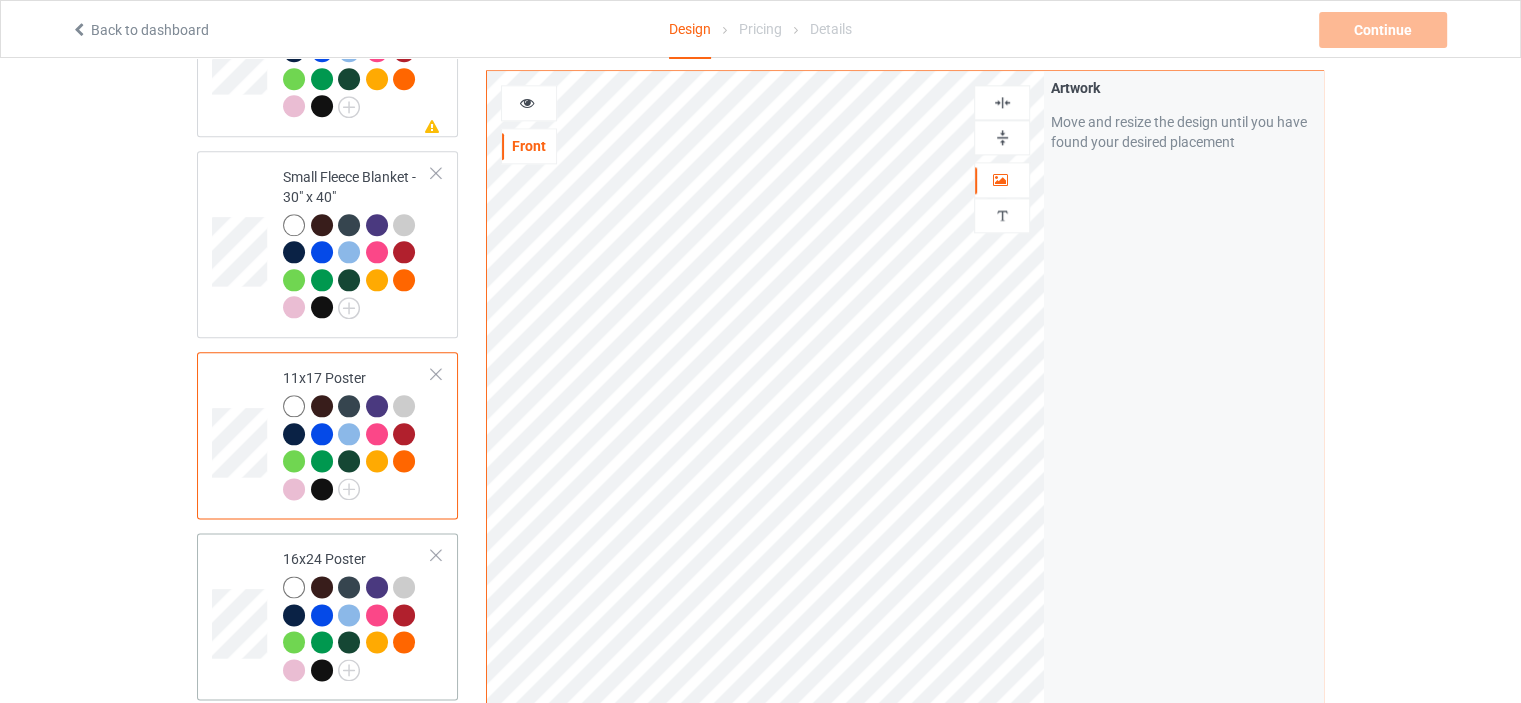 click on "16x24 Poster" at bounding box center [357, 614] 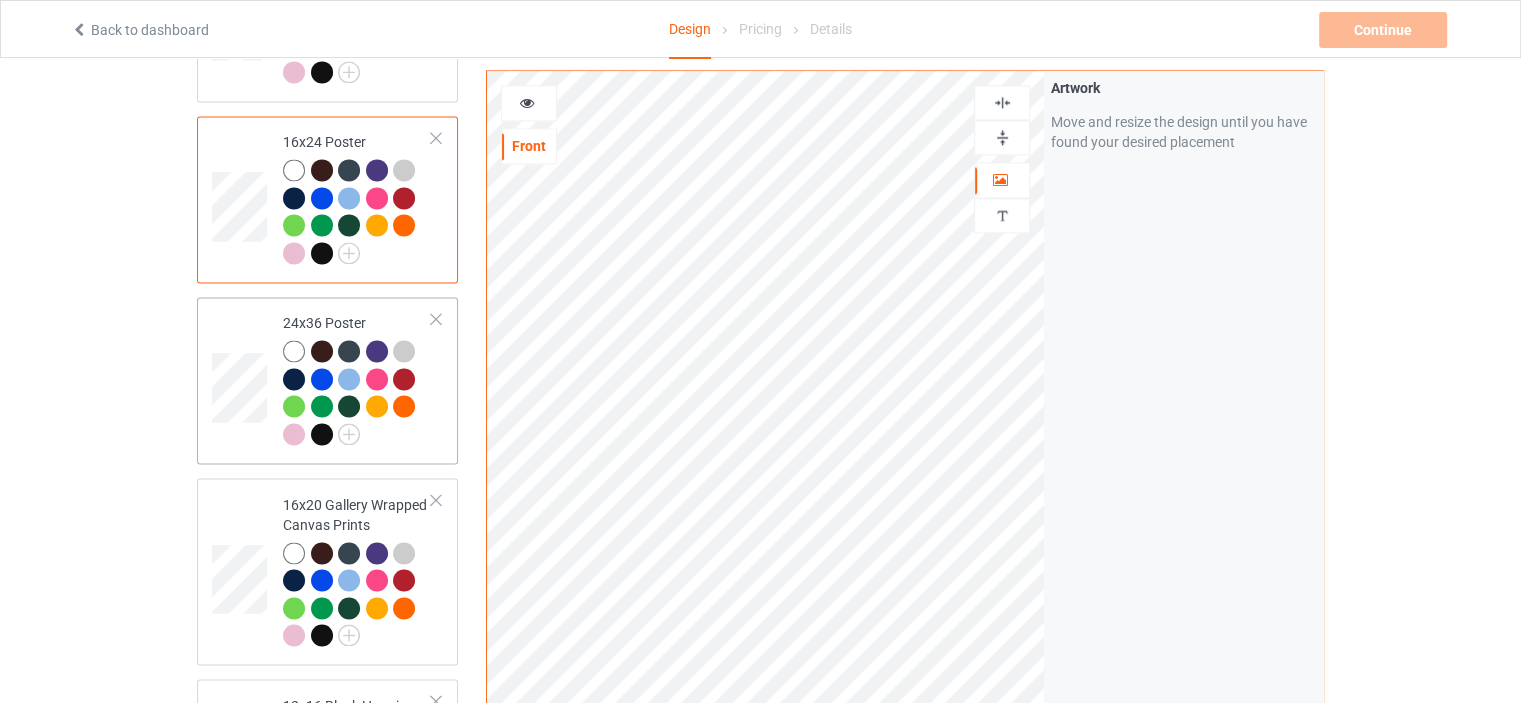 scroll, scrollTop: 2900, scrollLeft: 0, axis: vertical 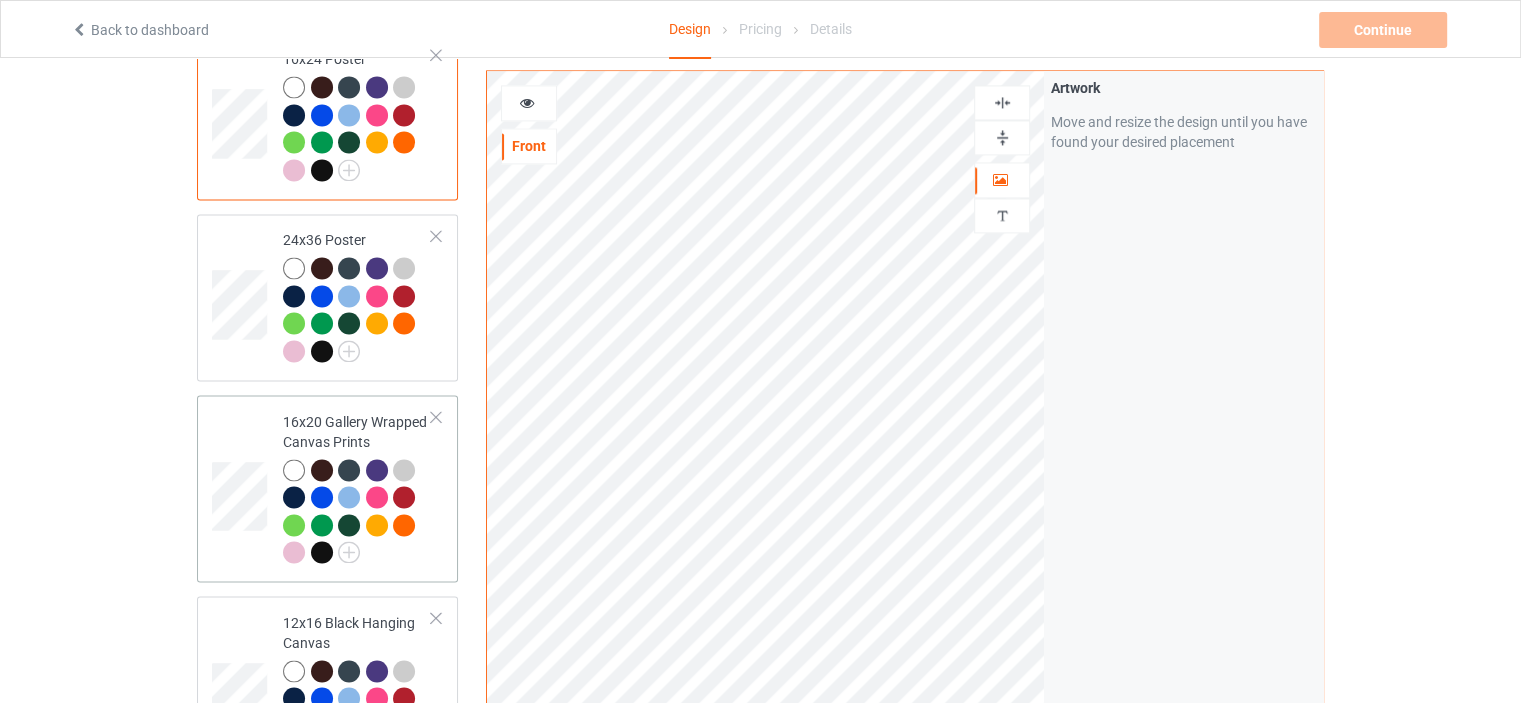 click on "16x20 Gallery Wrapped Canvas Prints" at bounding box center [357, 487] 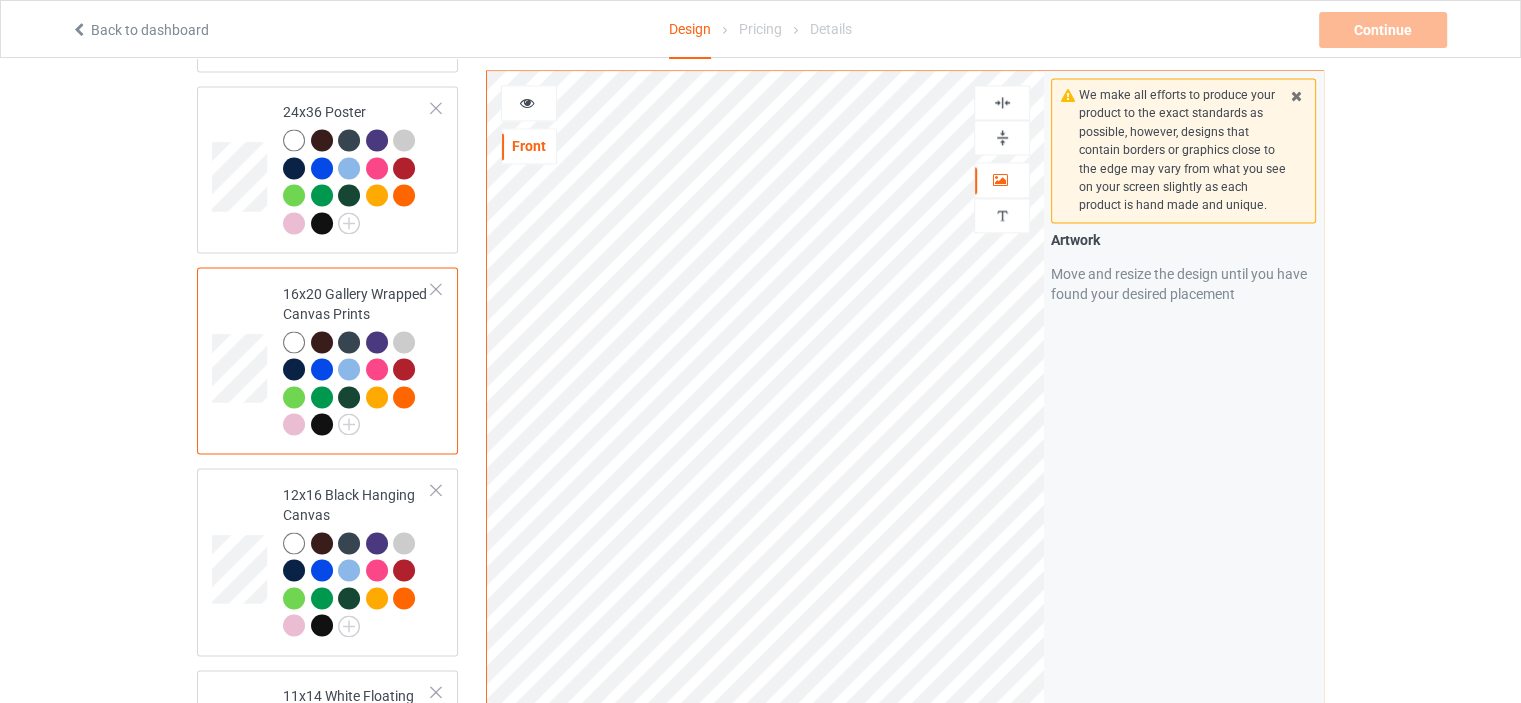 scroll, scrollTop: 3100, scrollLeft: 0, axis: vertical 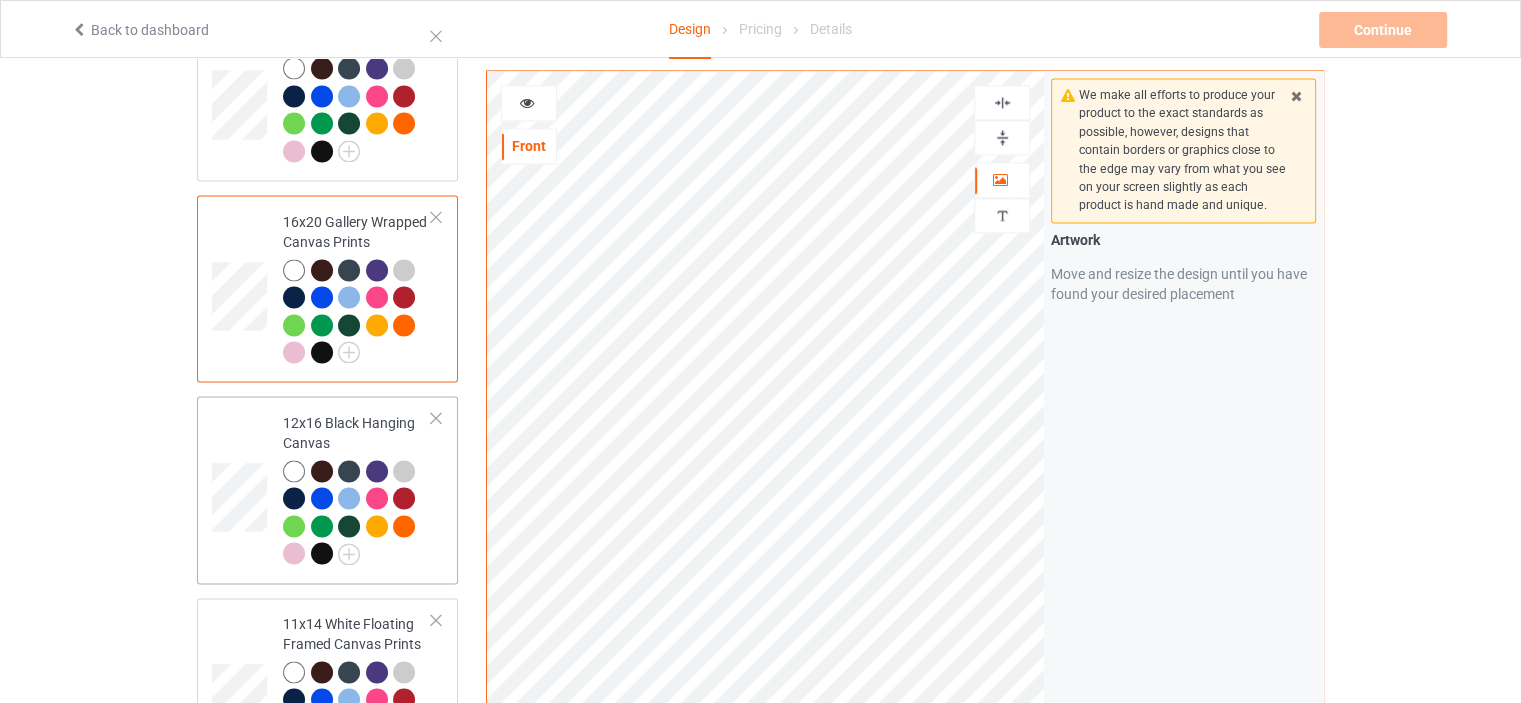 click on "12x16 Black Hanging Canvas" at bounding box center (357, 488) 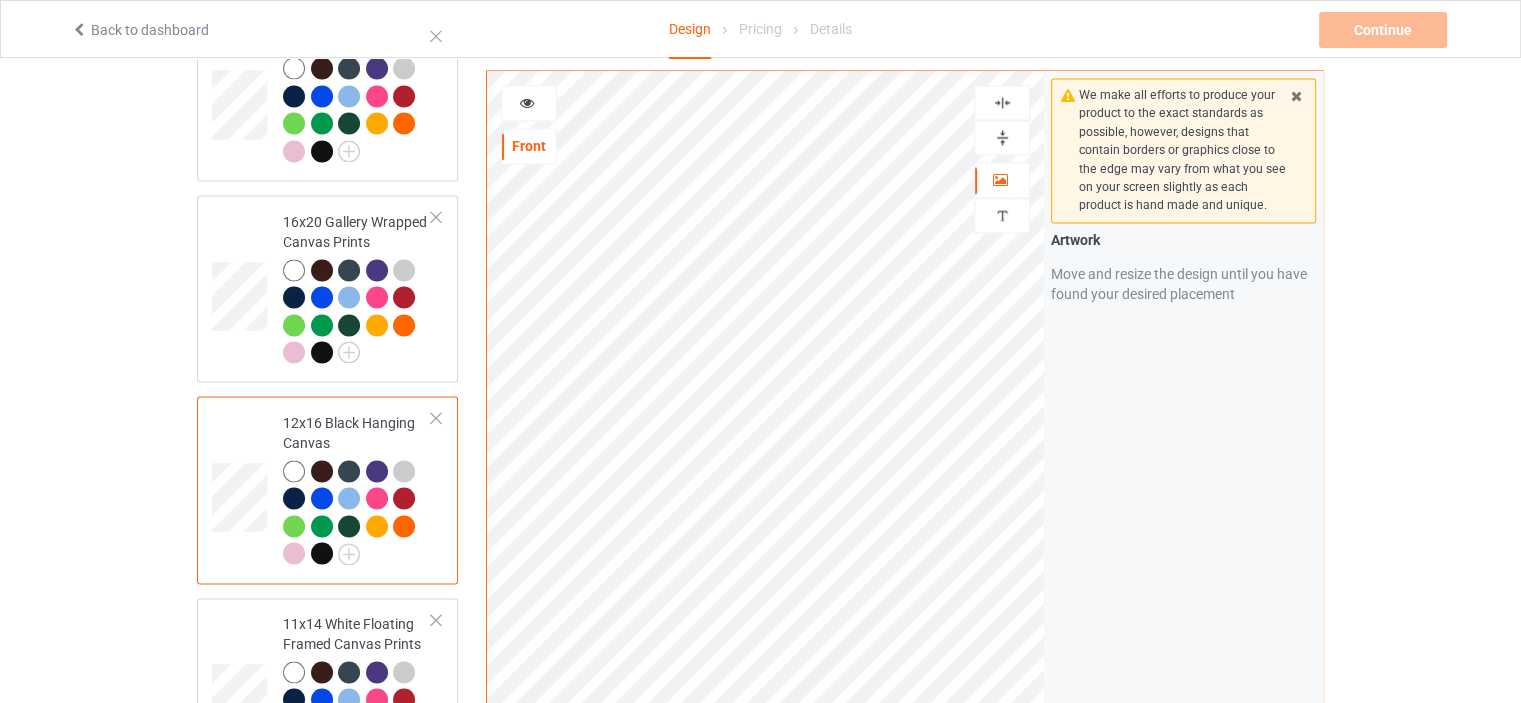 click at bounding box center [1002, 137] 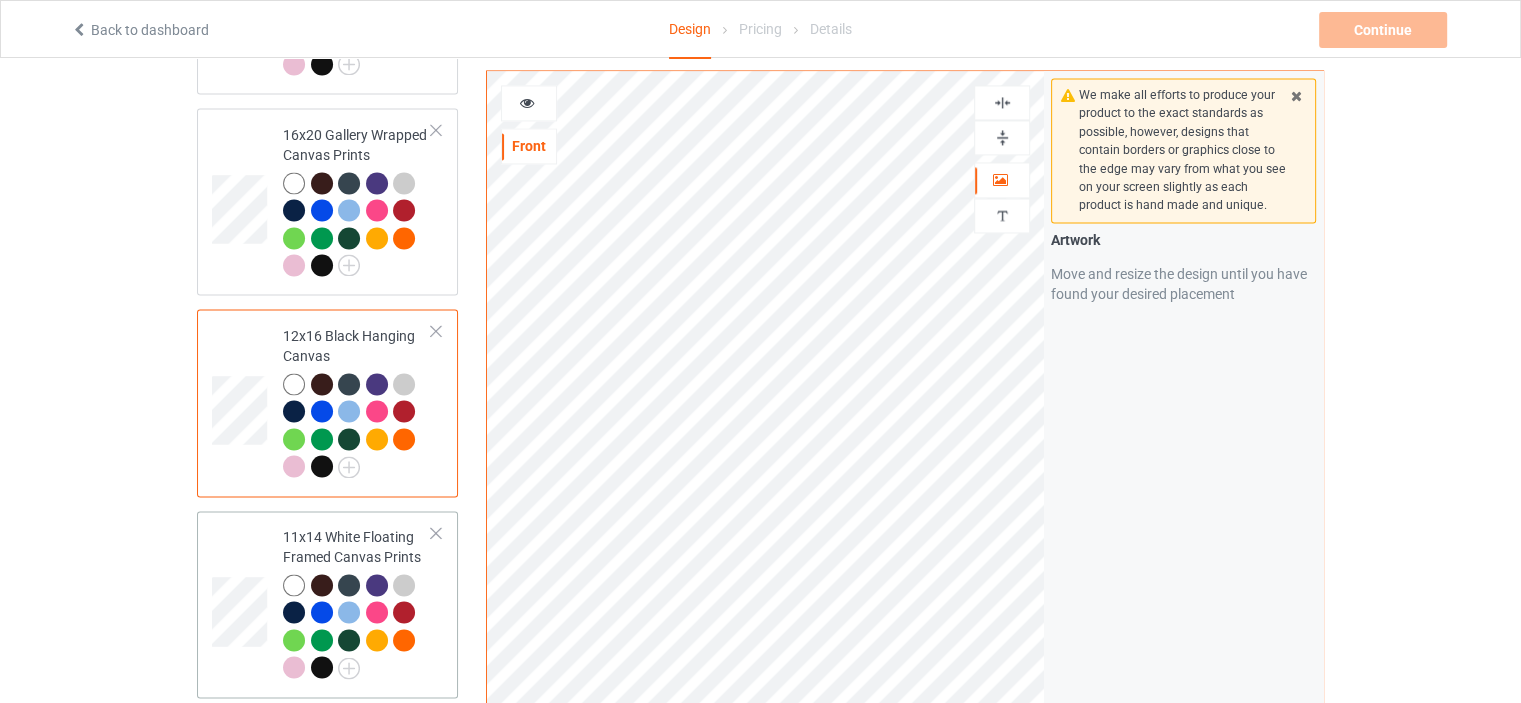 scroll, scrollTop: 3400, scrollLeft: 0, axis: vertical 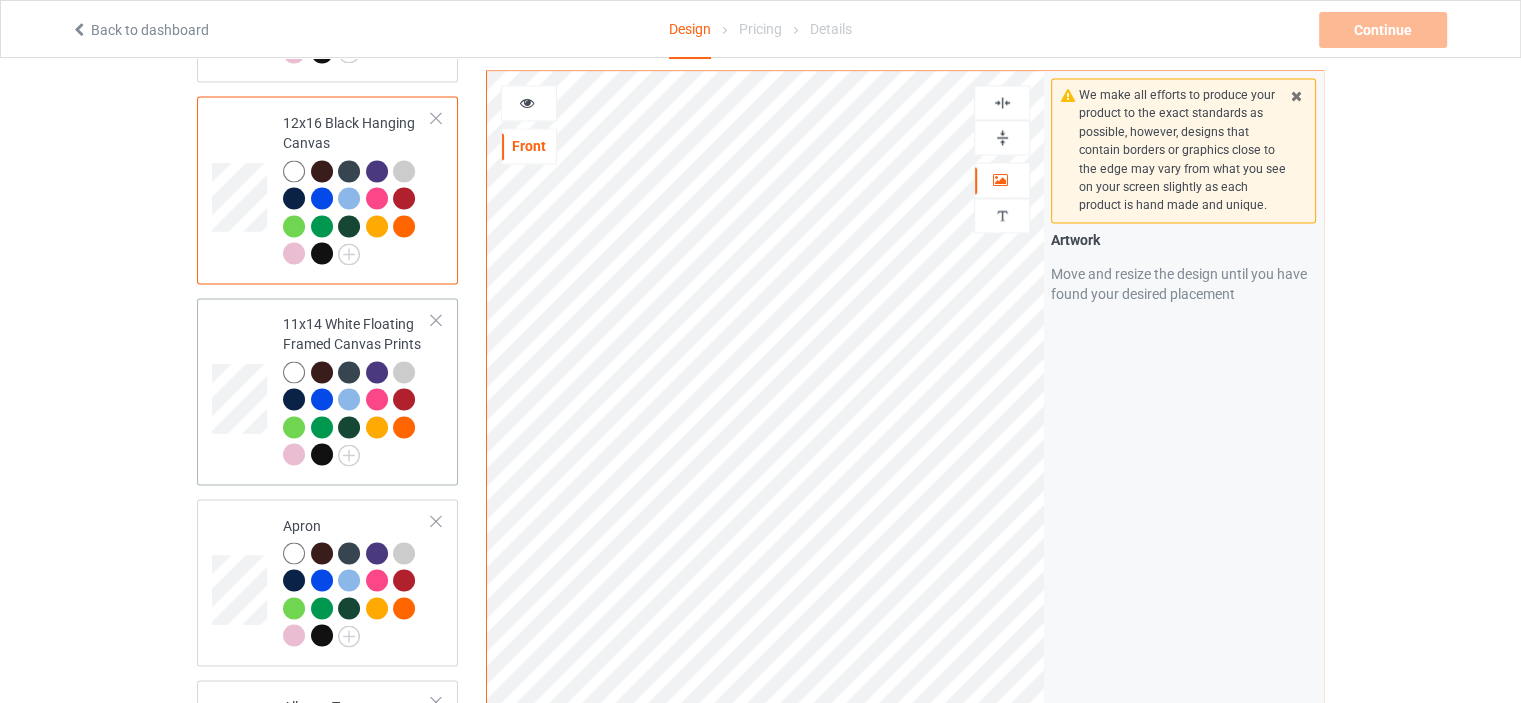click on "11x14 White Floating Framed Canvas Prints" at bounding box center [327, 391] 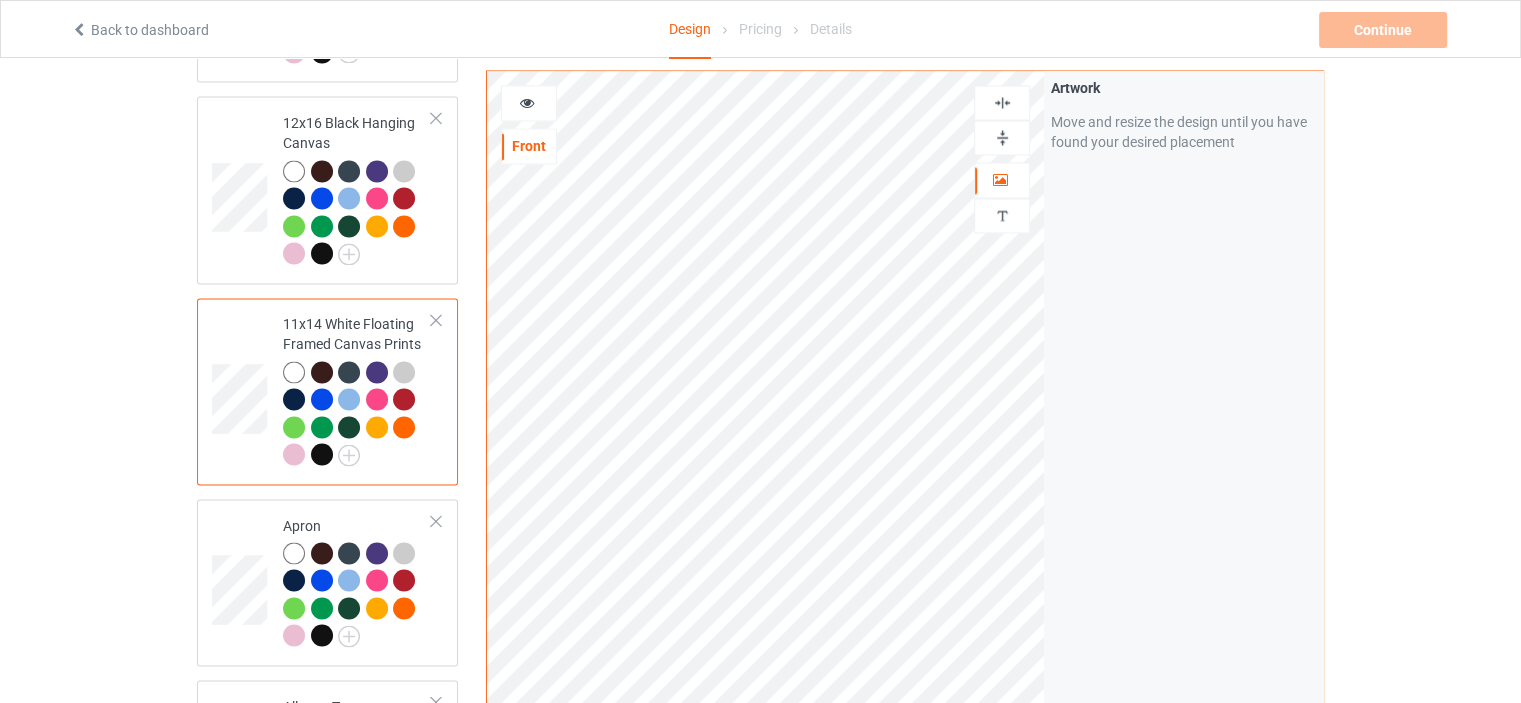 click at bounding box center (1002, 137) 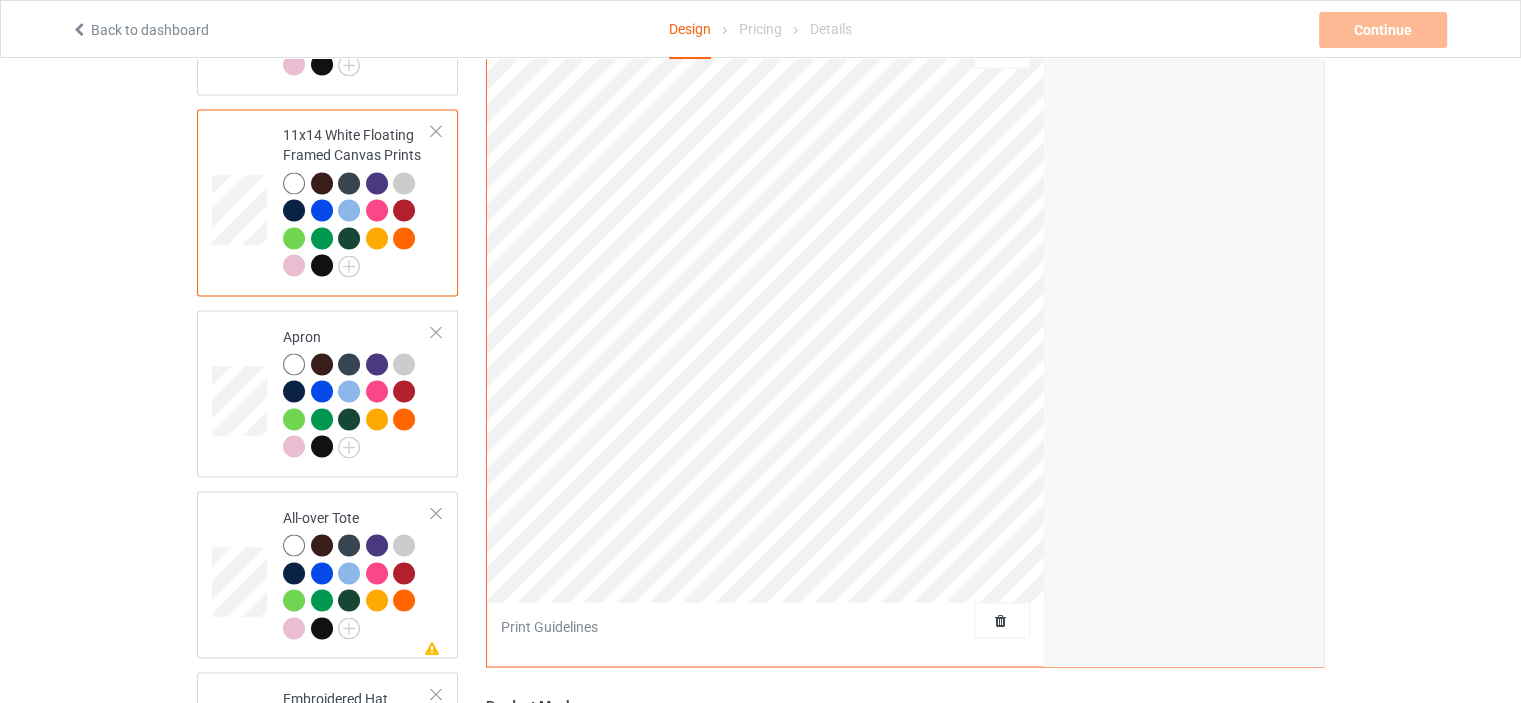 scroll, scrollTop: 3600, scrollLeft: 0, axis: vertical 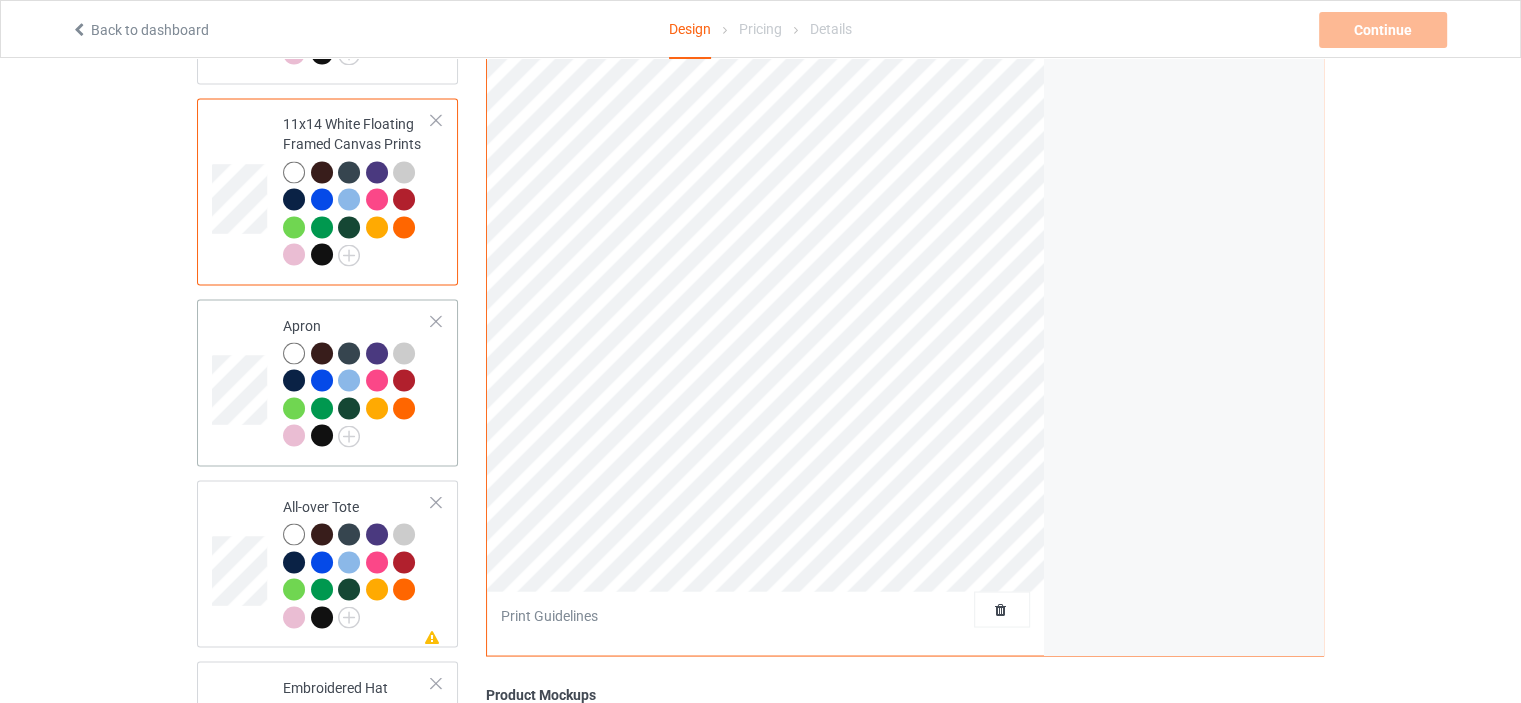 click on "Apron" at bounding box center [357, 380] 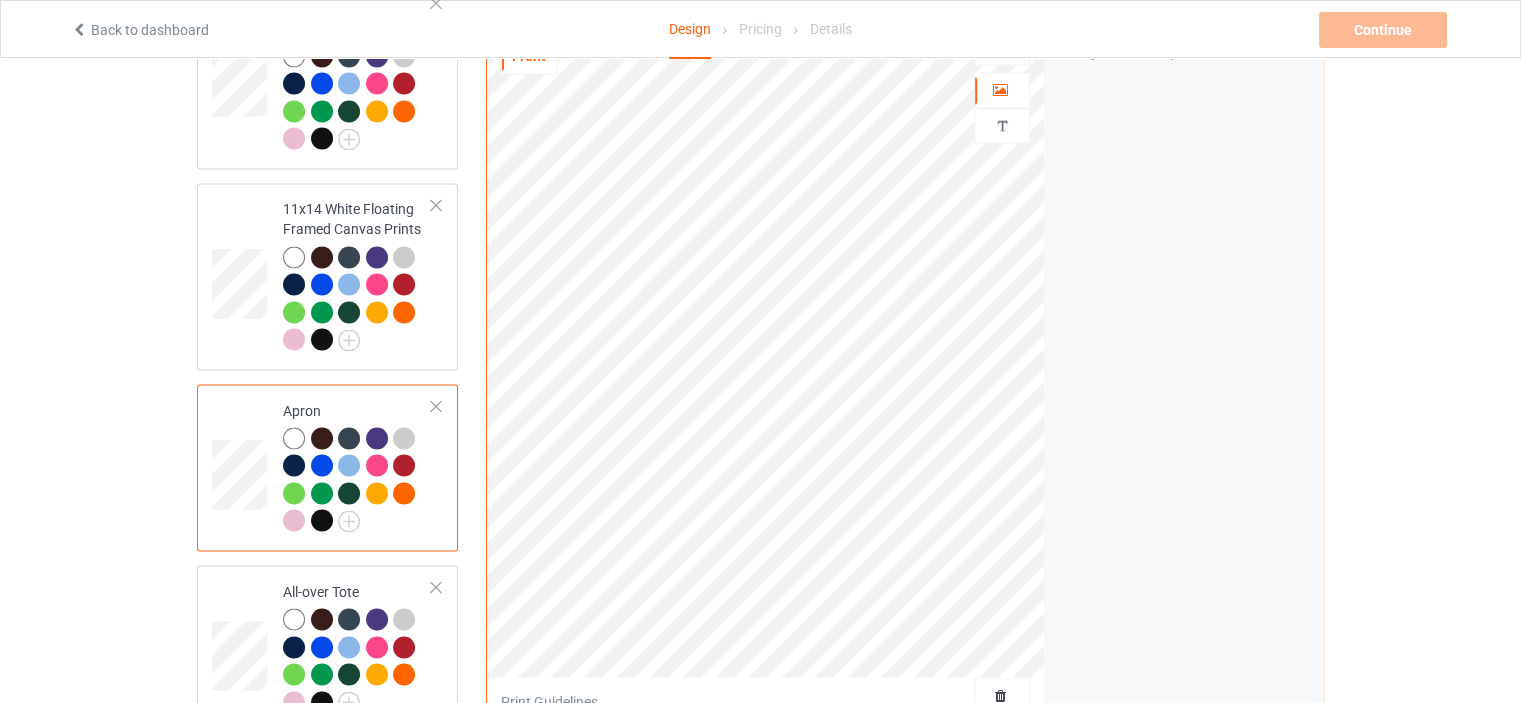 scroll, scrollTop: 3400, scrollLeft: 0, axis: vertical 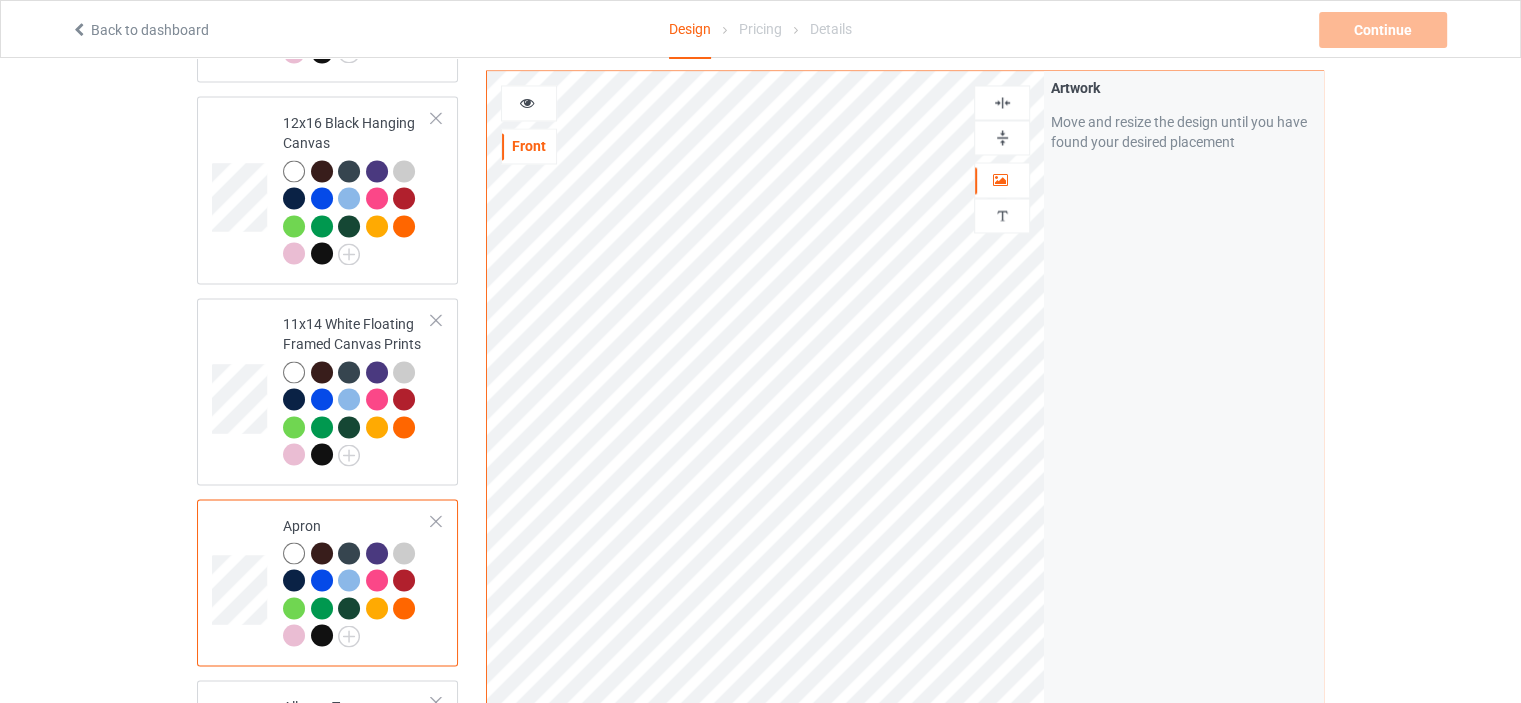click at bounding box center (1002, 102) 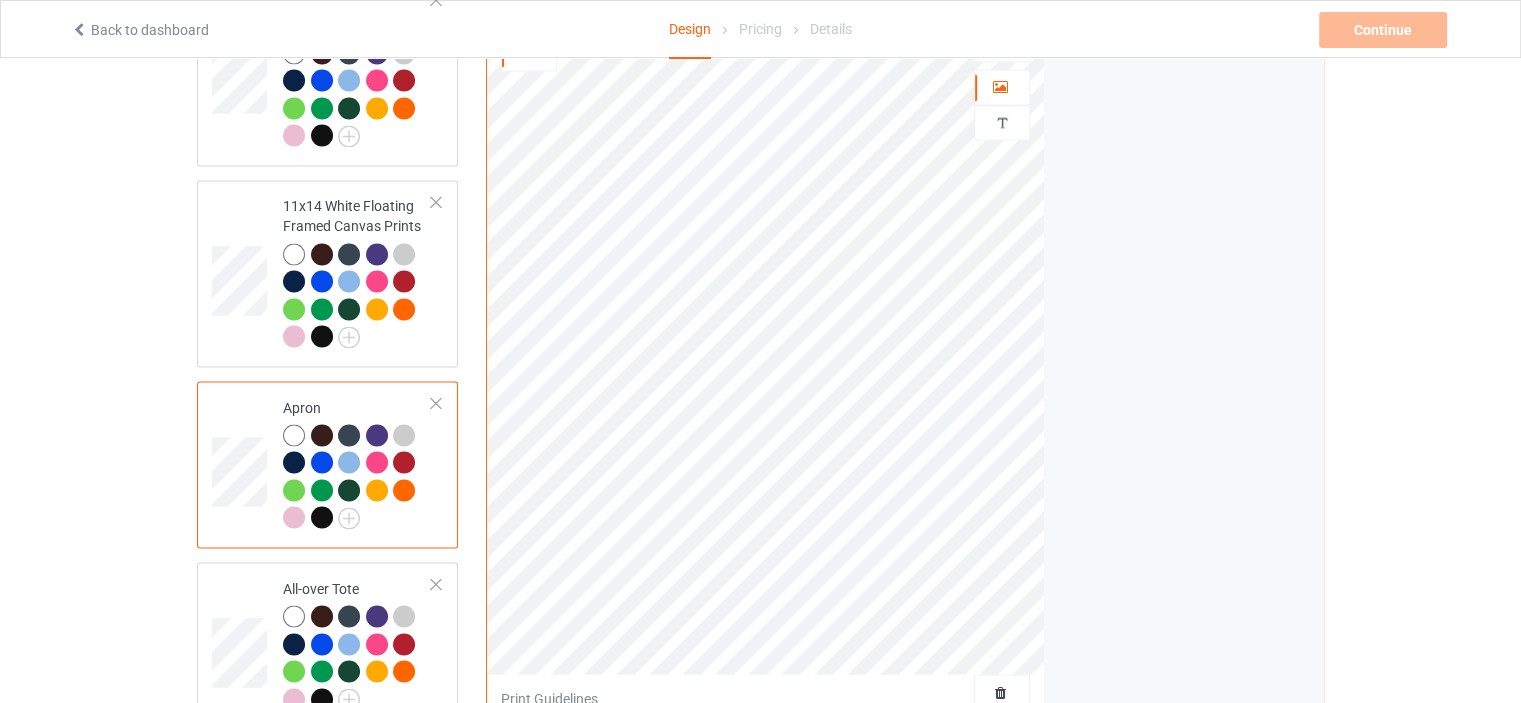 scroll, scrollTop: 3700, scrollLeft: 0, axis: vertical 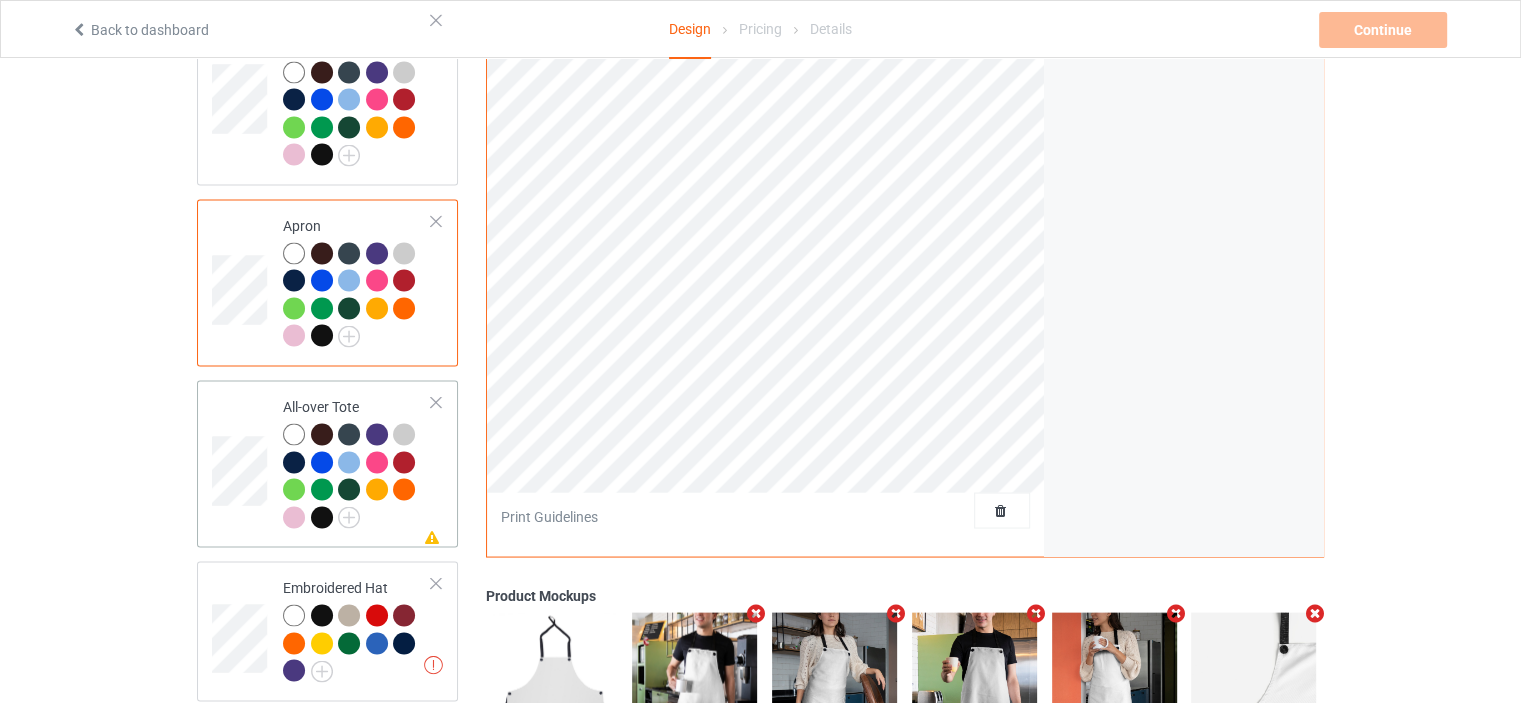 click on "All-over Tote" at bounding box center [357, 461] 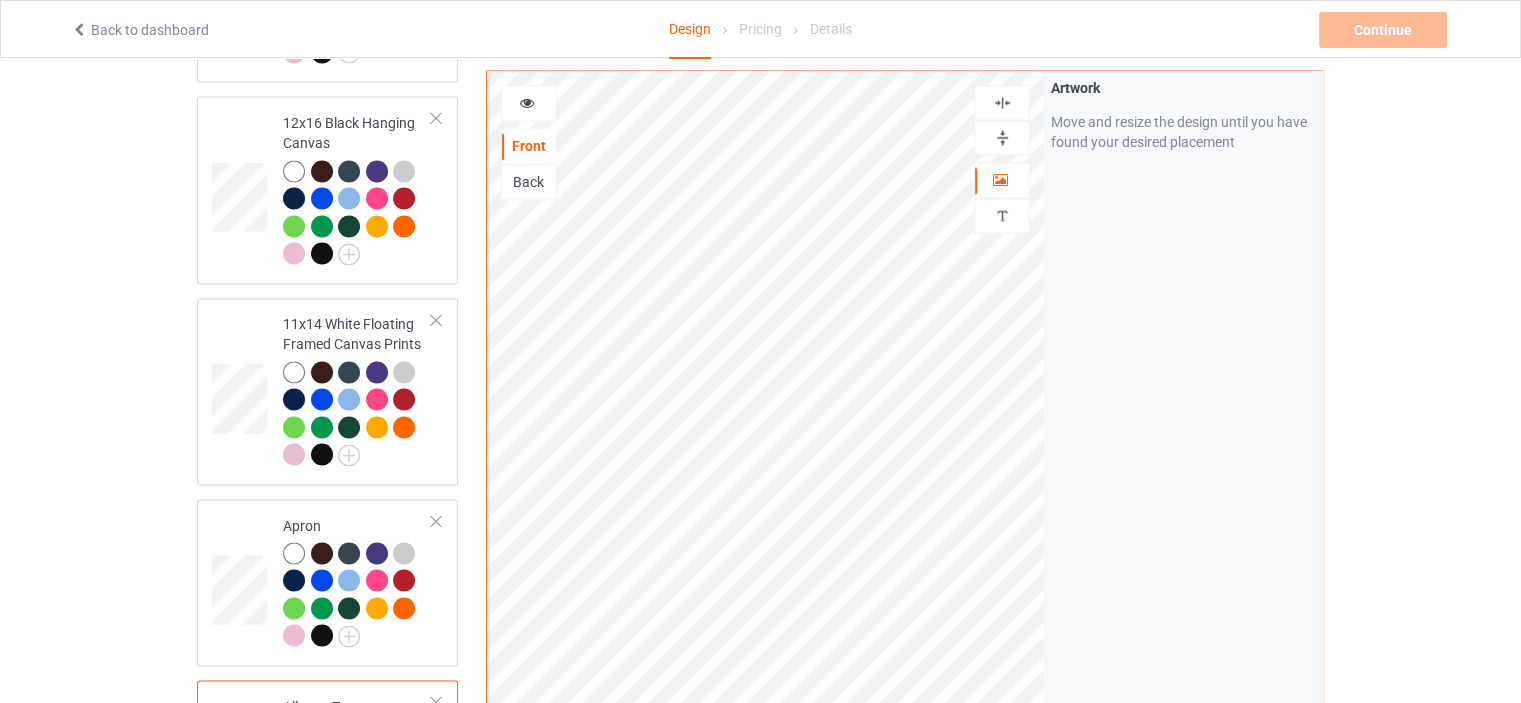 scroll, scrollTop: 3400, scrollLeft: 0, axis: vertical 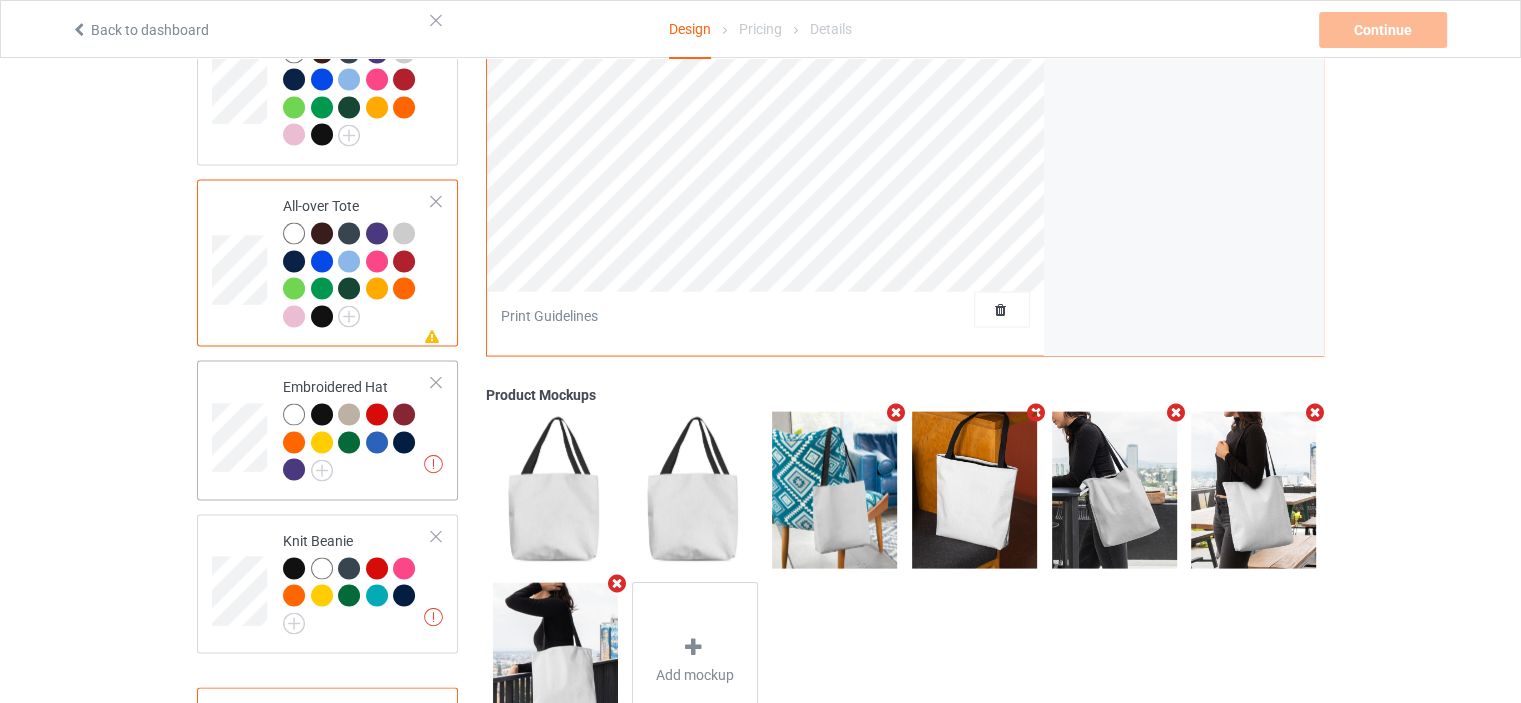 click on "Missing artworks Embroidered Hat" at bounding box center (327, 431) 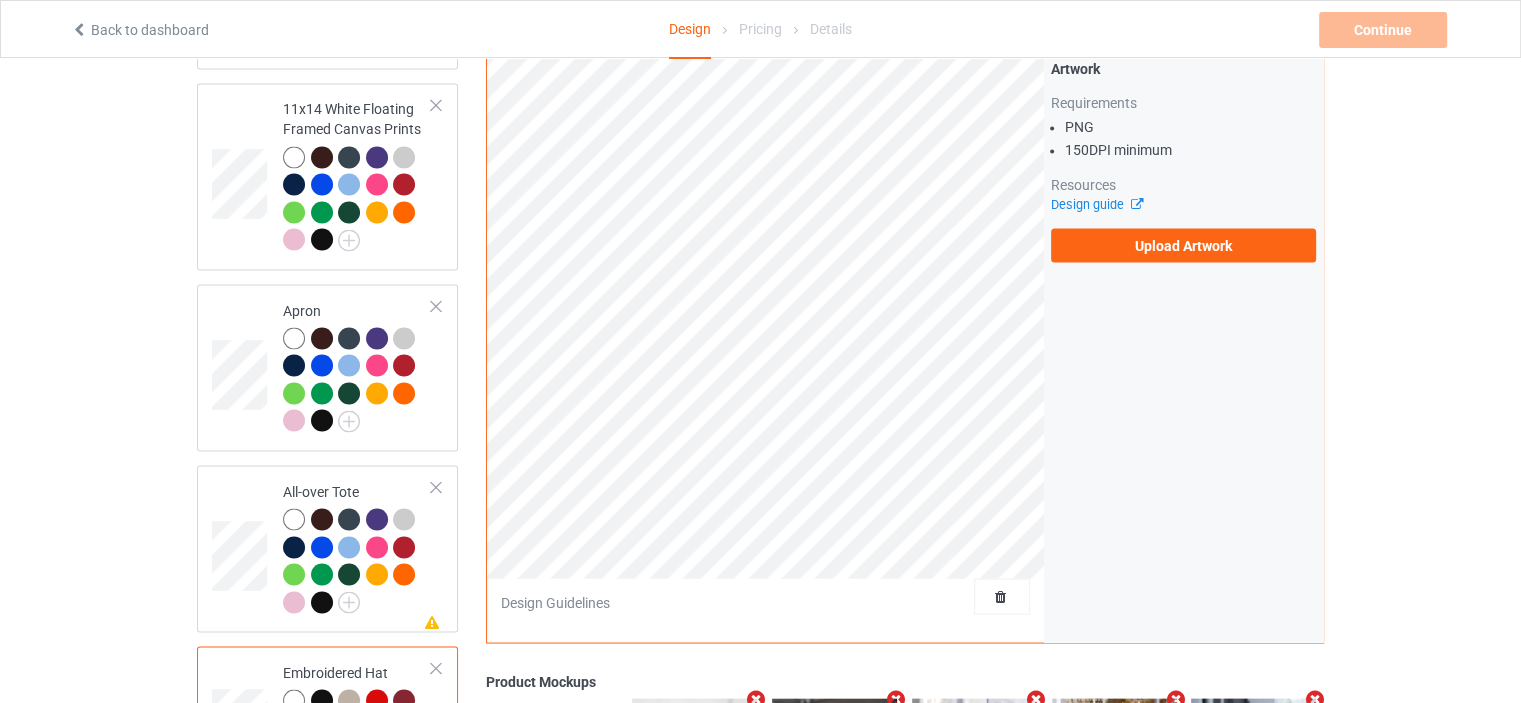 scroll, scrollTop: 3300, scrollLeft: 0, axis: vertical 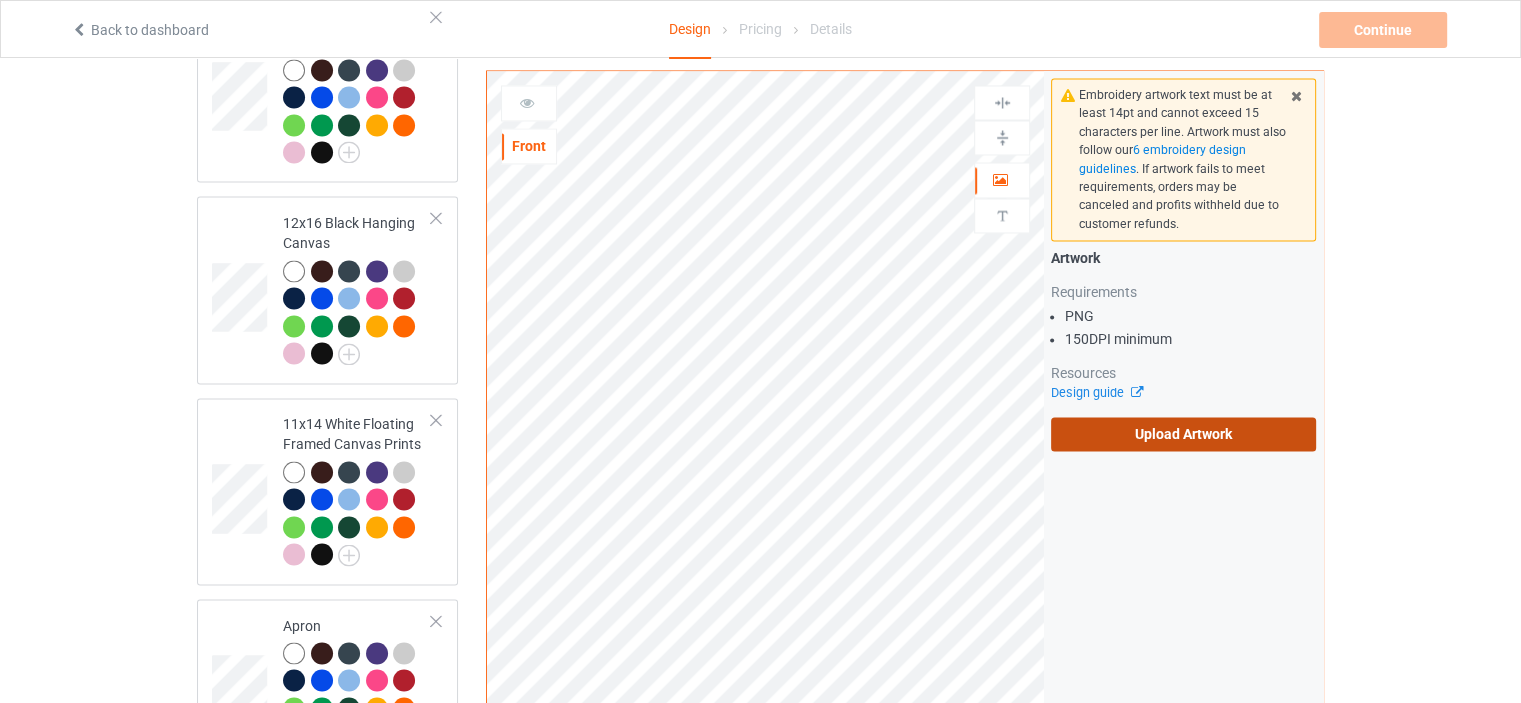 click on "Upload Artwork" at bounding box center [1183, 434] 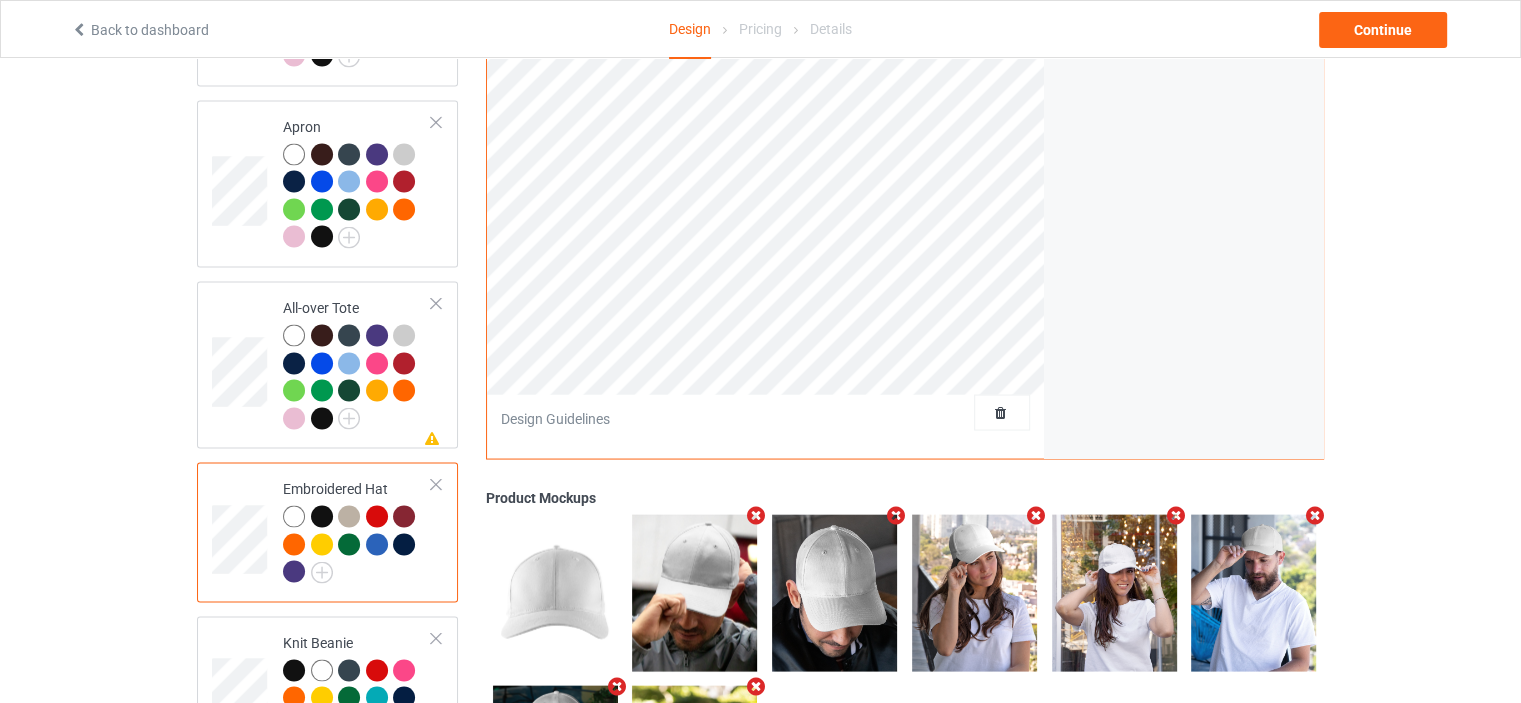 scroll, scrollTop: 3900, scrollLeft: 0, axis: vertical 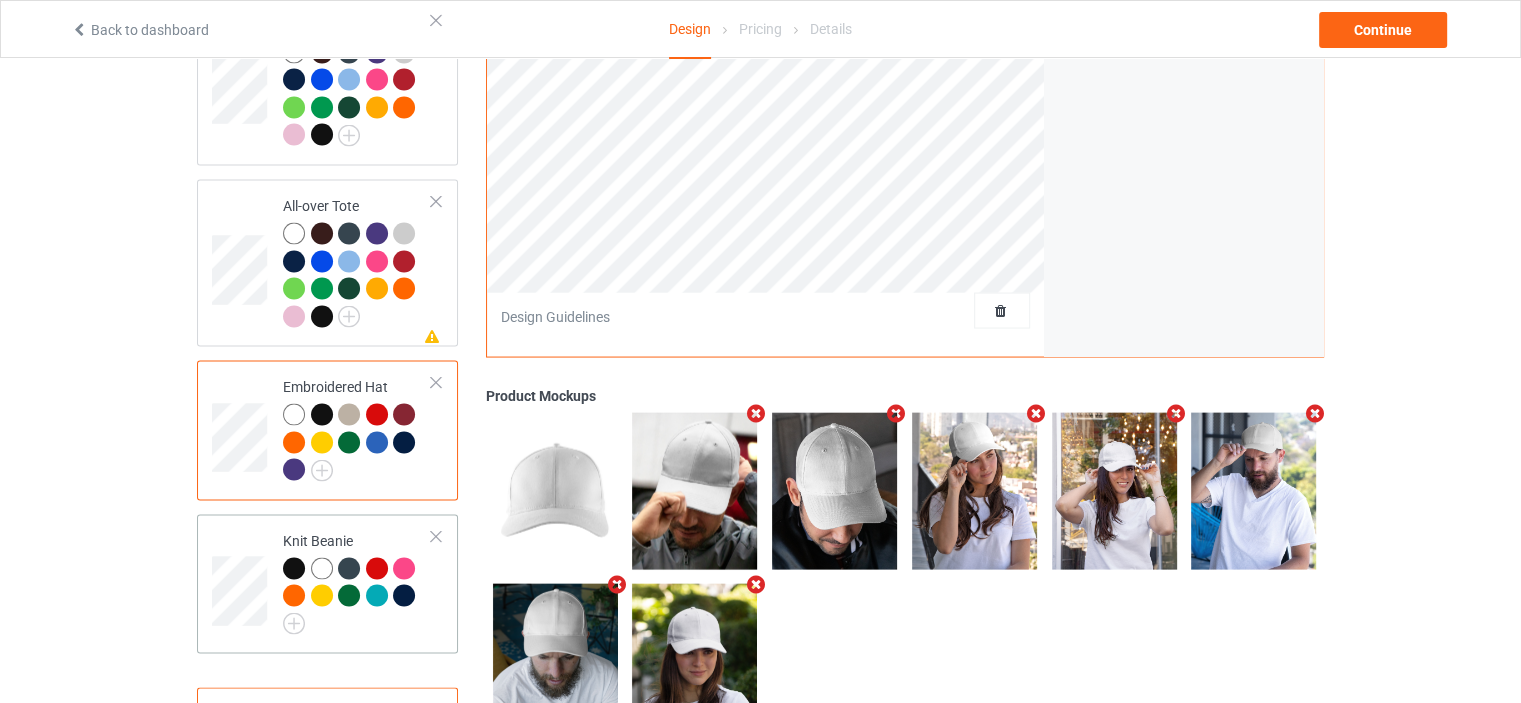 click on "Knit Beanie" at bounding box center (357, 584) 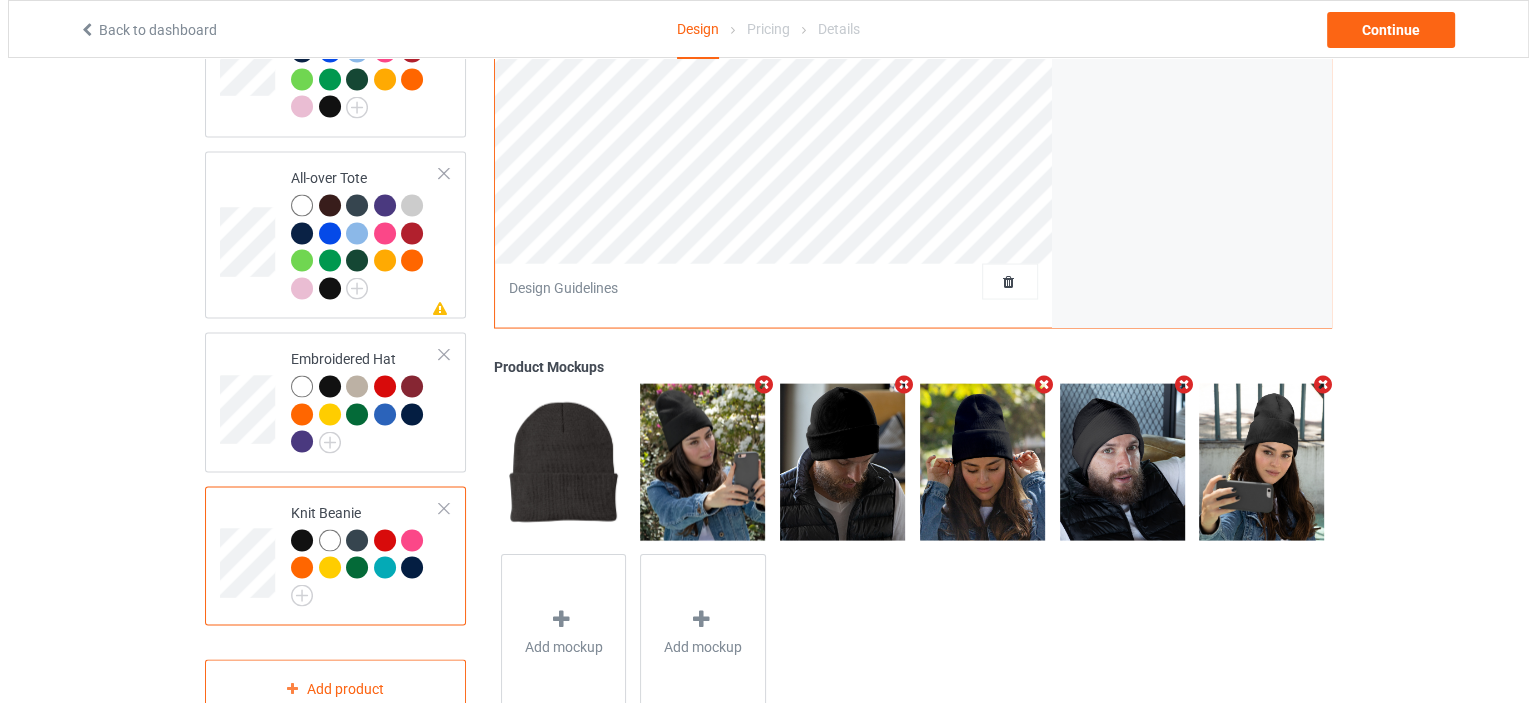 scroll, scrollTop: 3951, scrollLeft: 0, axis: vertical 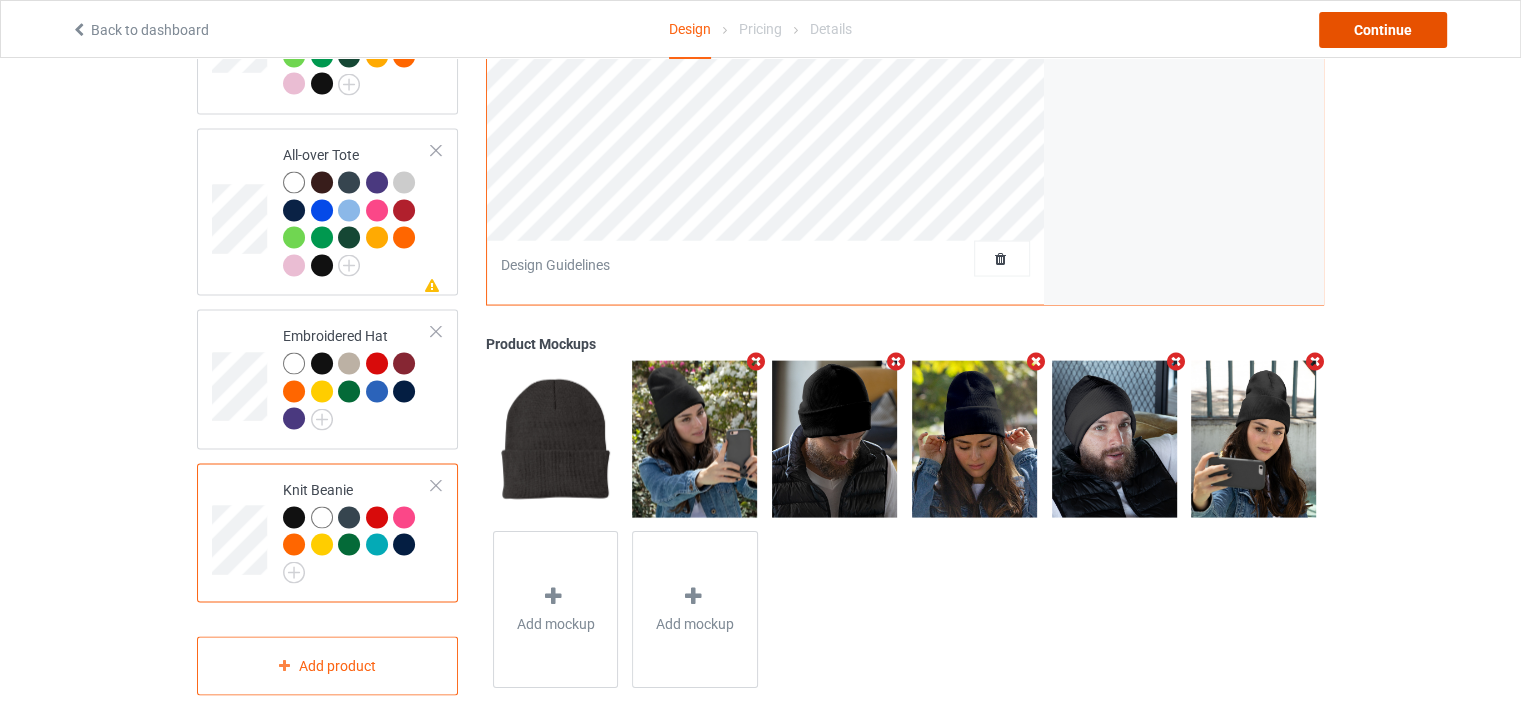 click on "Continue" at bounding box center (1383, 30) 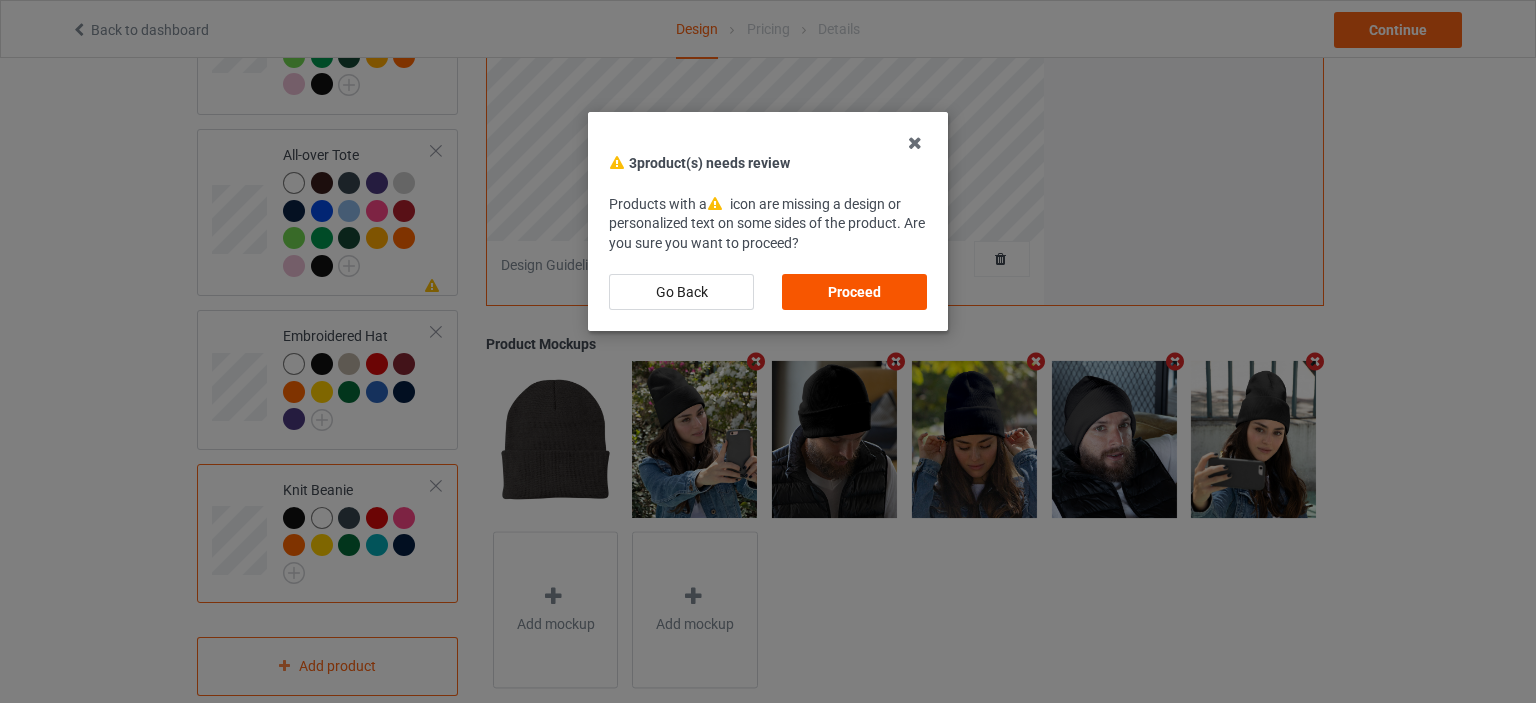 click on "Proceed" at bounding box center (854, 292) 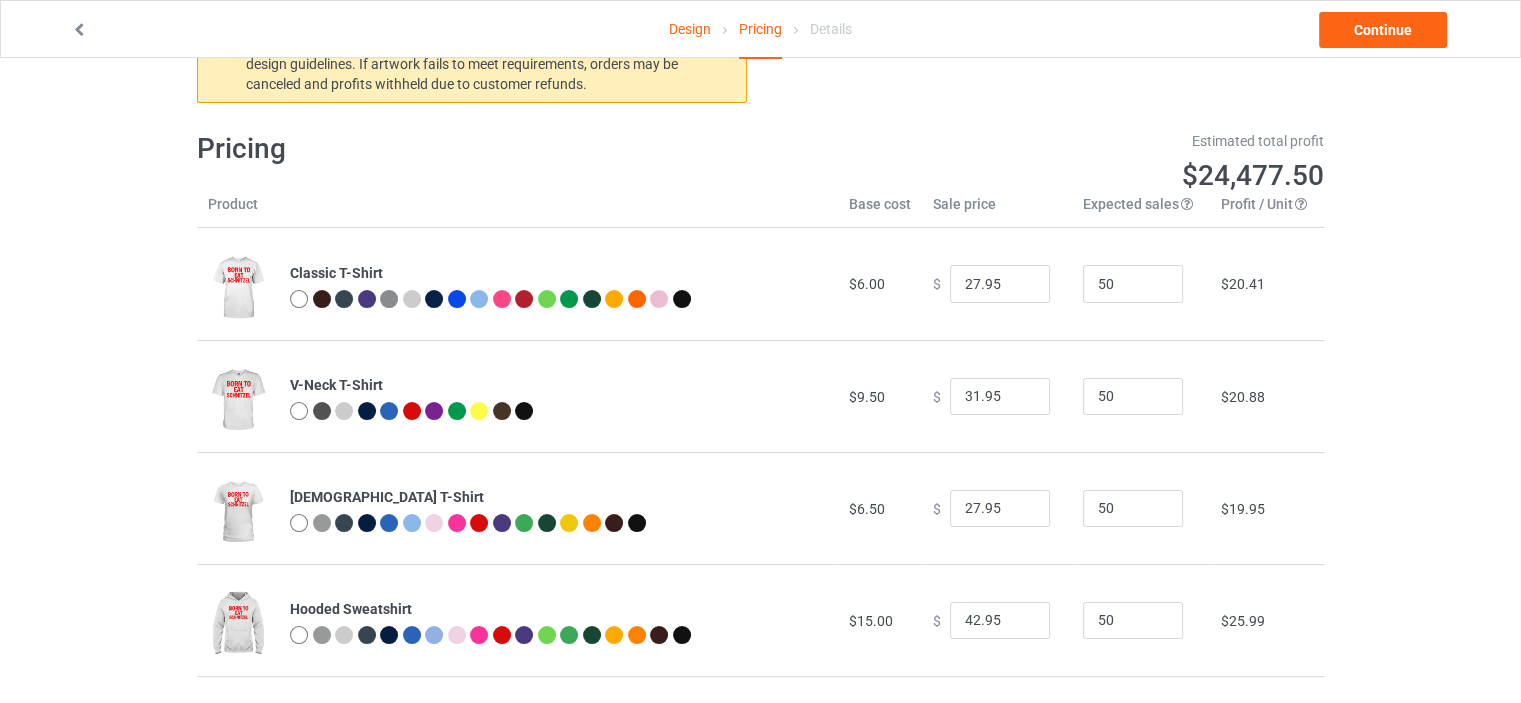 scroll, scrollTop: 0, scrollLeft: 0, axis: both 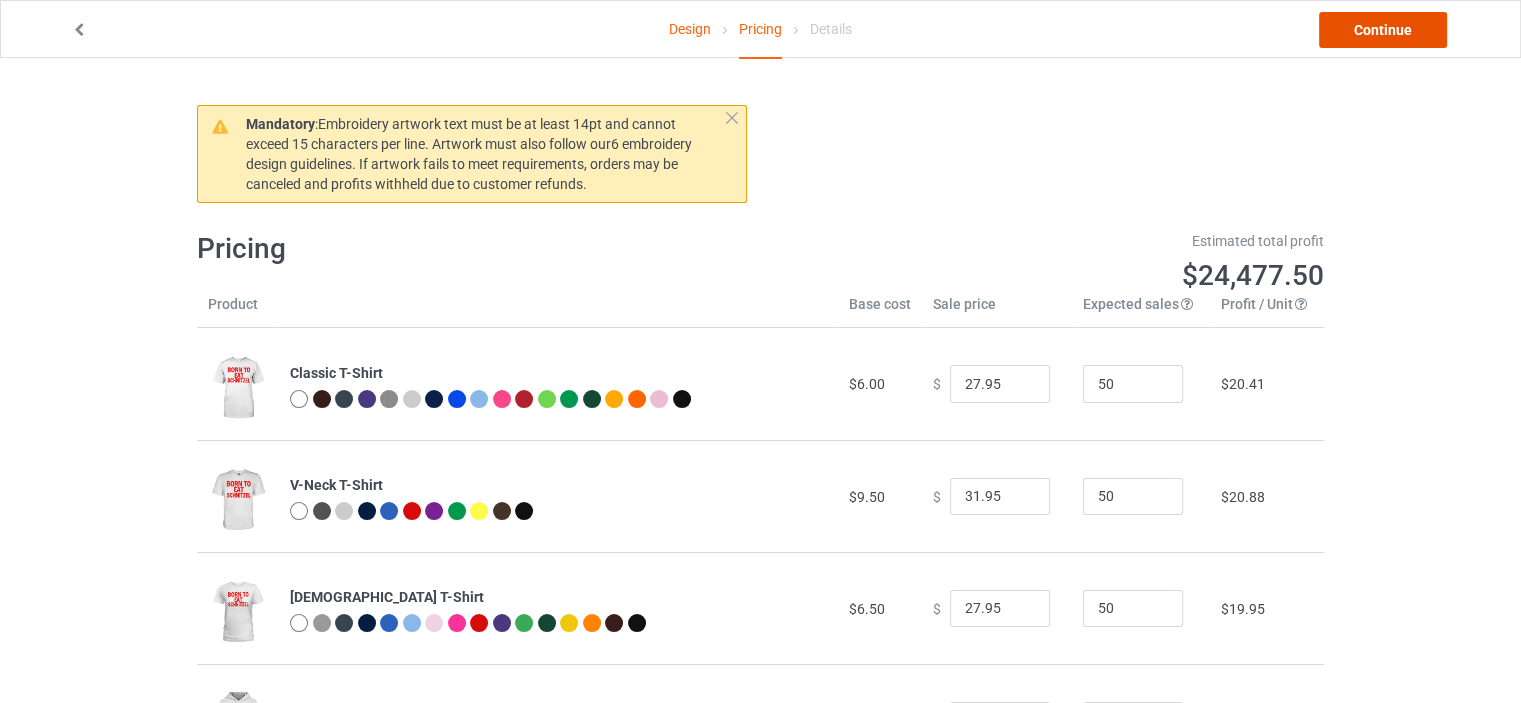 click on "Continue" at bounding box center (1383, 30) 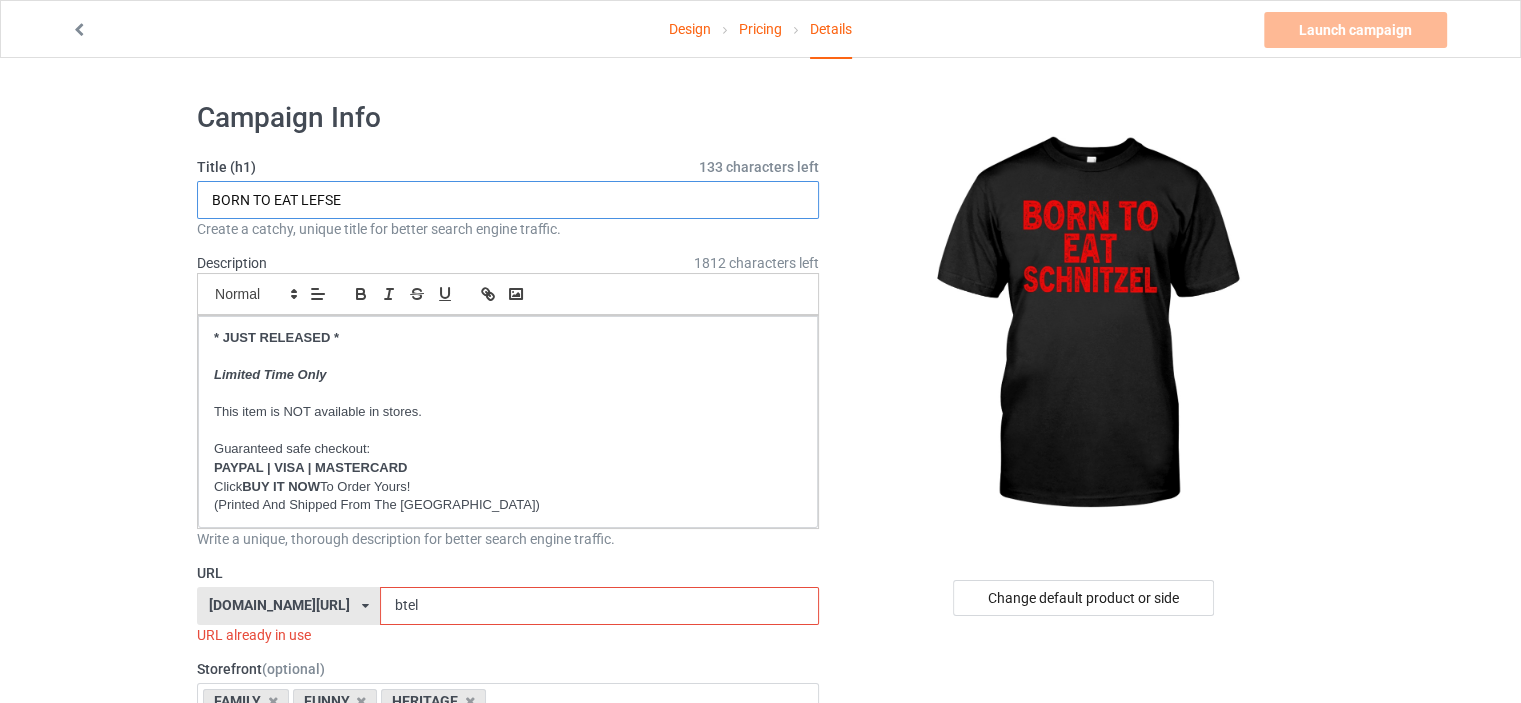 drag, startPoint x: 349, startPoint y: 203, endPoint x: 304, endPoint y: 200, distance: 45.099888 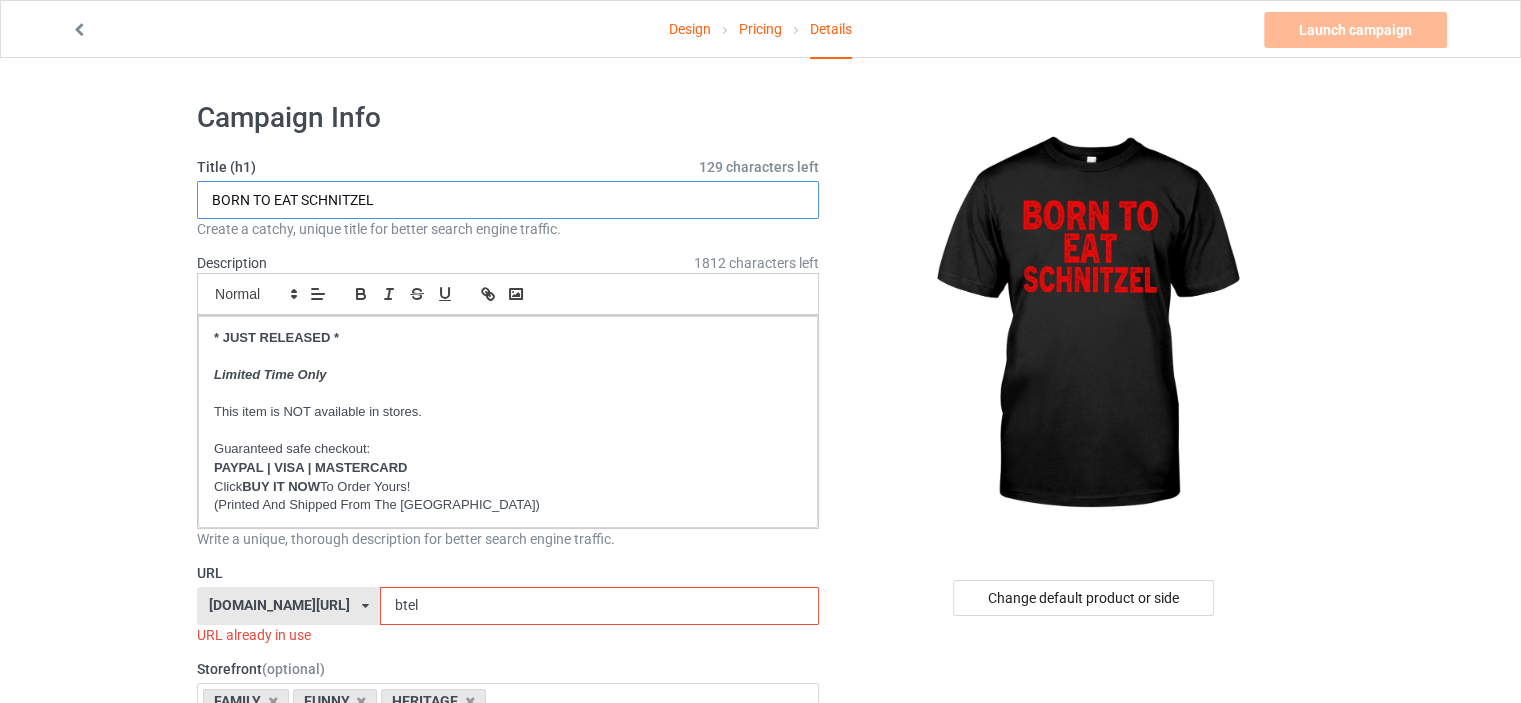 type on "BORN TO EAT SCHNITZEL" 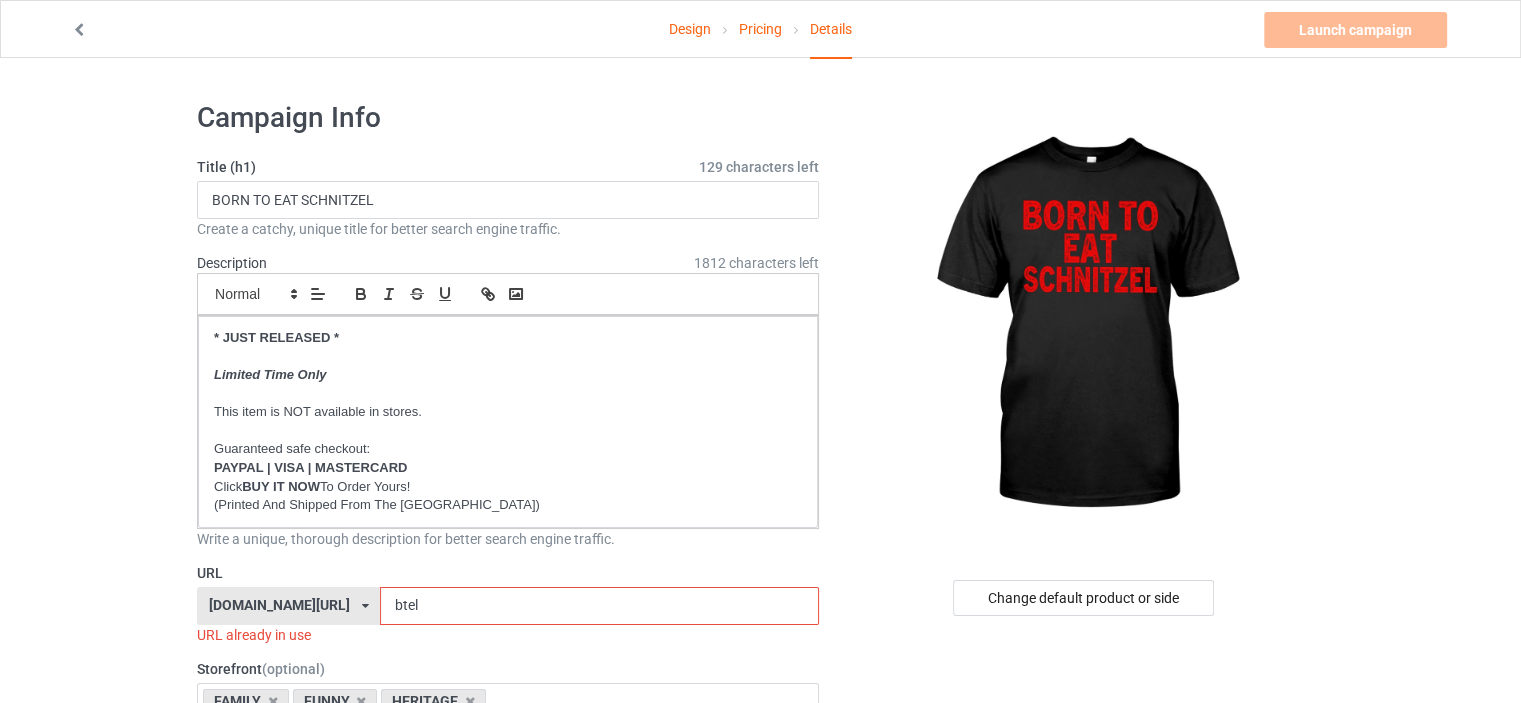 click on "Design Pricing Details Launch campaign Invalid campaign URL Campaign Info Title (h1) 129   characters left BORN TO EAT SCHNITZEL Create a catchy, unique title for better search engine traffic. Description 1812   characters left       Small Normal Large Big Huge                                                                                     * JUST RELEASED * Limited Time Only This item is NOT available in stores. Guaranteed safe checkout: PAYPAL | VISA | MASTERCARD Click  BUY IT NOW  To Order Yours! (Printed And Shipped From The USA) Write a unique, thorough description for better search engine traffic. URL ilovemynorway.com/ britishlook.net/ danishlegends.com/ familyworldgifts.com/ finnishlegends.com/ funnyteeworld.com/ ilovemyaustralia.com/ ilovemycanada.net/ ilovemydenmark.com/ ilovemyfinland.com/ ilovemyfrance.com/ ilovemygermany.com/ ilovemygnomes.com/ ilovemyireland.com/ ilovemyitaly.com/ ilovemynetherlands.com/ ilovemynorway.com/ ilovemypoland.com/ ilovemyredhair.net/ ilovemyscotland.com/ btel 4" at bounding box center (760, 1168) 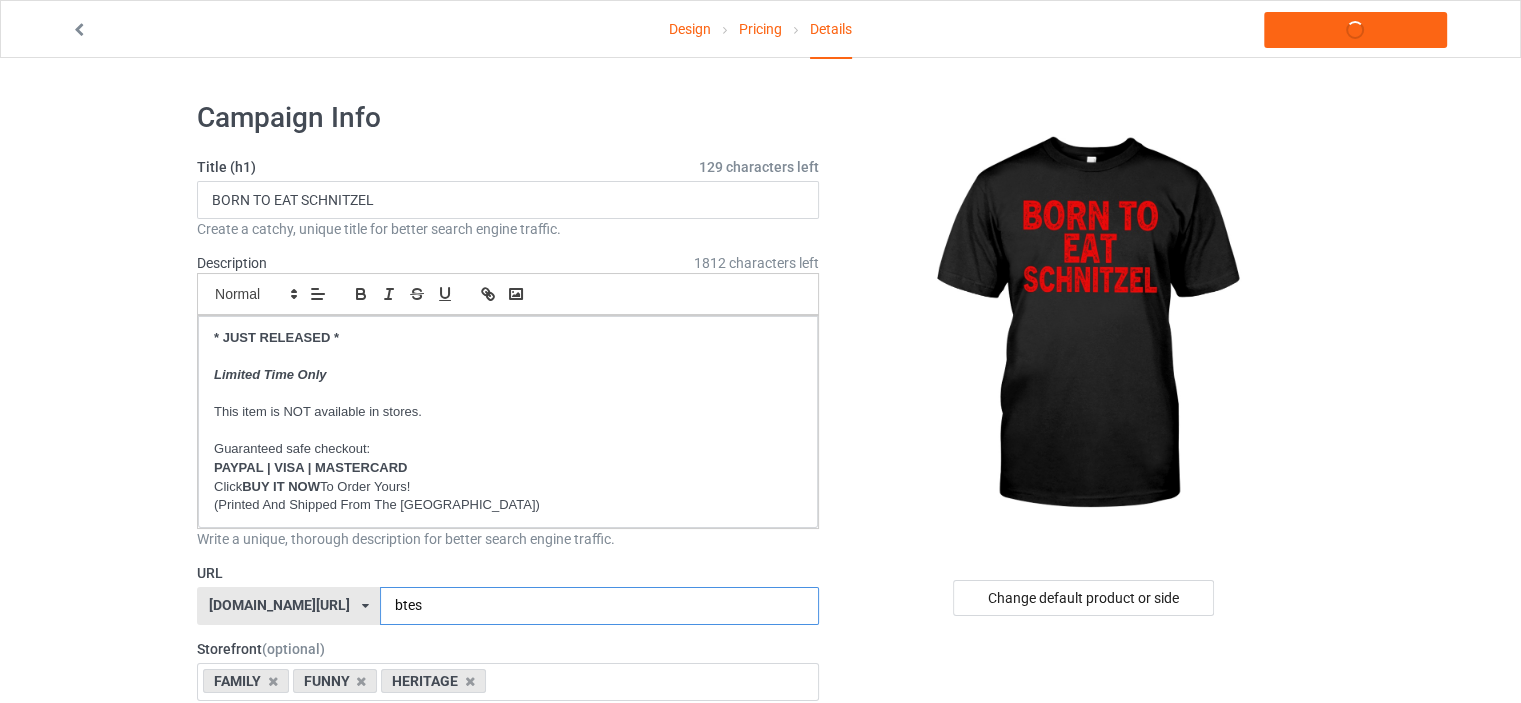 type on "btes" 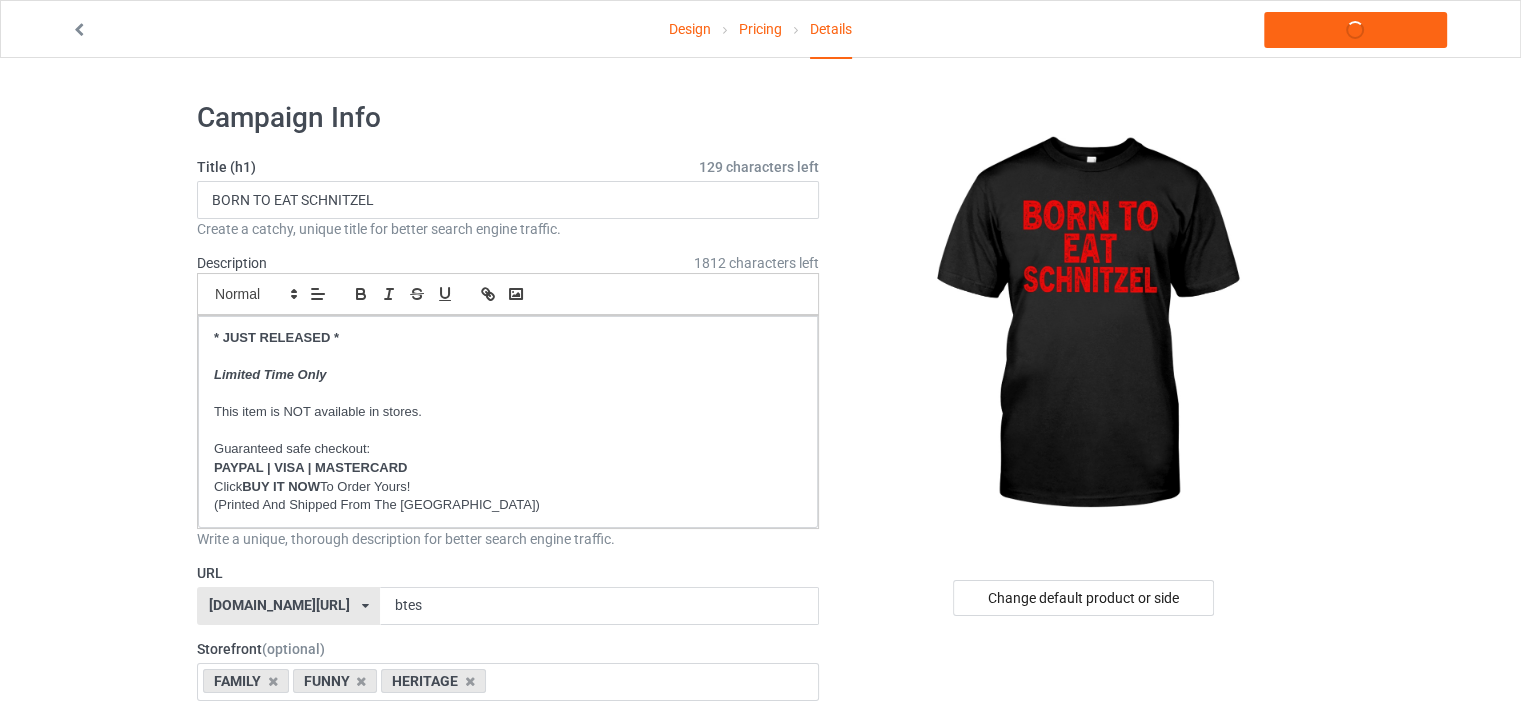click on "Design Pricing Details Launch campaign Campaign Info Title (h1) 129   characters left BORN TO EAT SCHNITZEL Create a catchy, unique title for better search engine traffic. Description 1812   characters left       Small Normal Large Big Huge                                                                                     * JUST RELEASED * Limited Time Only This item is NOT available in stores. Guaranteed safe checkout: PAYPAL | VISA | MASTERCARD Click  BUY IT NOW  To Order Yours! (Printed And Shipped From The USA) Write a unique, thorough description for better search engine traffic. URL ilovemynorway.com/ britishlook.net/ danishlegends.com/ familyworldgifts.com/ finnishlegends.com/ funnyteeworld.com/ ilovemyaustralia.com/ ilovemycanada.net/ ilovemydenmark.com/ ilovemyfinland.com/ ilovemyfrance.com/ ilovemygermany.com/ ilovemygnomes.com/ ilovemyireland.com/ ilovemyitaly.com/ ilovemynetherlands.com/ ilovemynorway.com/ ilovemypoland.com/ ilovemyredhair.net/ ilovemyscotland.com/ ilovemysweden.com/ btes 4 /" at bounding box center (760, 1158) 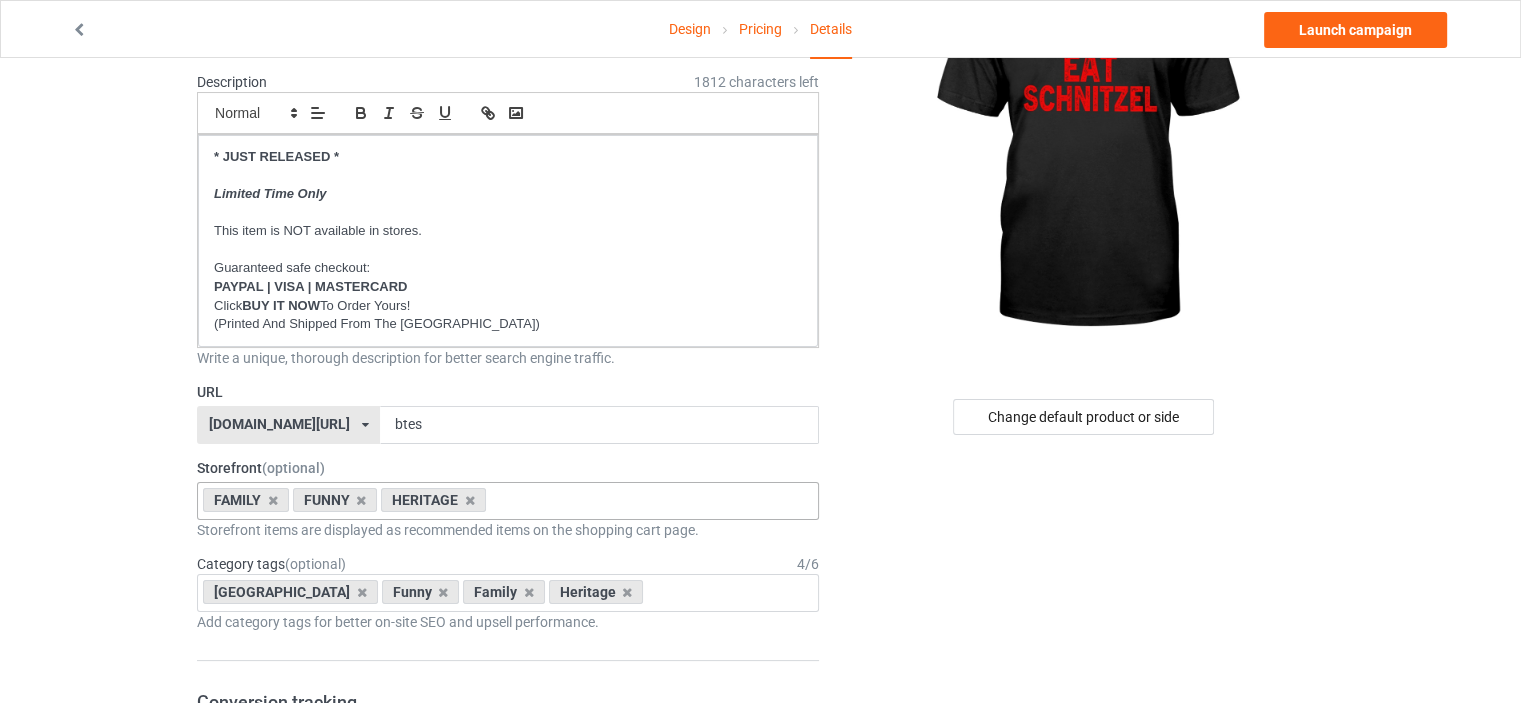 scroll, scrollTop: 200, scrollLeft: 0, axis: vertical 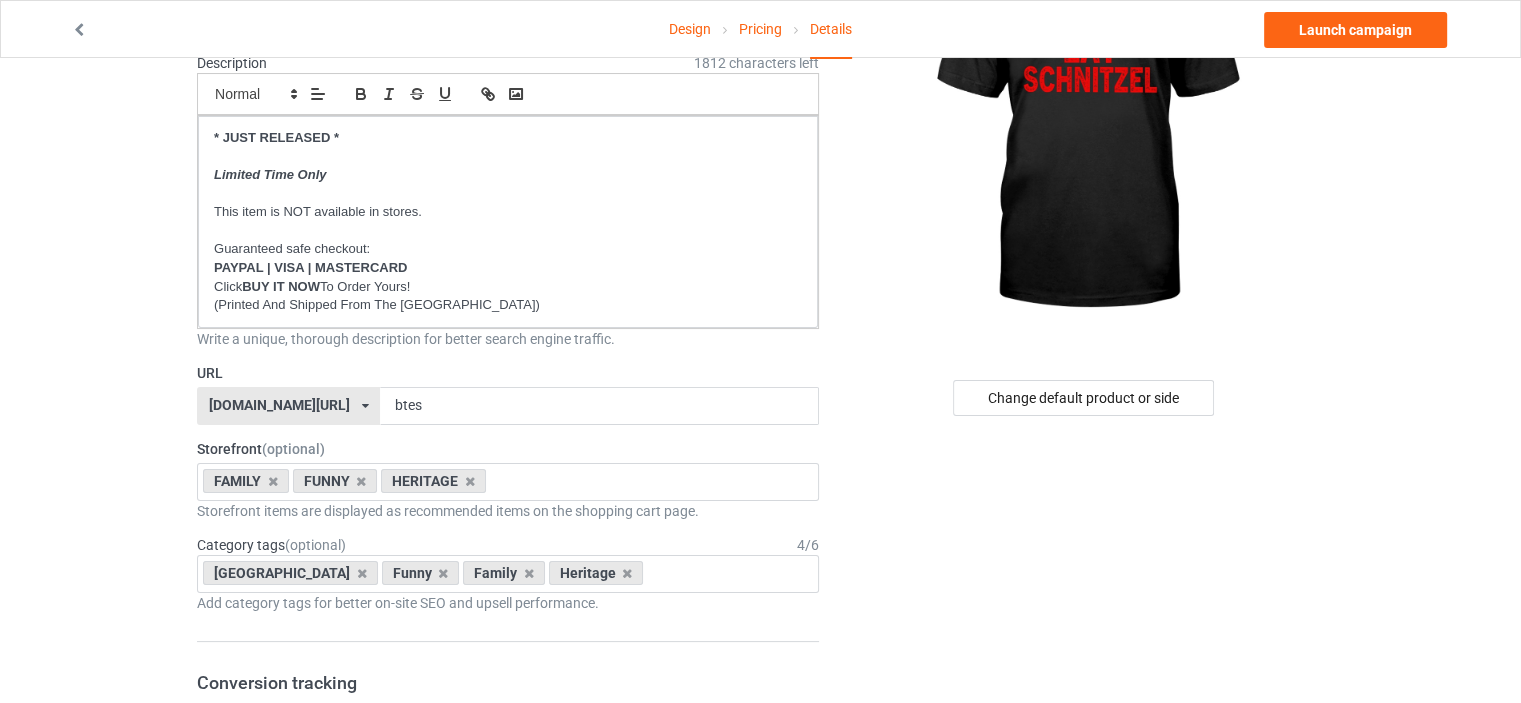 click on "[DOMAIN_NAME][URL]" at bounding box center [279, 405] 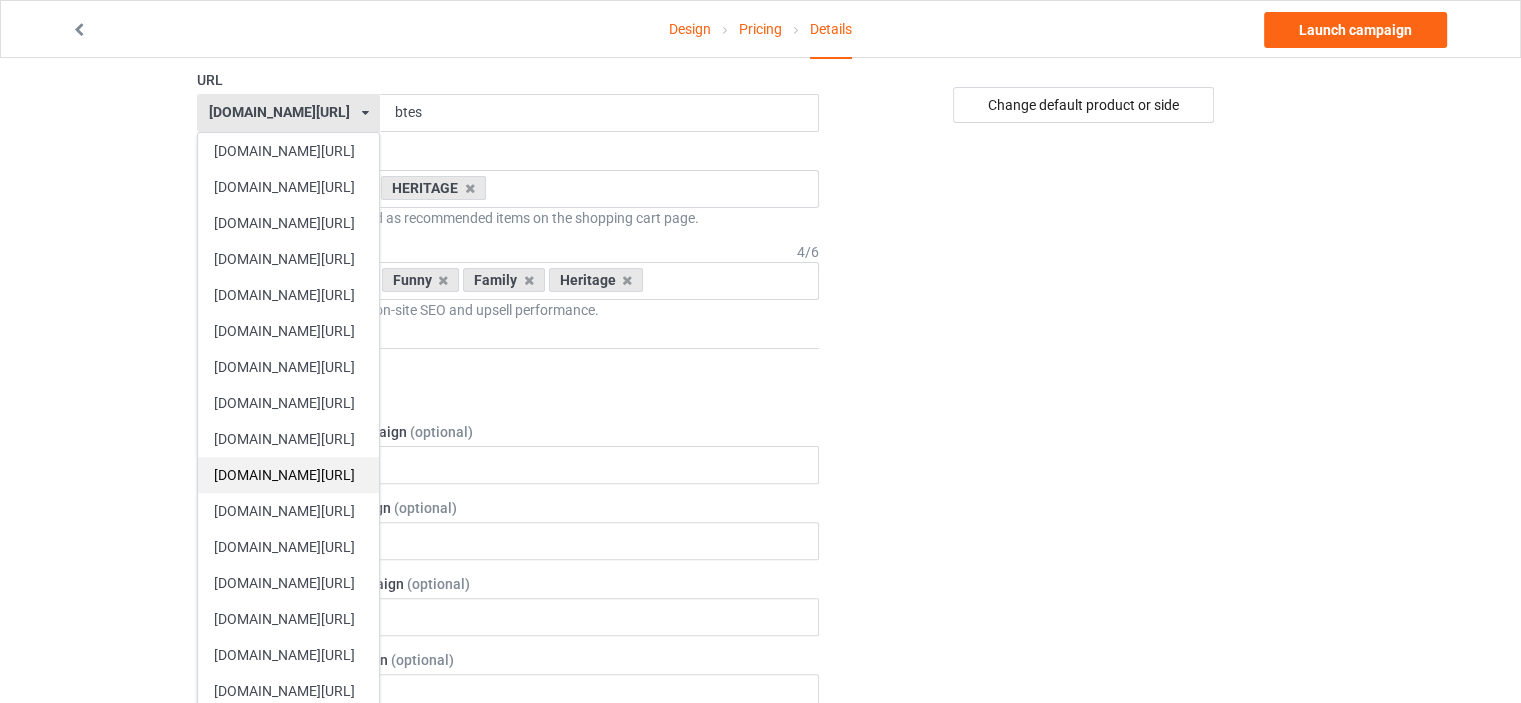 scroll, scrollTop: 500, scrollLeft: 0, axis: vertical 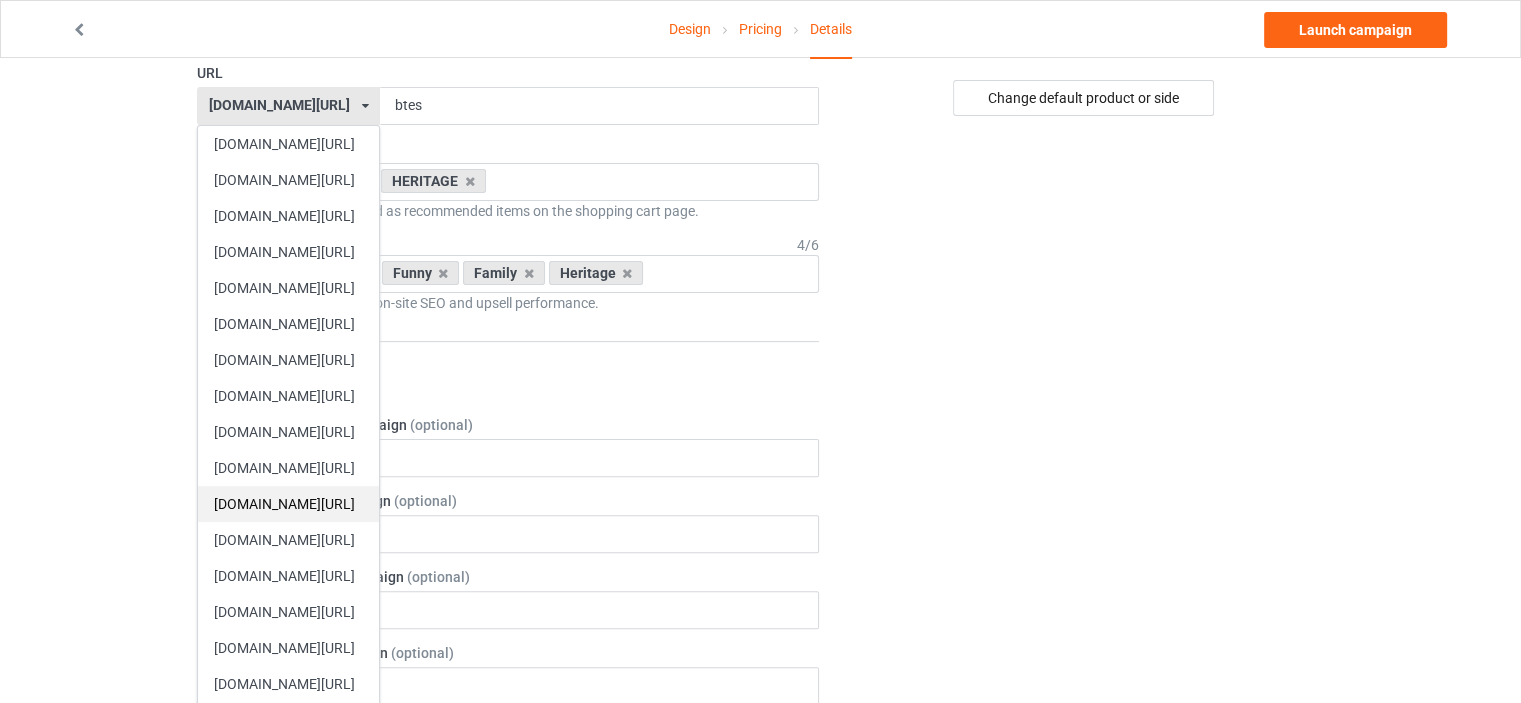 click on "[DOMAIN_NAME][URL]" at bounding box center (288, 504) 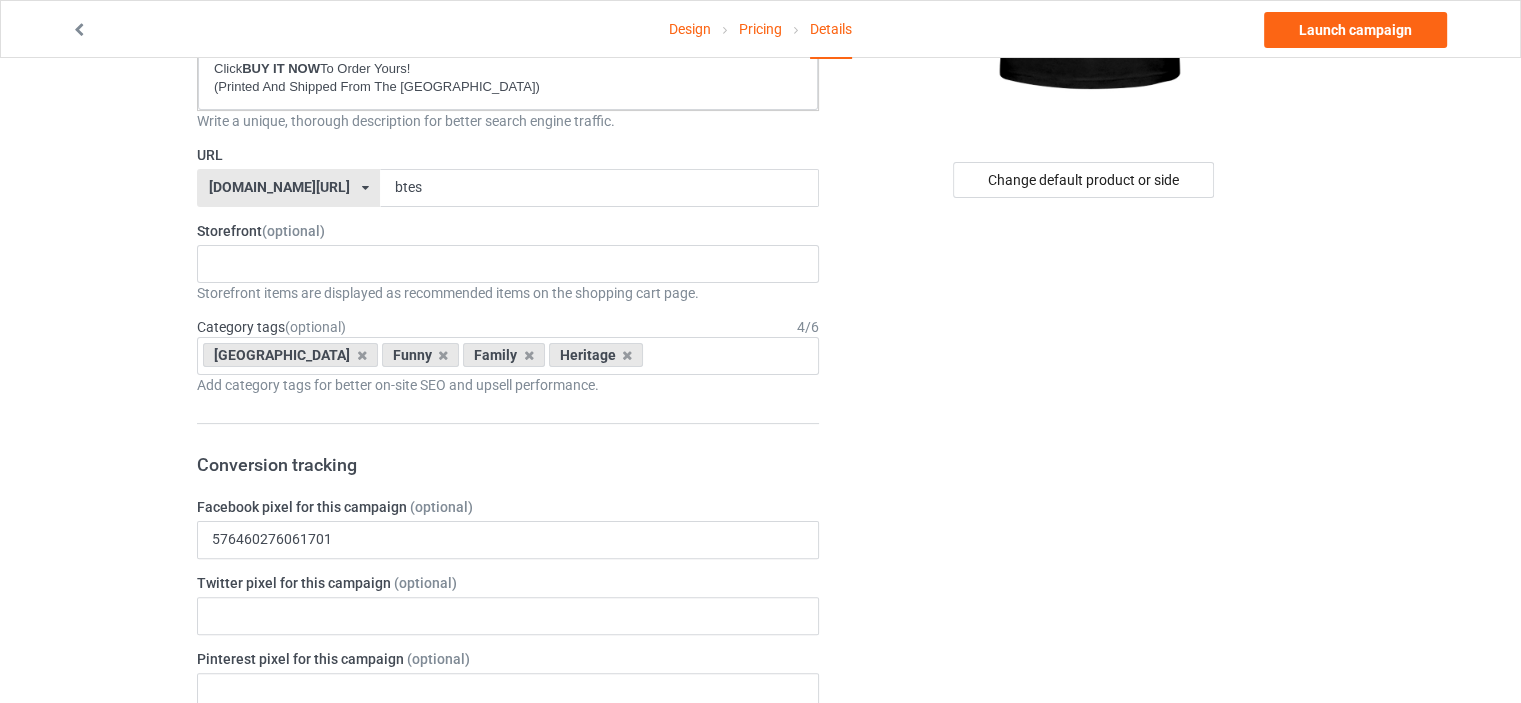 scroll, scrollTop: 300, scrollLeft: 0, axis: vertical 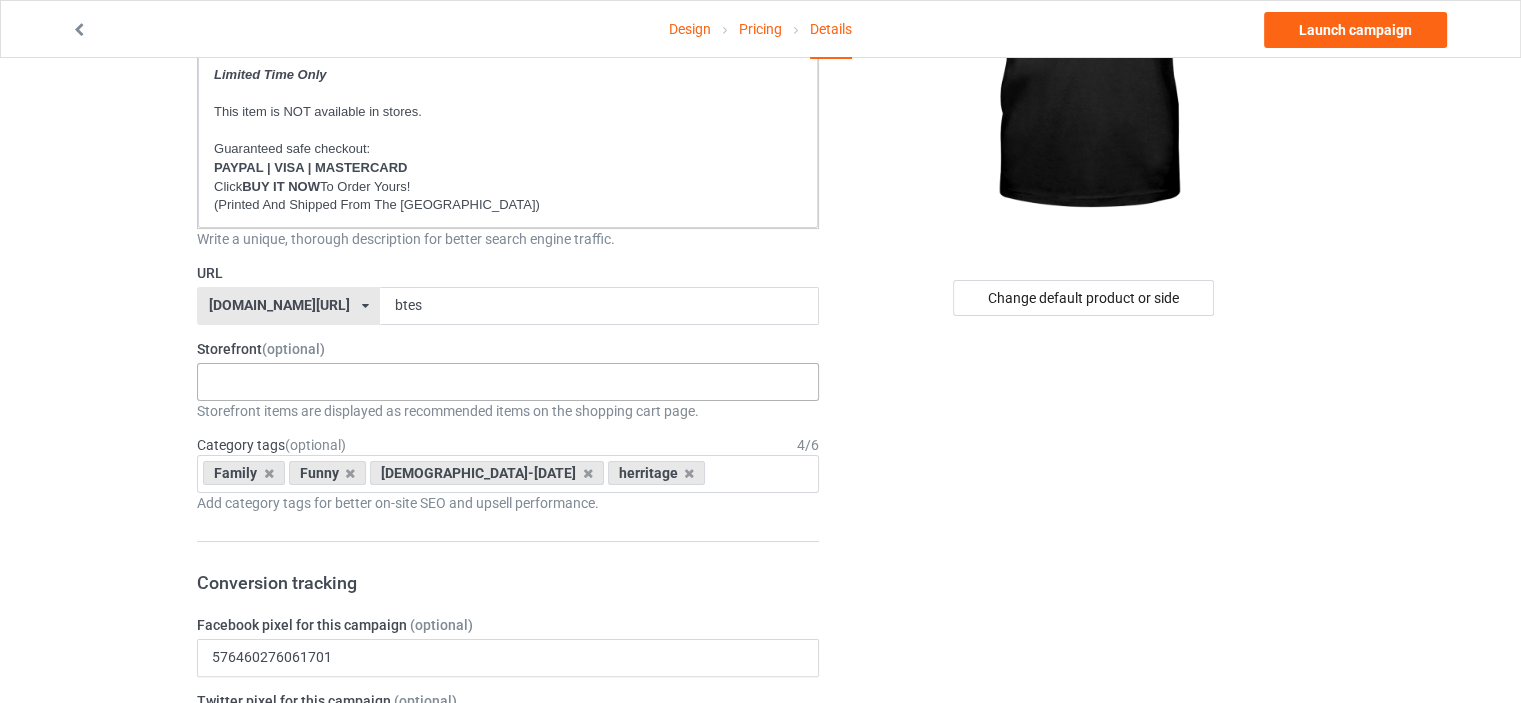 click on "HERITAGE FUNNY FAMILY CHRISTMAS 5d793c099ddb371f9f0c3c2e 5d7820cd2b9df008358ecea1 5d769ec32ee410469285180e 5d756b10fbe899469ef4d8a1" at bounding box center [508, 382] 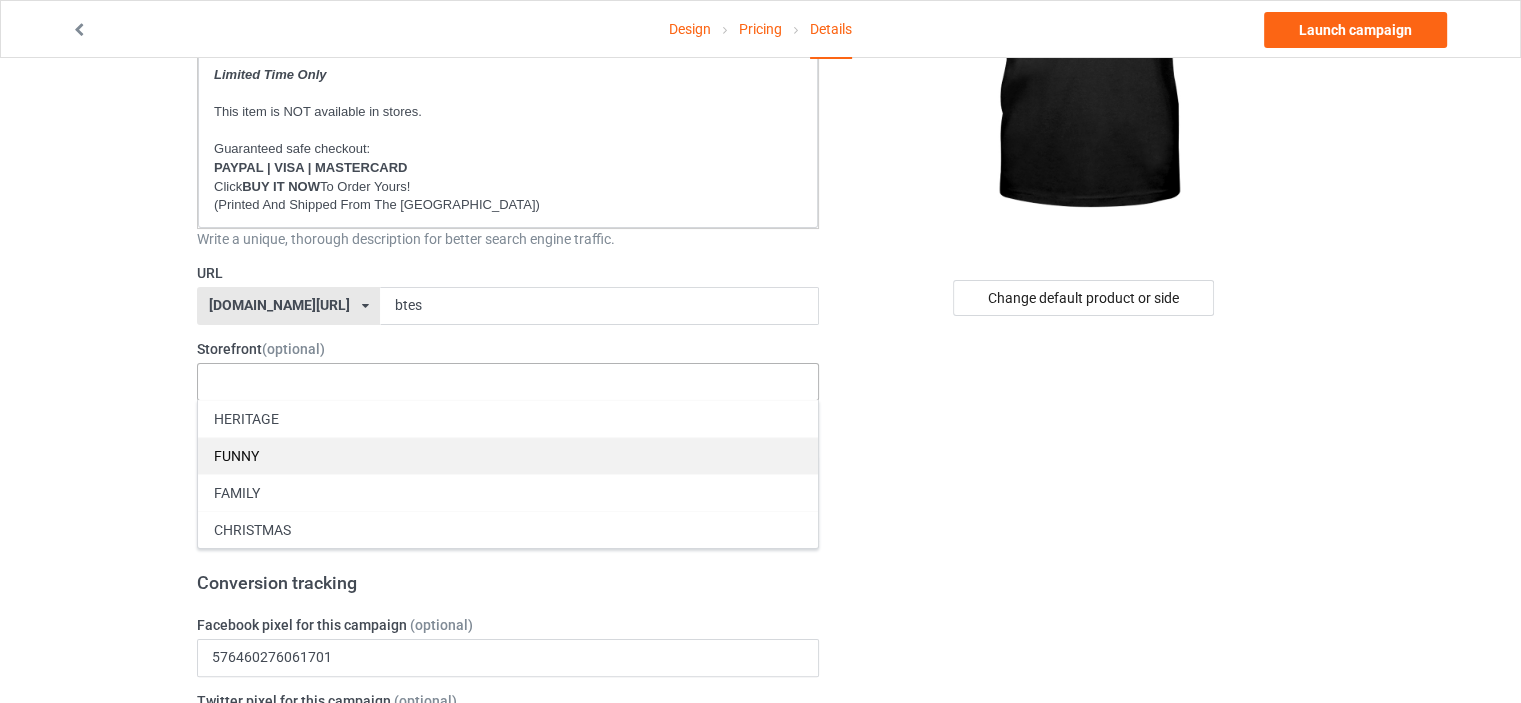 click on "FUNNY" at bounding box center (508, 455) 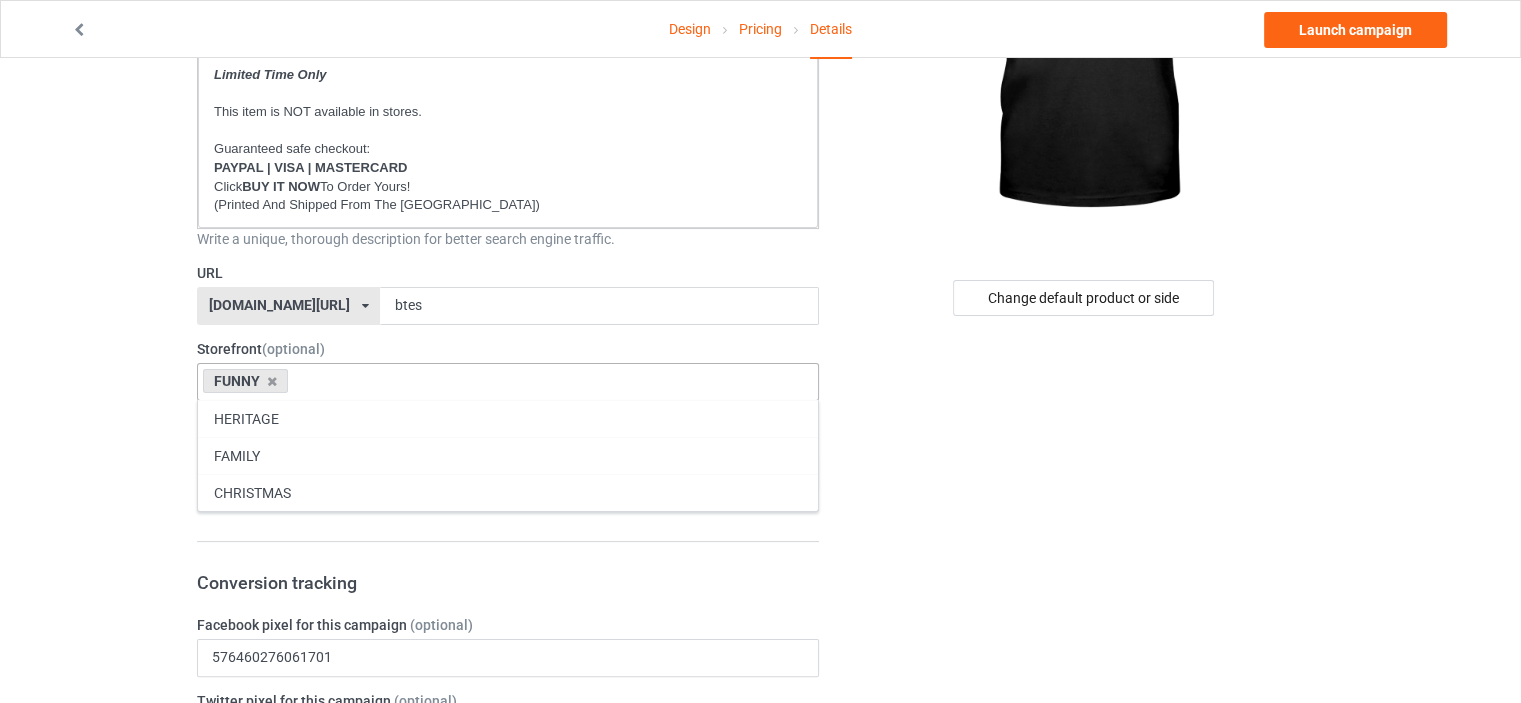 click on "FAMILY" at bounding box center (508, 455) 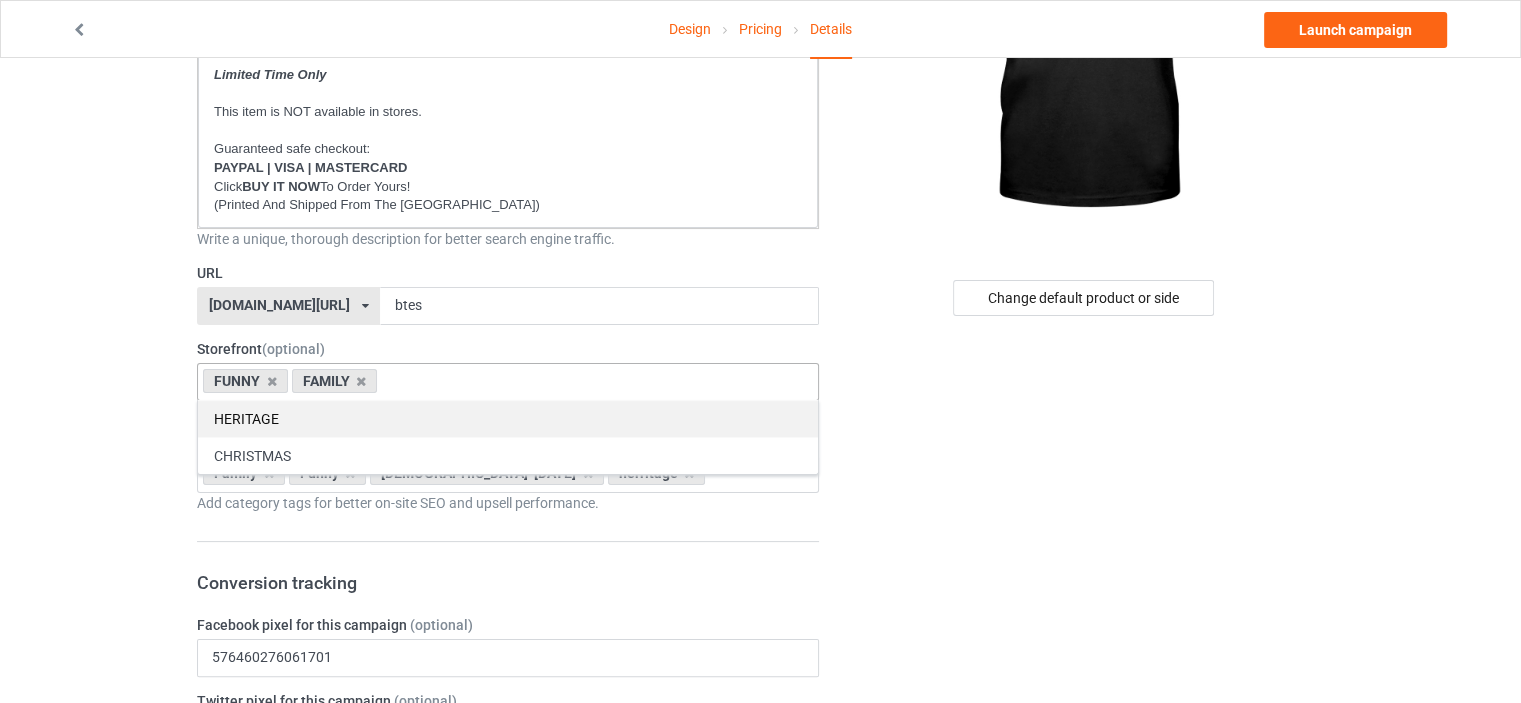 click on "HERITAGE" at bounding box center [508, 418] 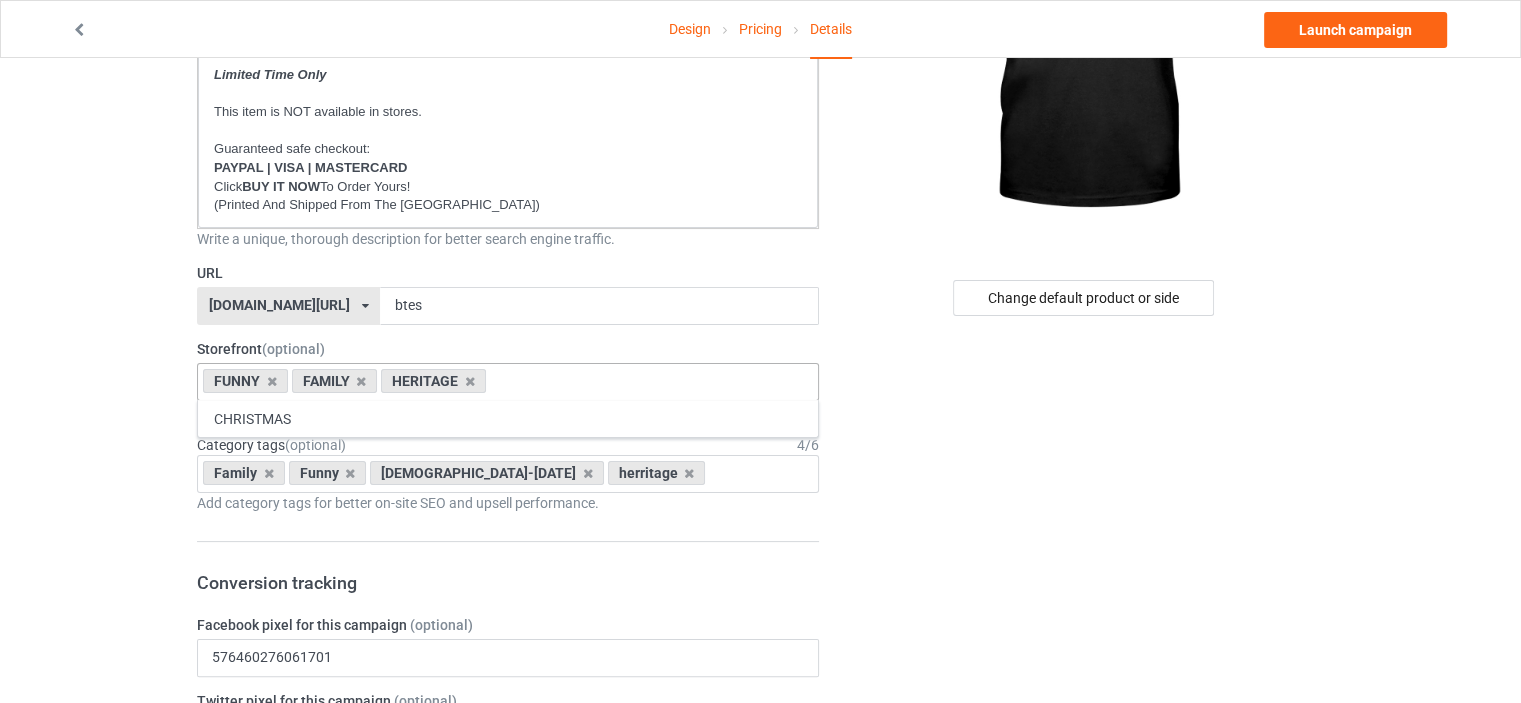click on "Design Pricing Details Launch campaign Campaign Info Title (h1) 129   characters left BORN TO EAT SCHNITZEL Create a catchy, unique title for better search engine traffic. Description 1812   characters left       Small Normal Large Big Huge                                                                                     * JUST RELEASED * Limited Time Only This item is NOT available in stores. Guaranteed safe checkout: PAYPAL | VISA | MASTERCARD Click  BUY IT NOW  To Order Yours! (Printed And Shipped From The USA) Write a unique, thorough description for better search engine traffic. URL ilovemygermany.com/ britishlook.net/ danishlegends.com/ familyworldgifts.com/ finnishlegends.com/ funnyteeworld.com/ ilovemyaustralia.com/ ilovemycanada.net/ ilovemydenmark.com/ ilovemyfinland.com/ ilovemyfrance.com/ ilovemygermany.com/ ilovemygnomes.com/ ilovemyireland.com/ ilovemyitaly.com/ ilovemynetherlands.com/ ilovemynorway.com/ ilovemypoland.com/ ilovemyredhair.net/ ilovemyscotland.com/ ilovemysweden.com/ btes 4 /" at bounding box center [760, 858] 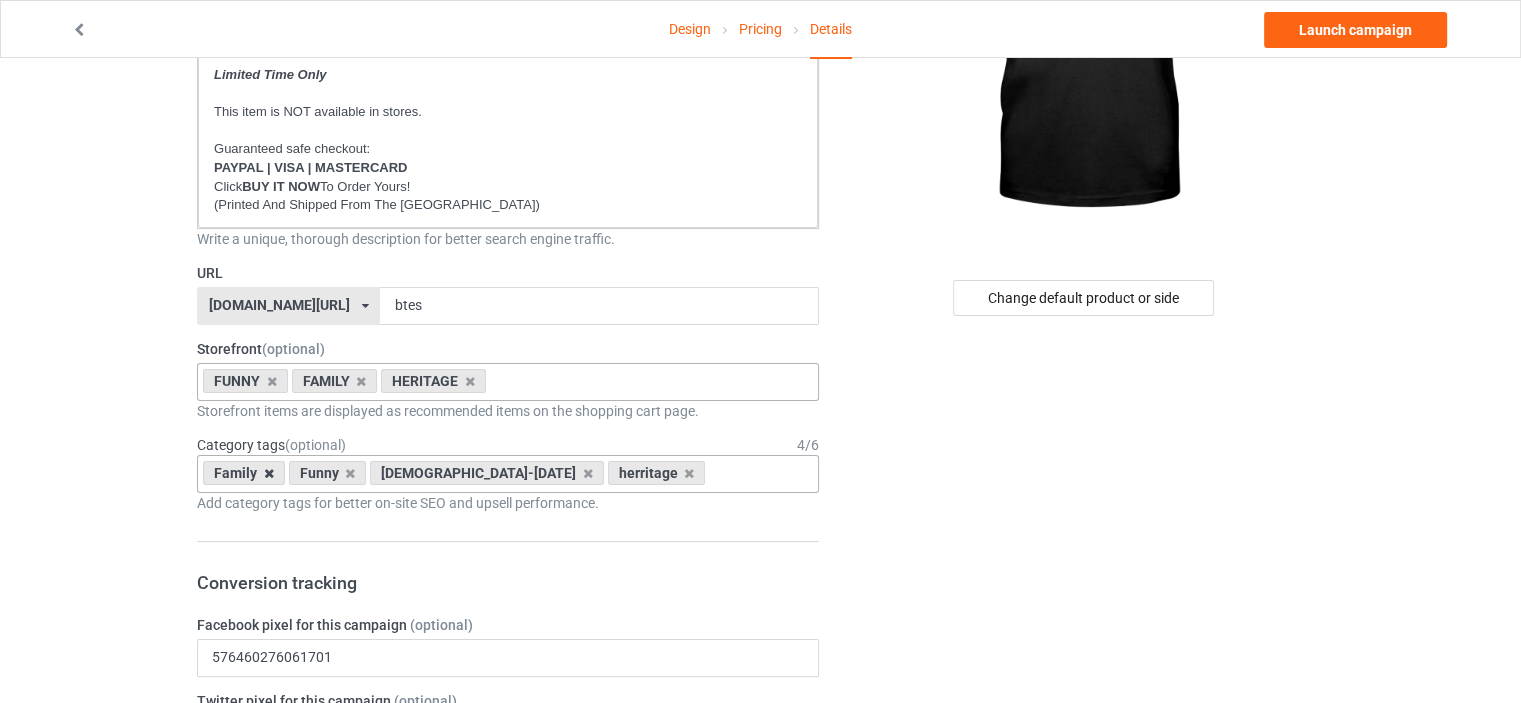 click at bounding box center (269, 473) 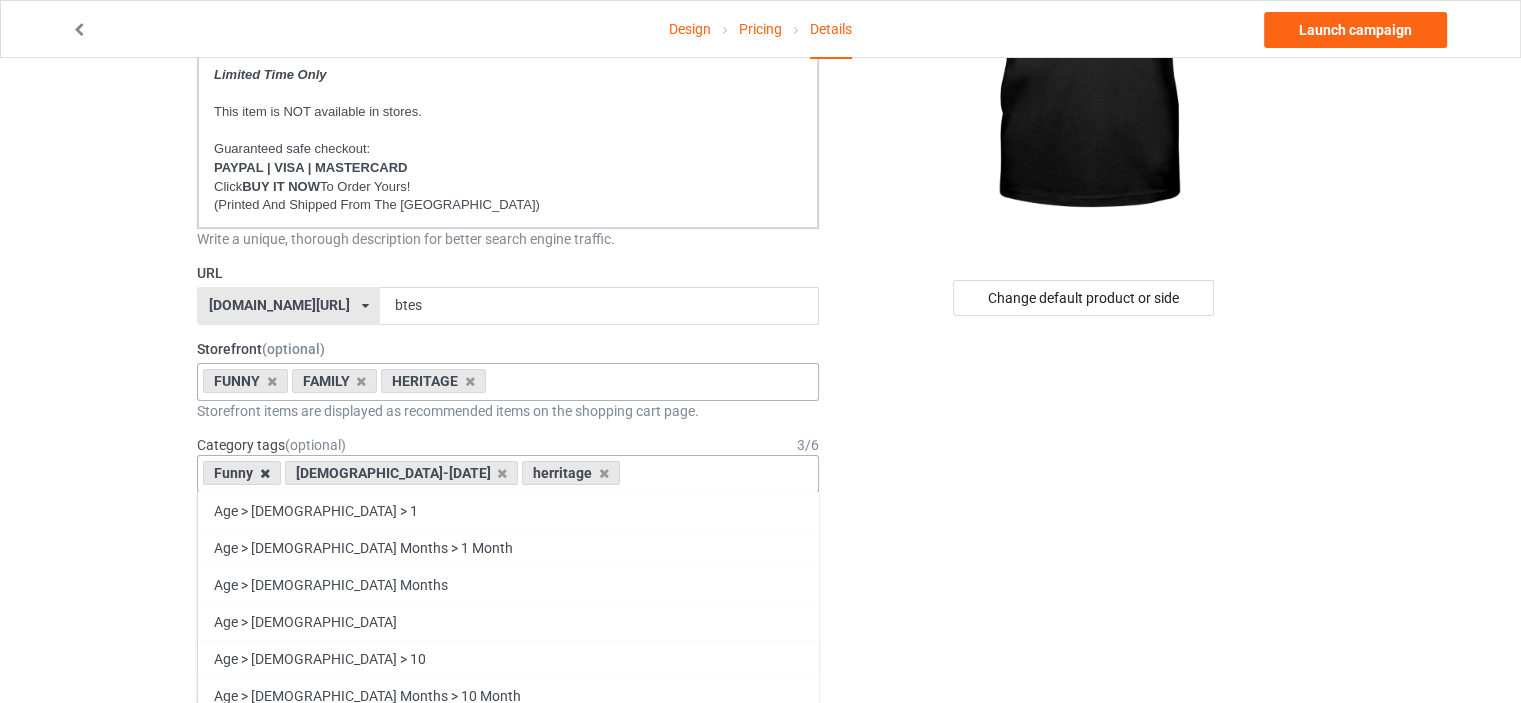 click at bounding box center [265, 473] 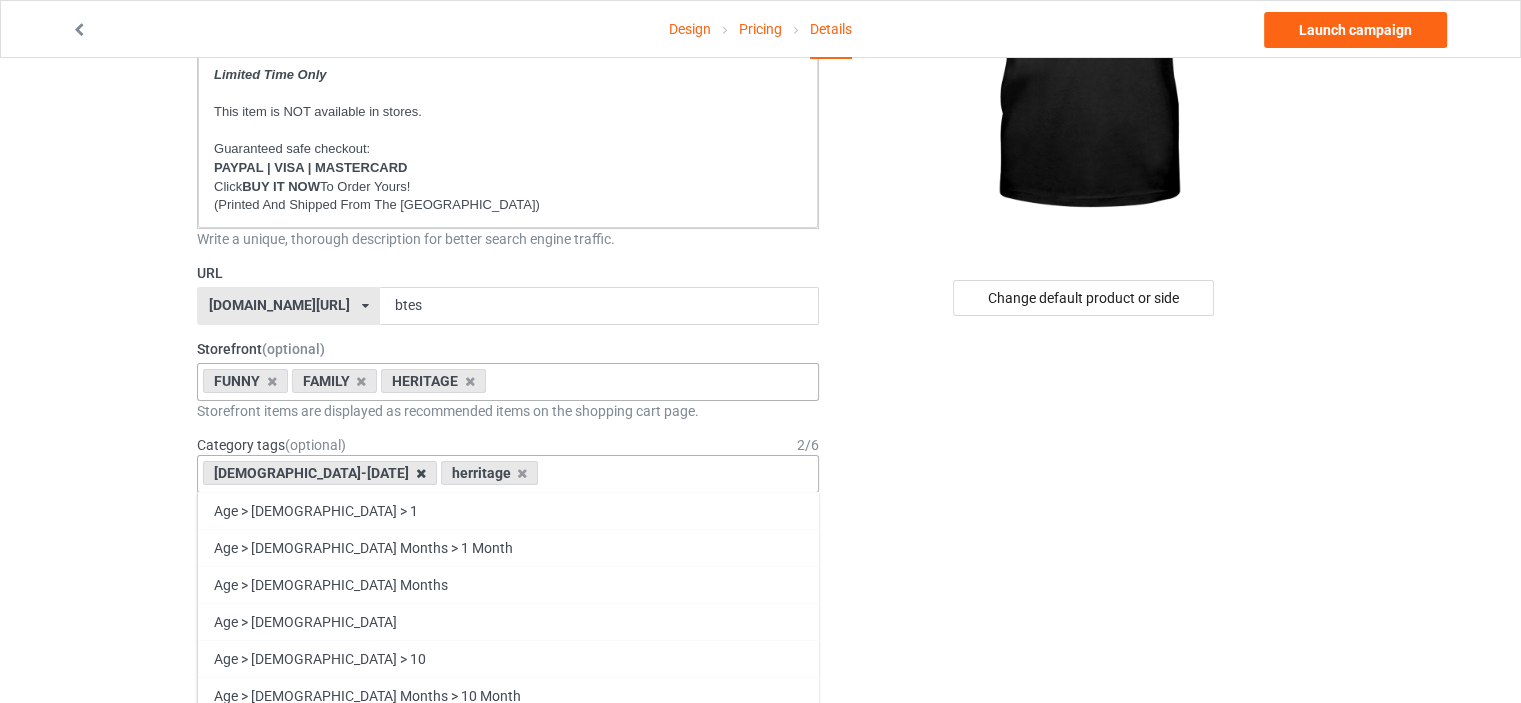 click at bounding box center [421, 473] 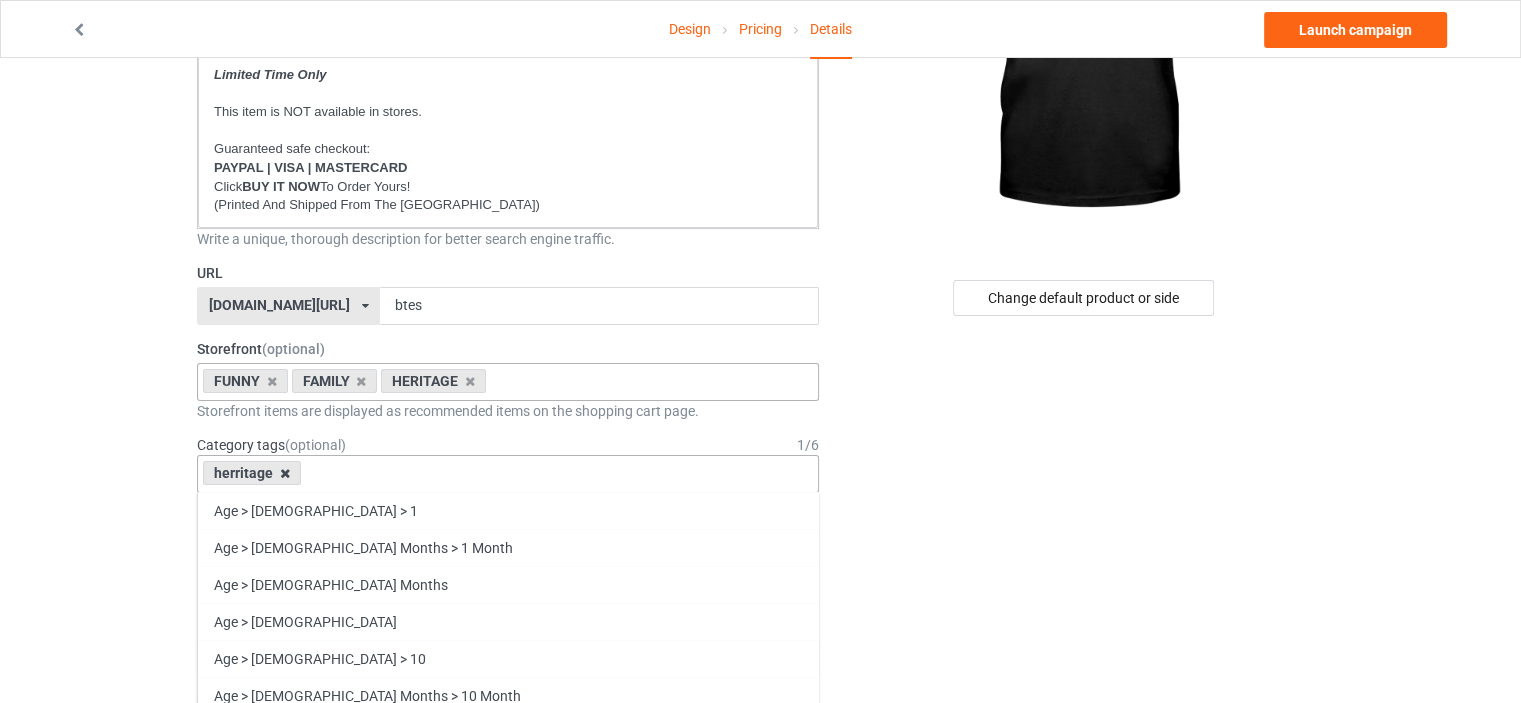 click at bounding box center (285, 473) 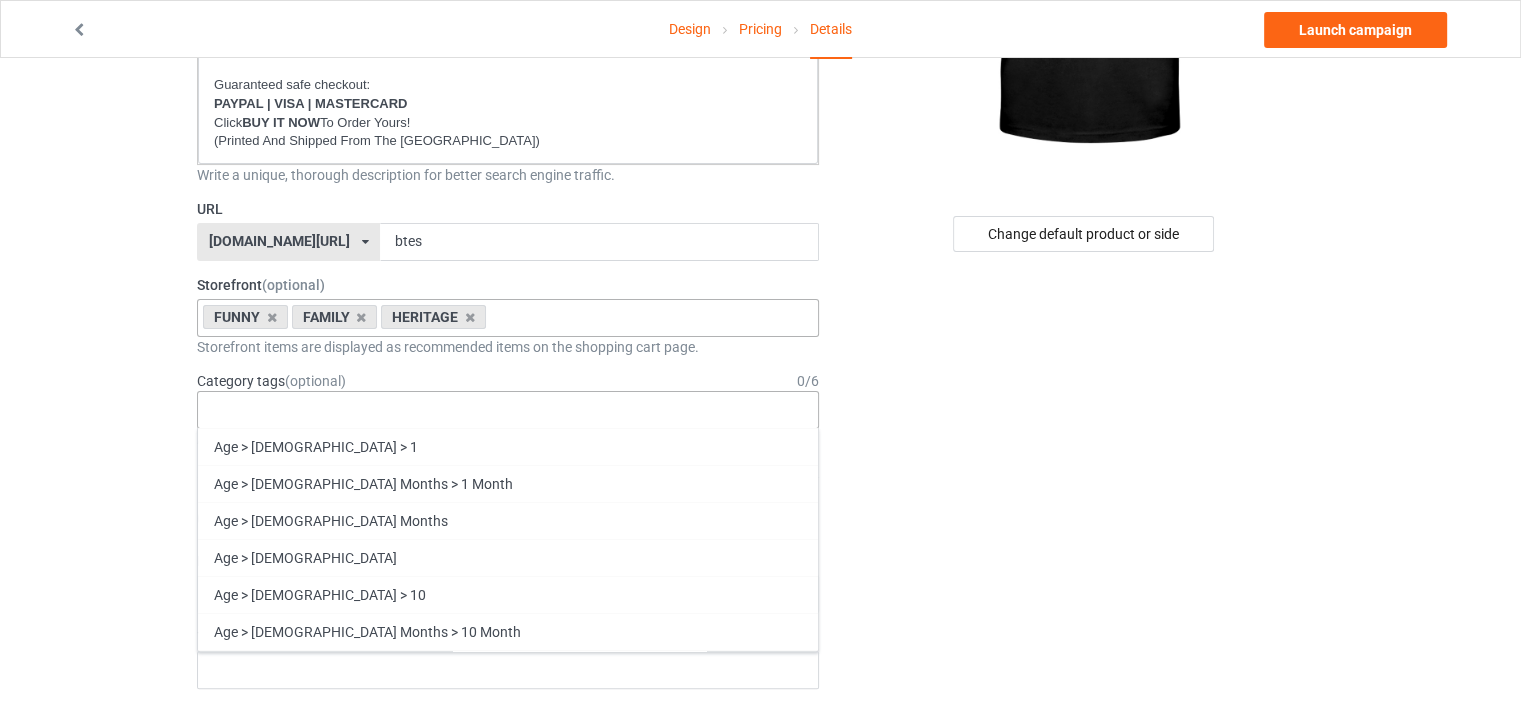 scroll, scrollTop: 400, scrollLeft: 0, axis: vertical 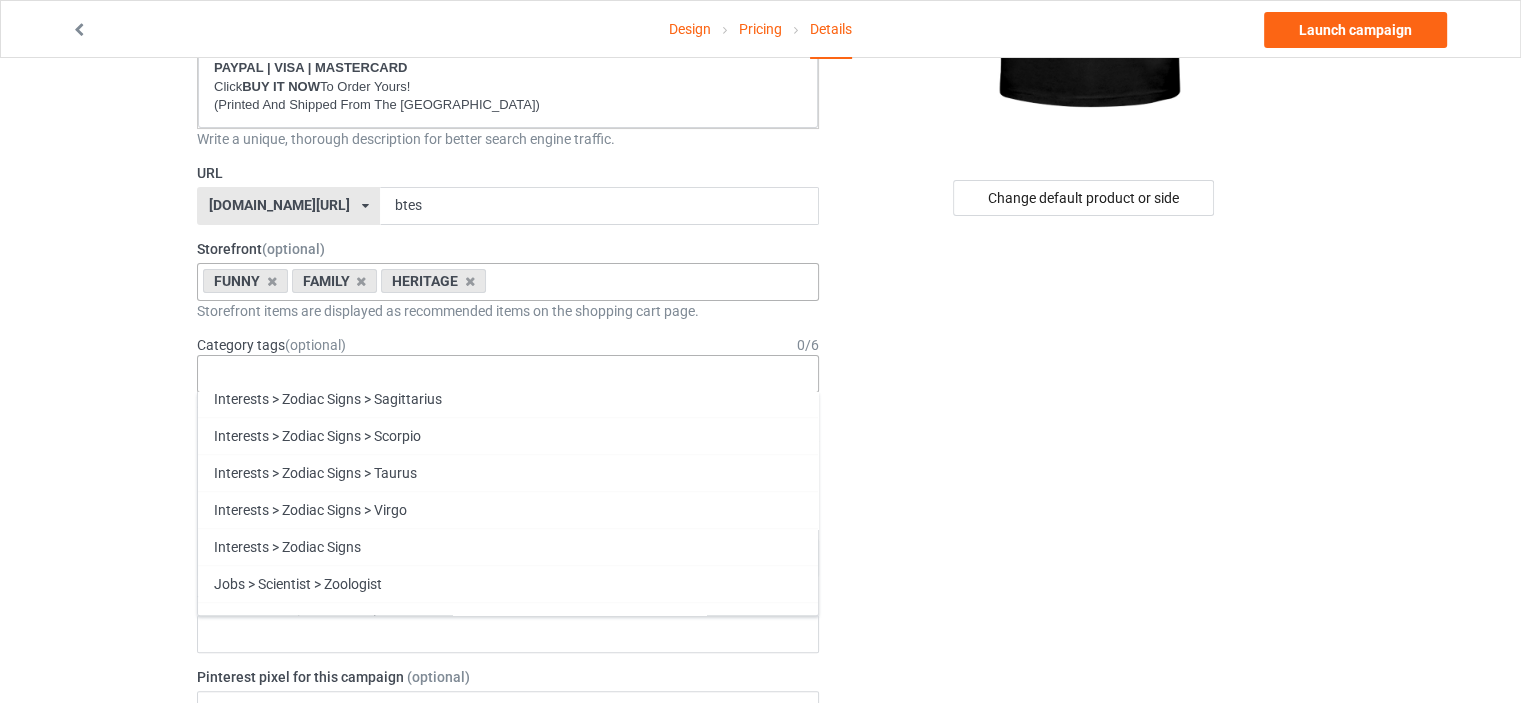 click on "Funny" at bounding box center (508, 990) 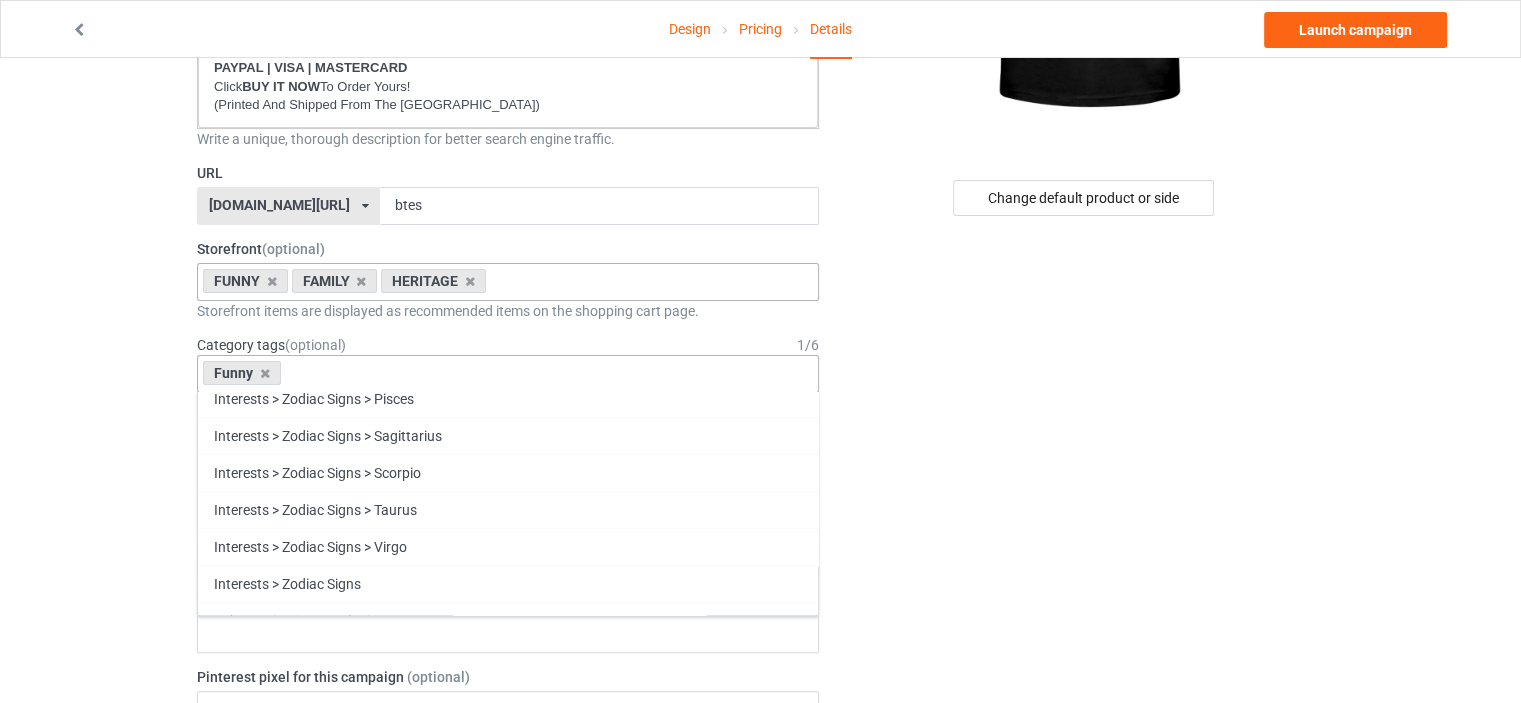 click on "Family" at bounding box center [508, 990] 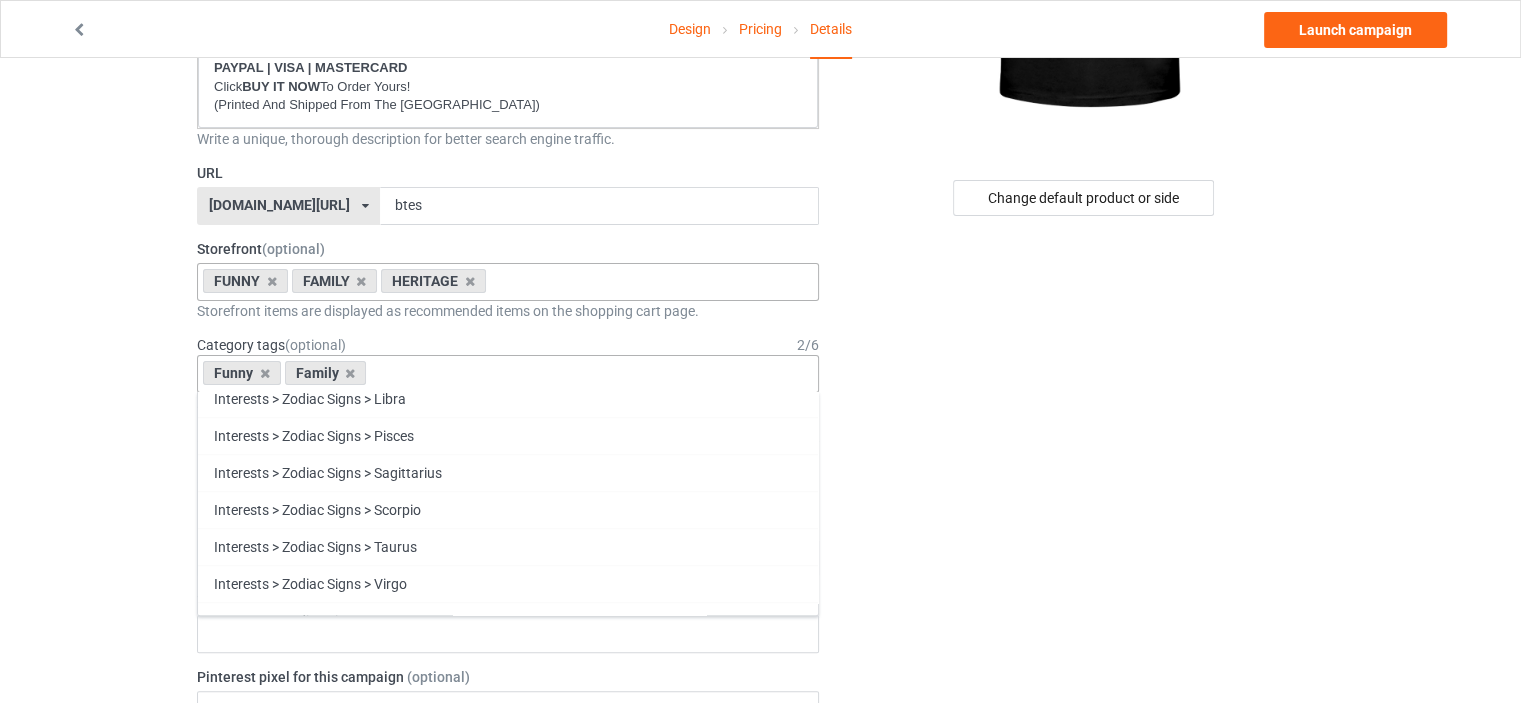 click on "Heritage" at bounding box center [508, 1027] 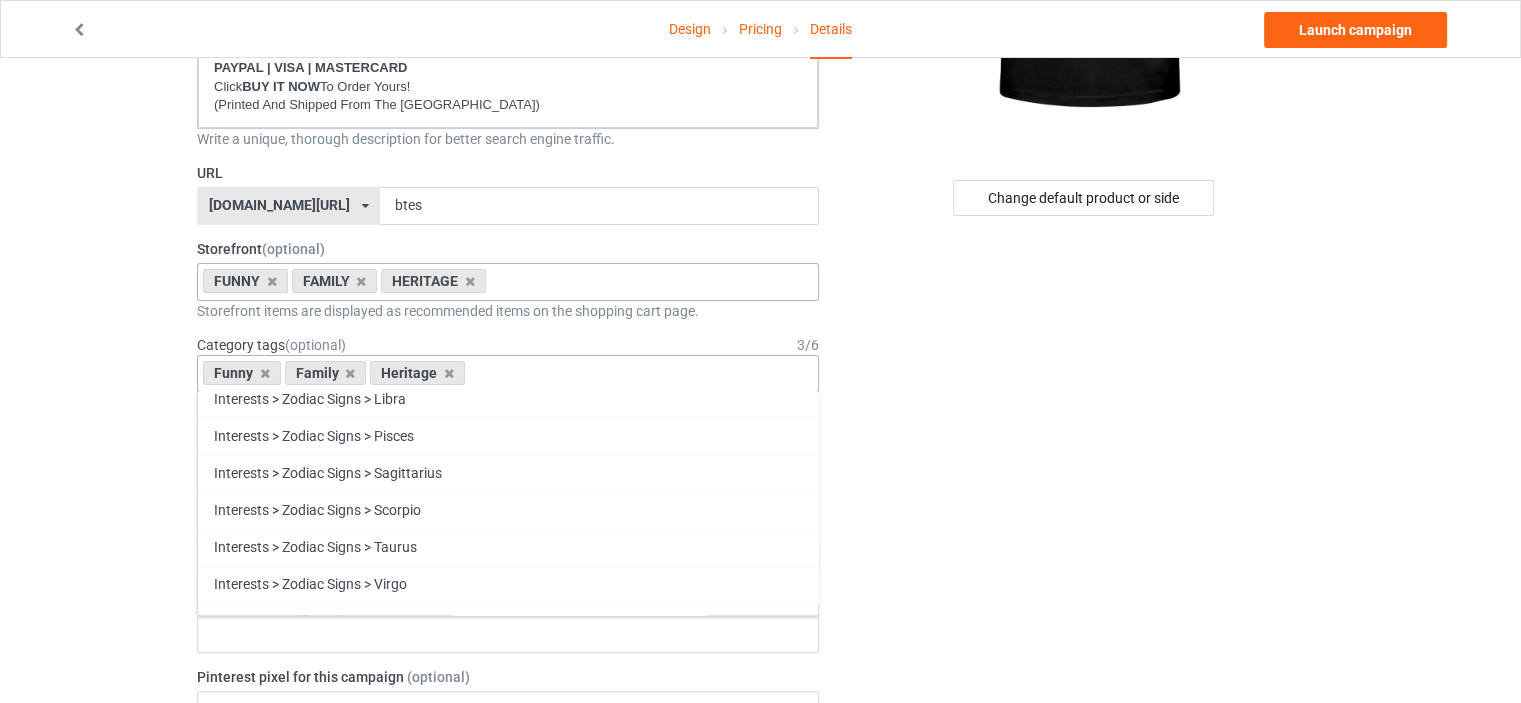 scroll, scrollTop: 85593, scrollLeft: 0, axis: vertical 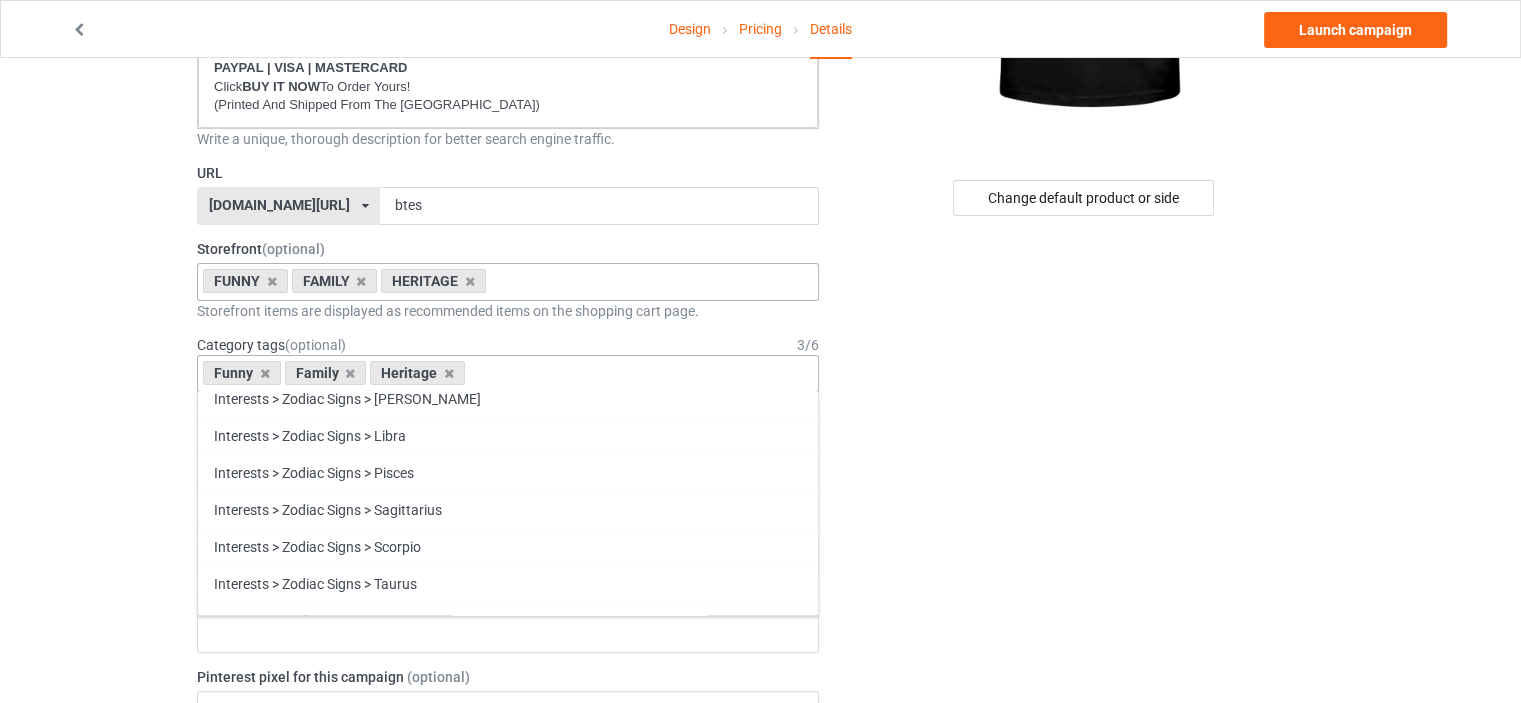 click on "Change default product or side" at bounding box center (1085, 758) 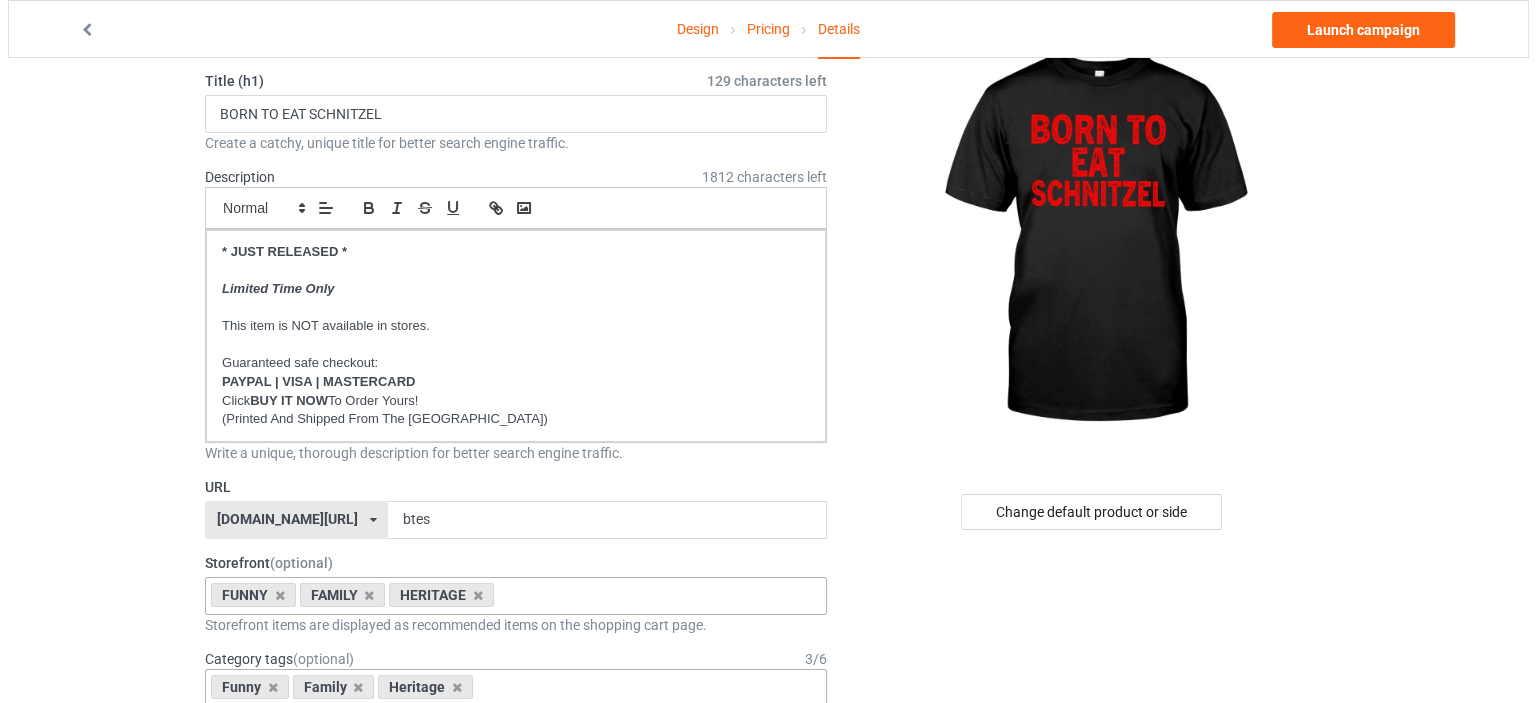 scroll, scrollTop: 0, scrollLeft: 0, axis: both 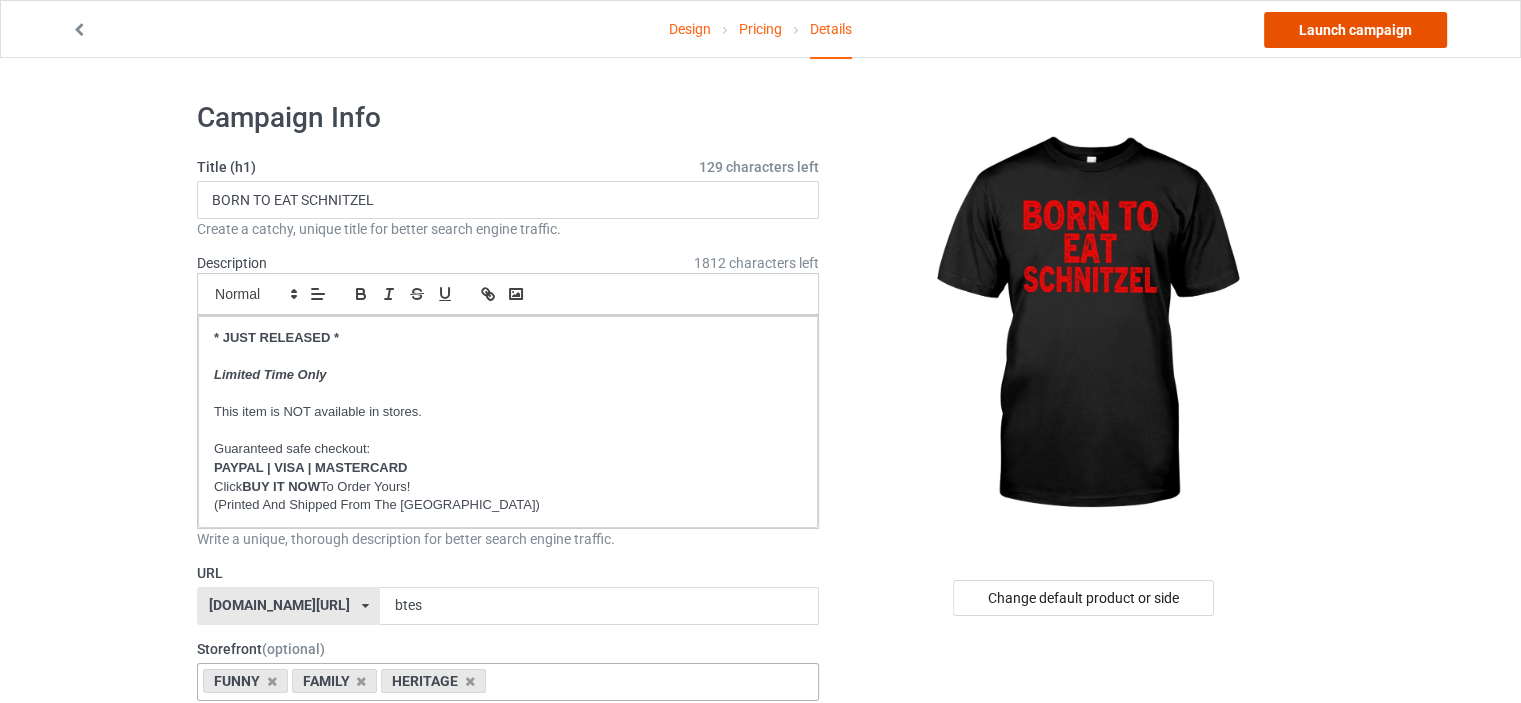 click on "Launch campaign" at bounding box center [1355, 30] 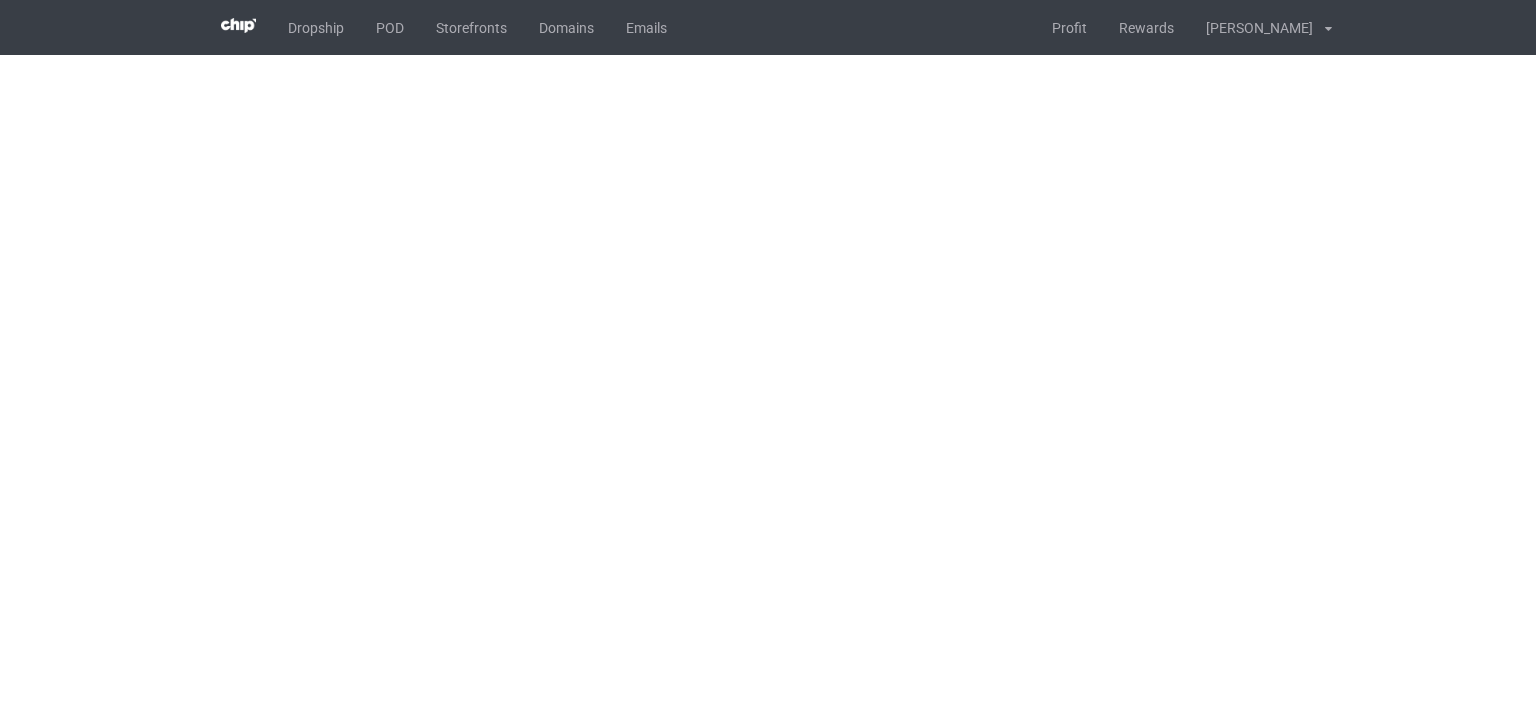 scroll, scrollTop: 0, scrollLeft: 0, axis: both 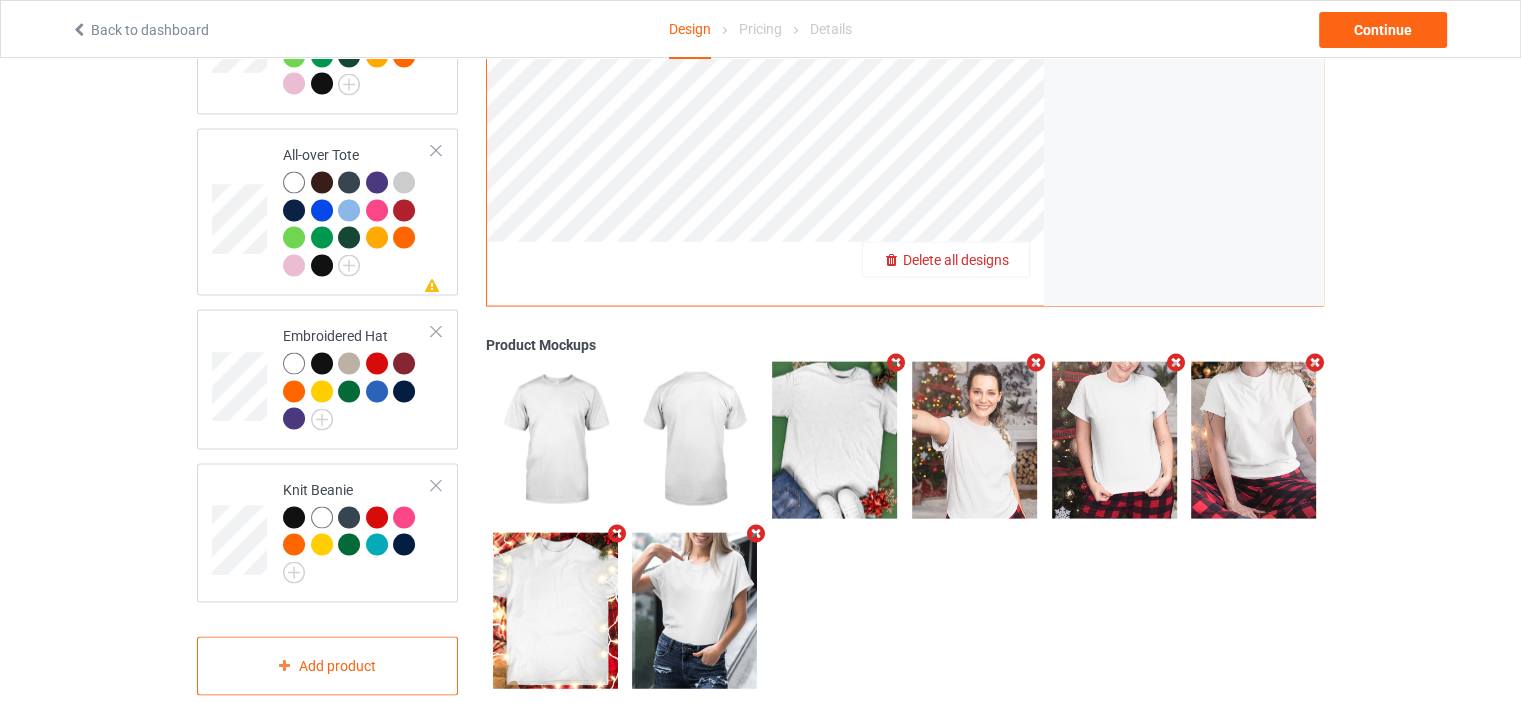 click on "Delete all designs" at bounding box center (956, 260) 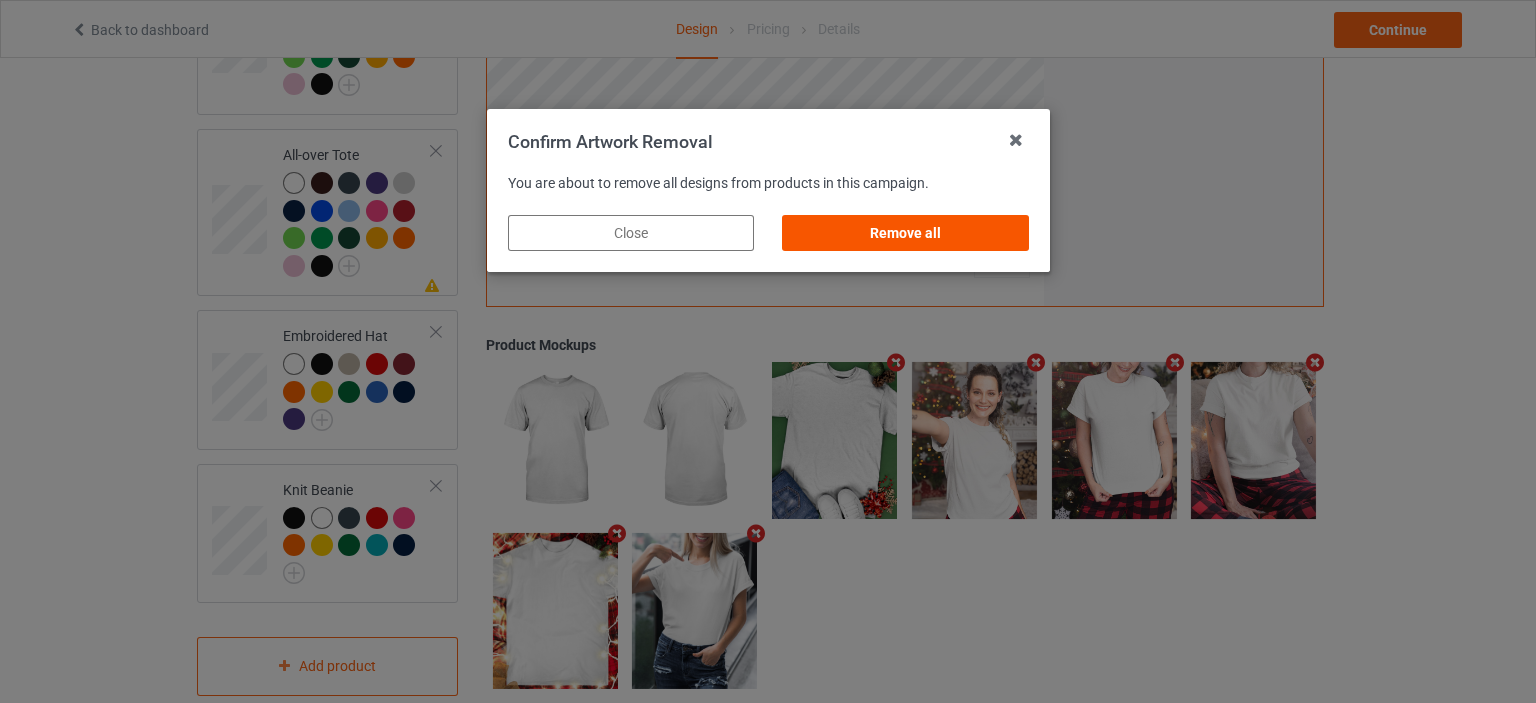 click on "Remove all" at bounding box center [905, 233] 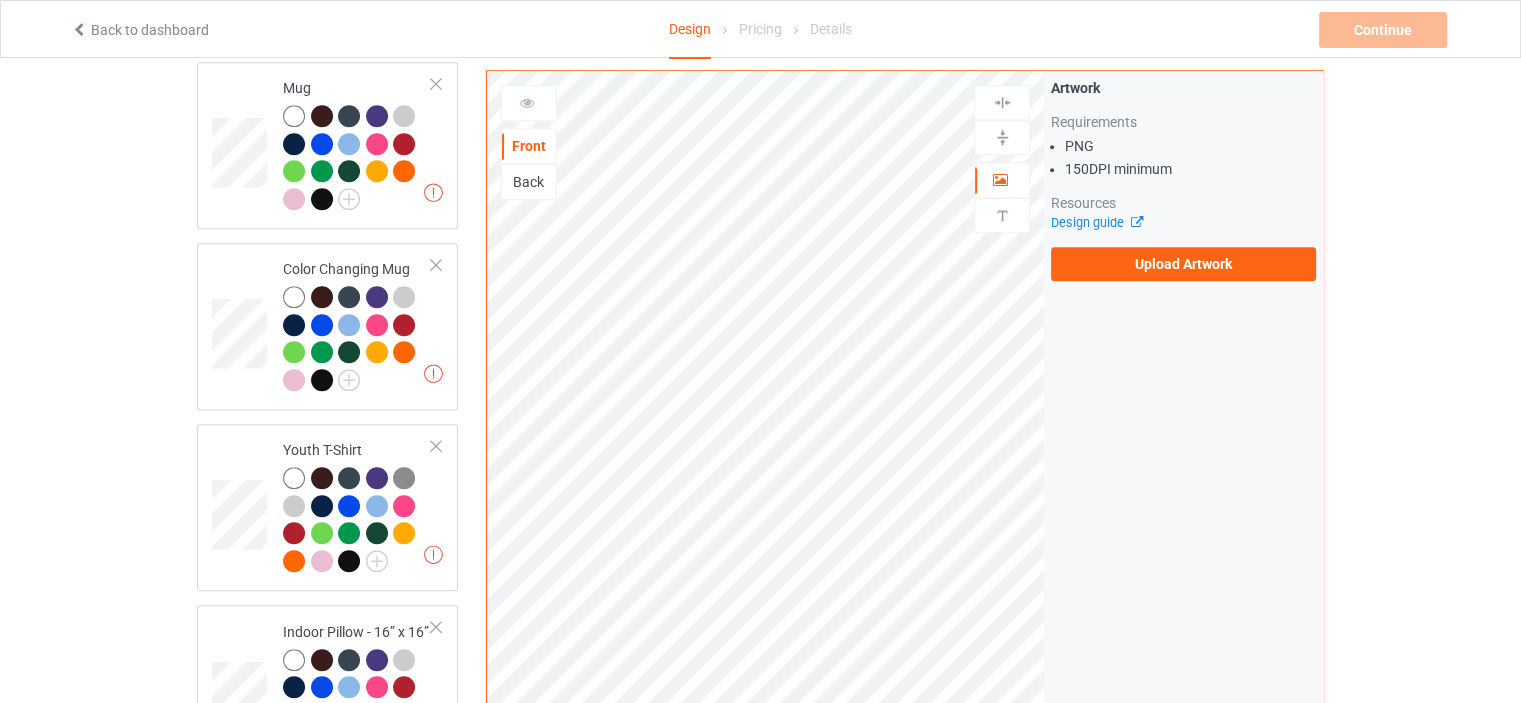 scroll, scrollTop: 0, scrollLeft: 0, axis: both 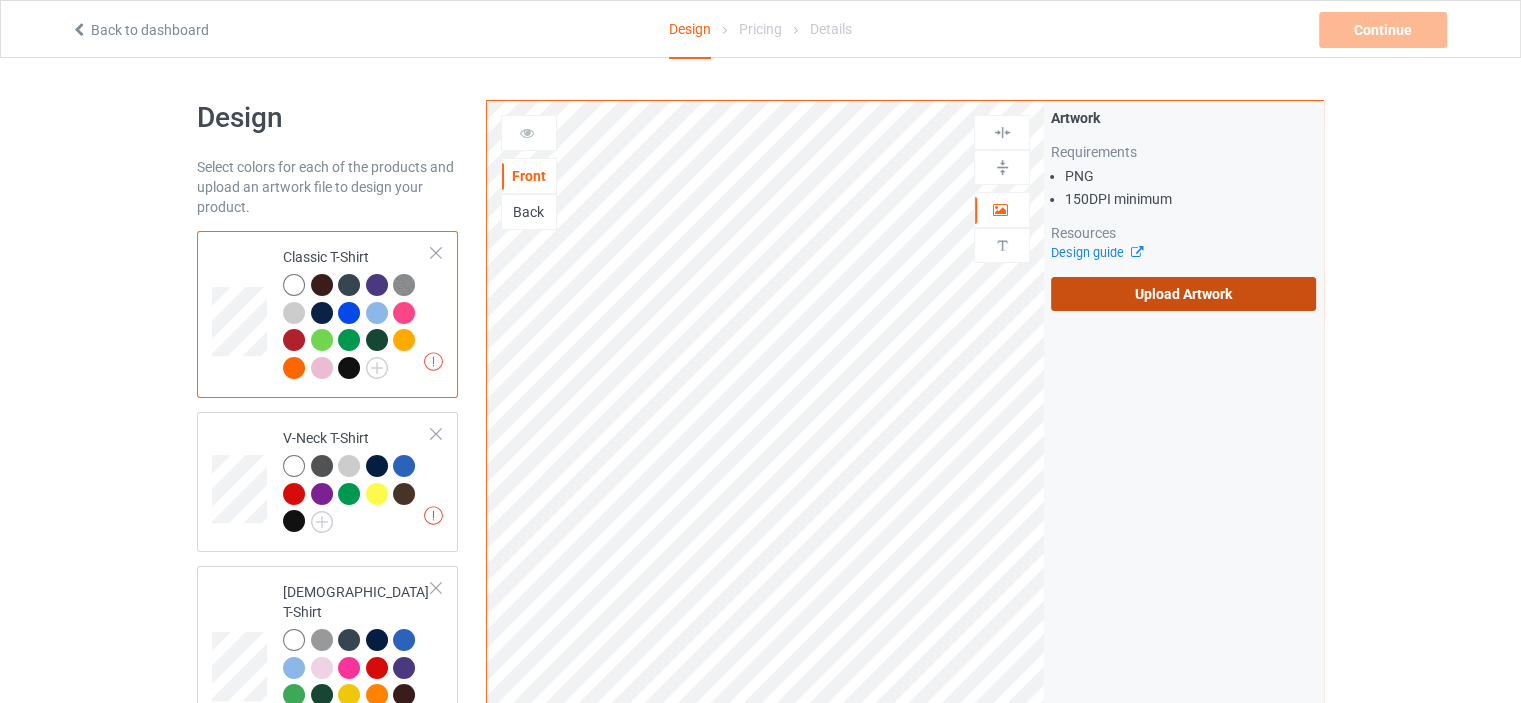click on "Upload Artwork" at bounding box center [1183, 294] 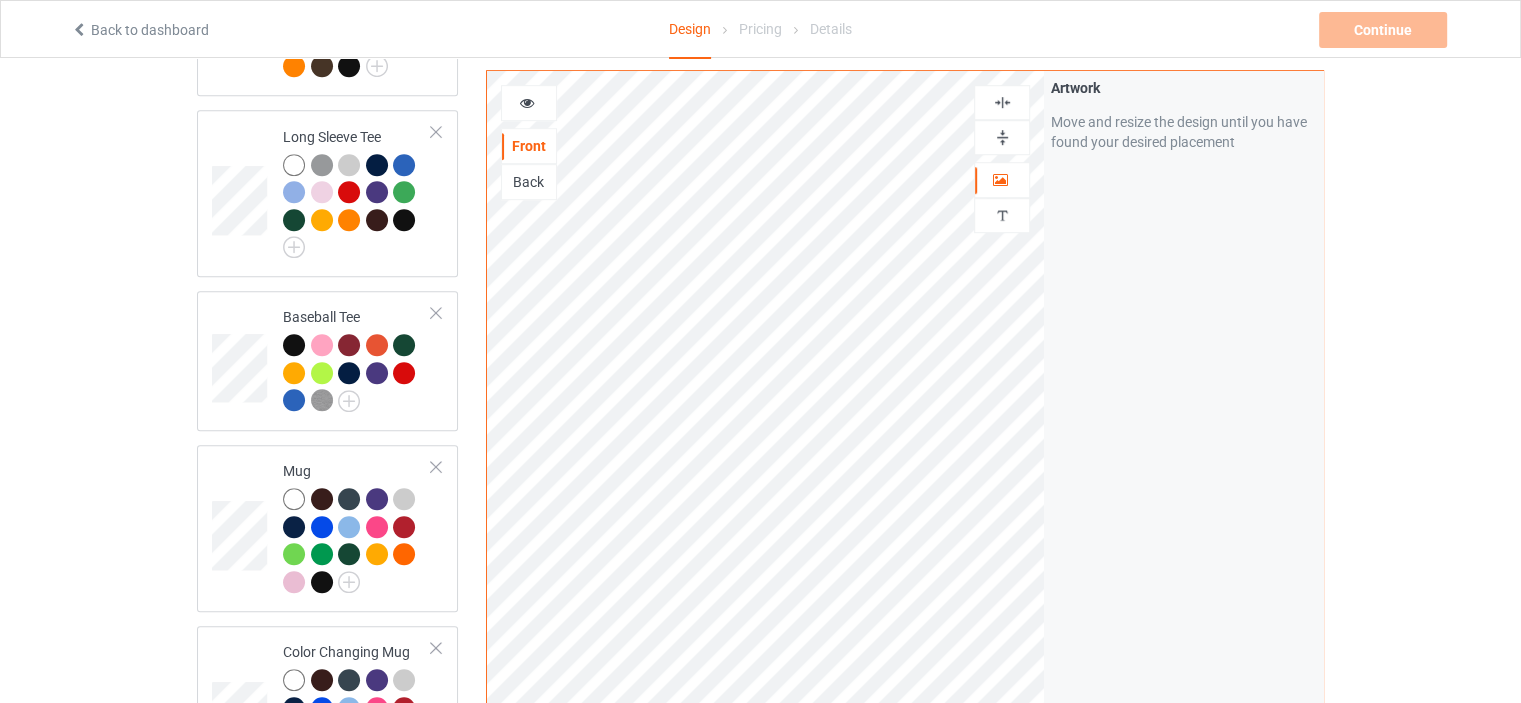 scroll, scrollTop: 1400, scrollLeft: 0, axis: vertical 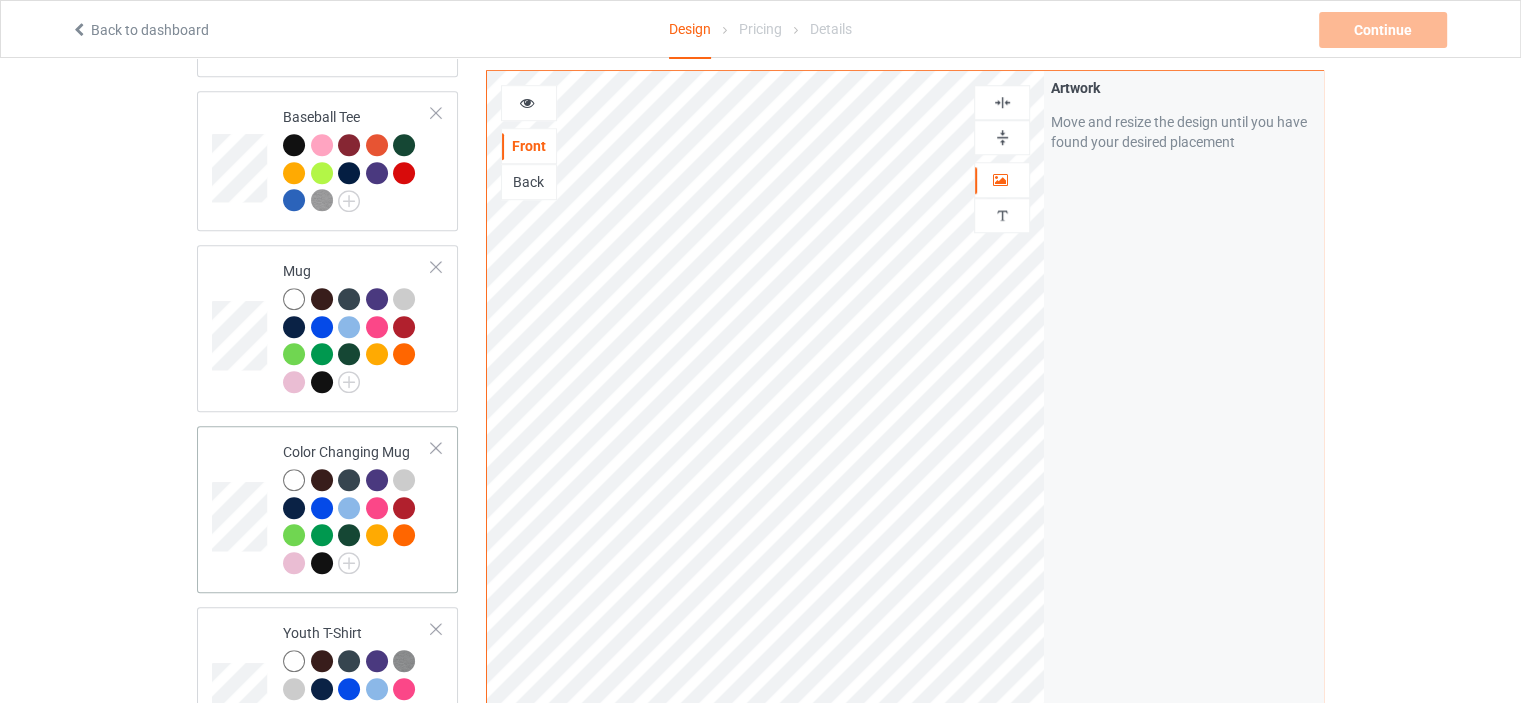 click on "Color Changing Mug" at bounding box center (357, 509) 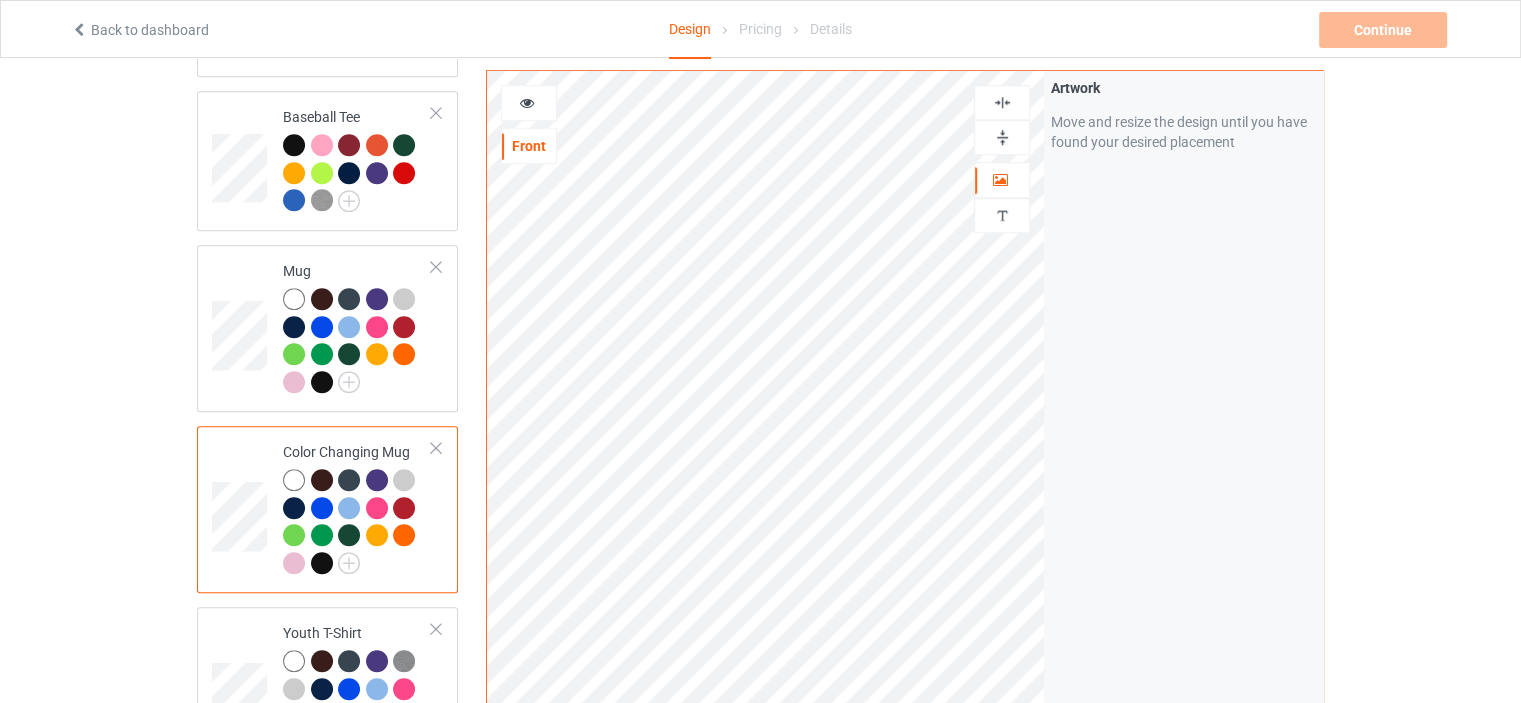click at bounding box center (1002, 137) 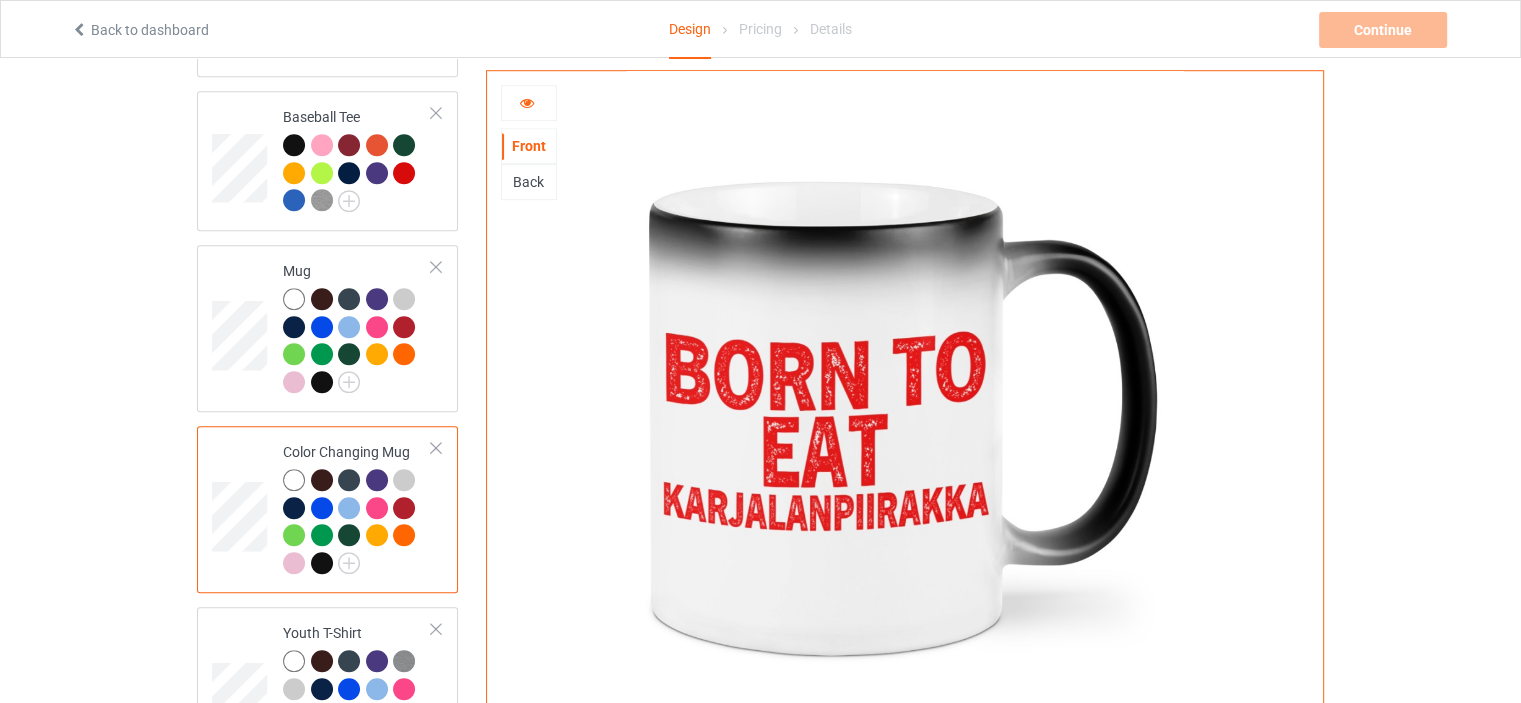 click at bounding box center (527, 100) 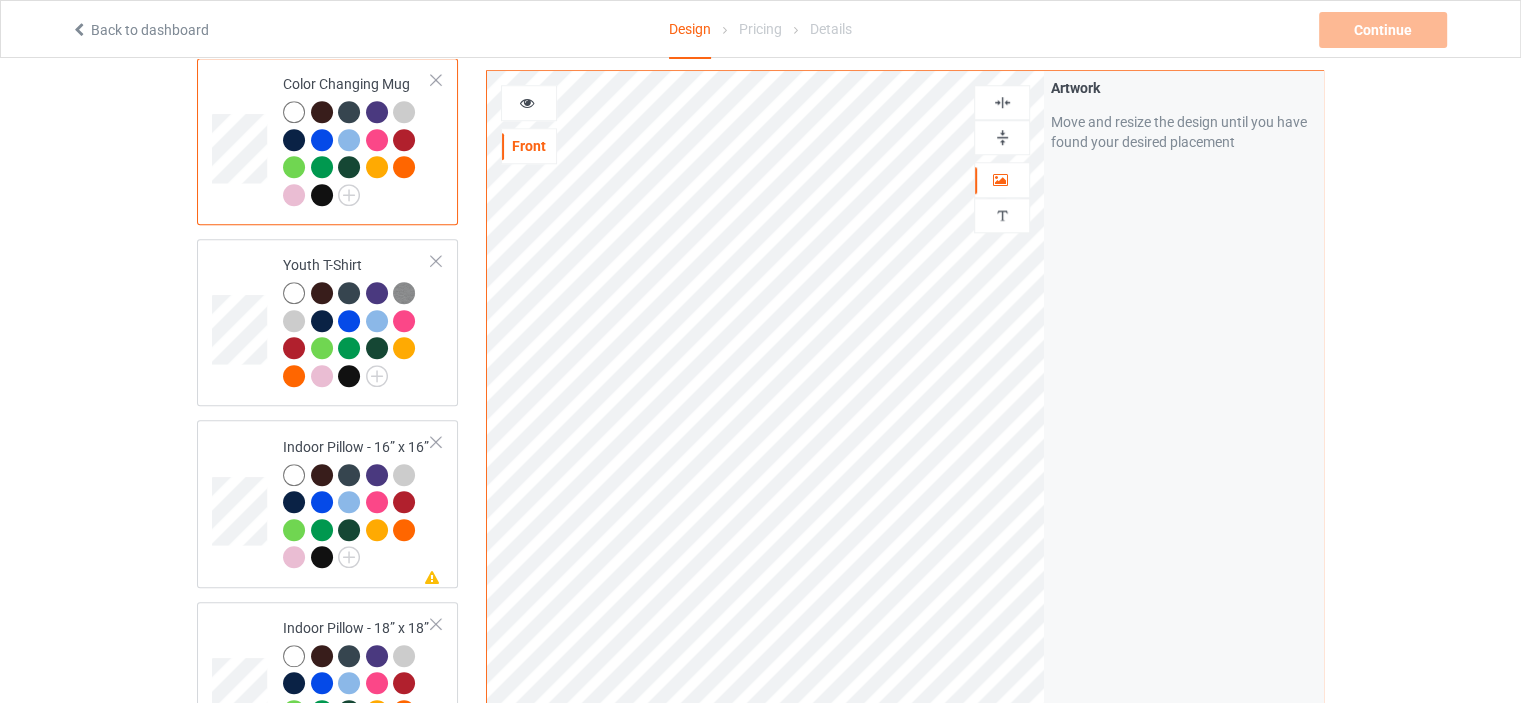 scroll, scrollTop: 1800, scrollLeft: 0, axis: vertical 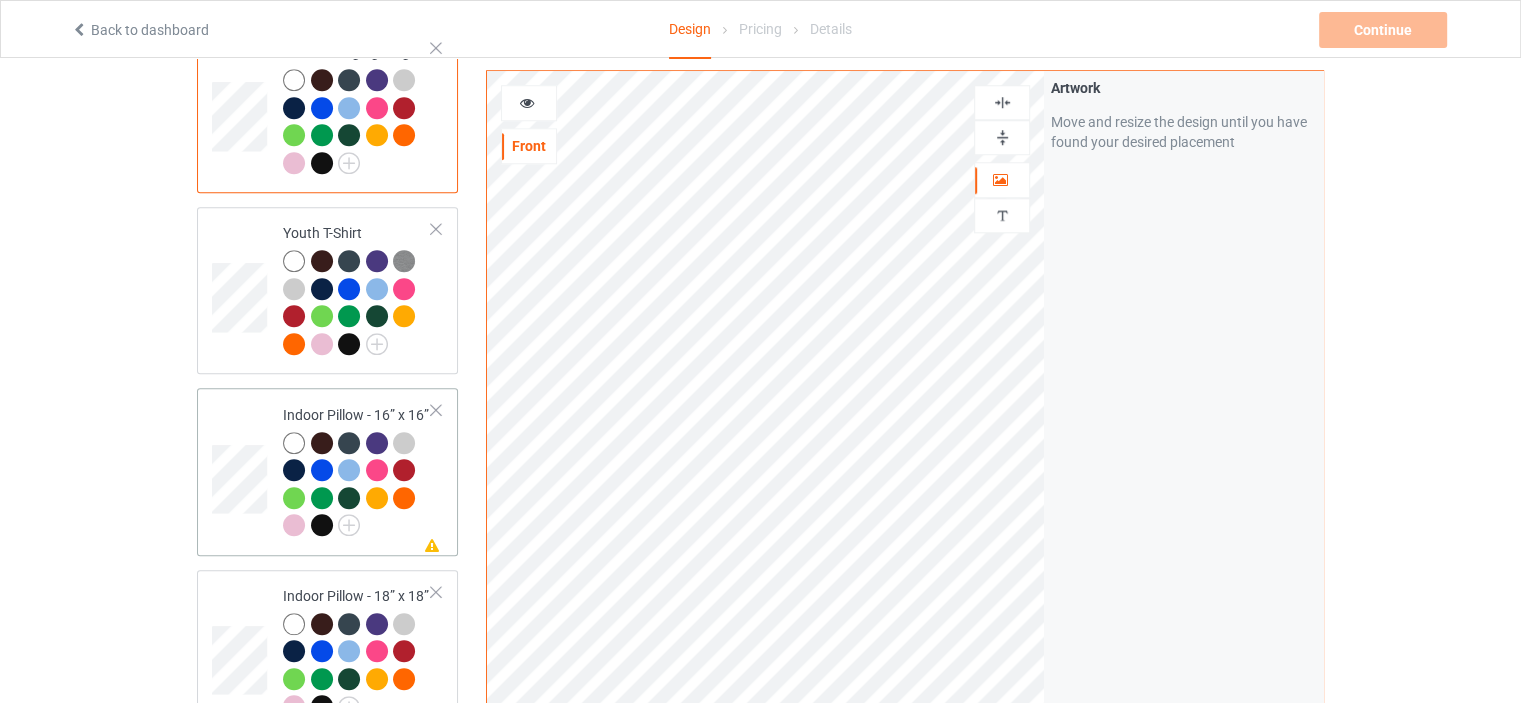 click on "Missing artwork on 1 side(s) Indoor Pillow - 16” x 16”" at bounding box center [357, 471] 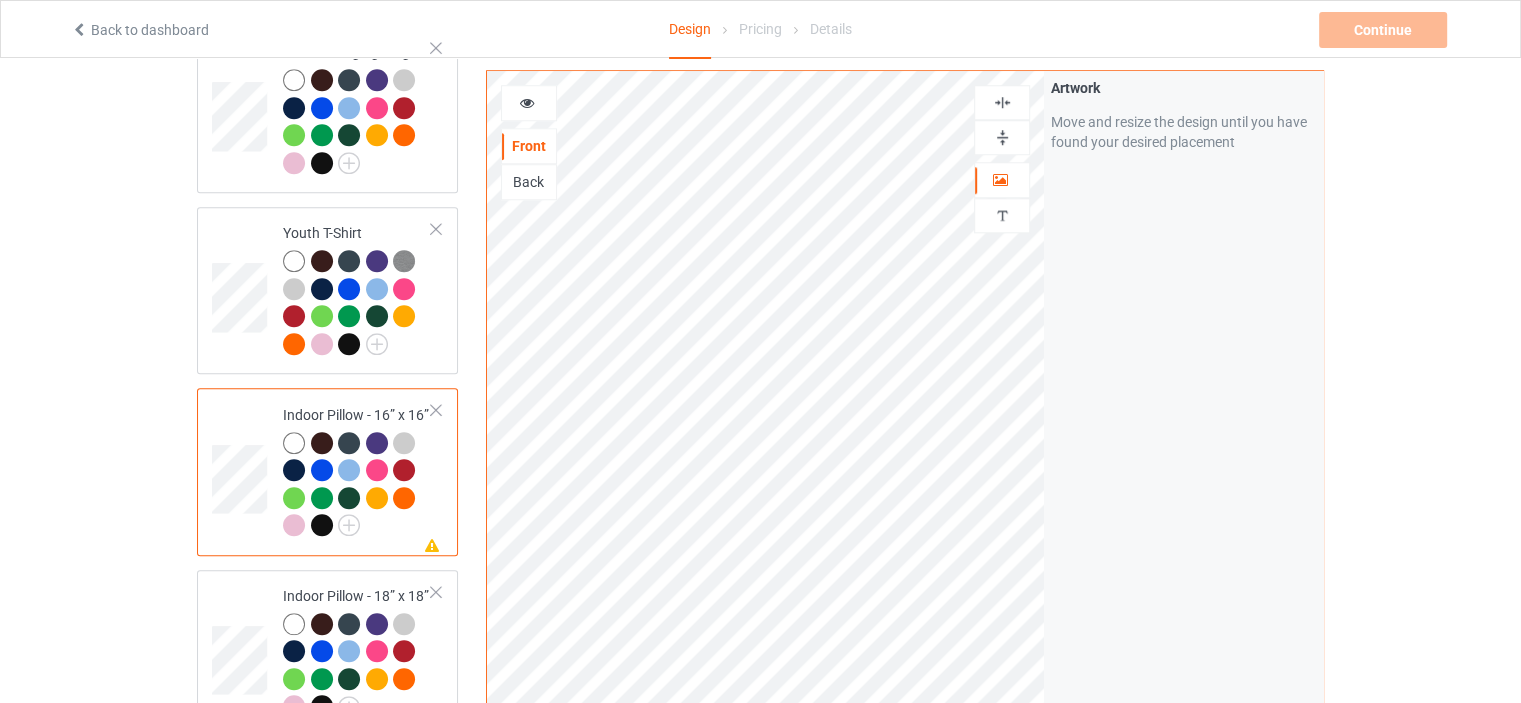 click at bounding box center [1002, 137] 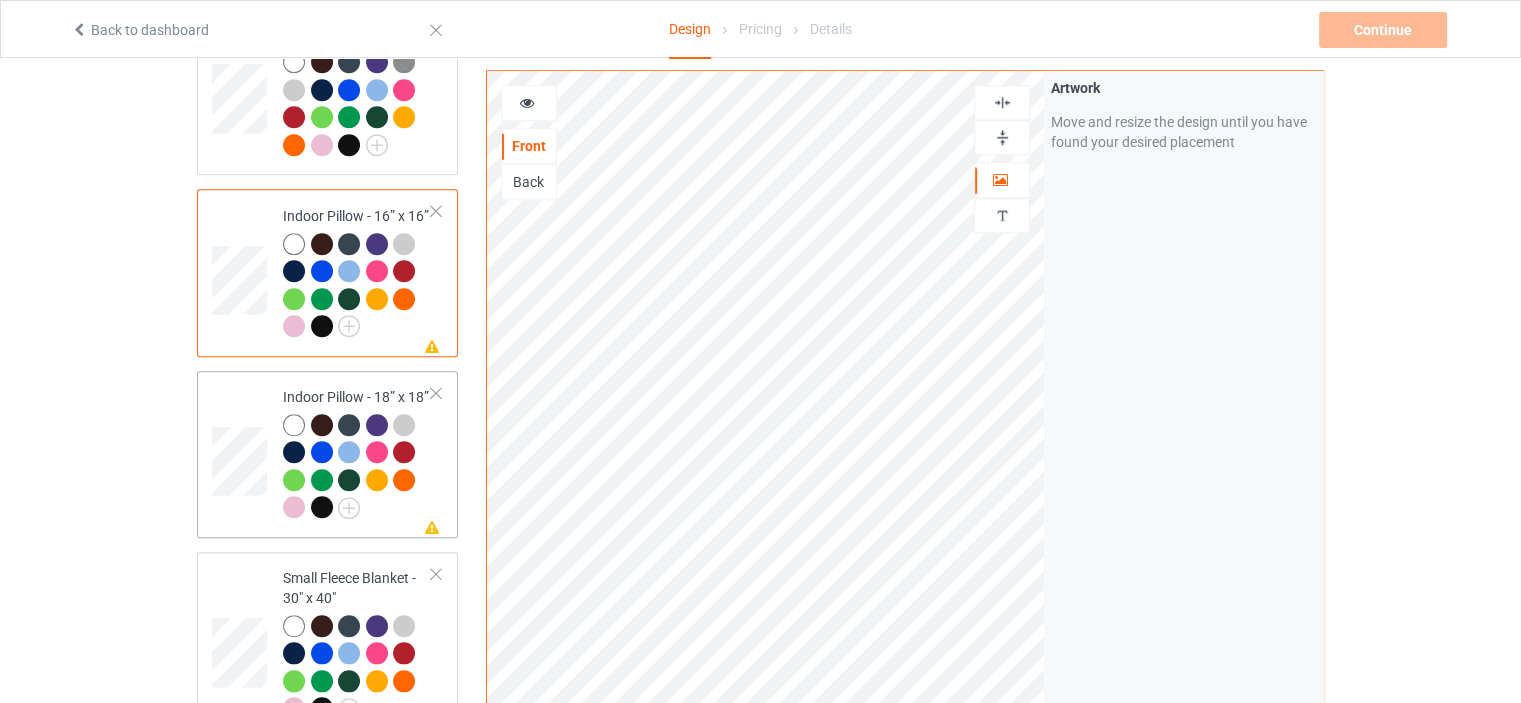 scroll, scrollTop: 2000, scrollLeft: 0, axis: vertical 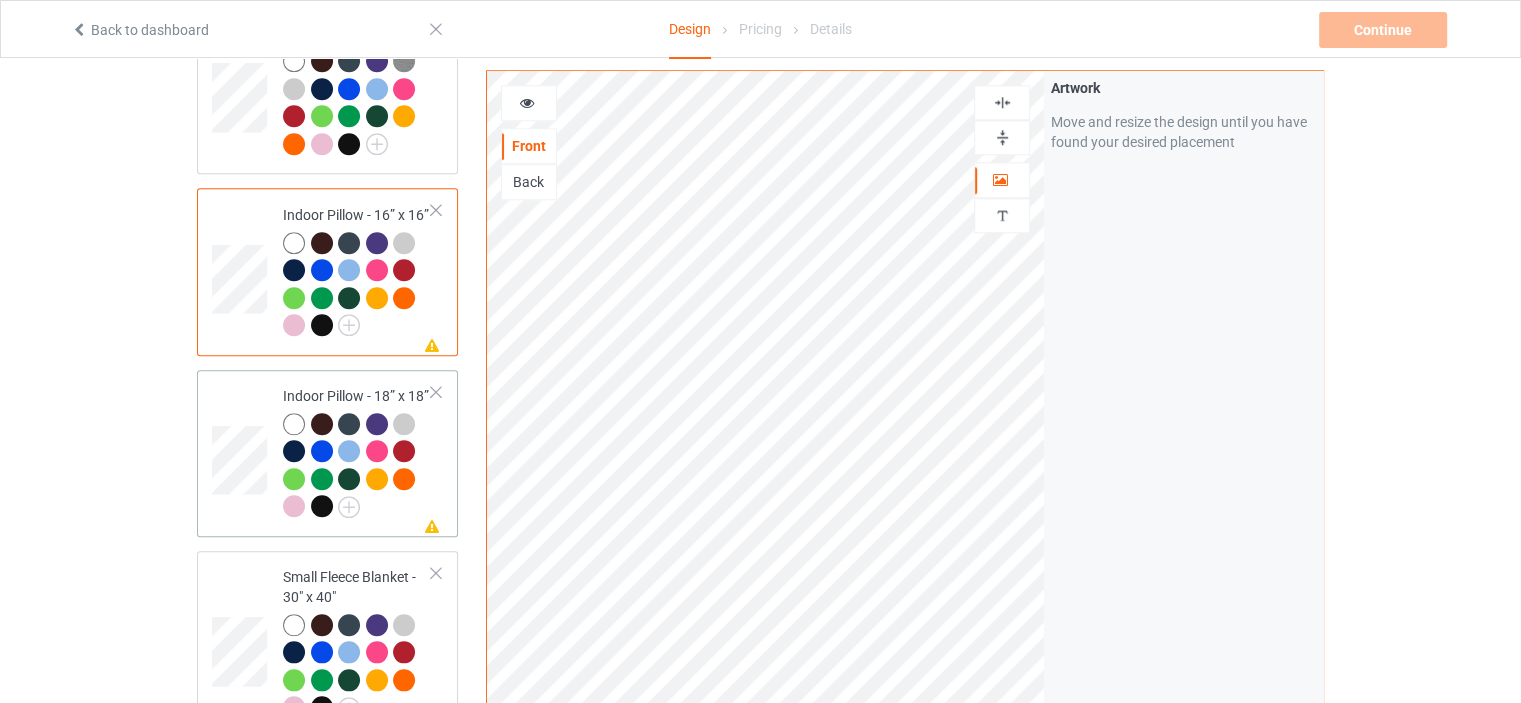 click on "Indoor Pillow - 18” x 18”" at bounding box center [357, 451] 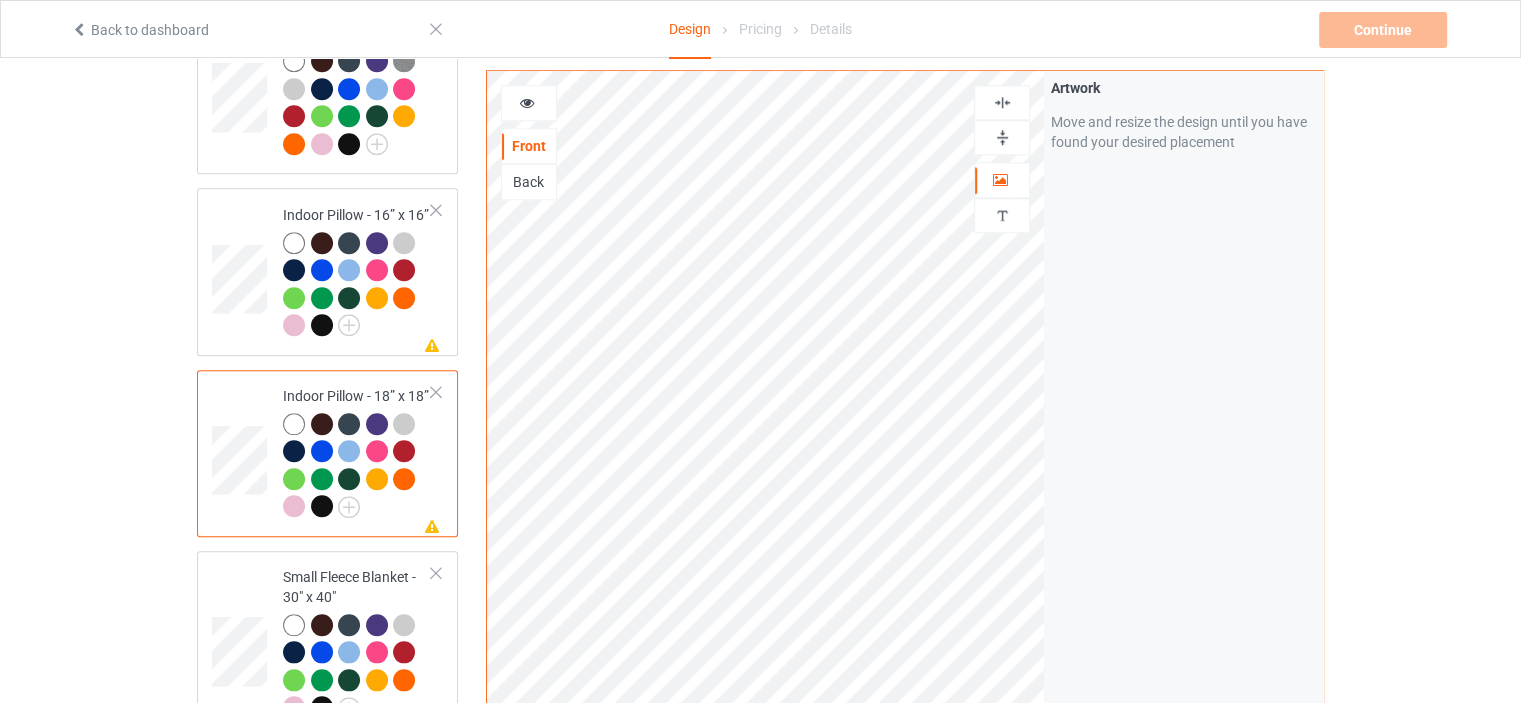 click at bounding box center (1002, 137) 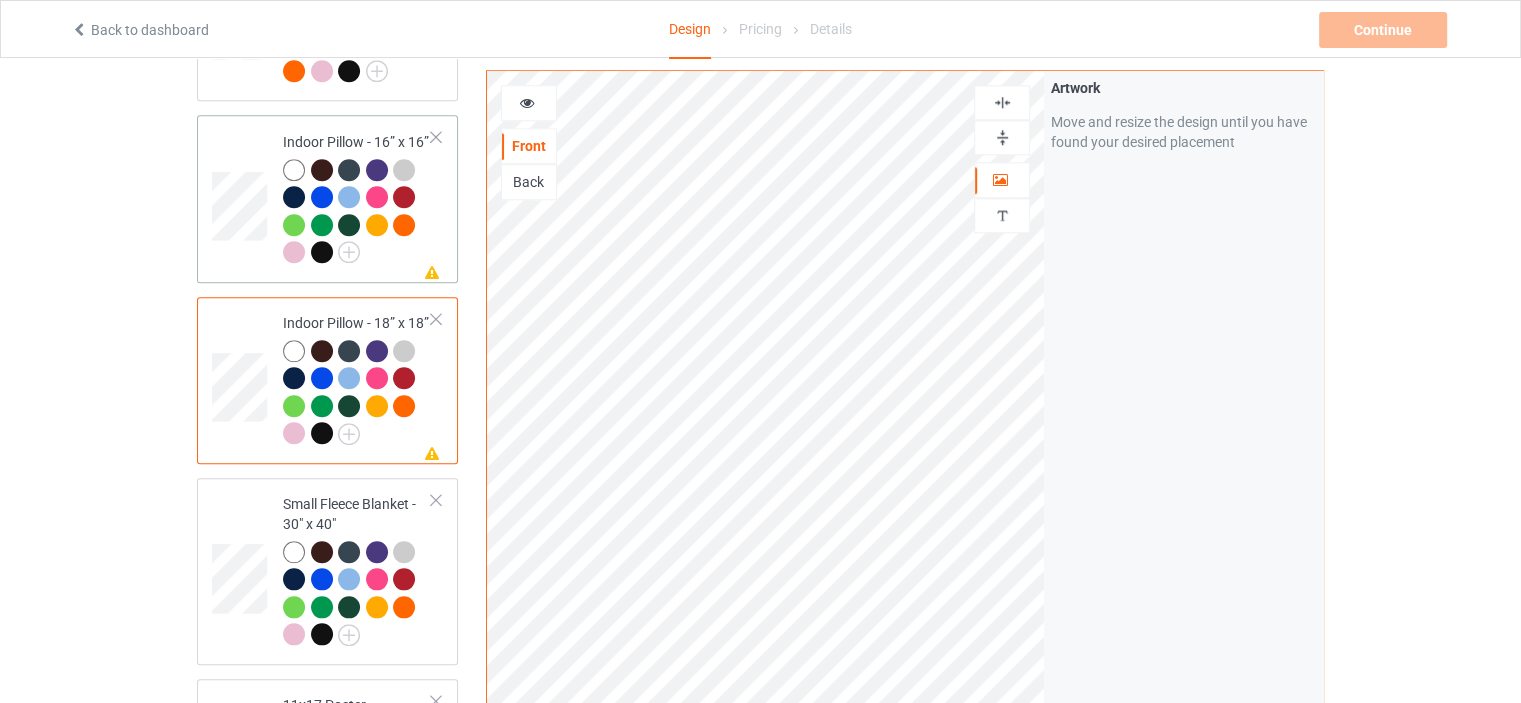 scroll, scrollTop: 2200, scrollLeft: 0, axis: vertical 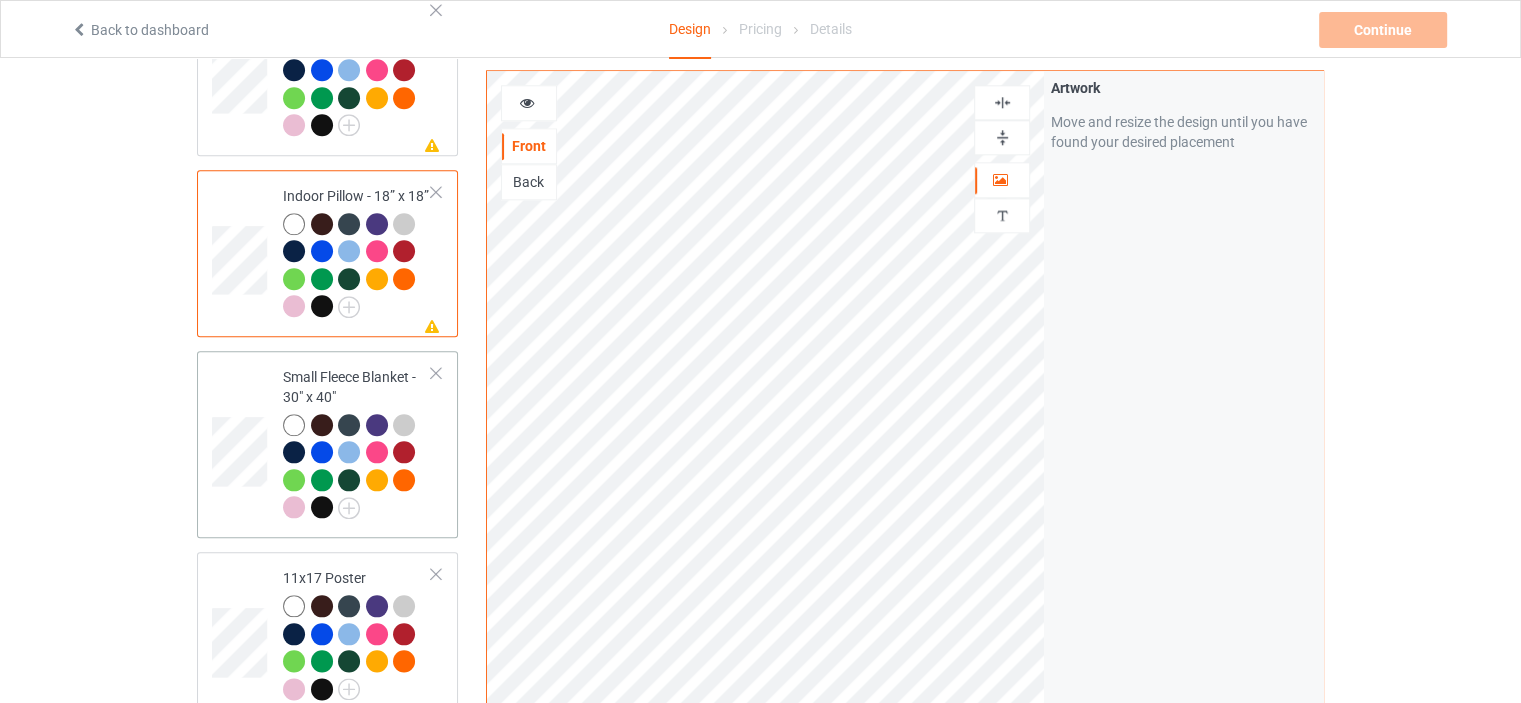 click on "Small Fleece Blanket - 30" x 40"" at bounding box center [357, 442] 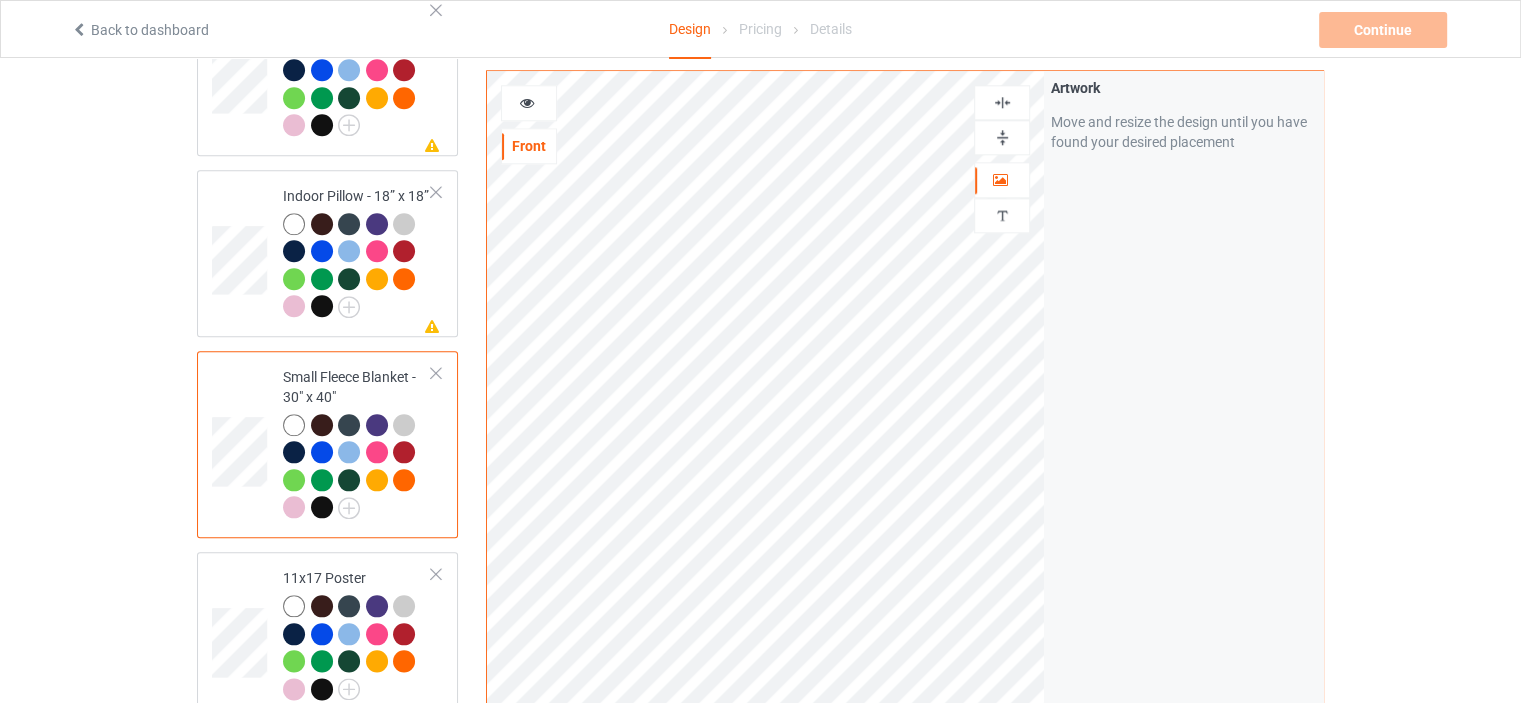 click at bounding box center [1002, 137] 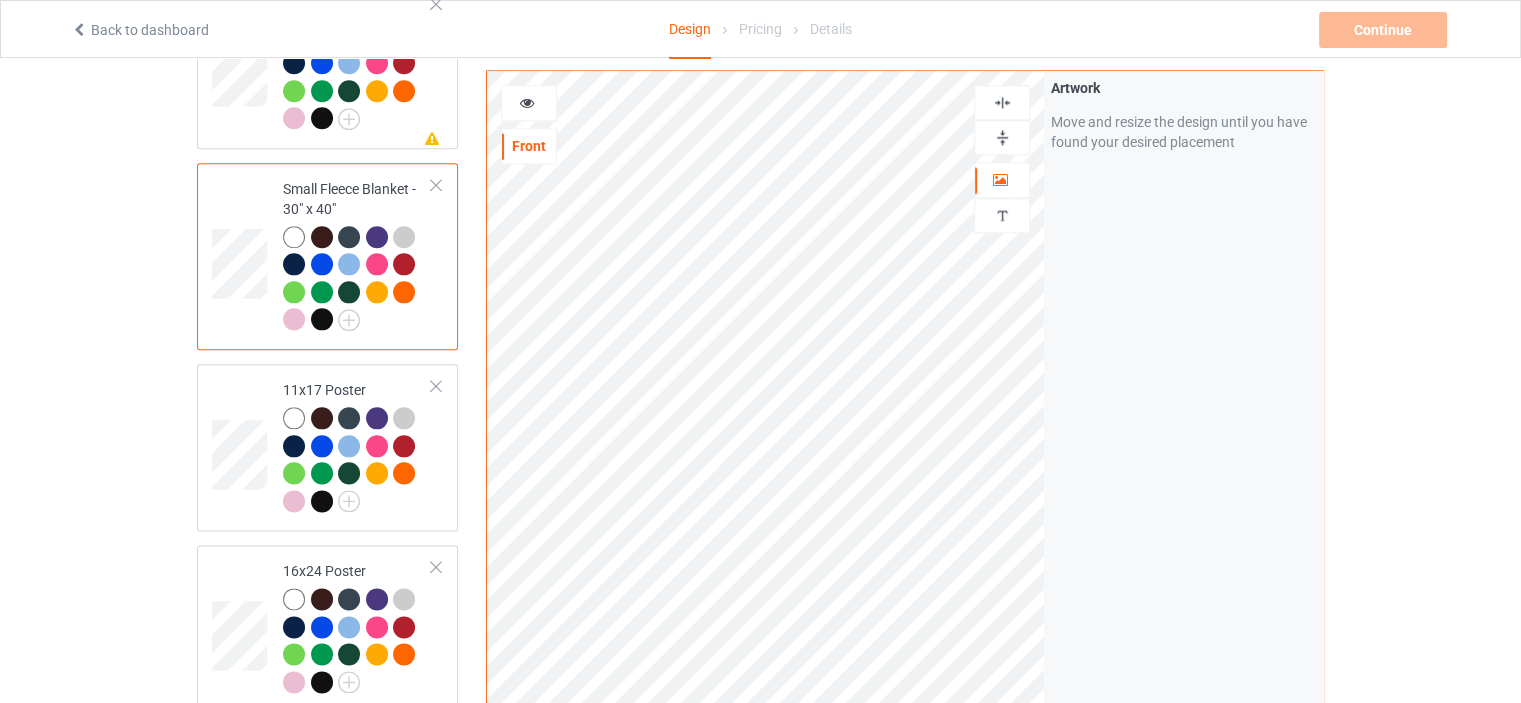scroll, scrollTop: 2400, scrollLeft: 0, axis: vertical 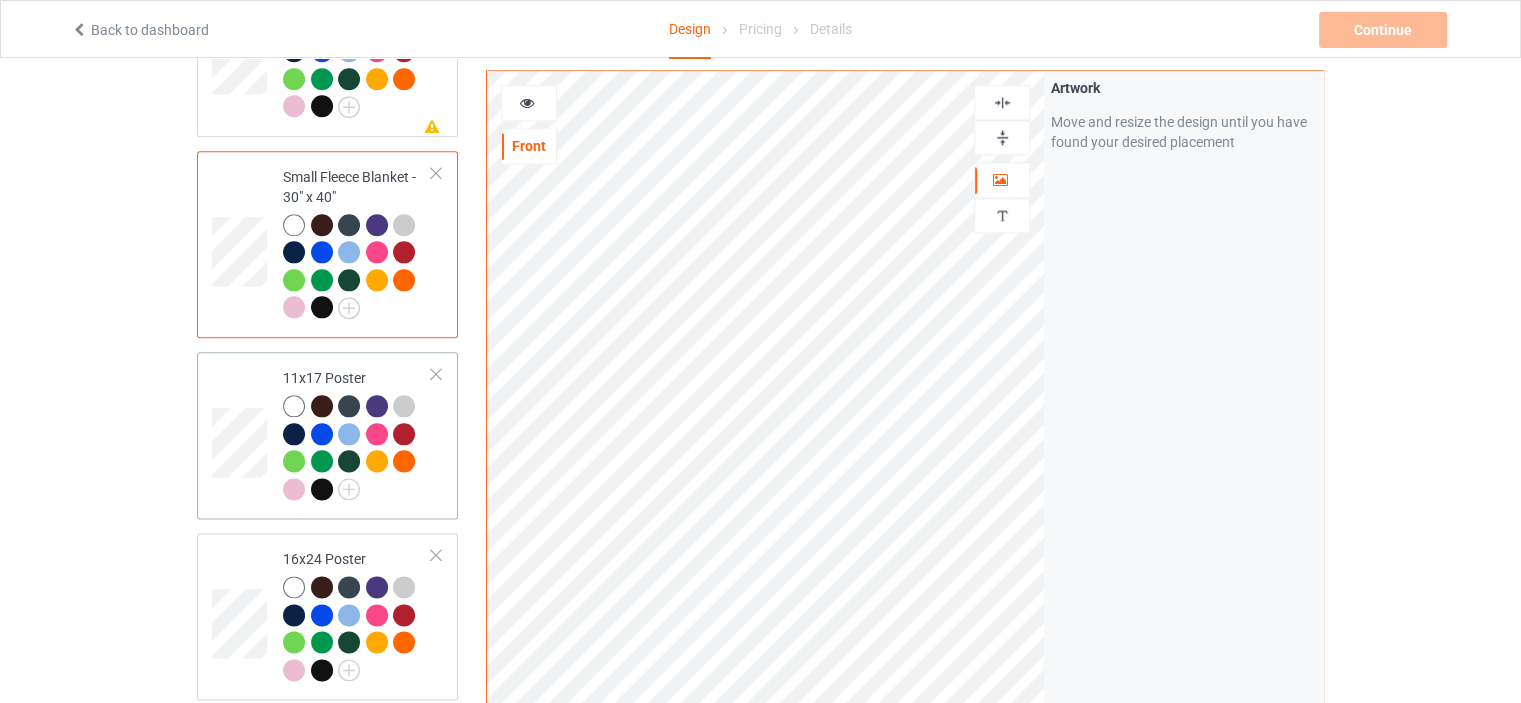 click on "11x17 Poster" at bounding box center (357, 435) 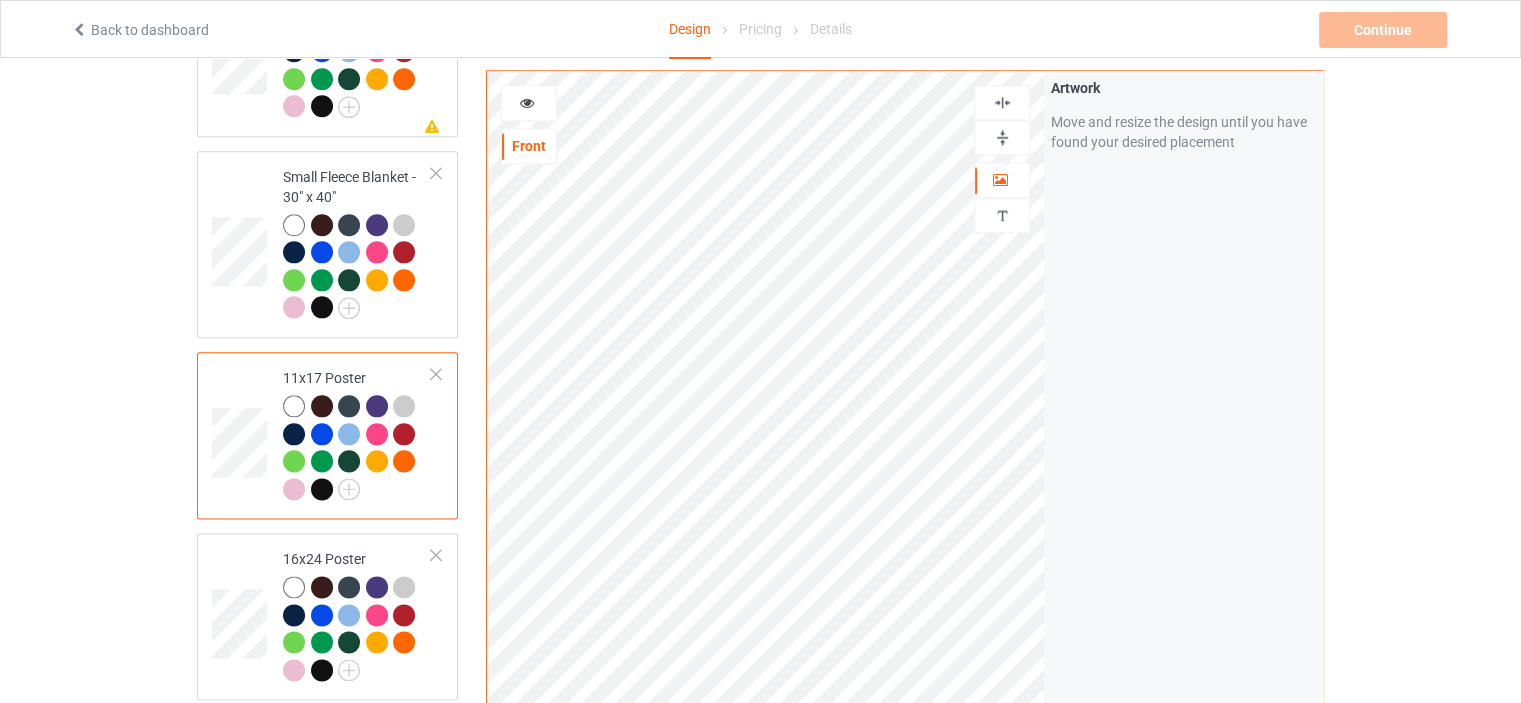 click at bounding box center (1002, 137) 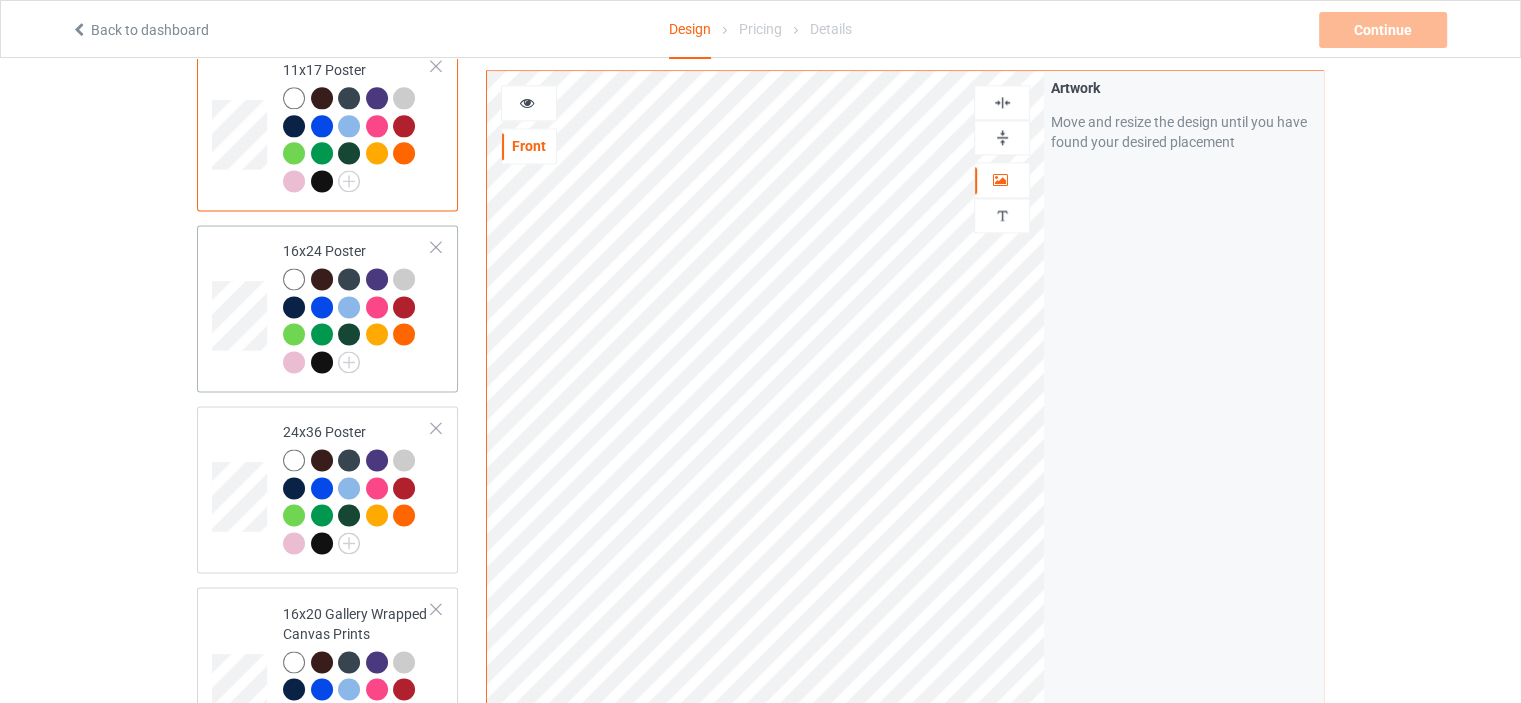 scroll, scrollTop: 2800, scrollLeft: 0, axis: vertical 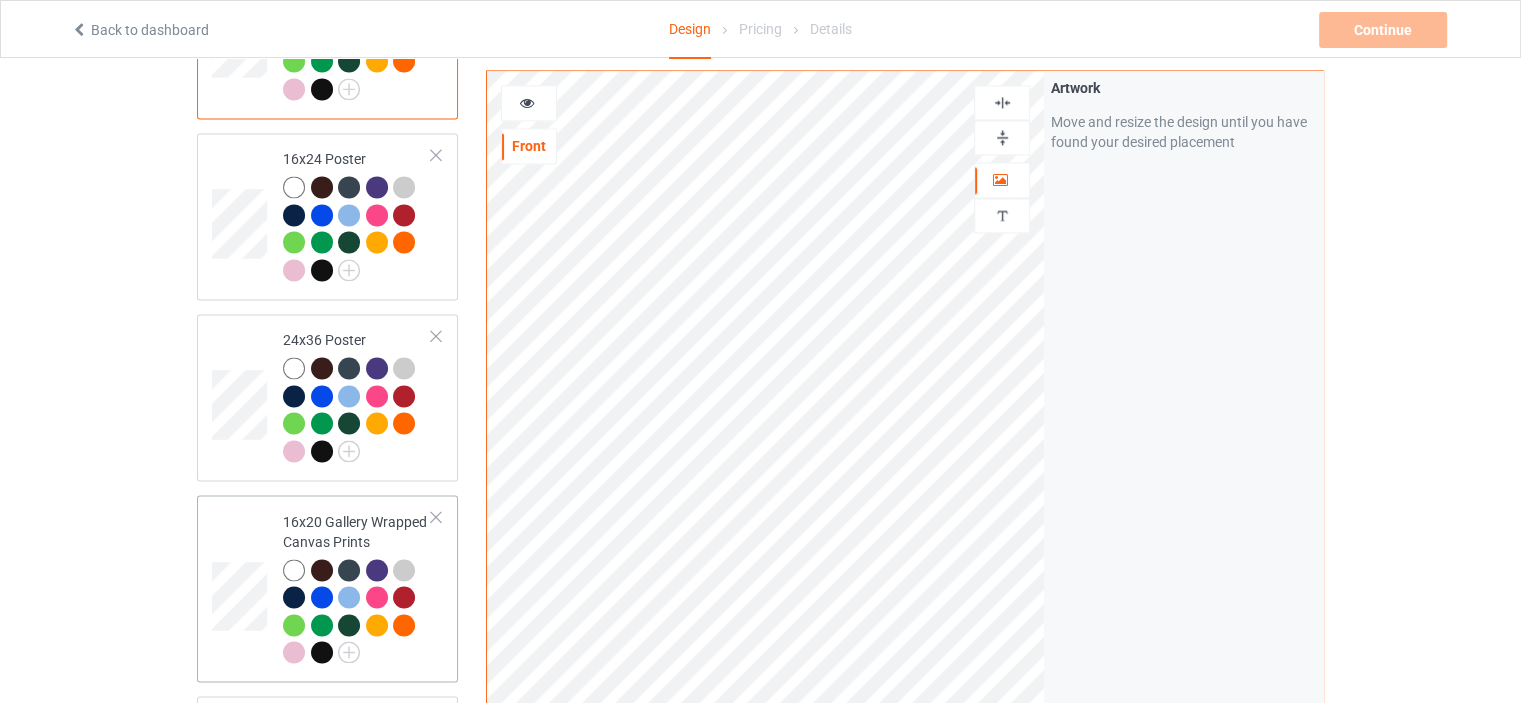 click on "16x20 Gallery Wrapped Canvas Prints" at bounding box center [357, 587] 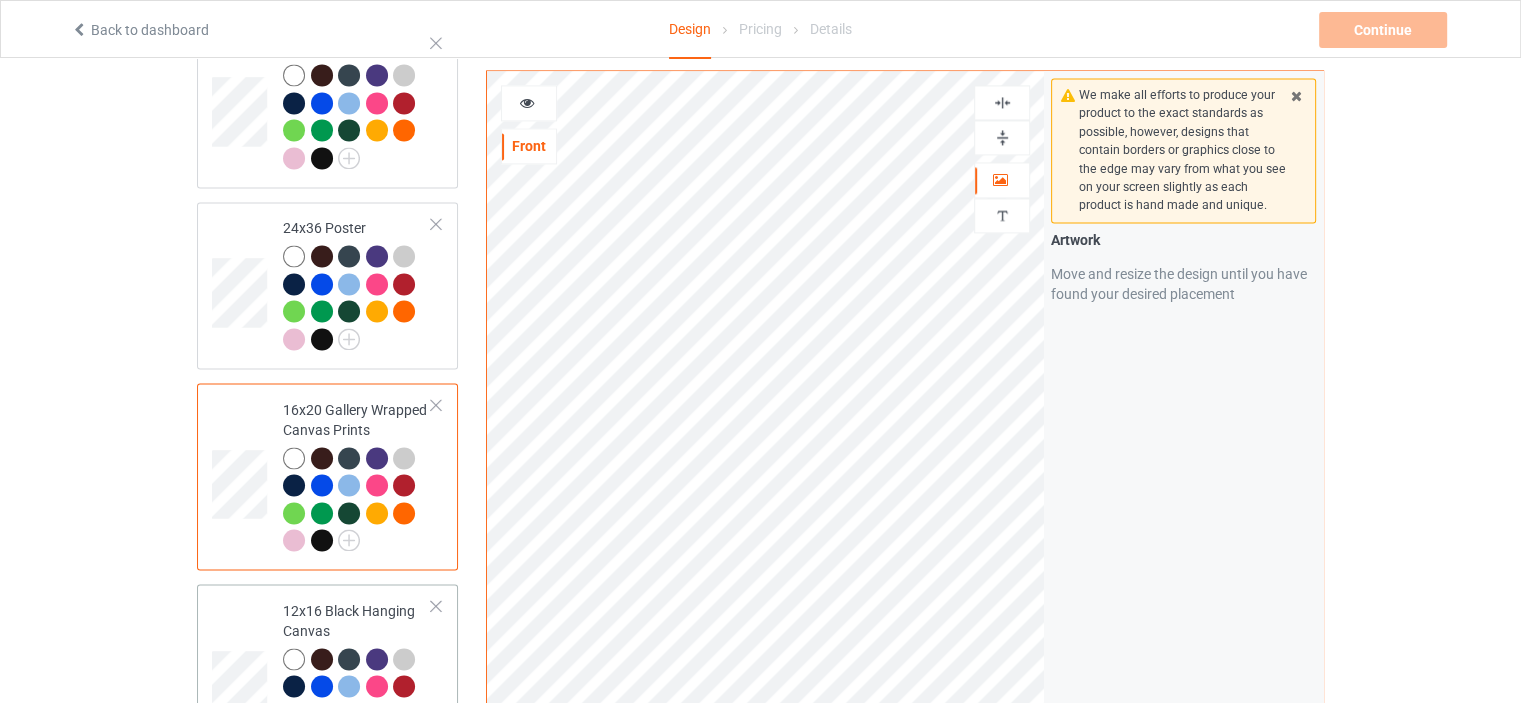 scroll, scrollTop: 3100, scrollLeft: 0, axis: vertical 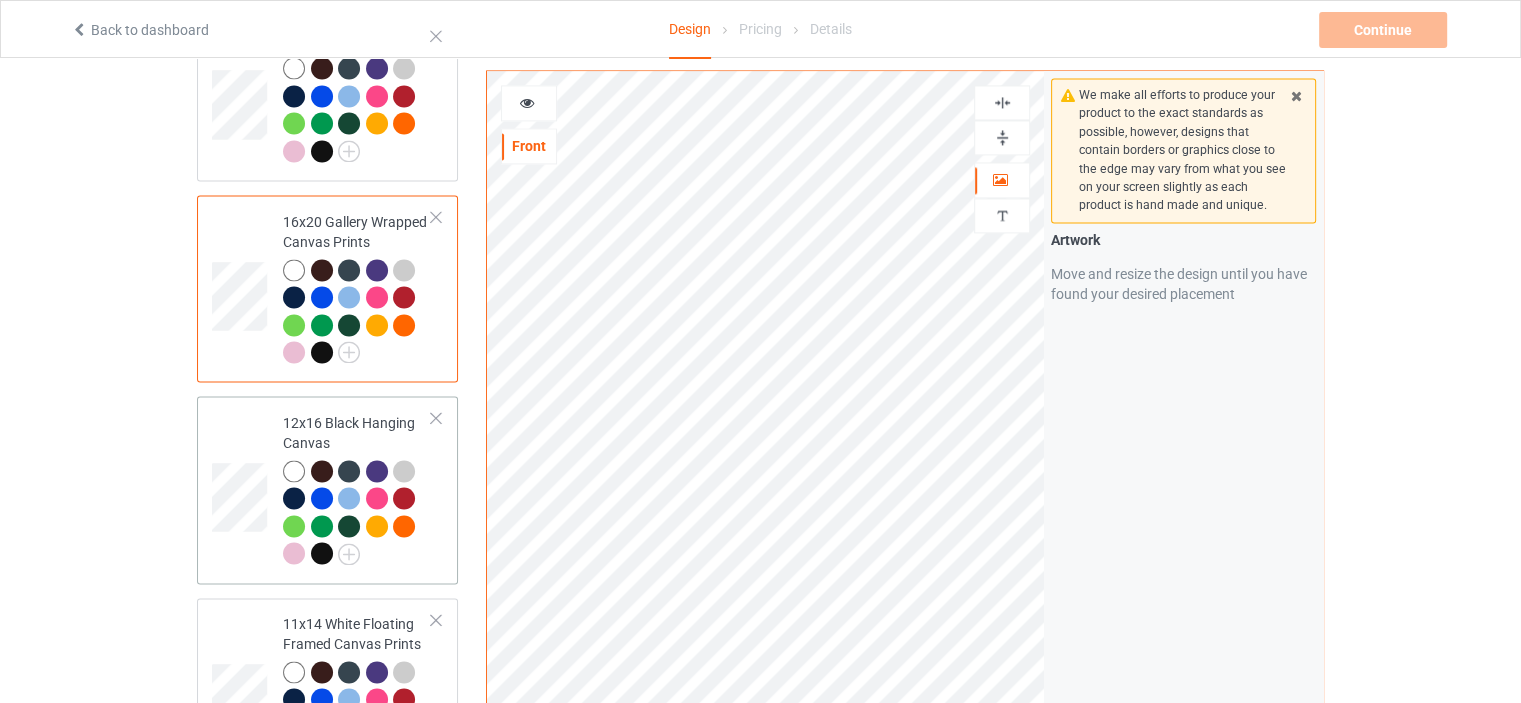 click on "12x16 Black Hanging Canvas" at bounding box center [357, 489] 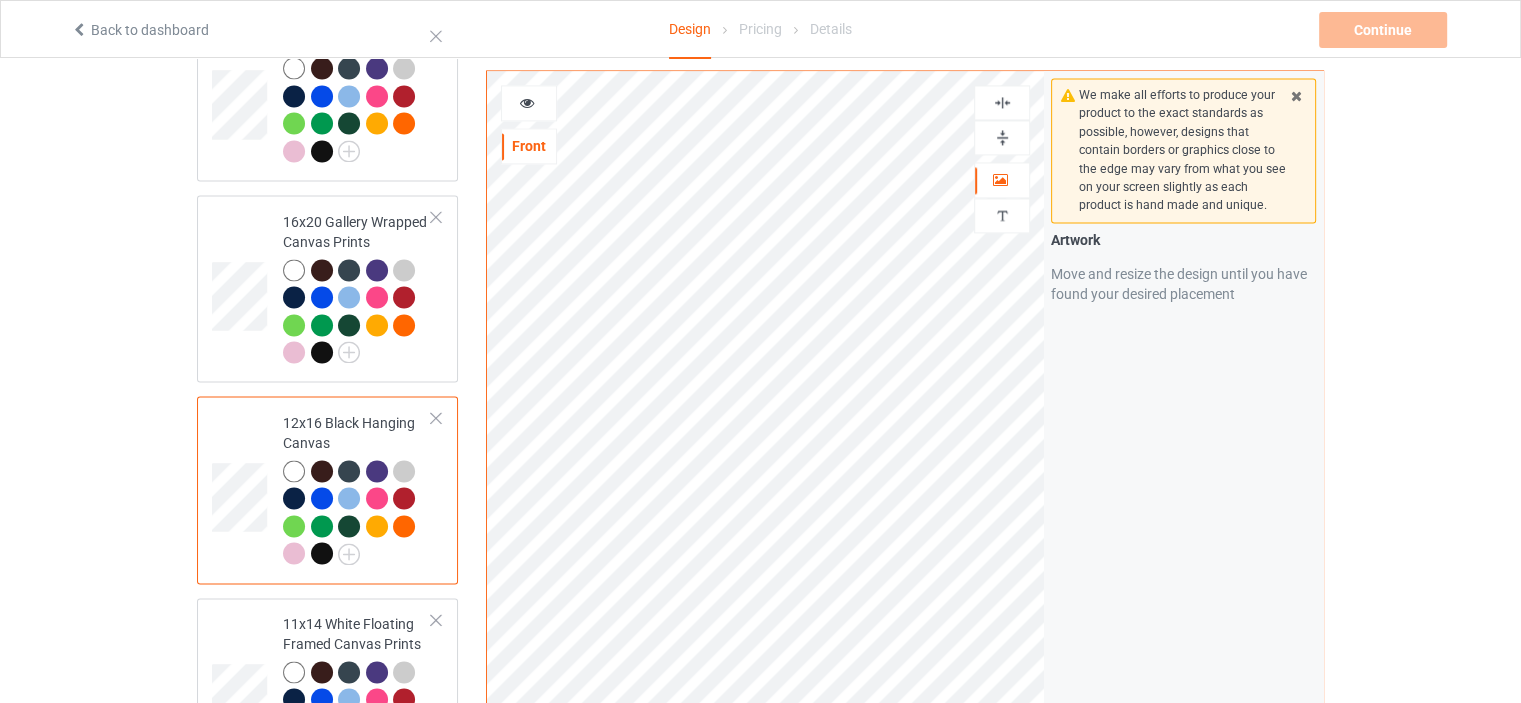 click at bounding box center [1002, 137] 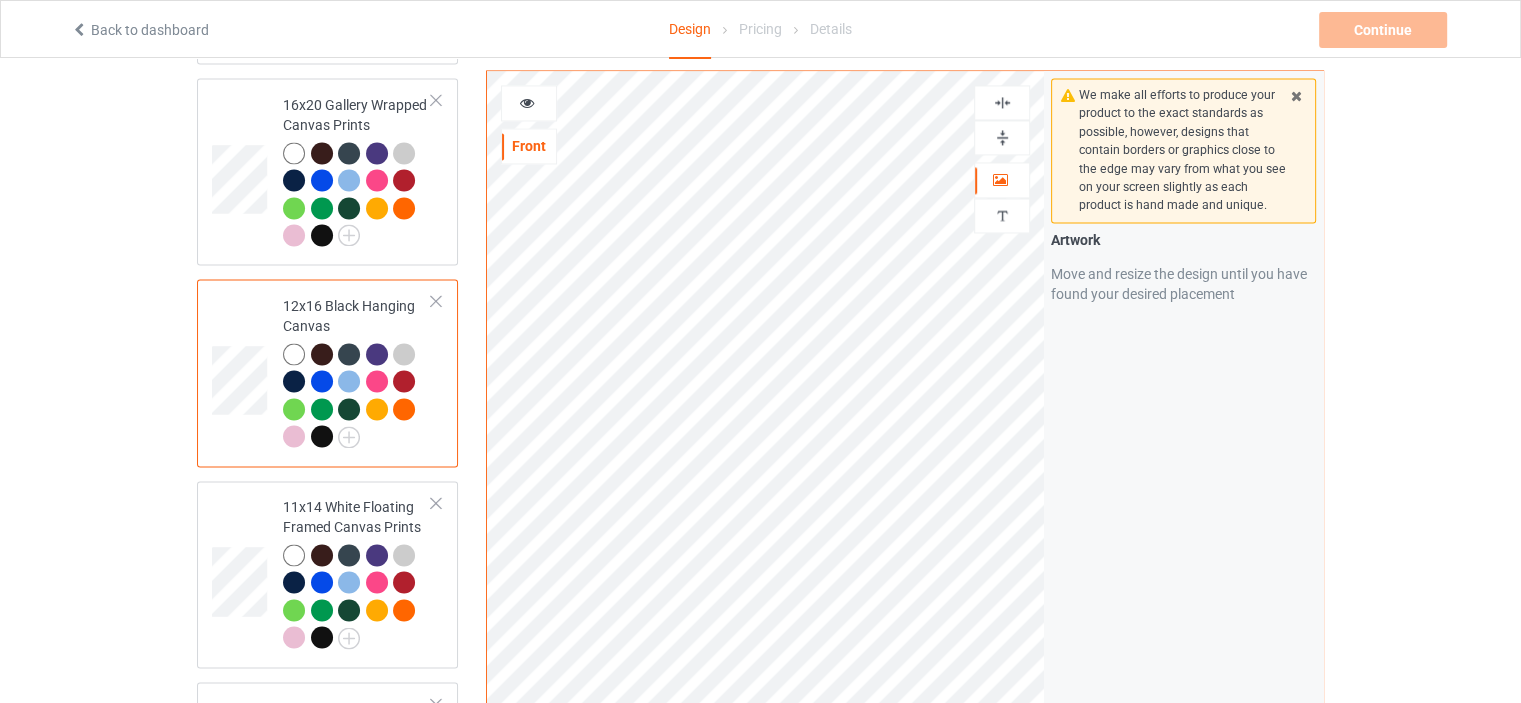 scroll, scrollTop: 3300, scrollLeft: 0, axis: vertical 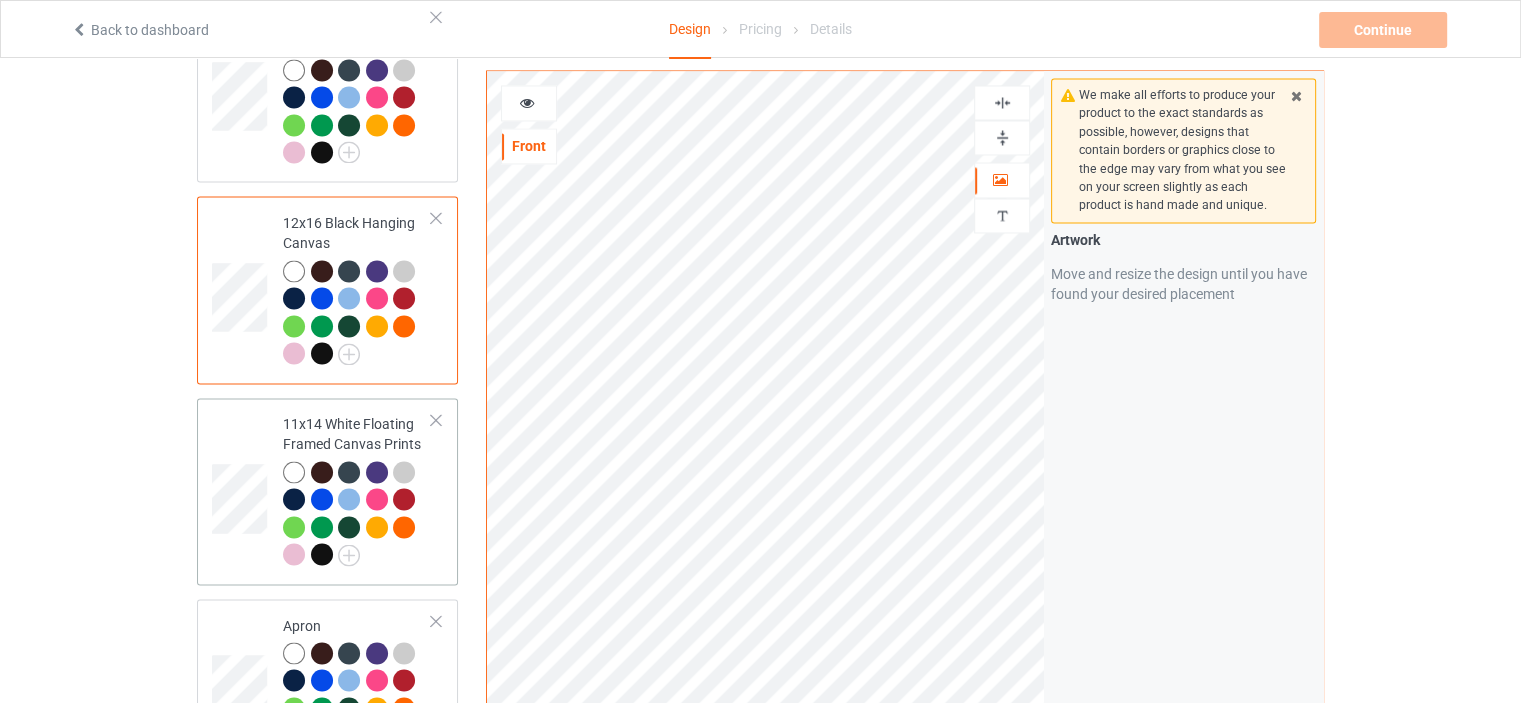 click on "11x14 White Floating Framed Canvas Prints" at bounding box center (357, 489) 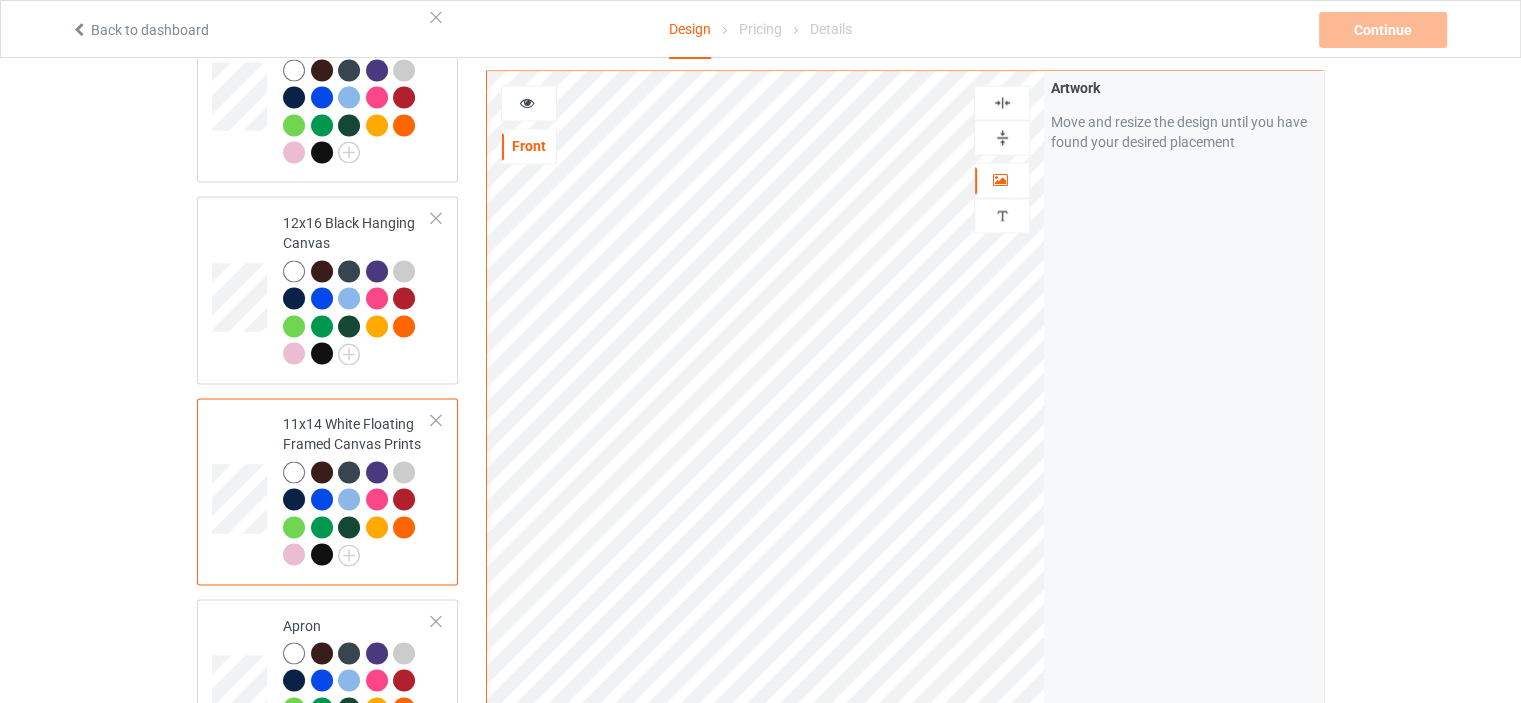 click at bounding box center (1002, 137) 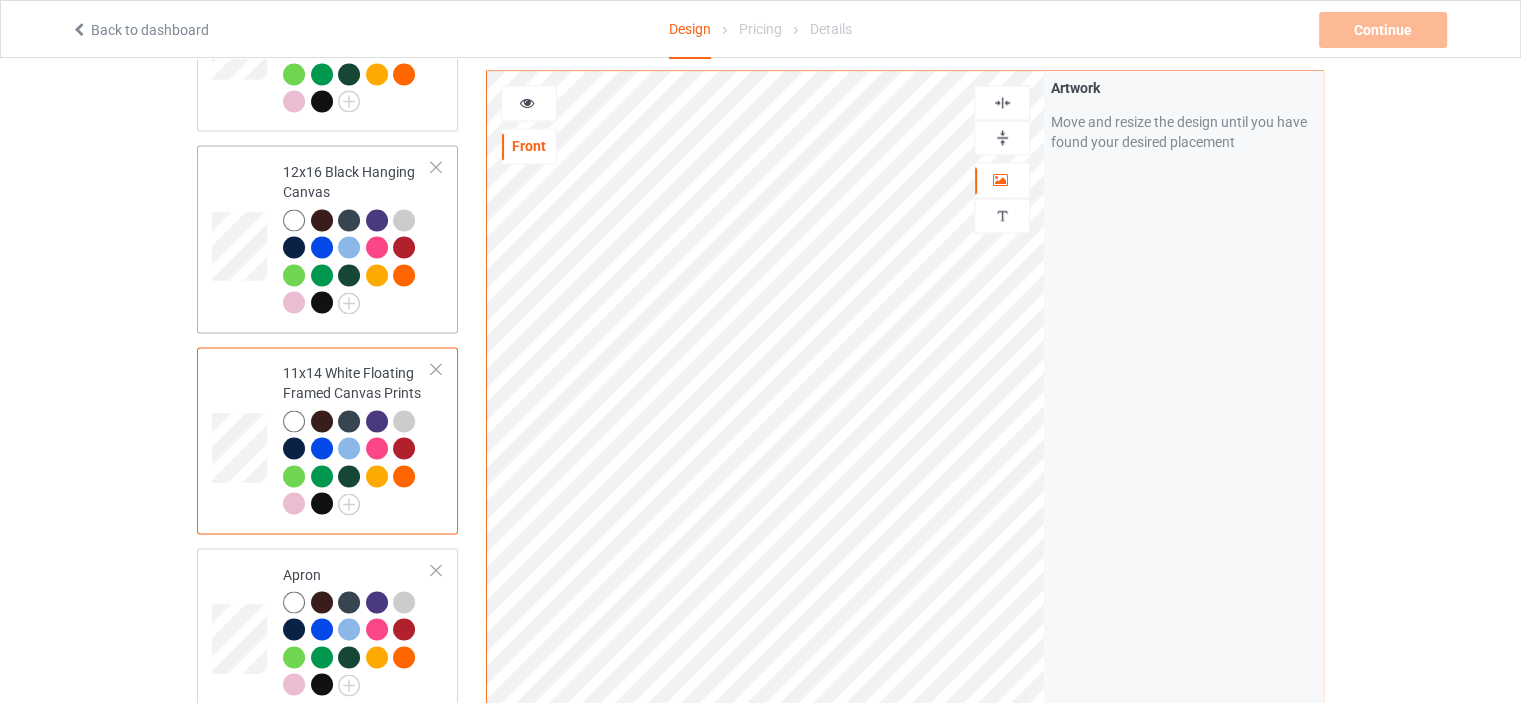 scroll, scrollTop: 3400, scrollLeft: 0, axis: vertical 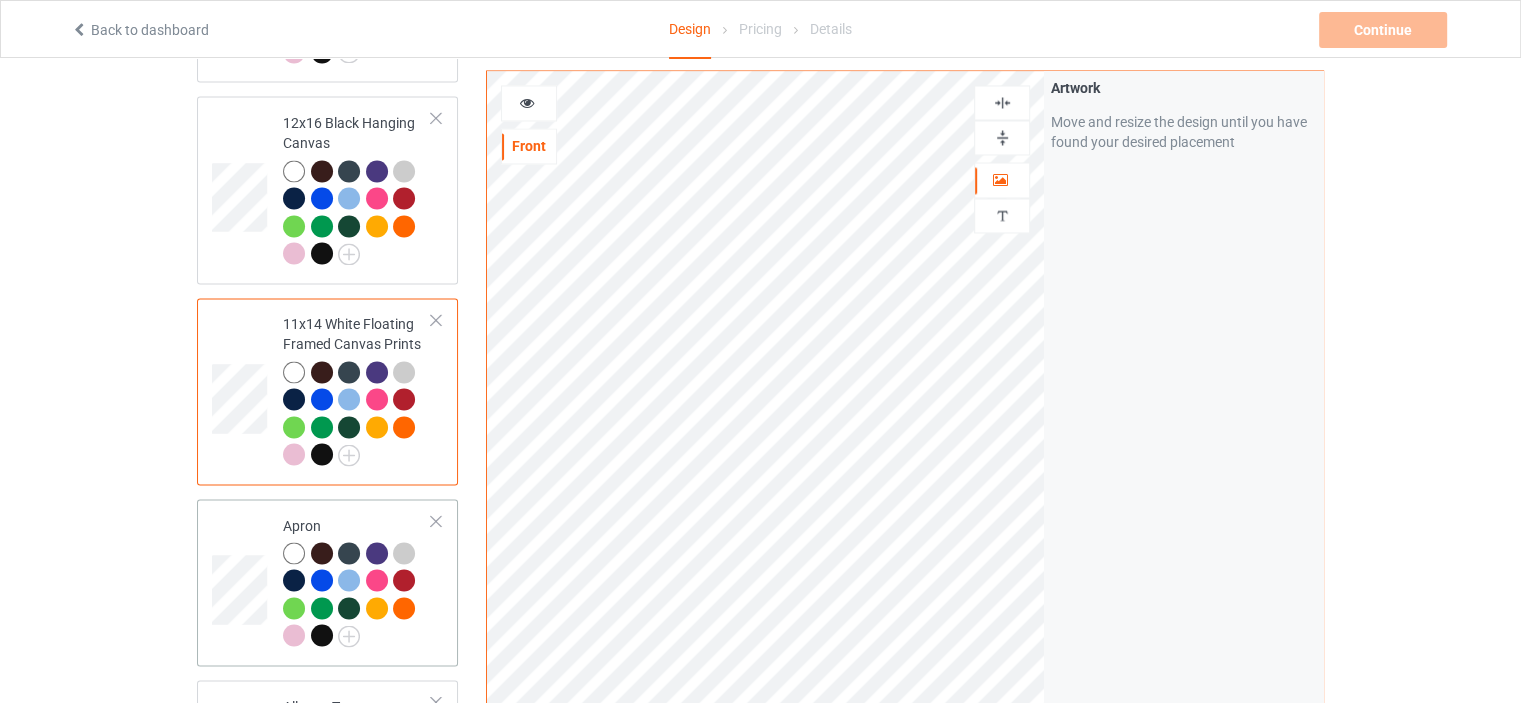click on "Apron" at bounding box center (357, 580) 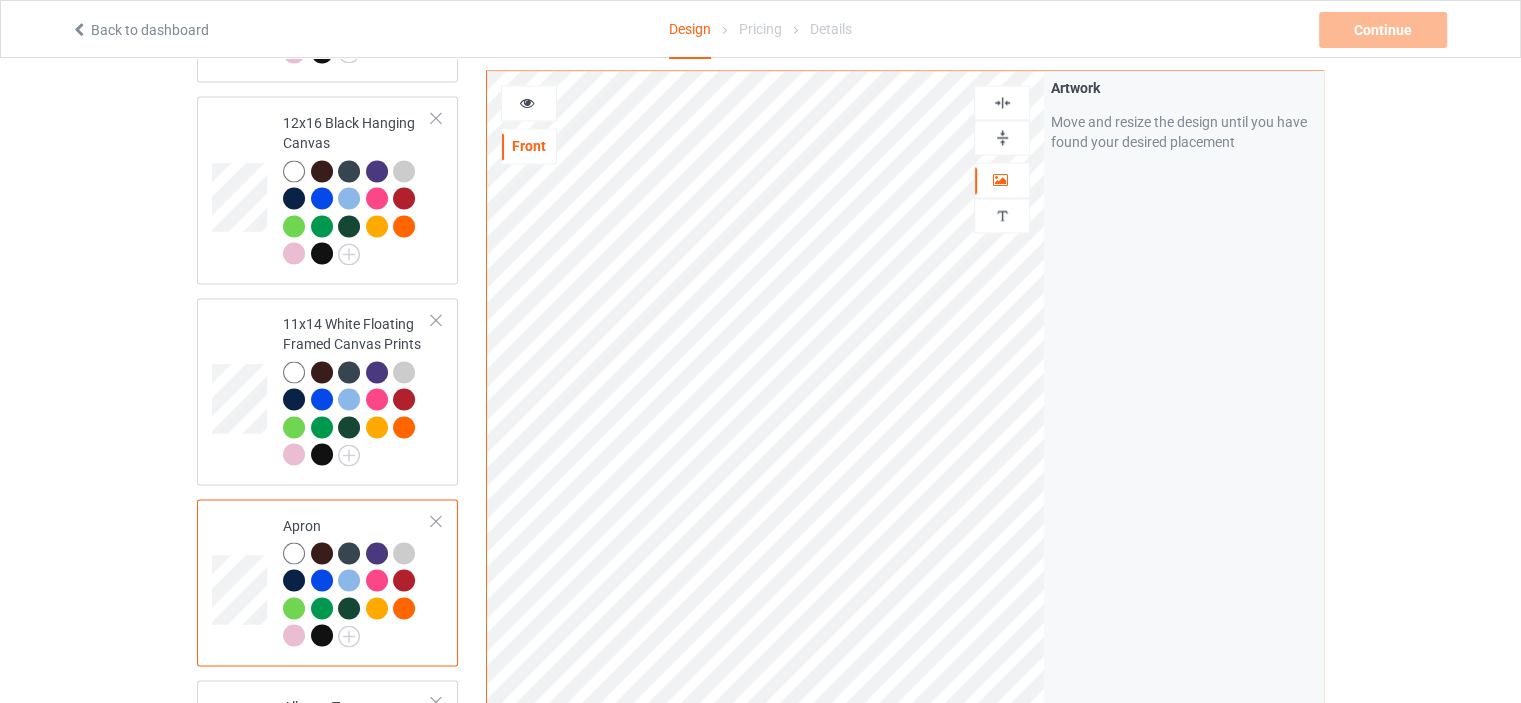 click at bounding box center (1002, 102) 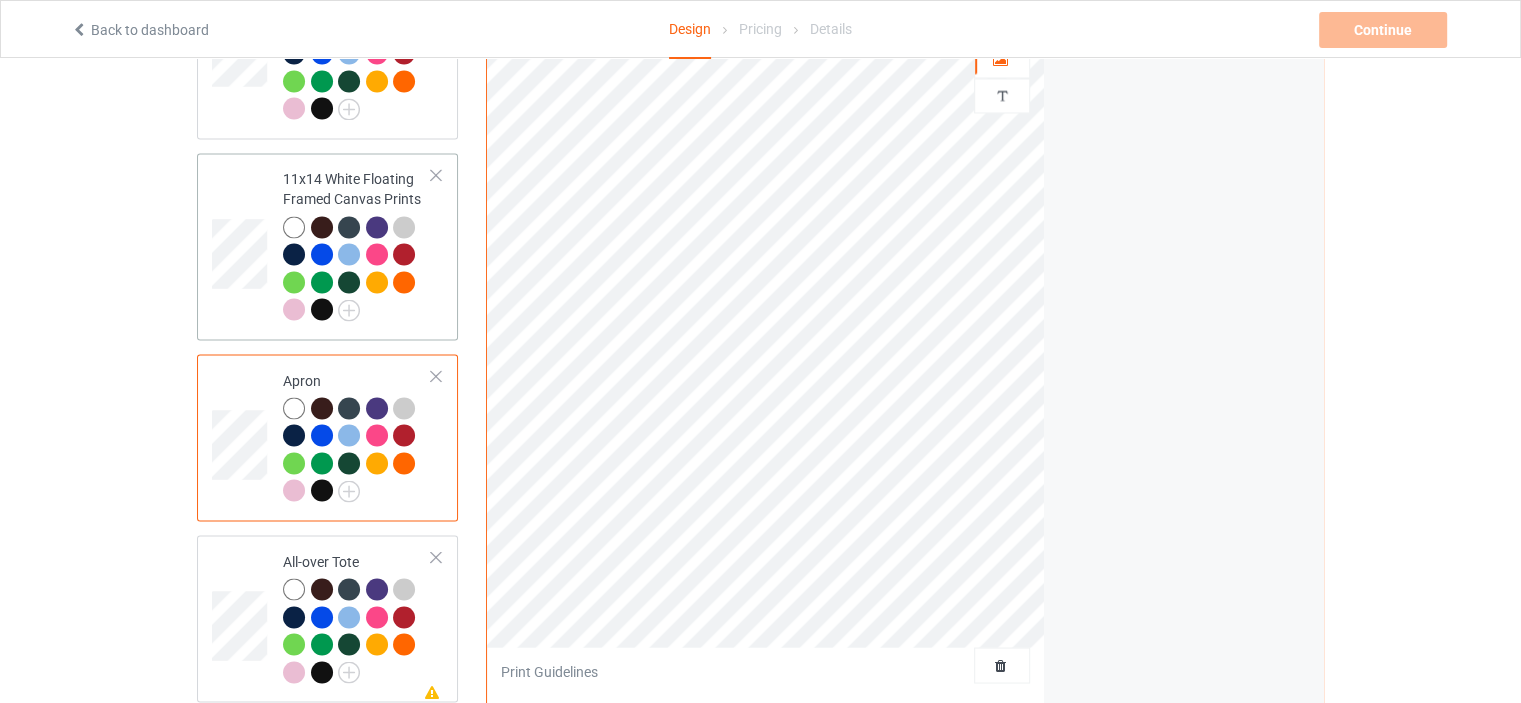scroll, scrollTop: 3700, scrollLeft: 0, axis: vertical 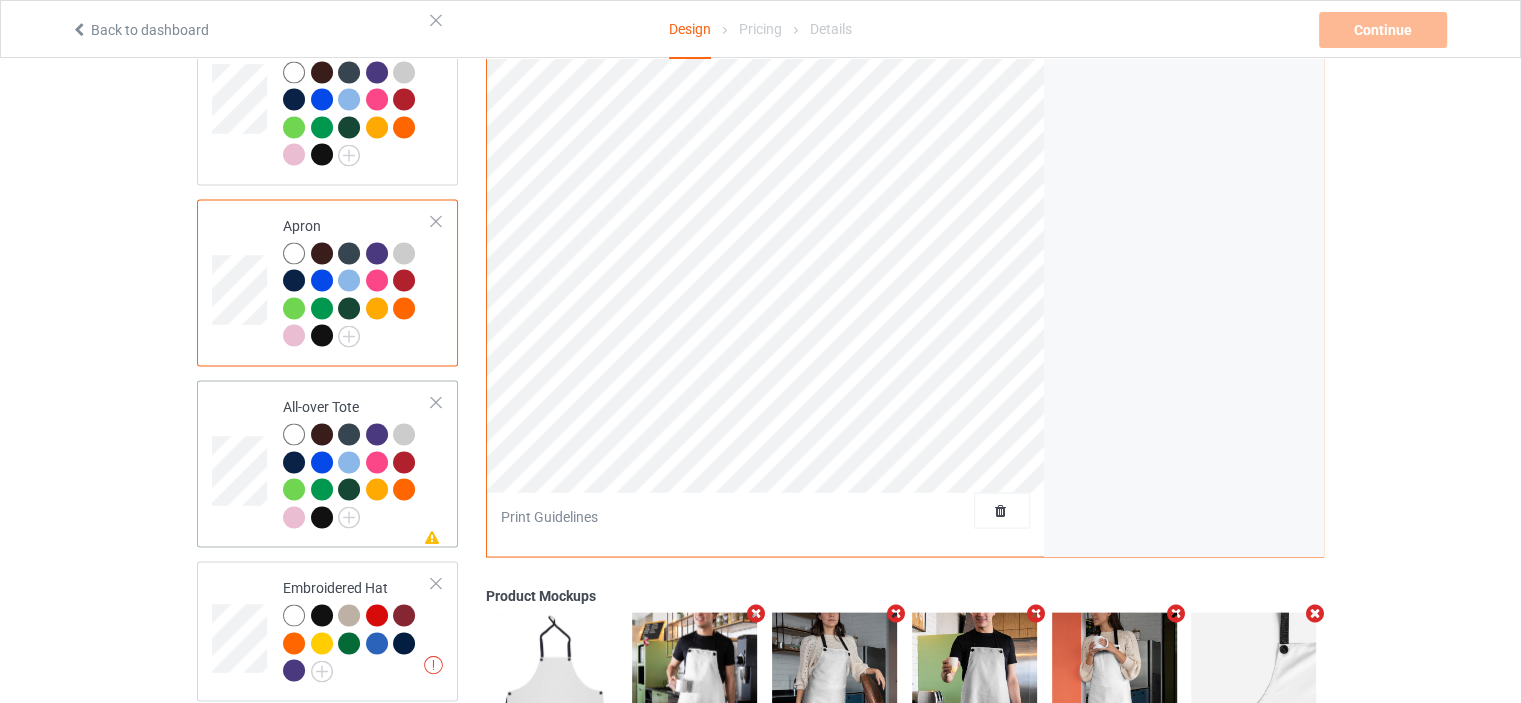 click on "Missing artwork on 1 side(s) All-over Tote" at bounding box center (357, 463) 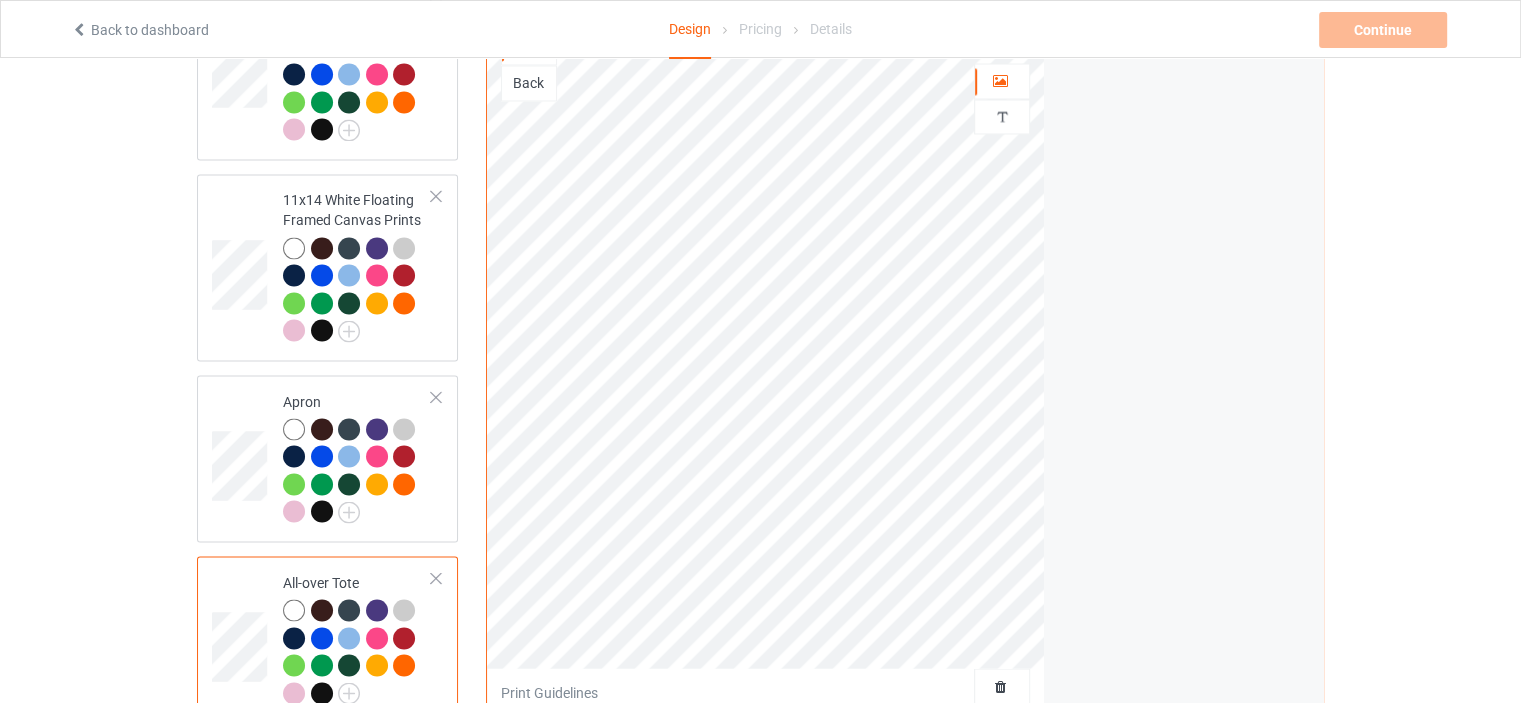scroll, scrollTop: 3400, scrollLeft: 0, axis: vertical 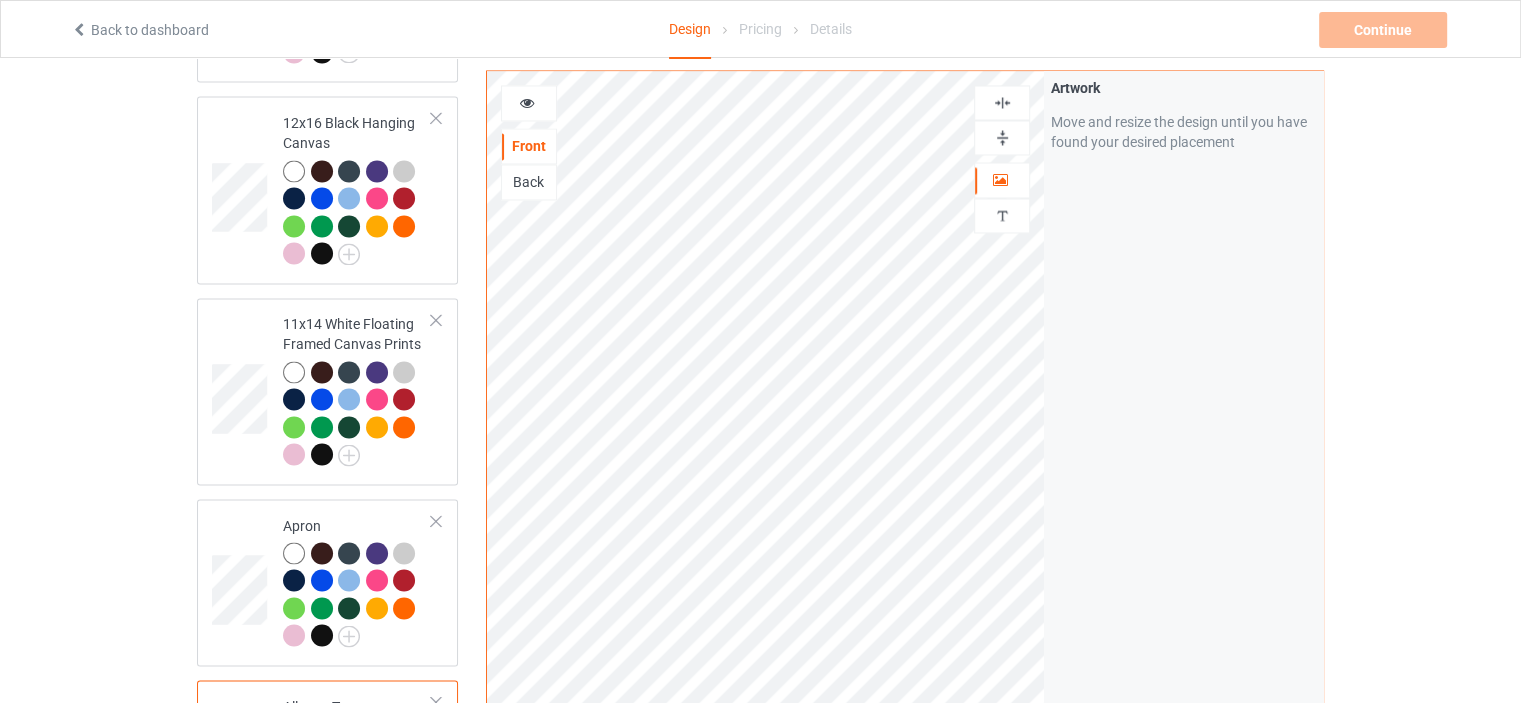click at bounding box center [1002, 137] 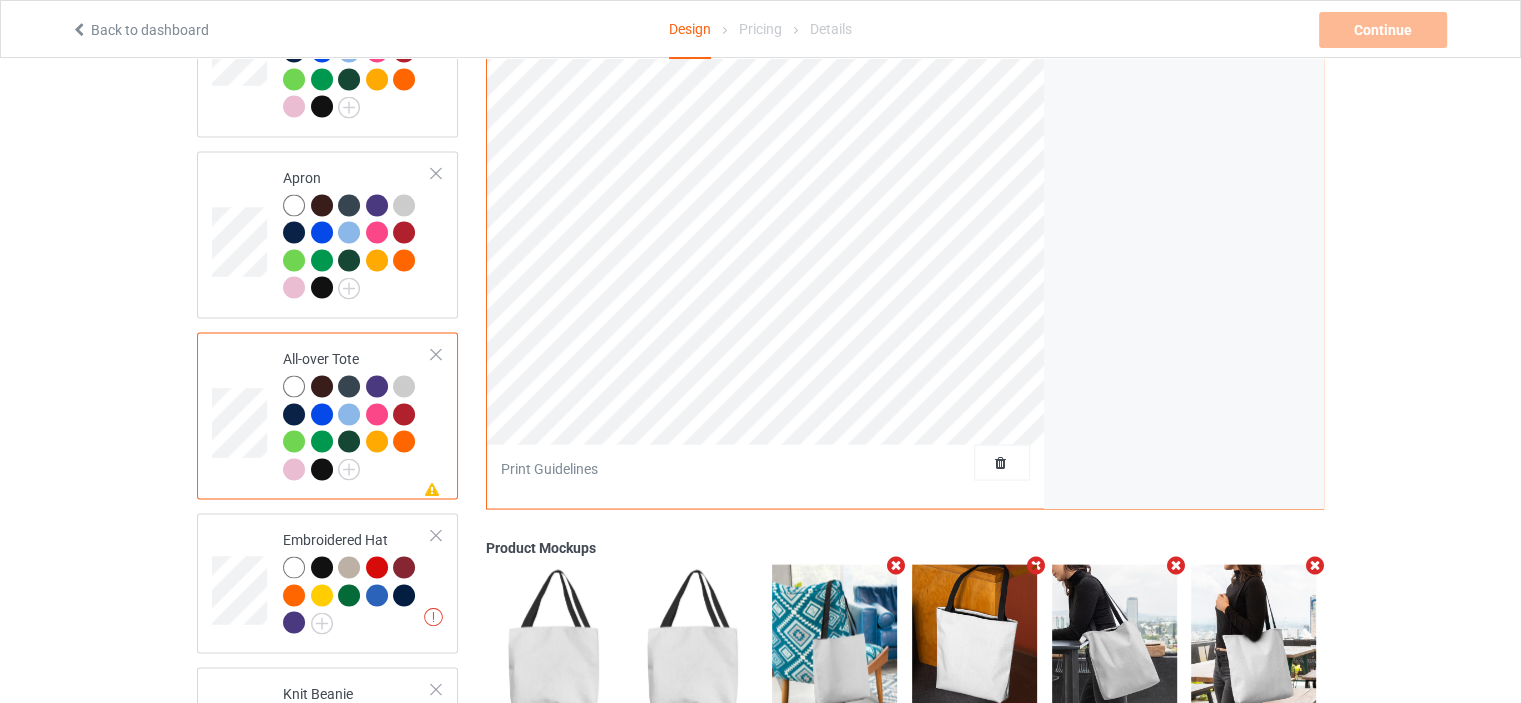 scroll, scrollTop: 3900, scrollLeft: 0, axis: vertical 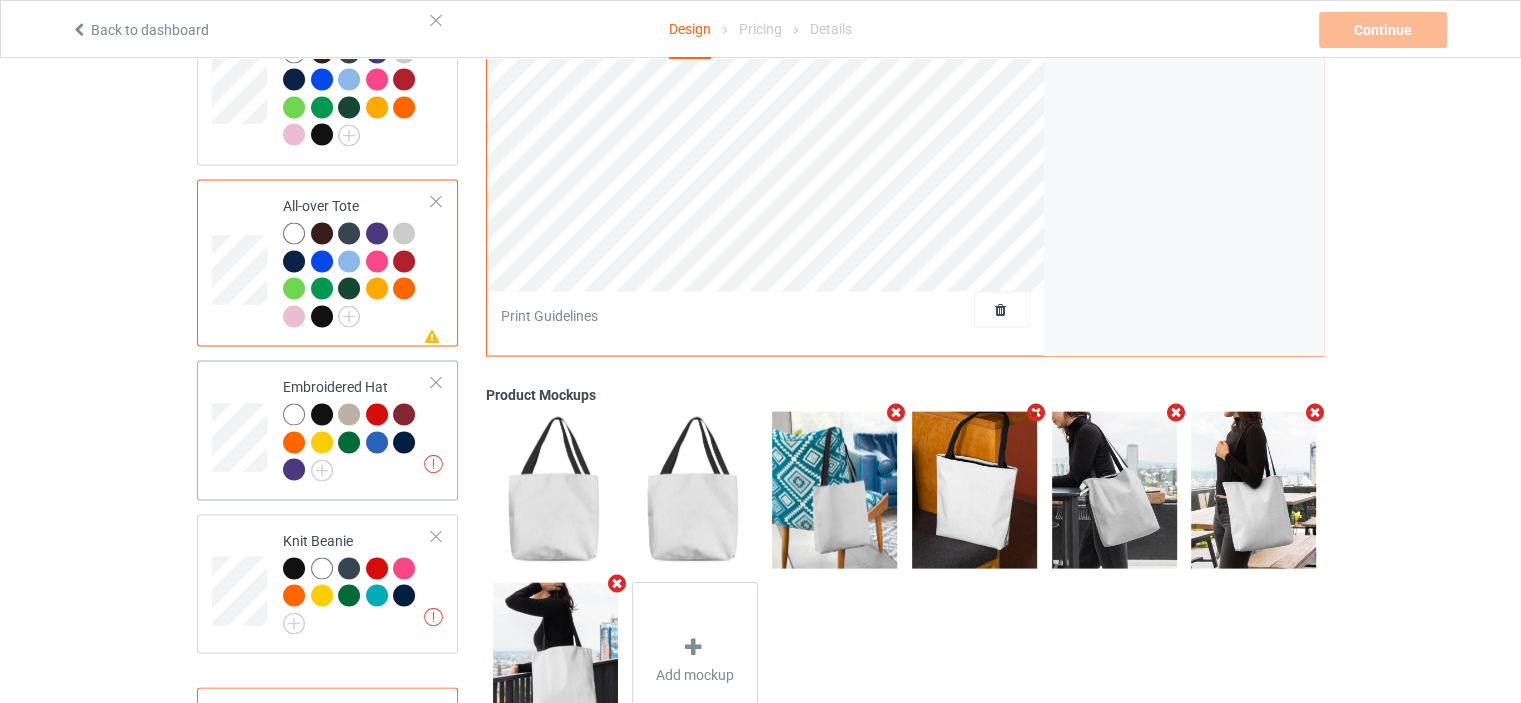 click on "Embroidered Hat" at bounding box center (357, 428) 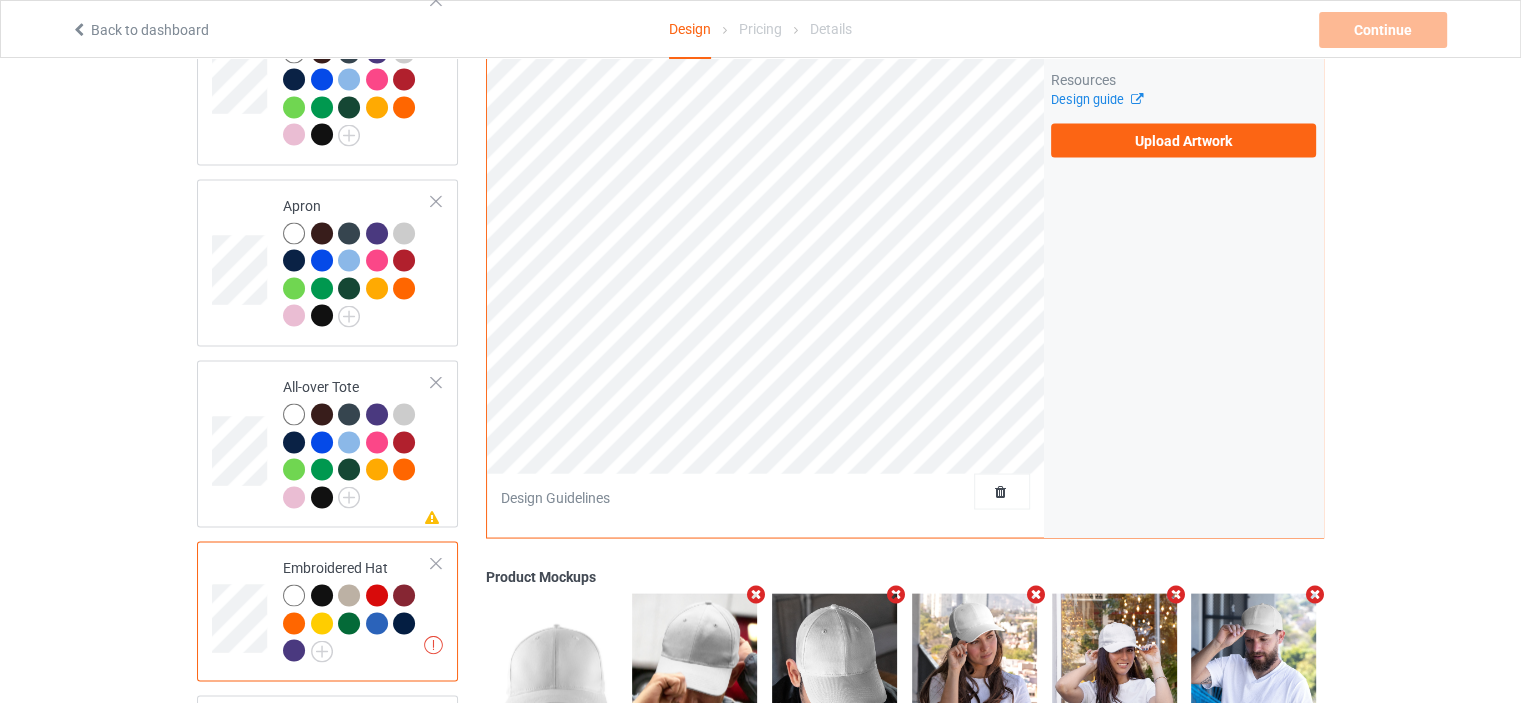 scroll, scrollTop: 3400, scrollLeft: 0, axis: vertical 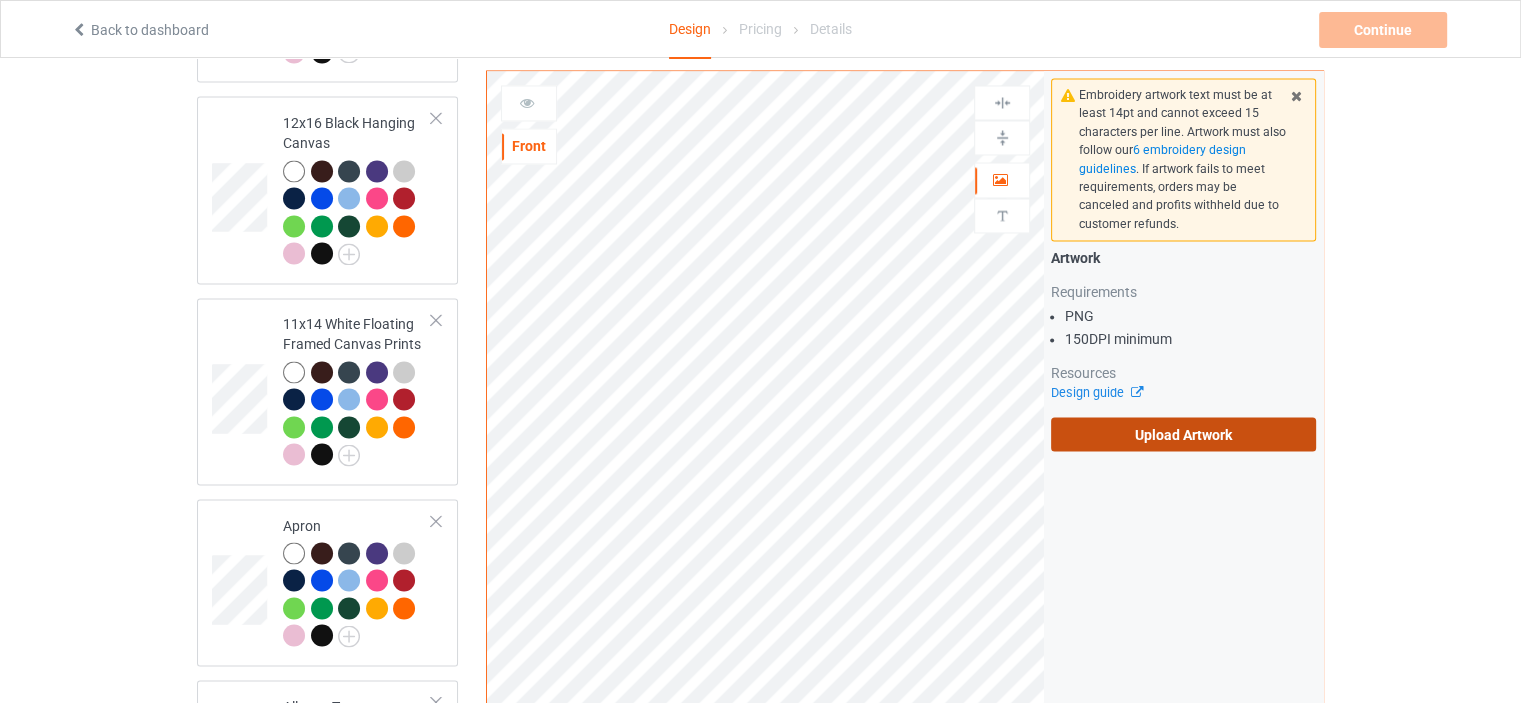 click on "Upload Artwork" at bounding box center [1183, 434] 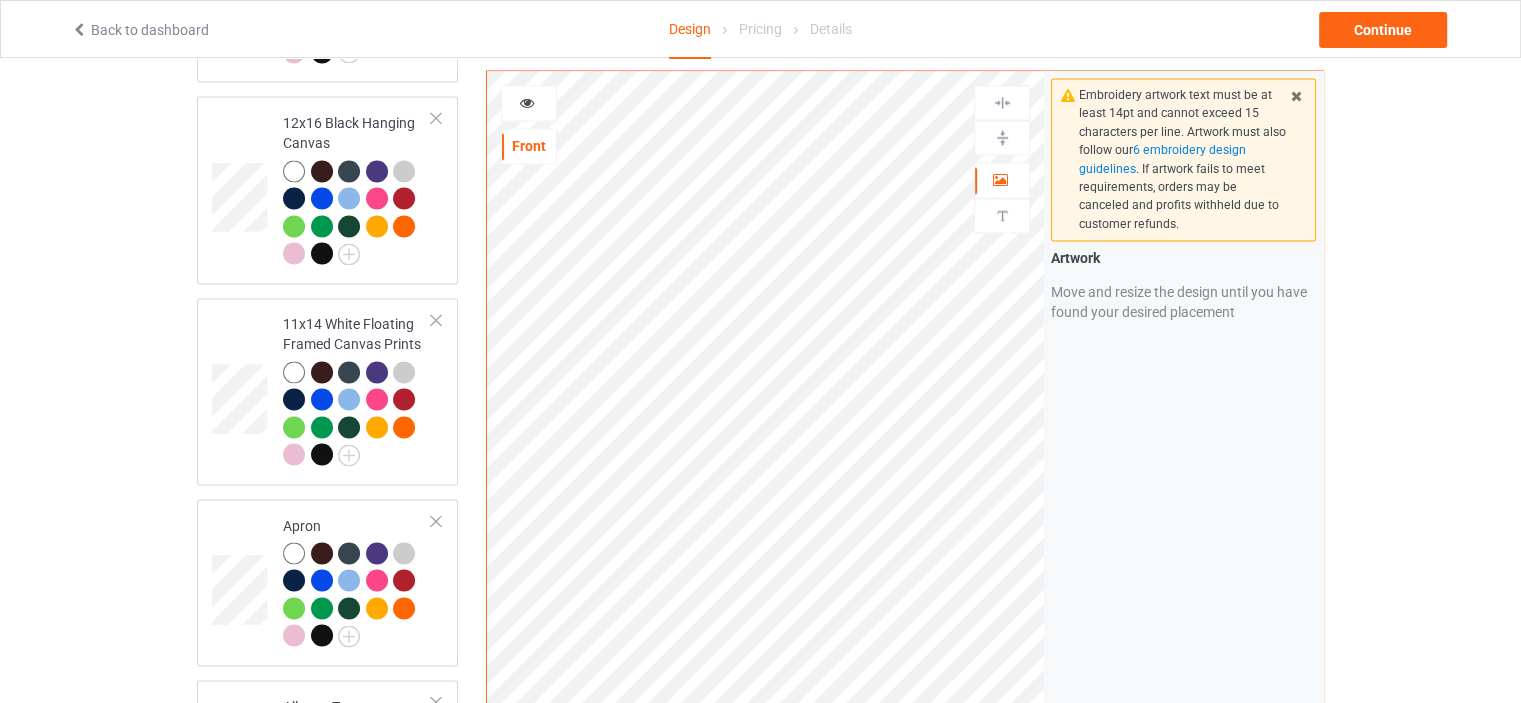 scroll, scrollTop: 3951, scrollLeft: 0, axis: vertical 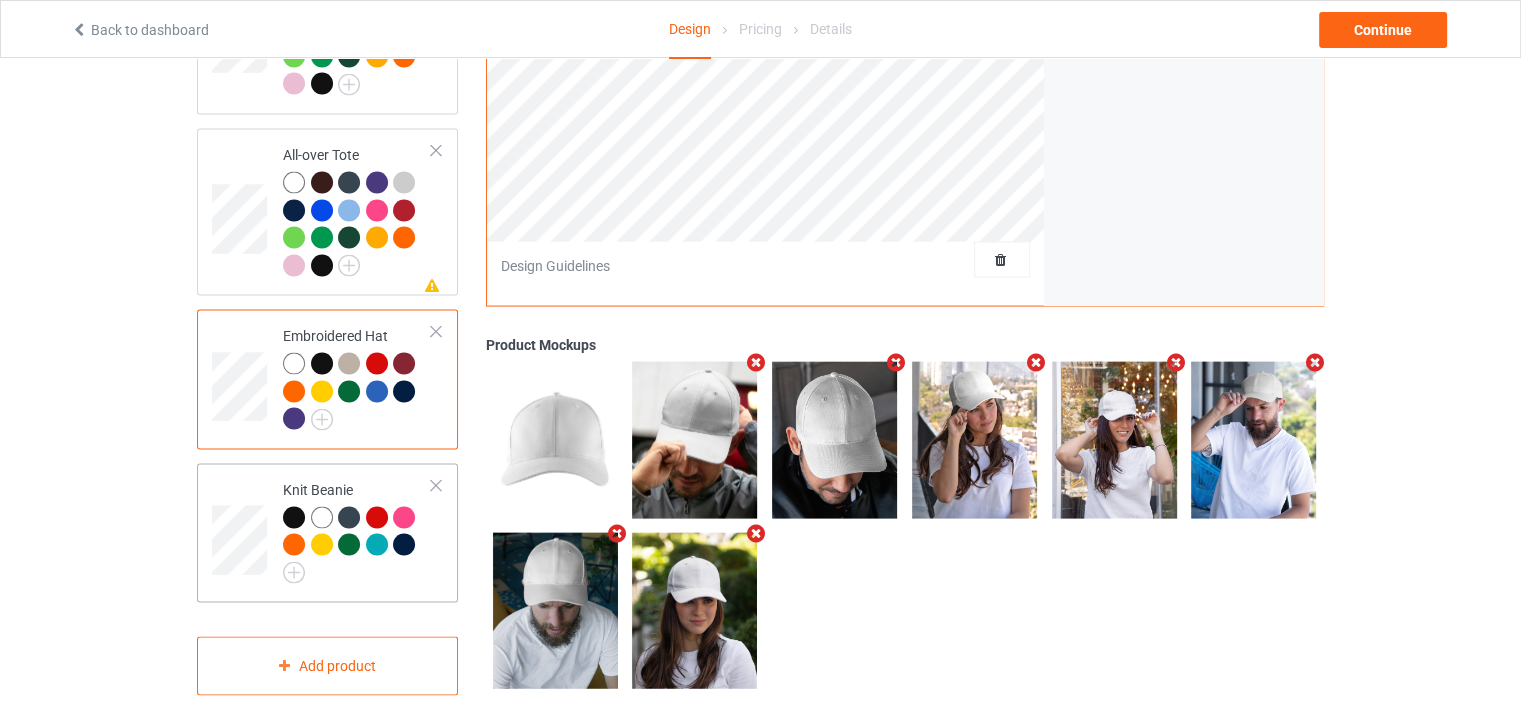 click on "Knit Beanie" at bounding box center (327, 533) 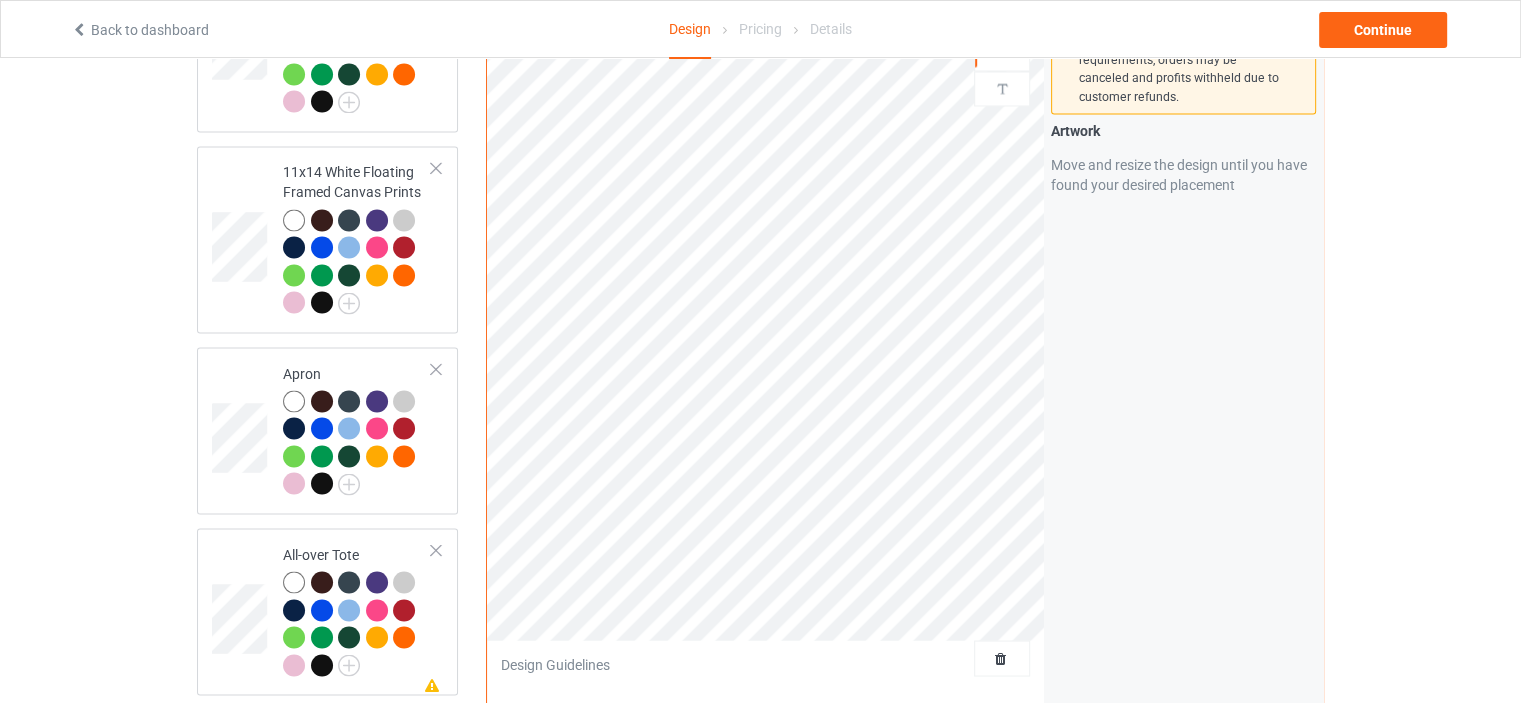 scroll, scrollTop: 3951, scrollLeft: 0, axis: vertical 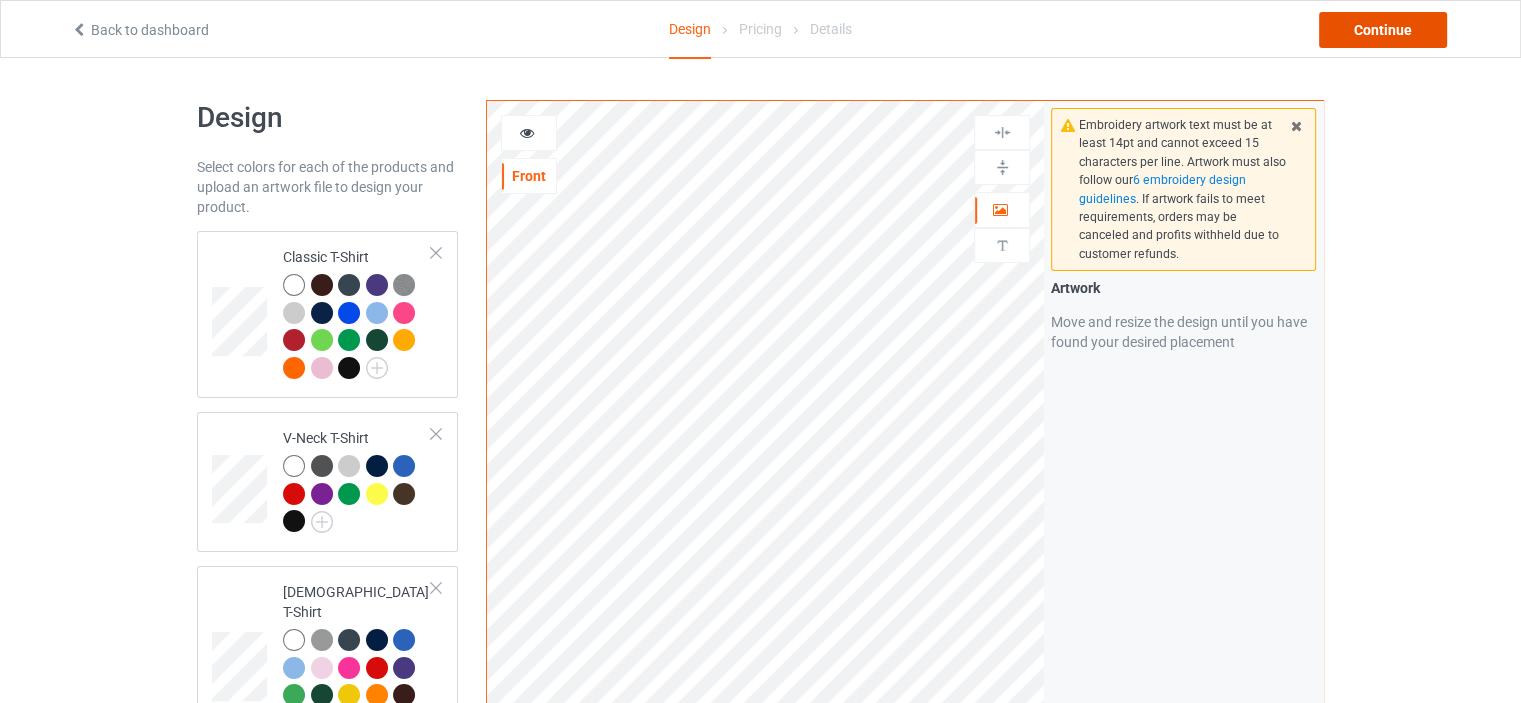 click on "Continue" at bounding box center [1383, 30] 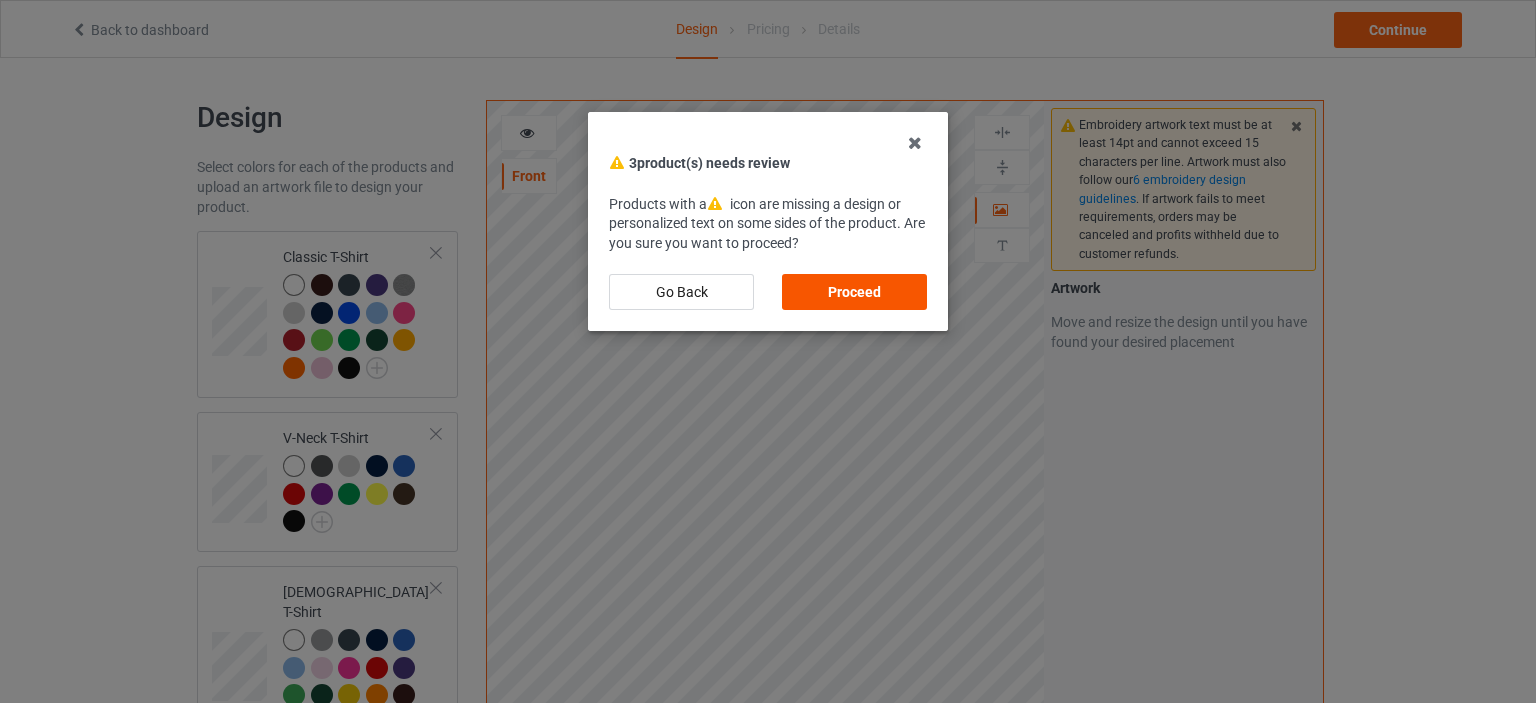 click on "Proceed" at bounding box center (854, 292) 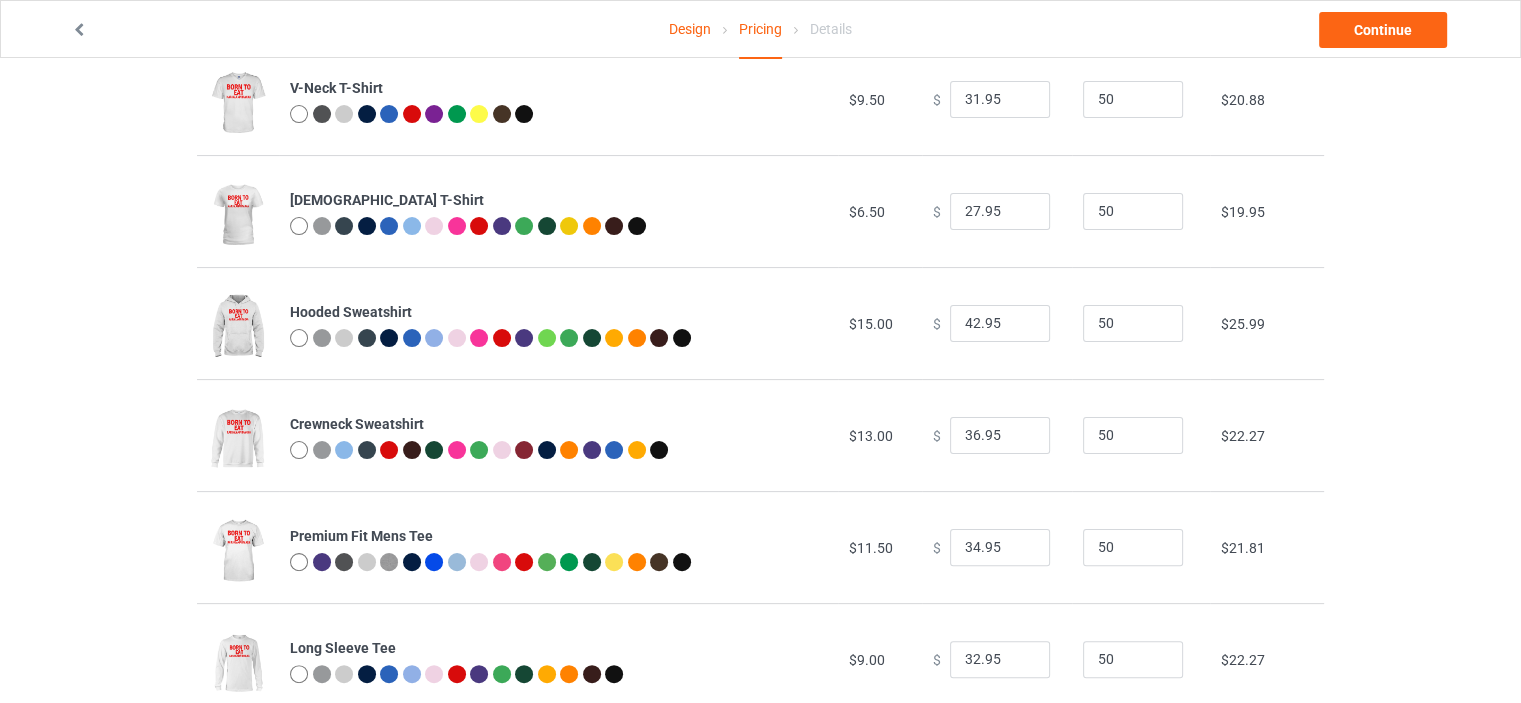 scroll, scrollTop: 0, scrollLeft: 0, axis: both 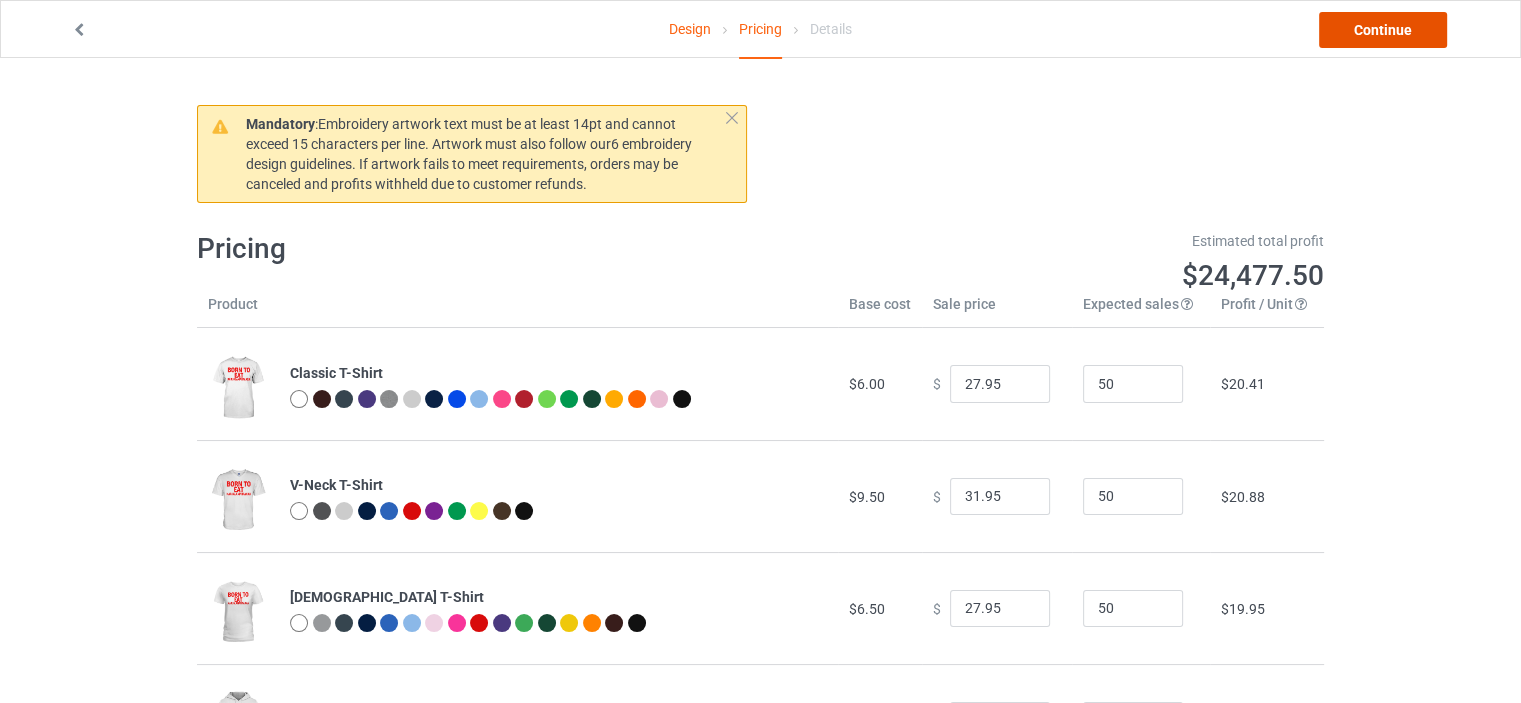 click on "Continue" at bounding box center [1383, 30] 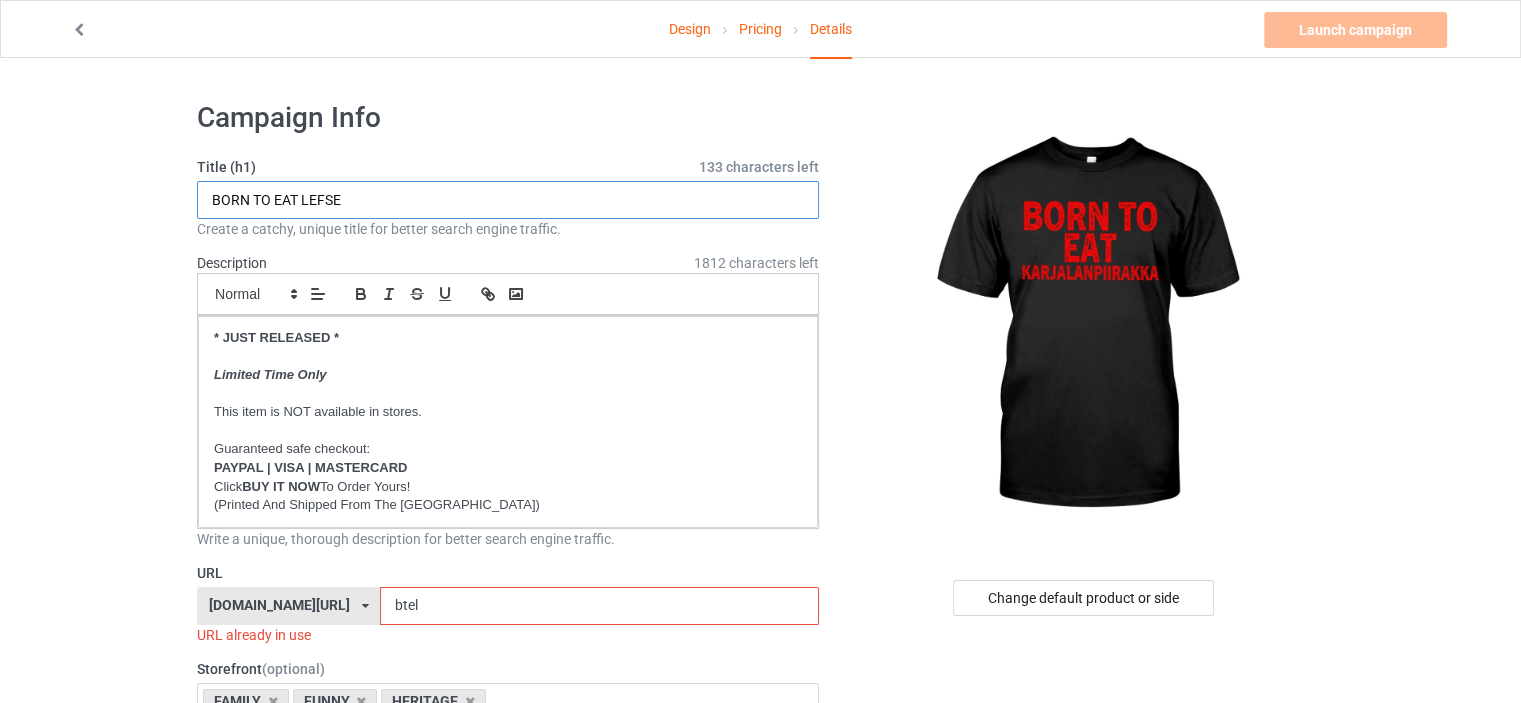 drag, startPoint x: 381, startPoint y: 199, endPoint x: 302, endPoint y: 199, distance: 79 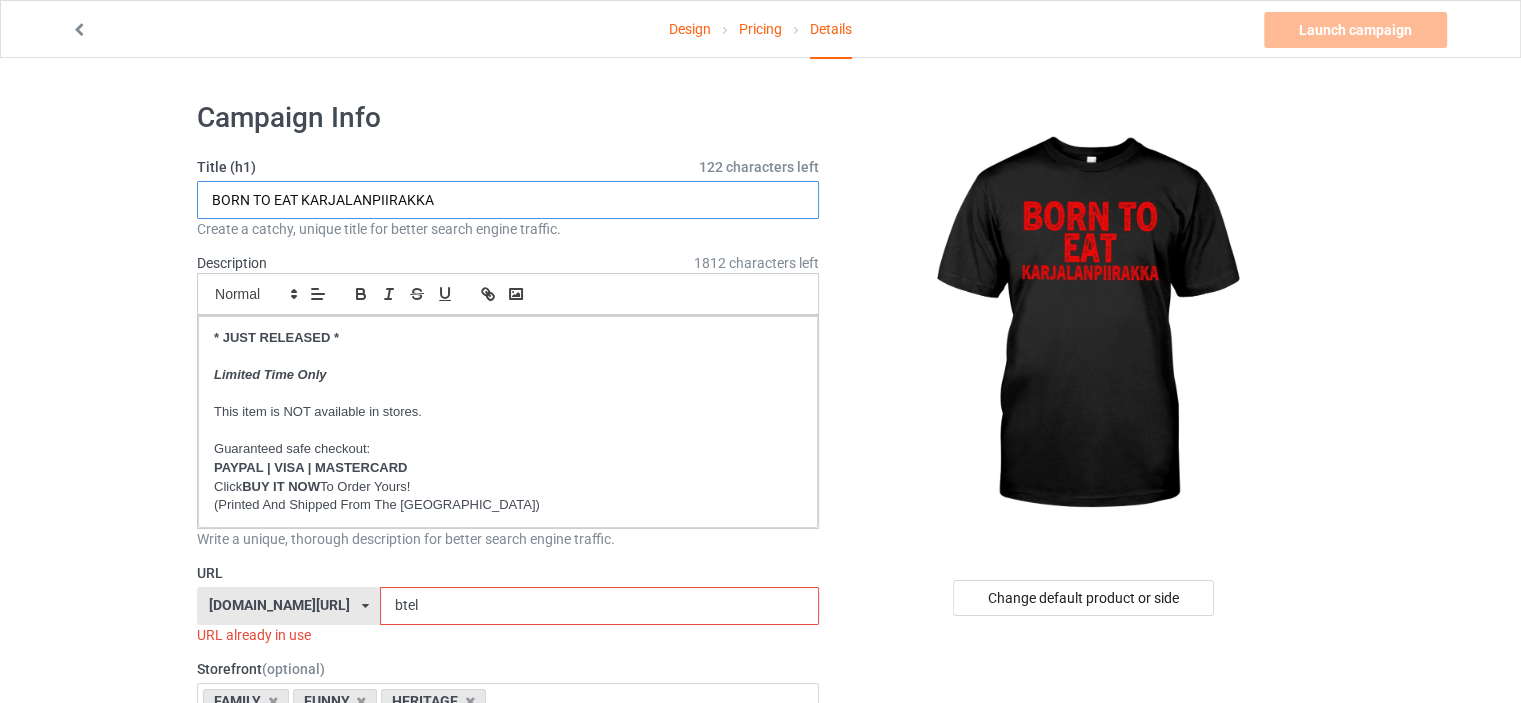 type on "BORN TO EAT KARJALANPIIRAKKA" 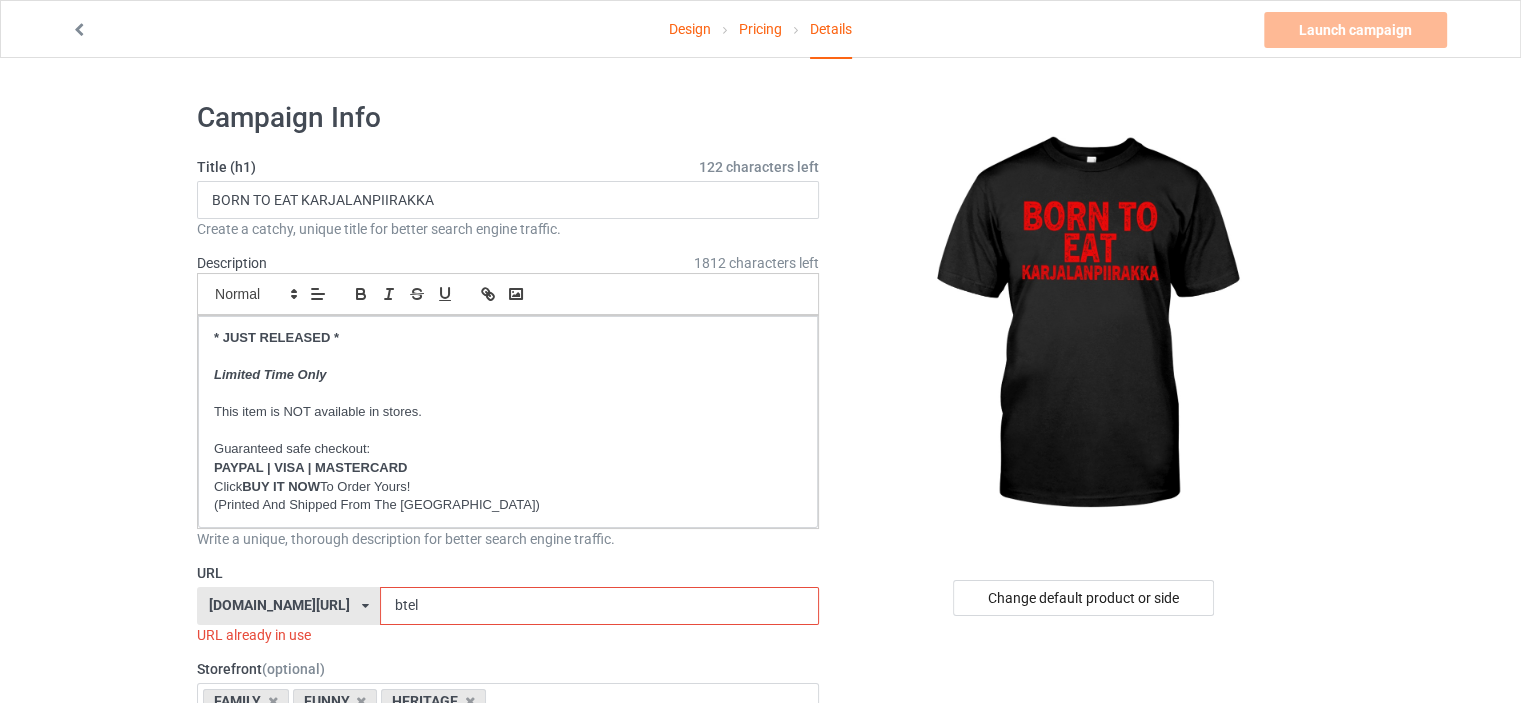 click on "Design Pricing Details Launch campaign Invalid campaign URL Campaign Info Title (h1) 122   characters left BORN TO EAT KARJALANPIIRAKKA Create a catchy, unique title for better search engine traffic. Description 1812   characters left       Small Normal Large Big Huge                                                                                     * JUST RELEASED * Limited Time Only This item is NOT available in stores. Guaranteed safe checkout: PAYPAL | VISA | MASTERCARD Click  BUY IT NOW  To Order Yours! (Printed And Shipped From The [GEOGRAPHIC_DATA]) Write a unique, thorough description for better search engine traffic. URL [DOMAIN_NAME][URL] [DOMAIN_NAME][URL] [DOMAIN_NAME][URL] [DOMAIN_NAME][URL] [DOMAIN_NAME][URL] [DOMAIN_NAME][URL] [DOMAIN_NAME][URL] [DOMAIN_NAME][URL] [DOMAIN_NAME][URL] [DOMAIN_NAME][URL] [DOMAIN_NAME][URL] [DOMAIN_NAME][URL] [DOMAIN_NAME][URL] [DOMAIN_NAME][URL] [DOMAIN_NAME][URL] [DOMAIN_NAME][URL] [DOMAIN_NAME][URL] [DOMAIN_NAME][URL] [DOMAIN_NAME][URL] [DOMAIN_NAME][GEOGRAPHIC_DATA]" at bounding box center [760, 1168] 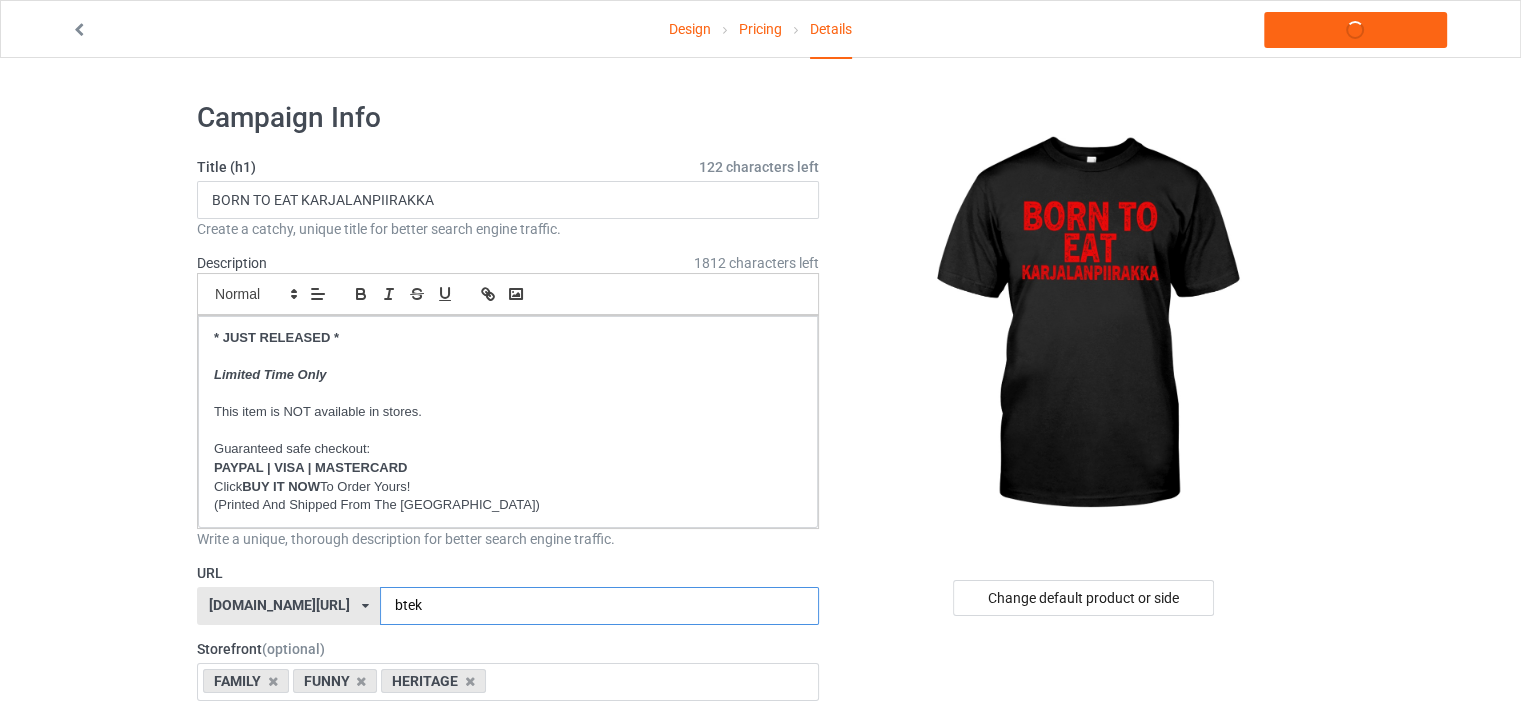 type on "btek" 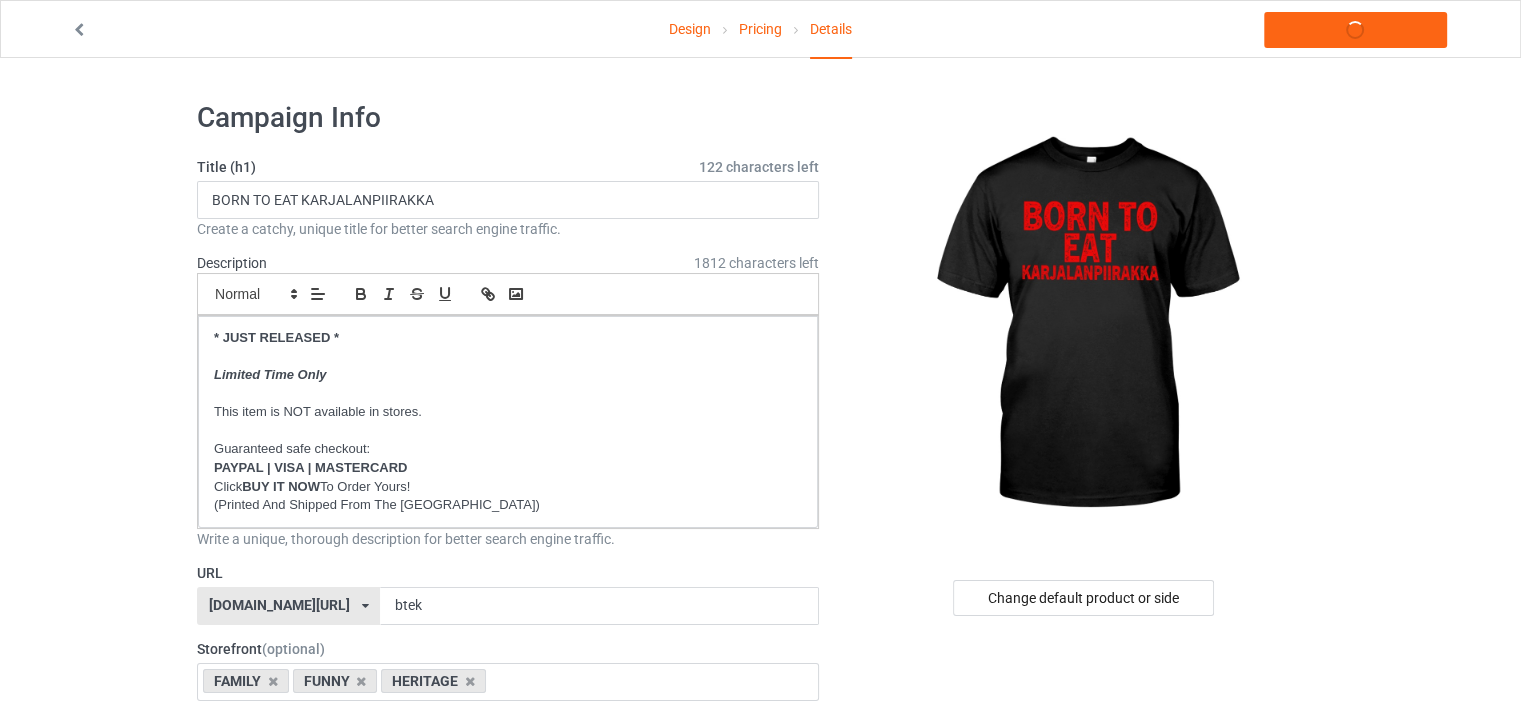 click on "Design Pricing Details Launch campaign Campaign Info Title (h1) 122   characters left BORN TO EAT KARJALANPIIRAKKA Create a catchy, unique title for better search engine traffic. Description 1812   characters left       Small Normal Large Big Huge                                                                                     * JUST RELEASED * Limited Time Only This item is NOT available in stores. Guaranteed safe checkout: PAYPAL | VISA | MASTERCARD Click  BUY IT NOW  To Order Yours! (Printed And Shipped From The [GEOGRAPHIC_DATA]) Write a unique, thorough description for better search engine traffic. URL [DOMAIN_NAME][URL] [DOMAIN_NAME][URL] [DOMAIN_NAME][URL] [DOMAIN_NAME][URL] [DOMAIN_NAME][URL] [DOMAIN_NAME][URL] [DOMAIN_NAME][URL] [DOMAIN_NAME][URL] [DOMAIN_NAME][URL] [DOMAIN_NAME][URL] [DOMAIN_NAME][URL] [DOMAIN_NAME][URL] [DOMAIN_NAME][URL] [DOMAIN_NAME][URL] [DOMAIN_NAME][URL] [DOMAIN_NAME][URL] [DOMAIN_NAME][URL] [DOMAIN_NAME][URL] [DOMAIN_NAME][GEOGRAPHIC_DATA] [DOMAIN_NAME][GEOGRAPHIC_DATA] [DOMAIN_NAME][GEOGRAPHIC_DATA] 4" at bounding box center (760, 1158) 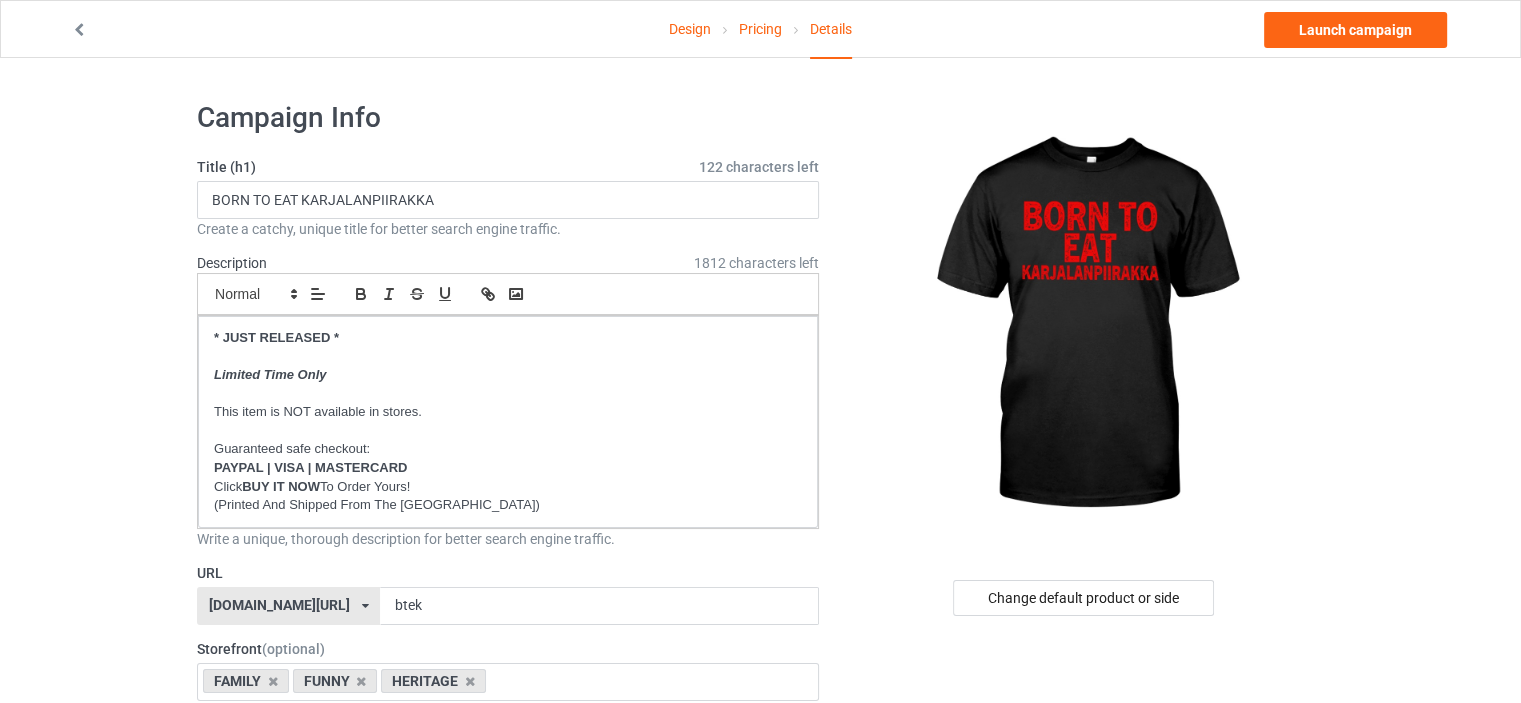 scroll, scrollTop: 300, scrollLeft: 0, axis: vertical 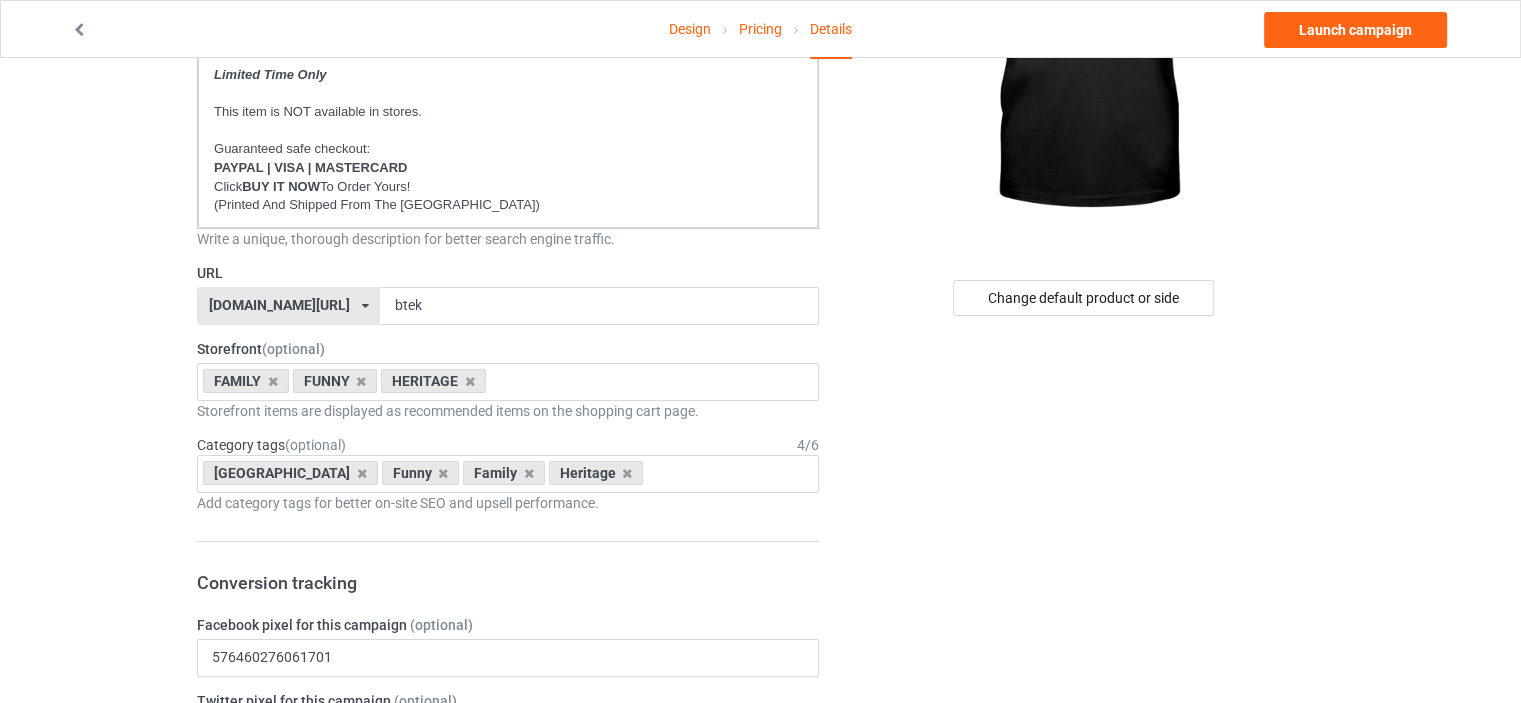 click on "[DOMAIN_NAME][URL]" at bounding box center [279, 305] 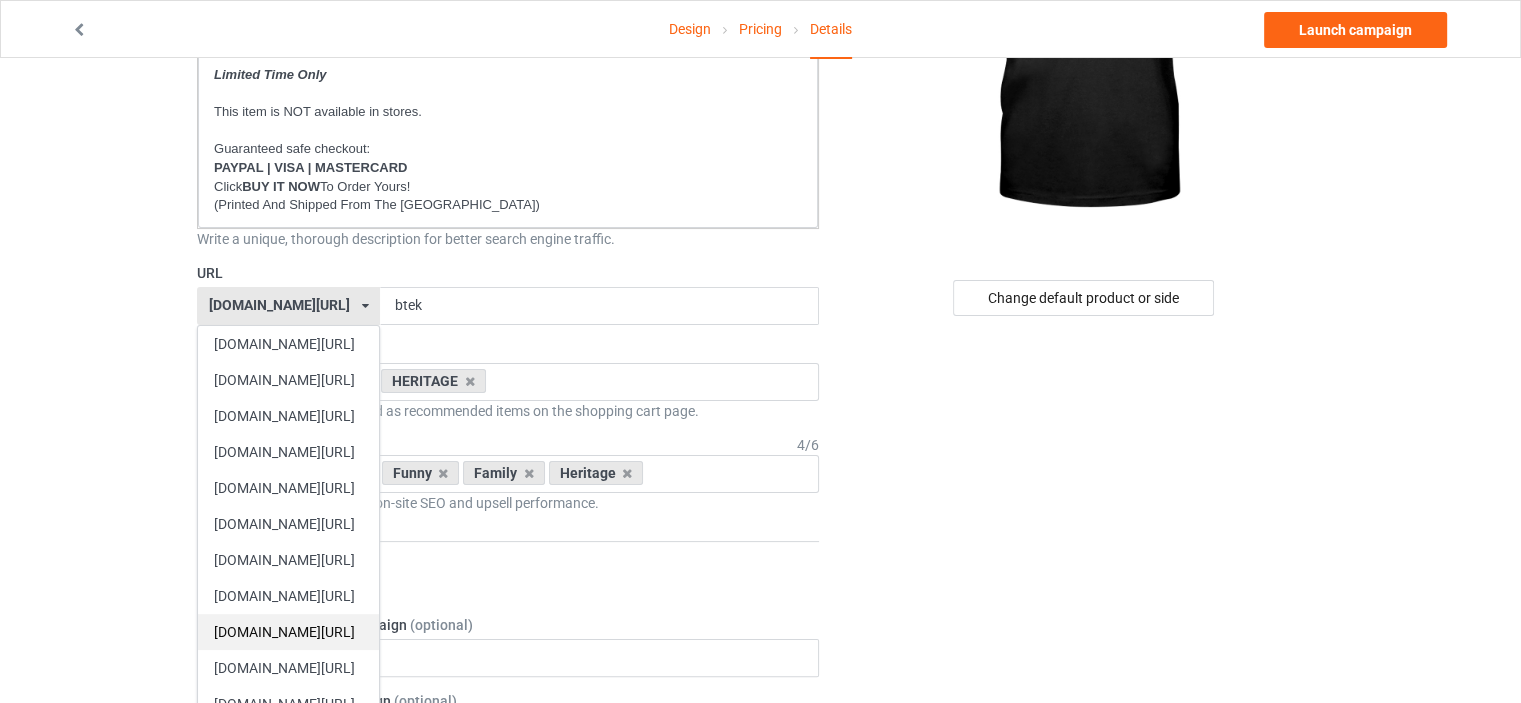 click on "[DOMAIN_NAME][URL]" at bounding box center [288, 632] 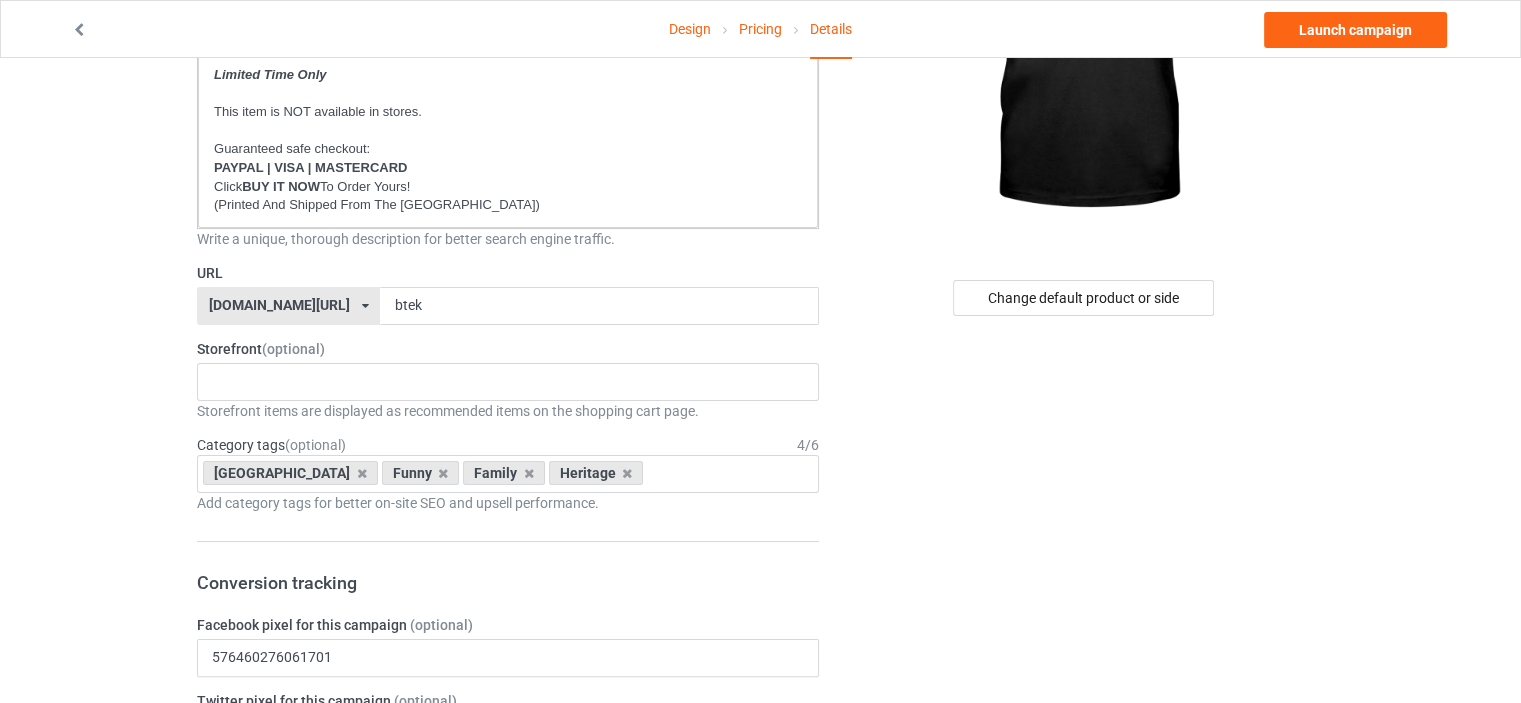click on "Design Pricing Details Launch campaign Campaign Info Title (h1) 122   characters left BORN TO EAT KARJALANPIIRAKKA Create a catchy, unique title for better search engine traffic. Description 1812   characters left       Small Normal Large Big Huge                                                                                     * JUST RELEASED * Limited Time Only This item is NOT available in stores. Guaranteed safe checkout: PAYPAL | VISA | MASTERCARD Click  BUY IT NOW  To Order Yours! (Printed And Shipped From The [GEOGRAPHIC_DATA]) Write a unique, thorough description for better search engine traffic. URL [DOMAIN_NAME][URL] [DOMAIN_NAME][URL] [DOMAIN_NAME][URL] [DOMAIN_NAME][URL] [DOMAIN_NAME][URL] [DOMAIN_NAME][URL] [DOMAIN_NAME][URL] [DOMAIN_NAME][URL] [DOMAIN_NAME][URL] [DOMAIN_NAME][URL] [DOMAIN_NAME][URL] [DOMAIN_NAME][URL] [DOMAIN_NAME][URL] [DOMAIN_NAME][URL] [DOMAIN_NAME][URL] [DOMAIN_NAME][URL] [DOMAIN_NAME][URL] [DOMAIN_NAME][URL] [DOMAIN_NAME][GEOGRAPHIC_DATA] [DOMAIN_NAME][GEOGRAPHIC_DATA] [DOMAIN_NAME][GEOGRAPHIC_DATA] 4" at bounding box center (760, 858) 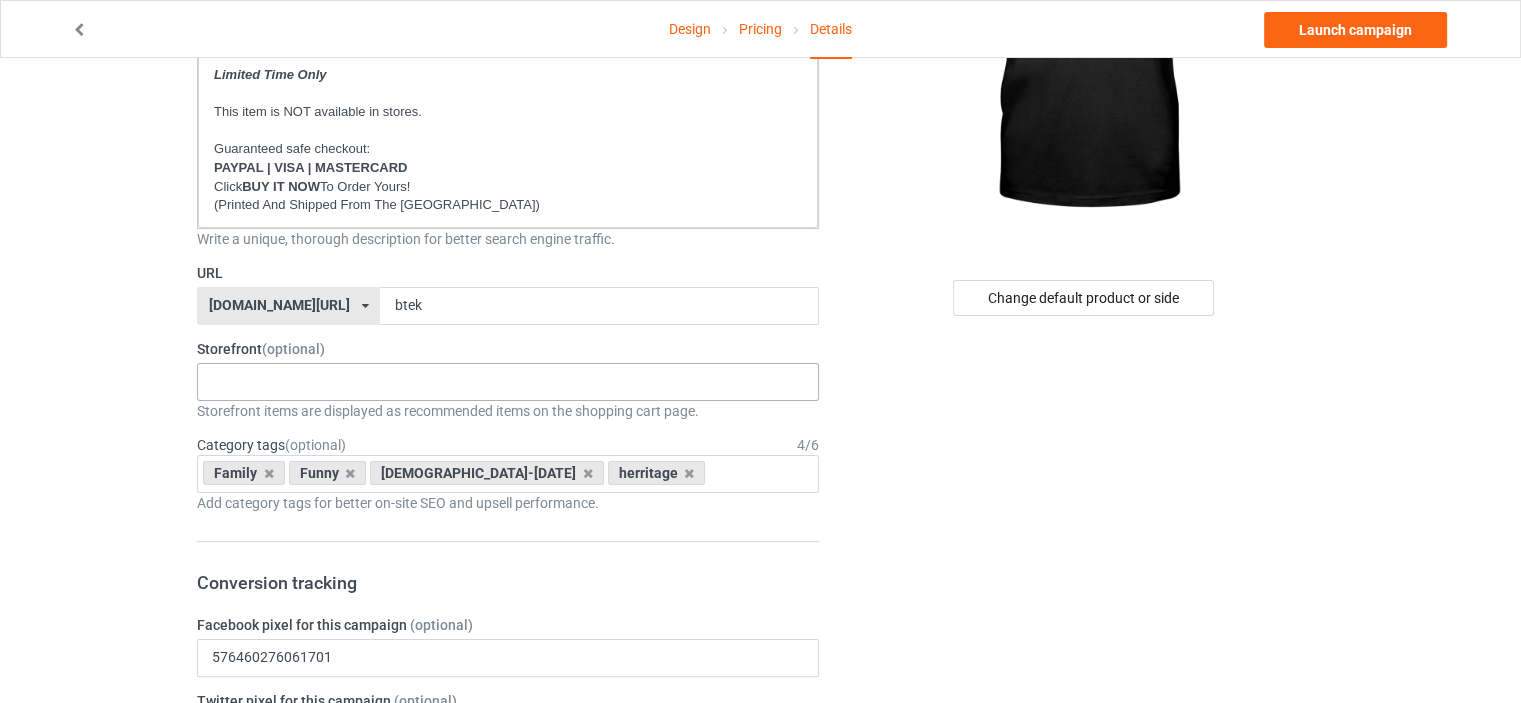 click on "HERITAGE FUNNY FAMILY CHRISTMAS 5d92794f22b7df25fe74d9b4 5d926bd622b7df25fe74d93d 5d9253c7fff4dd0b9e33e940 5d924c217bef8f0bb0be62ca" at bounding box center (508, 382) 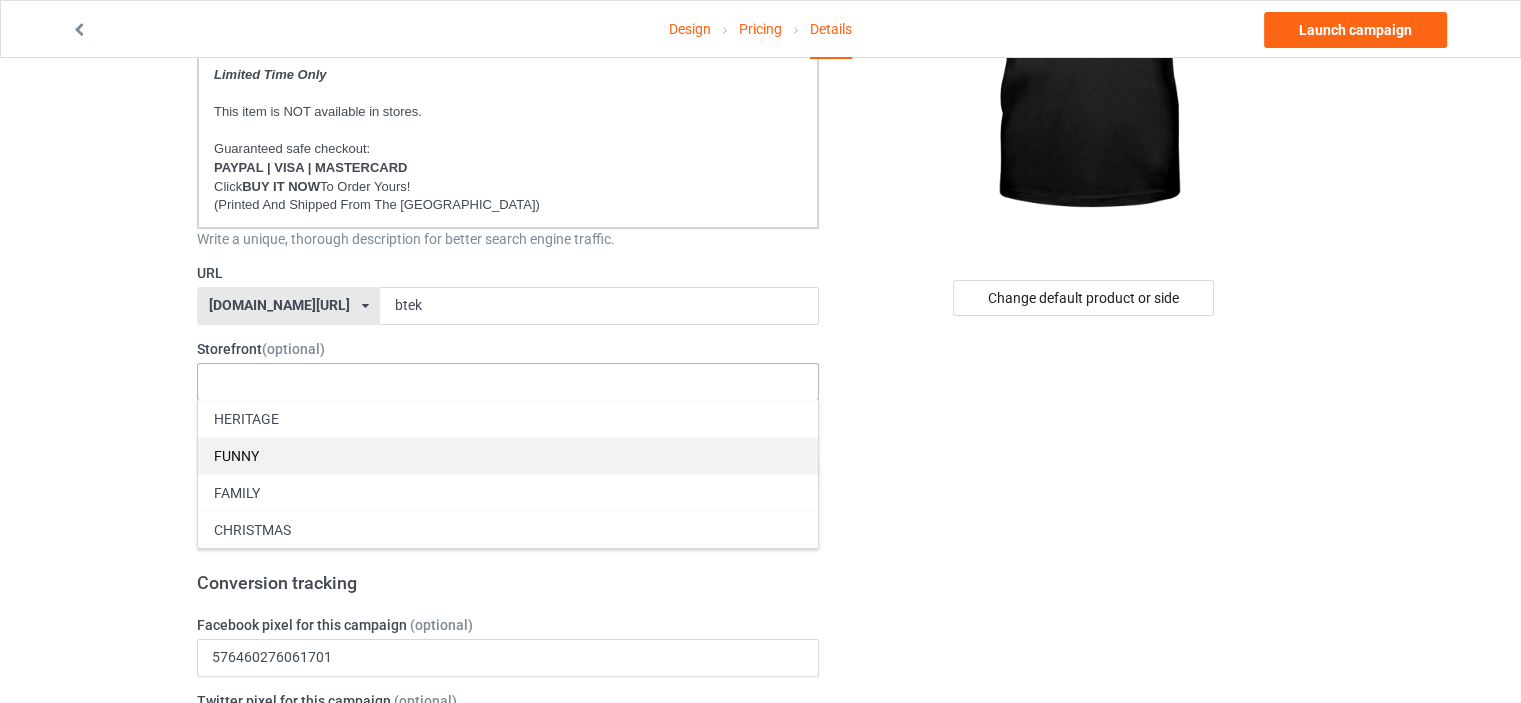click on "FUNNY" at bounding box center (508, 455) 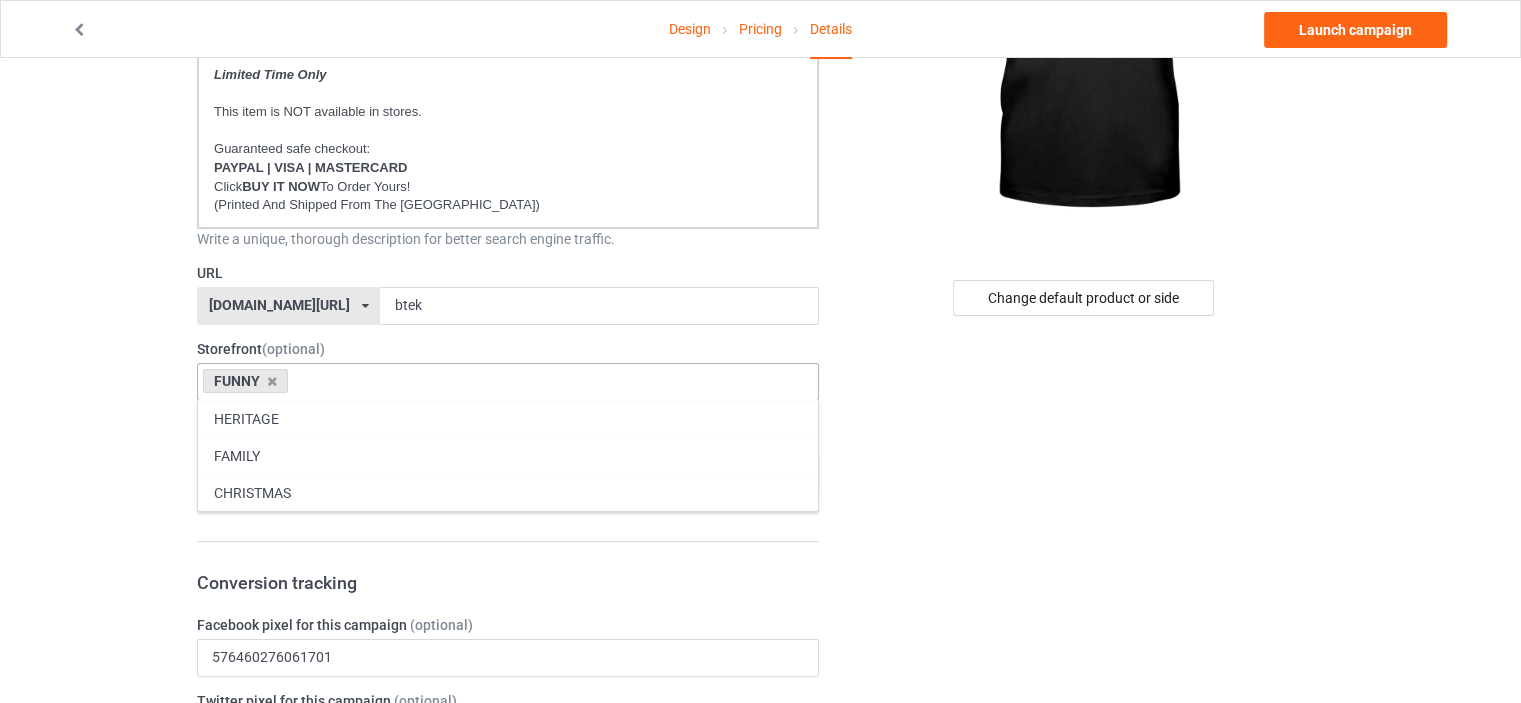 click on "FAMILY" at bounding box center (508, 455) 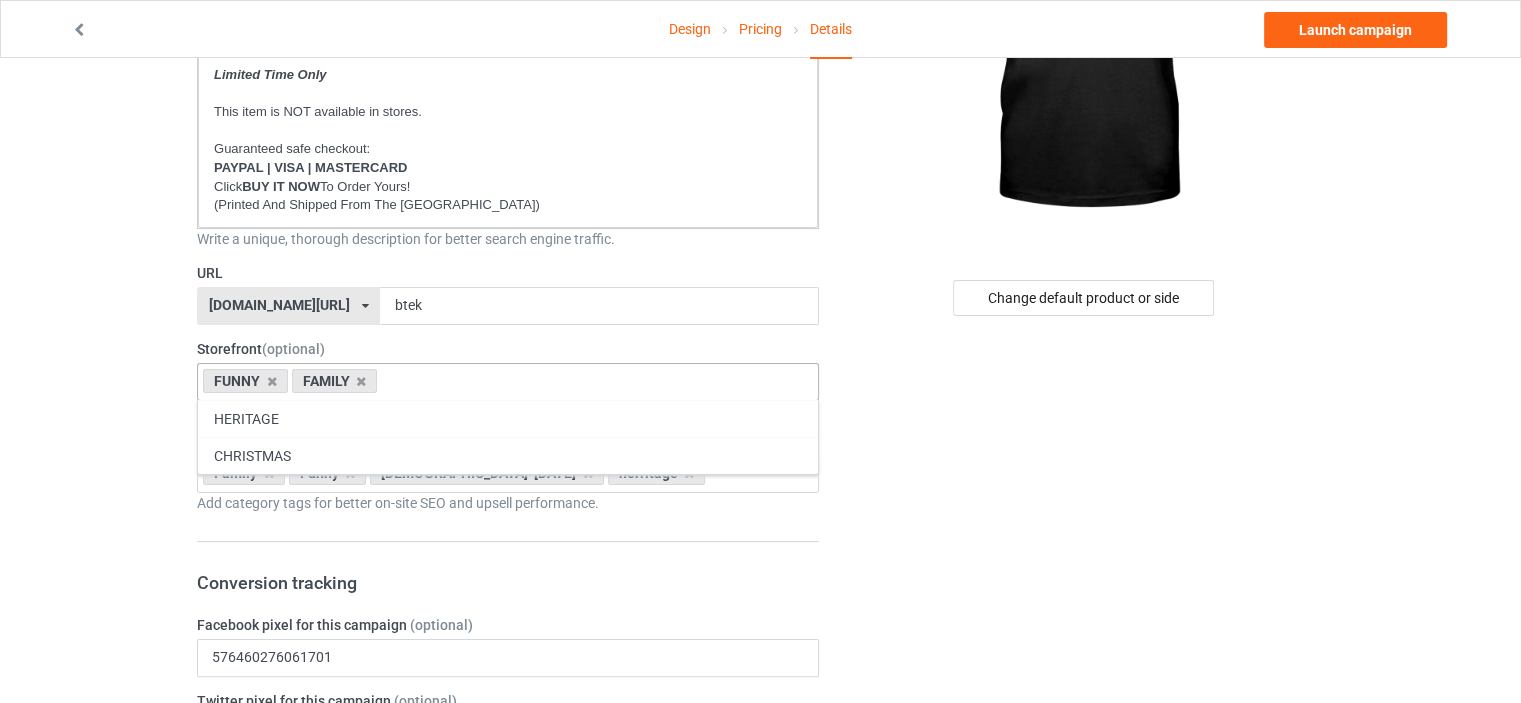 click on "HERITAGE" at bounding box center (508, 418) 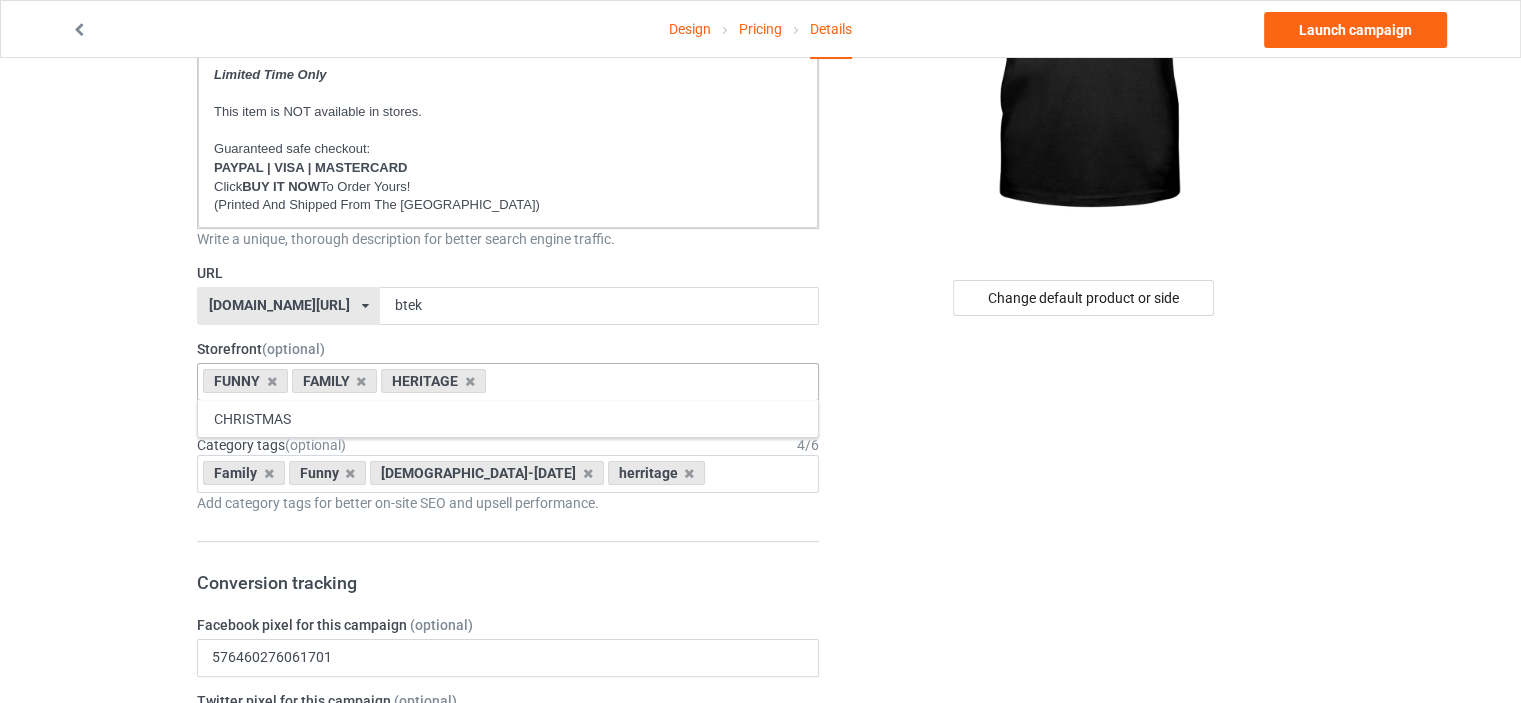 click on "Design Pricing Details Launch campaign Campaign Info Title (h1) 122   characters left BORN TO EAT KARJALANPIIRAKKA Create a catchy, unique title for better search engine traffic. Description 1812   characters left       Small Normal Large Big Huge                                                                                     * JUST RELEASED * Limited Time Only This item is NOT available in stores. Guaranteed safe checkout: PAYPAL | VISA | MASTERCARD Click  BUY IT NOW  To Order Yours! (Printed And Shipped From The USA) Write a unique, thorough description for better search engine traffic. URL ilovemyfinland.com/ britishlook.net/ danishlegends.com/ familyworldgifts.com/ finnishlegends.com/ funnyteeworld.com/ ilovemyaustralia.com/ ilovemycanada.net/ ilovemydenmark.com/ ilovemyfinland.com/ ilovemyfrance.com/ ilovemygermany.com/ ilovemygnomes.com/ ilovemyireland.com/ ilovemyitaly.com/ ilovemynetherlands.com/ ilovemynorway.com/ ilovemypoland.com/ ilovemyredhair.net/ ilovemyscotland.com/ ilovemysweden.com/ 4" at bounding box center (760, 858) 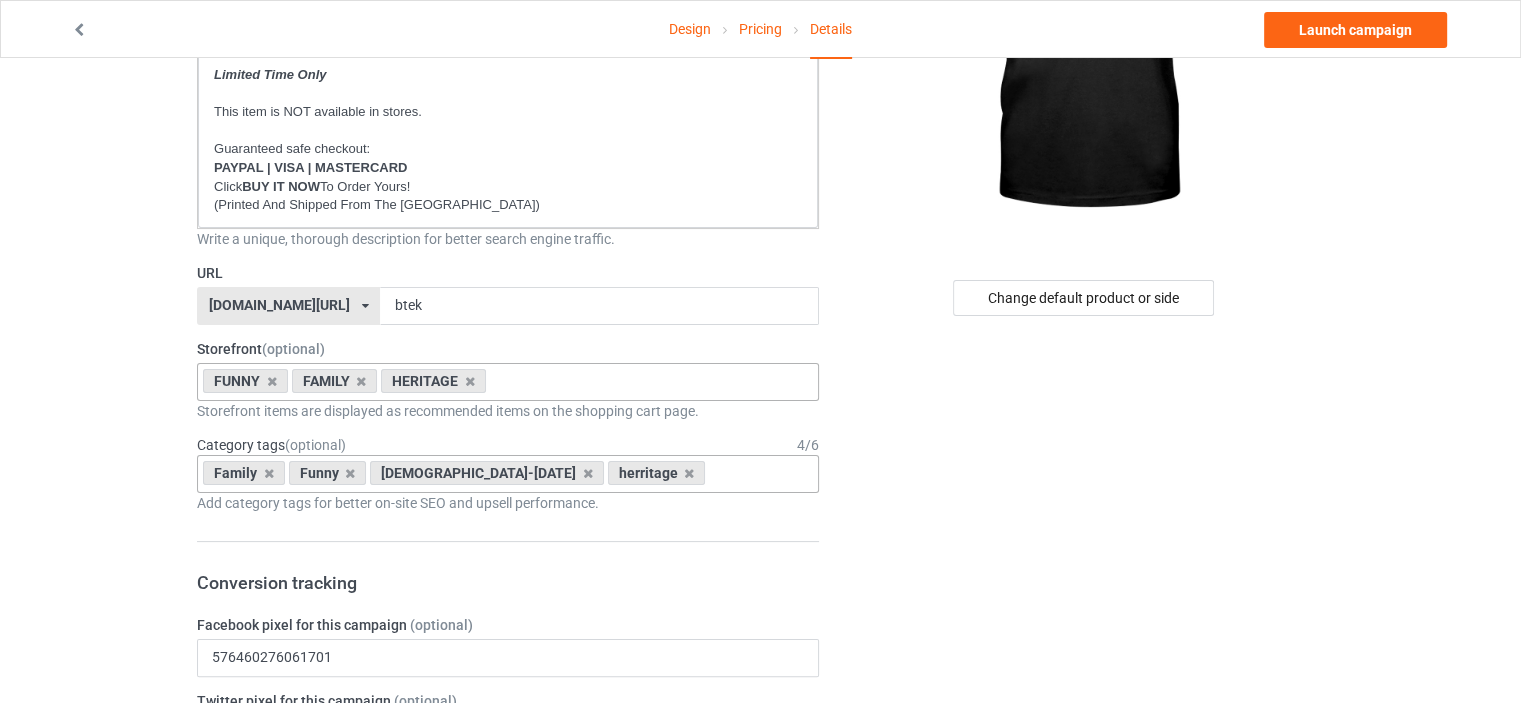 click at bounding box center (269, 473) 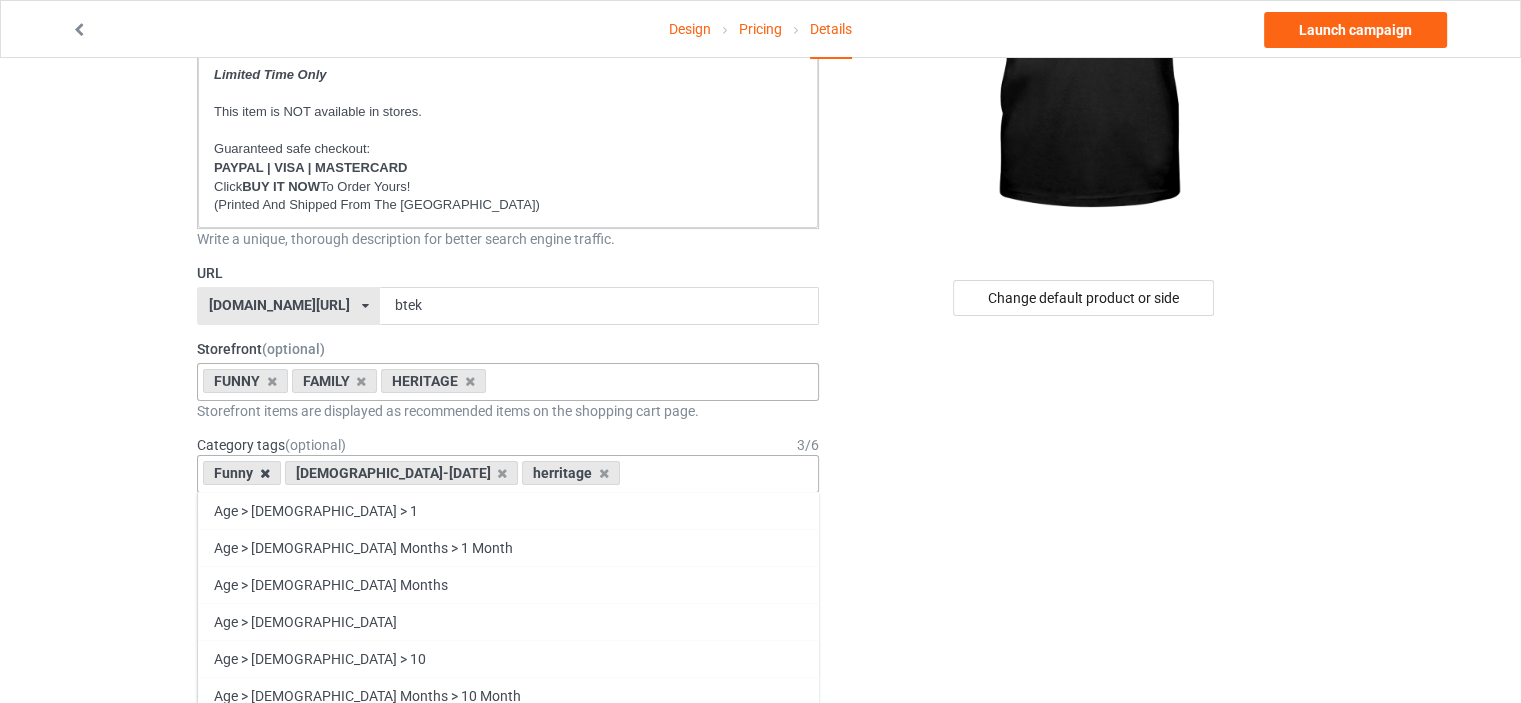 click at bounding box center [265, 473] 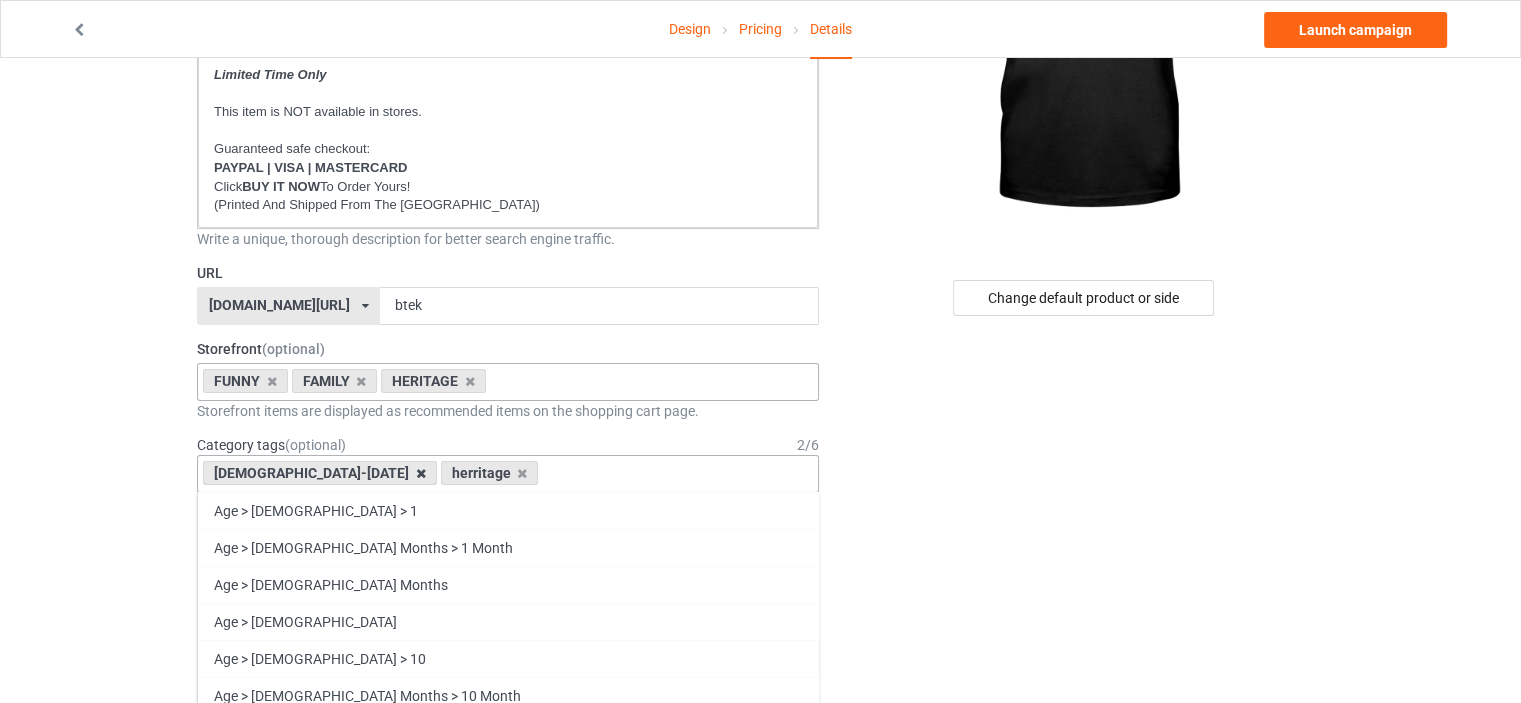 click at bounding box center (421, 473) 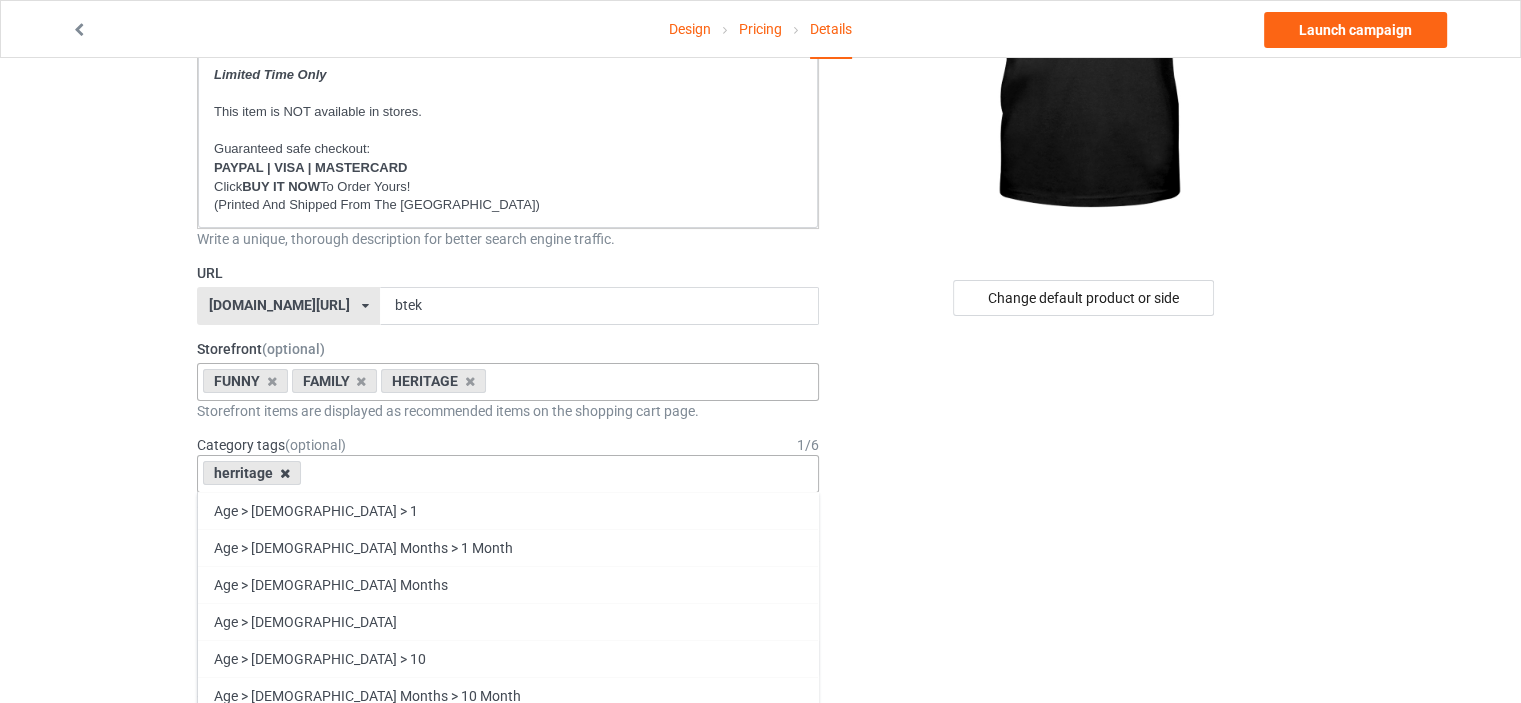 click at bounding box center [285, 473] 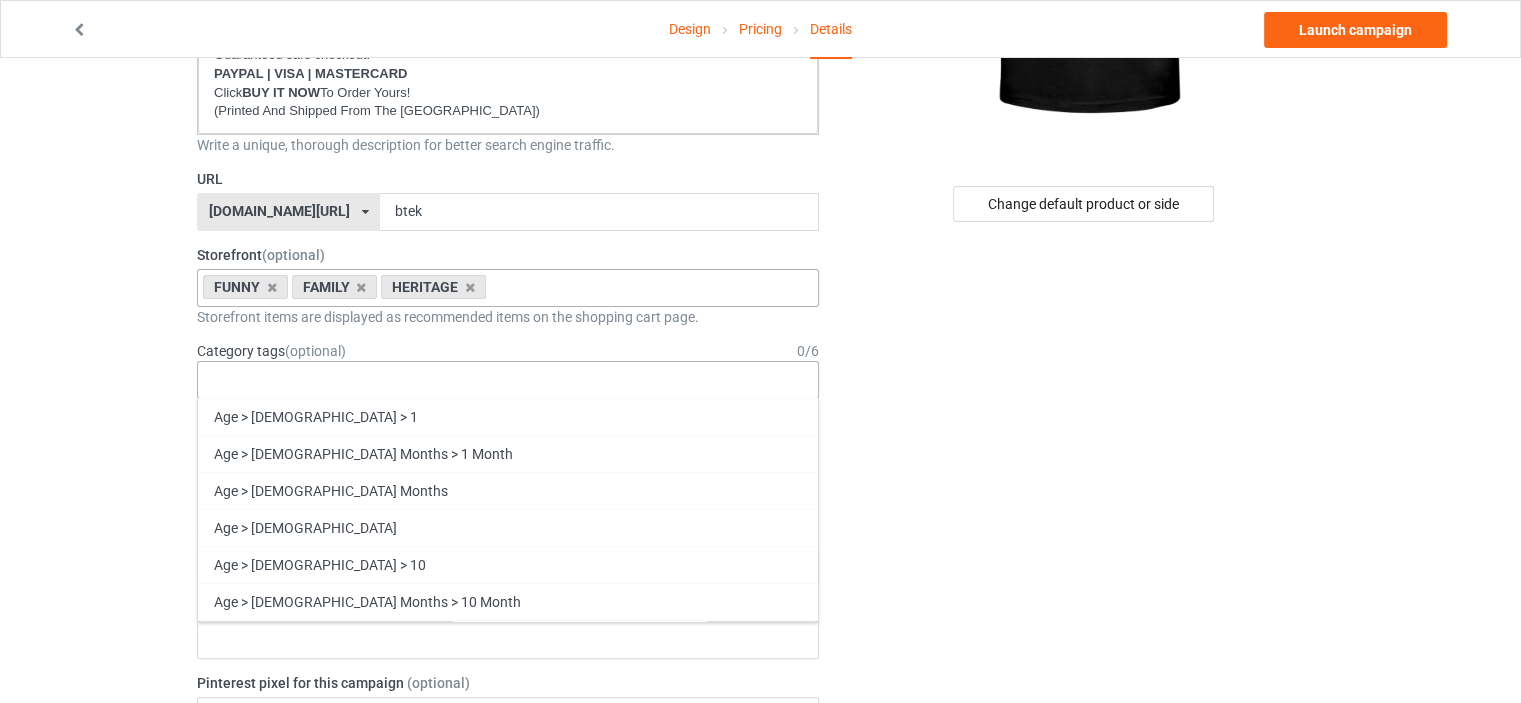 scroll, scrollTop: 500, scrollLeft: 0, axis: vertical 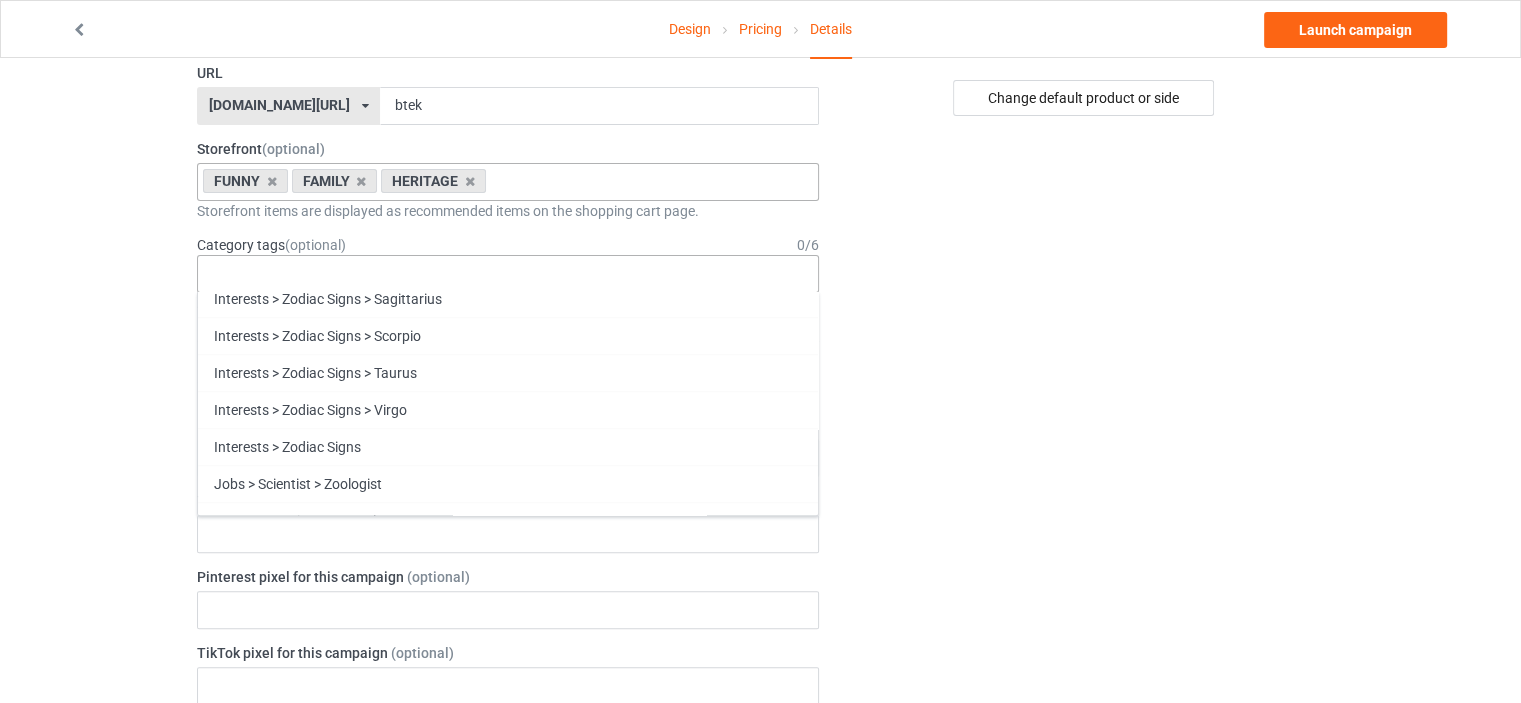 click on "Funny" at bounding box center (508, 890) 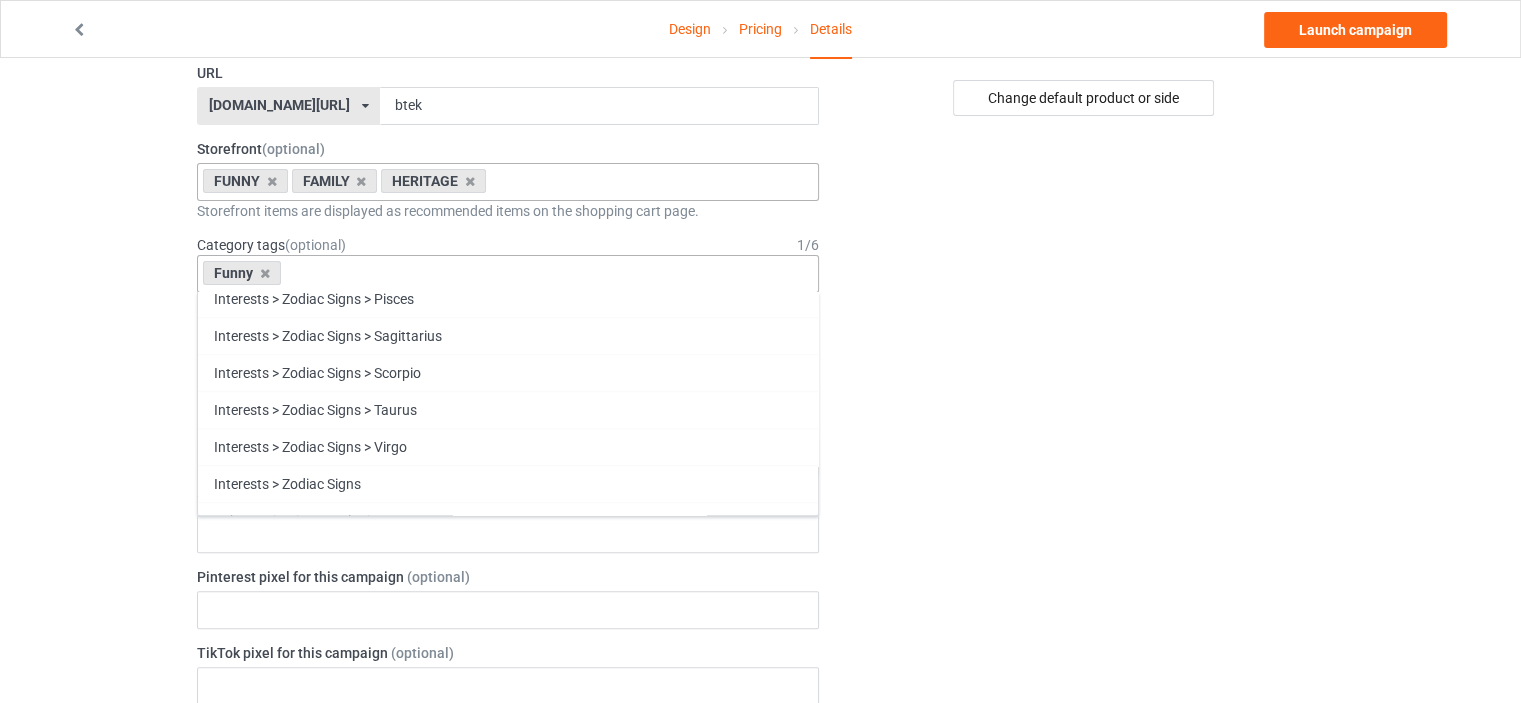 click on "Family" at bounding box center (508, 890) 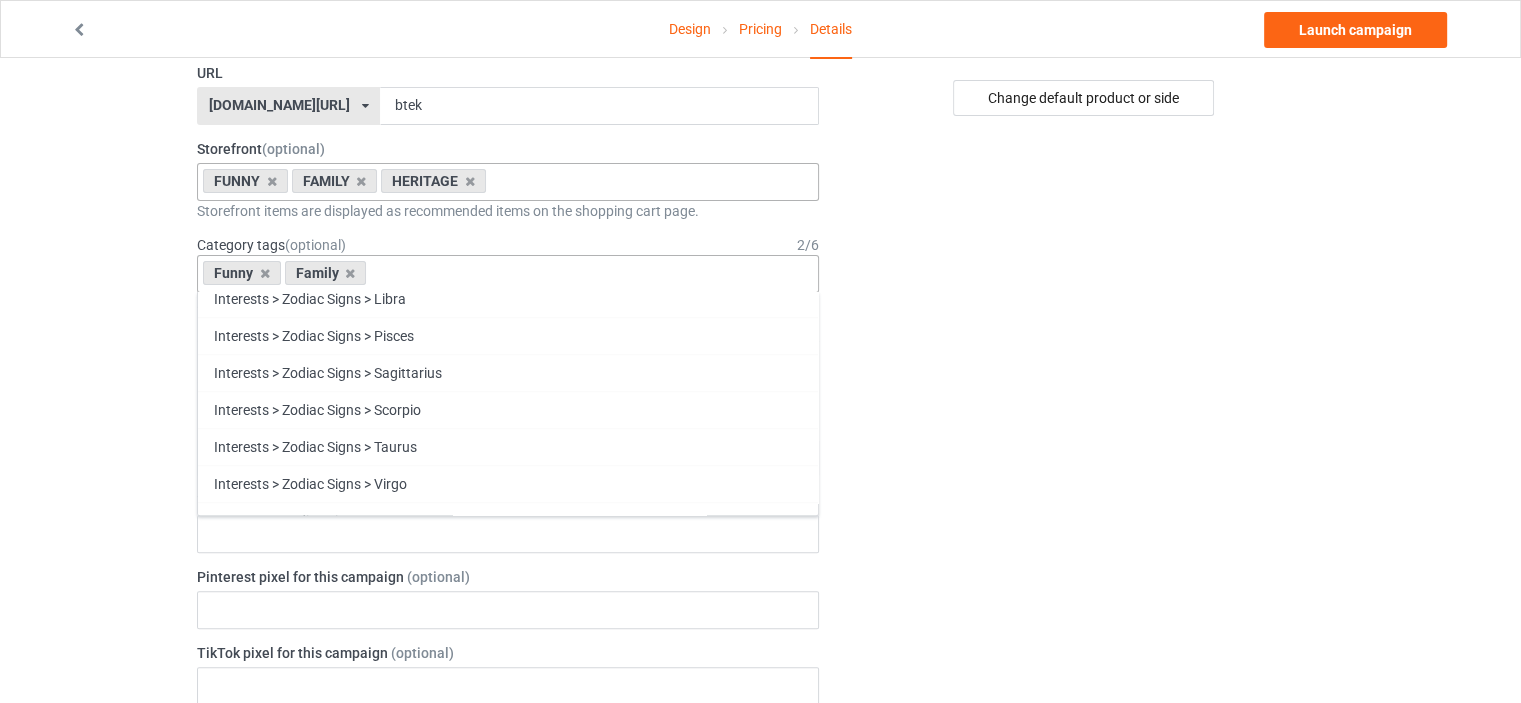 click on "Heritage" at bounding box center [508, 927] 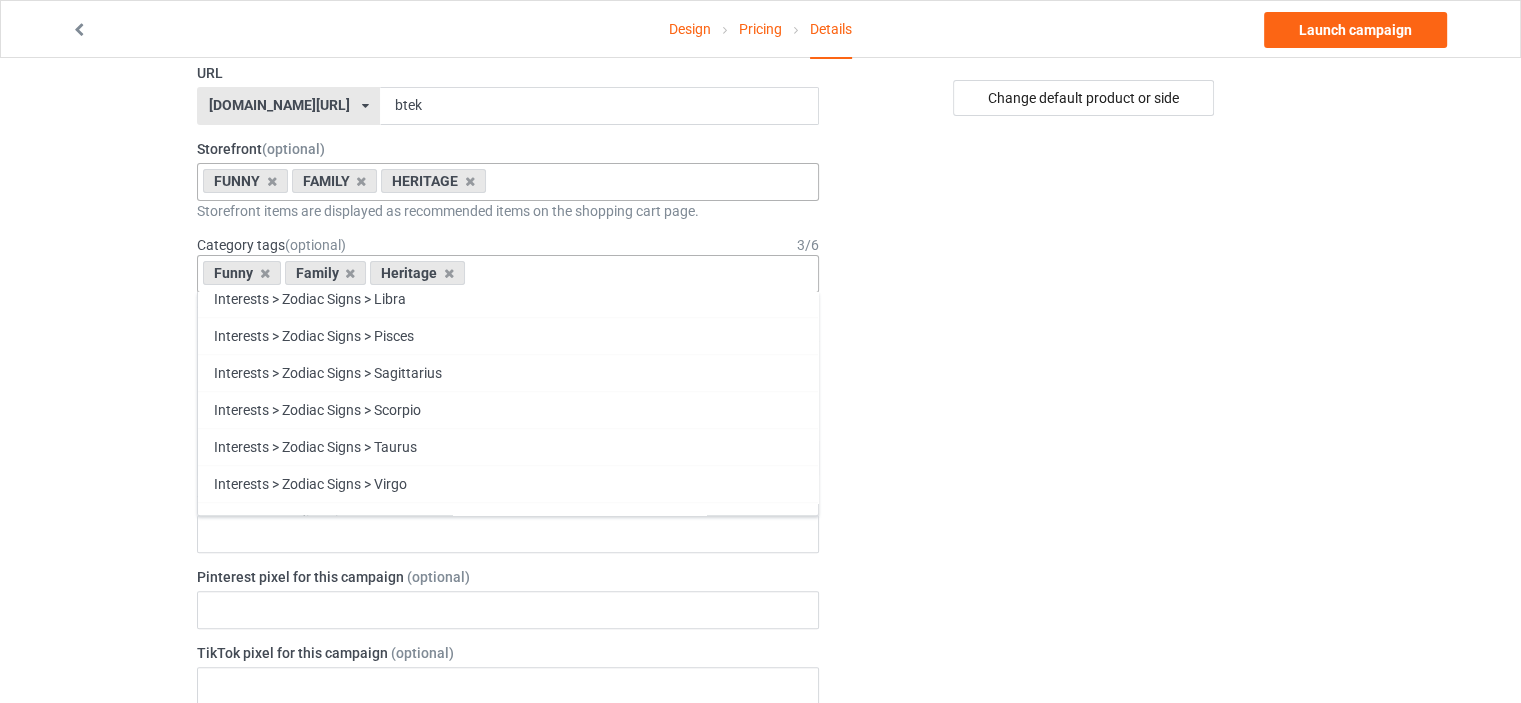 scroll, scrollTop: 85593, scrollLeft: 0, axis: vertical 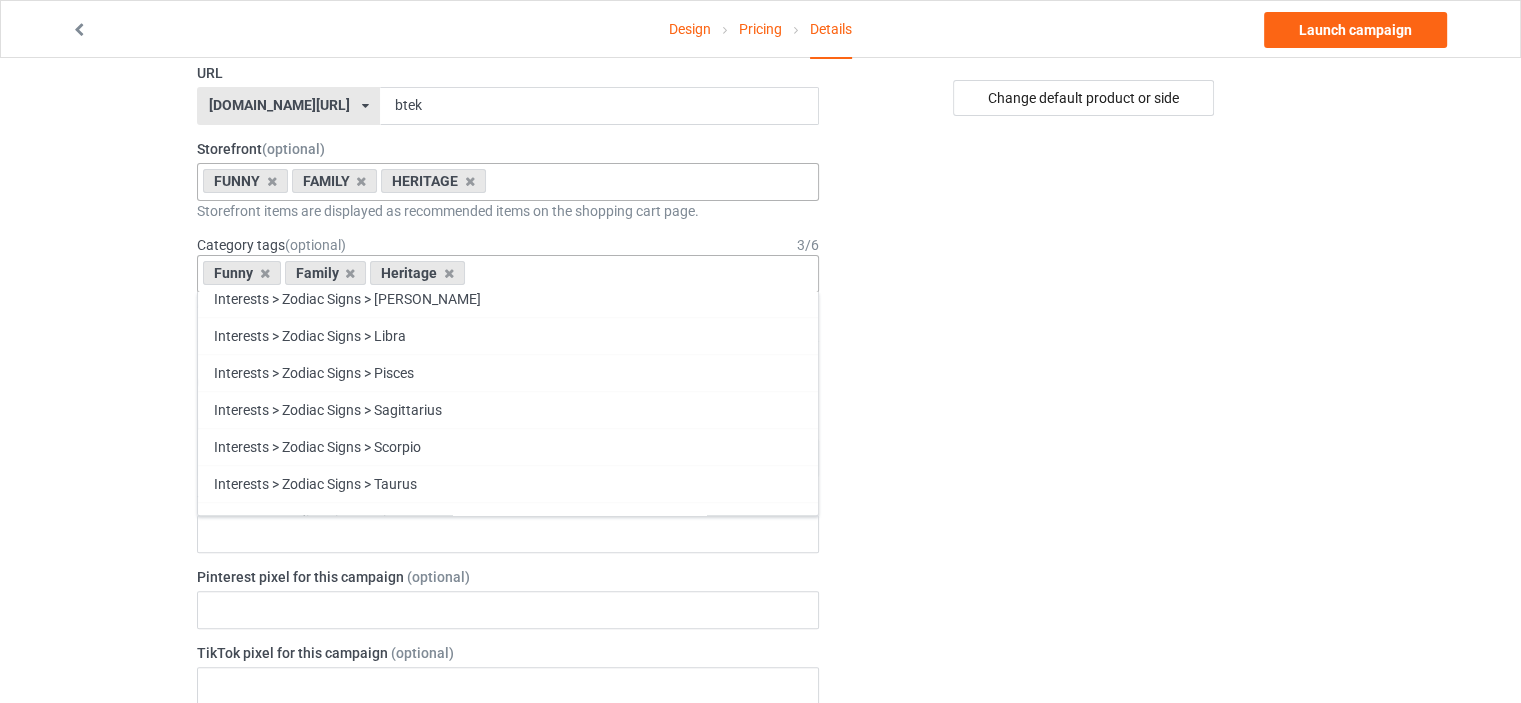 click on "Change default product or side" at bounding box center [1085, 658] 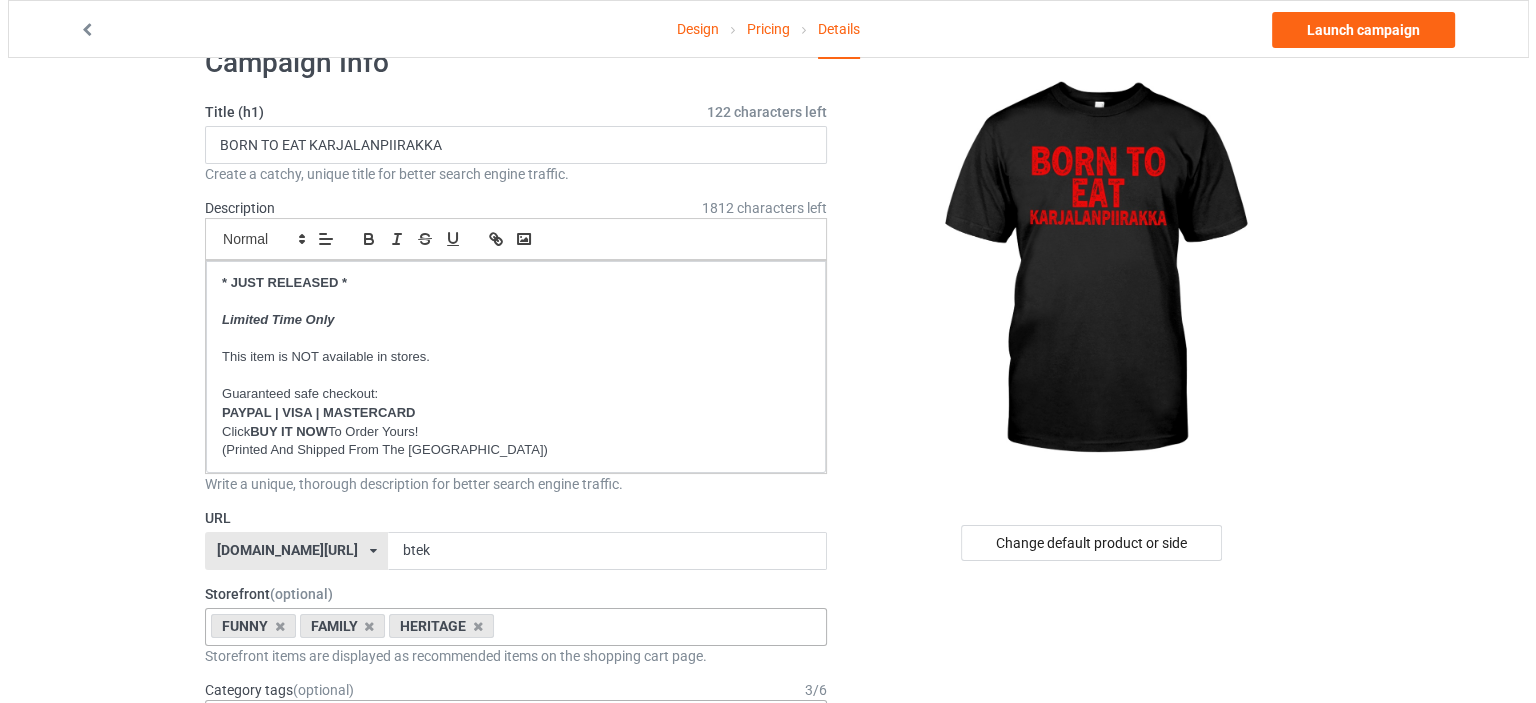 scroll, scrollTop: 0, scrollLeft: 0, axis: both 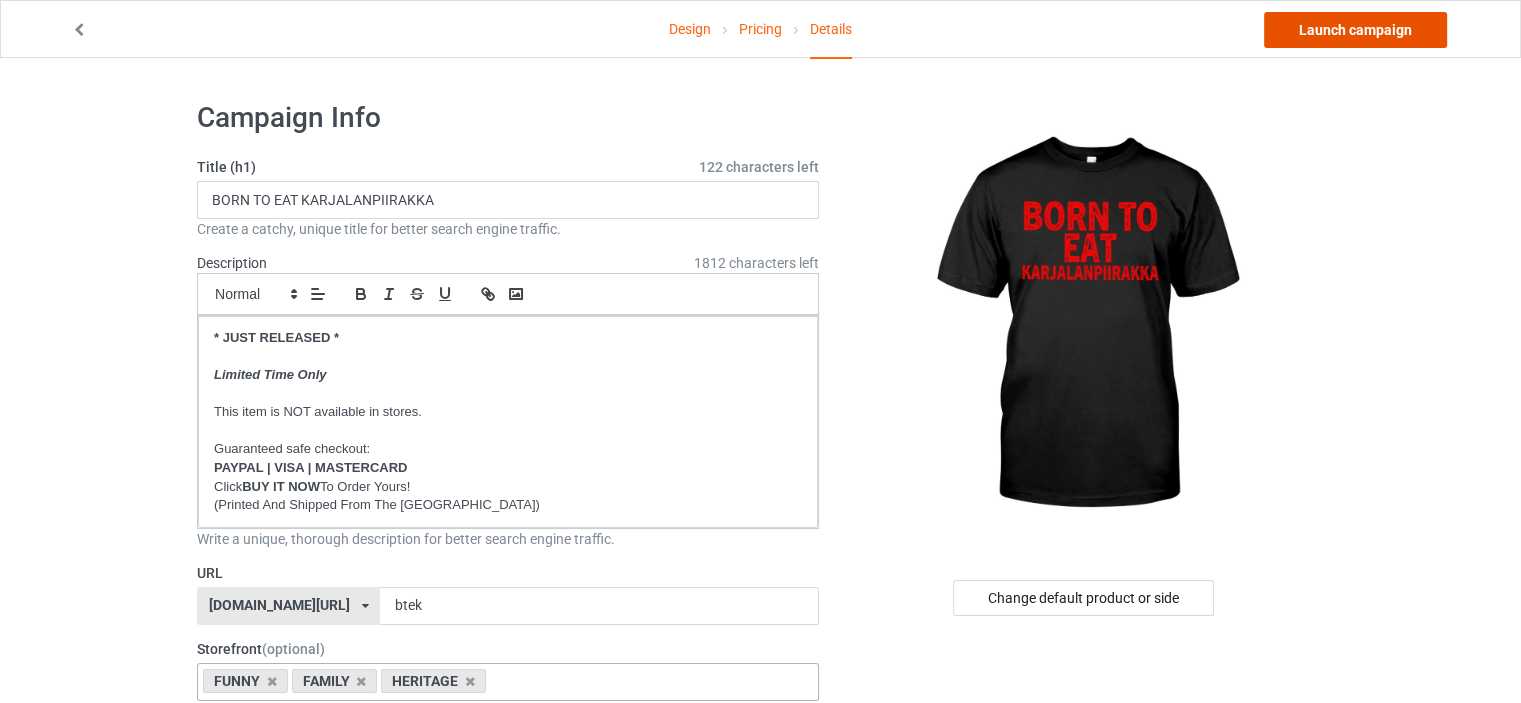 click on "Launch campaign" at bounding box center [1355, 30] 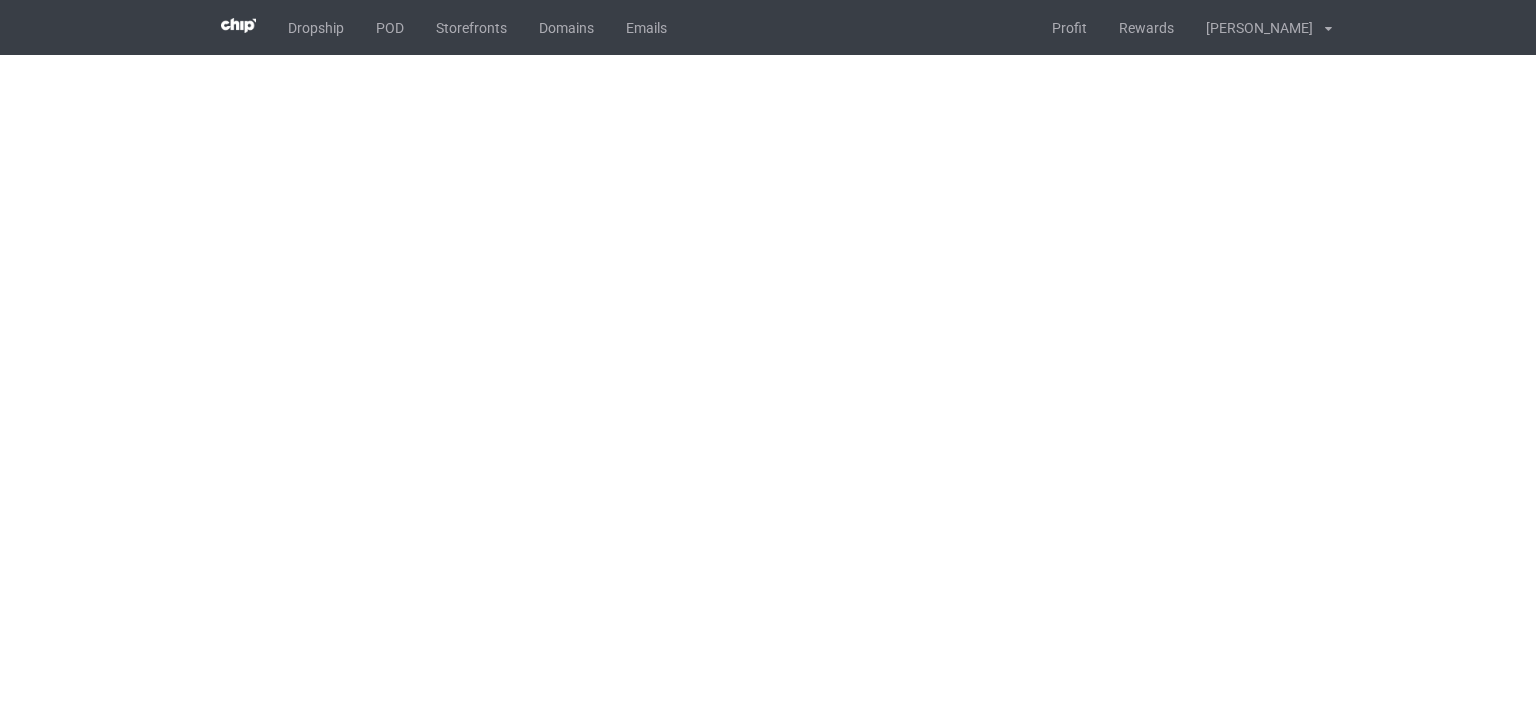 scroll, scrollTop: 0, scrollLeft: 0, axis: both 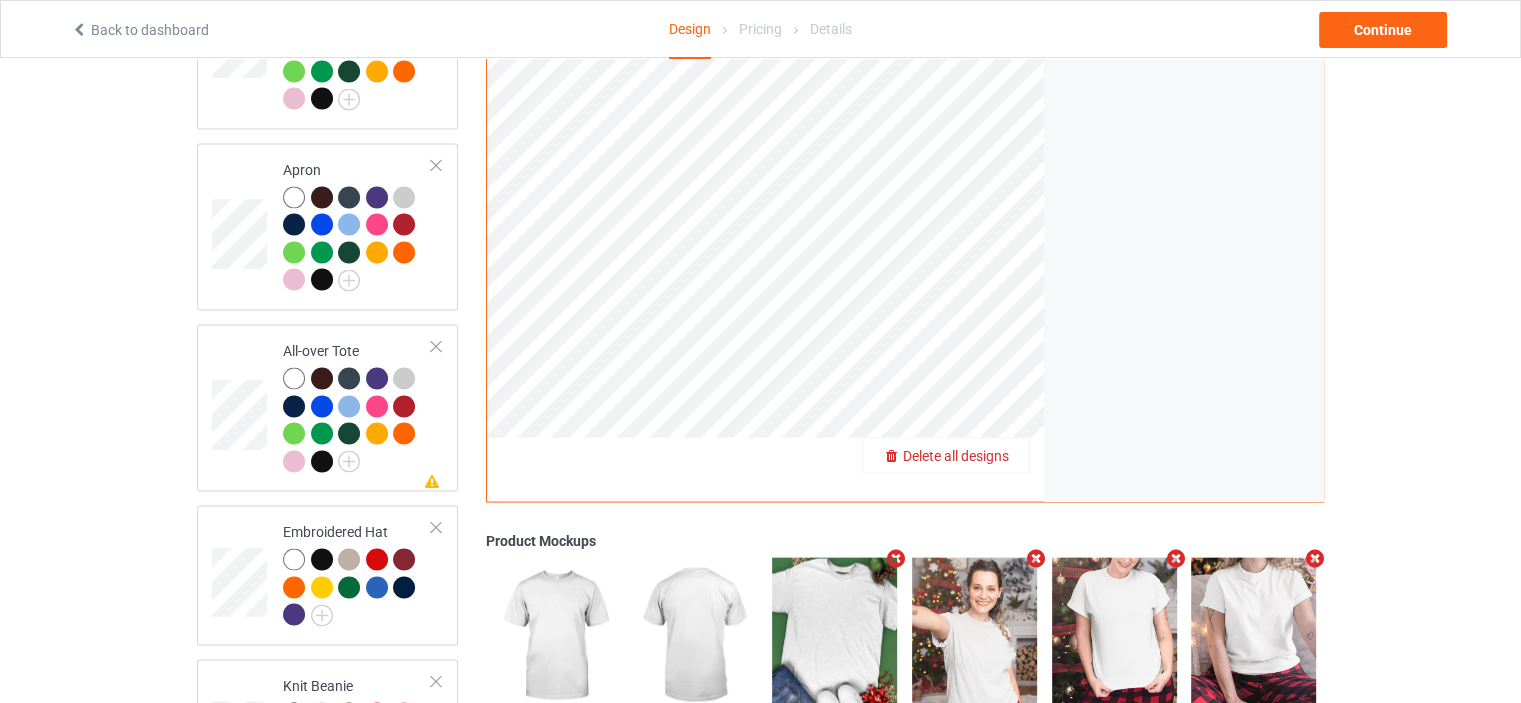 click on "Delete all designs" at bounding box center (956, 455) 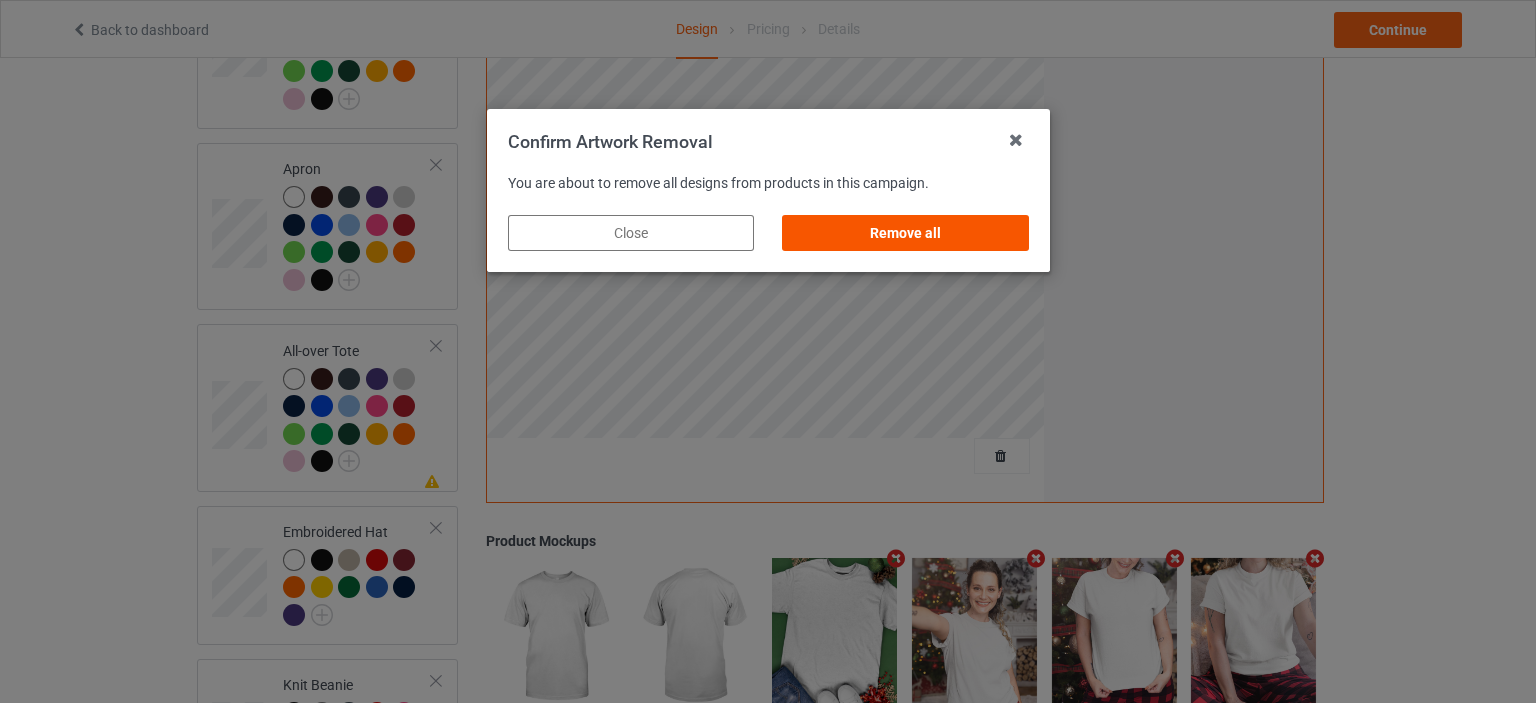 click on "Remove all" at bounding box center [905, 233] 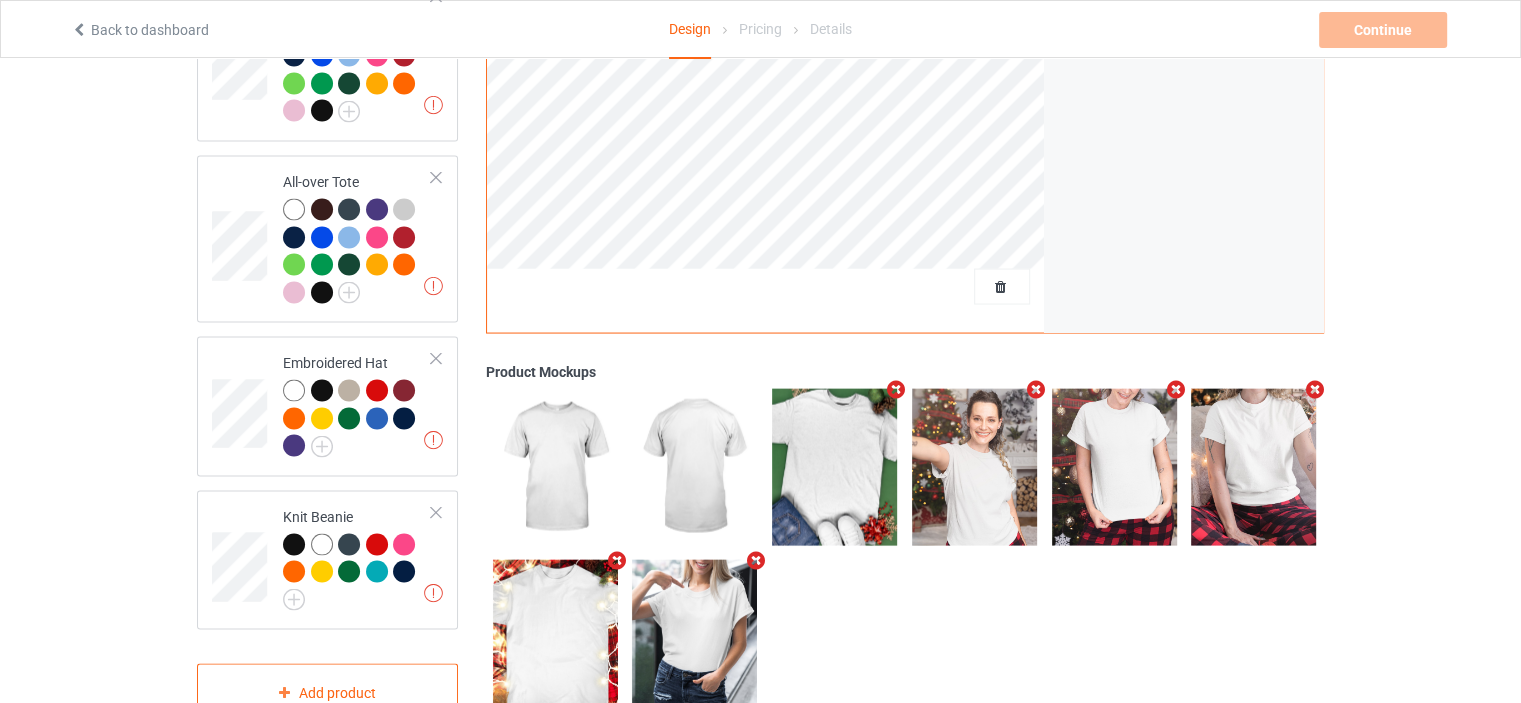 scroll, scrollTop: 3934, scrollLeft: 0, axis: vertical 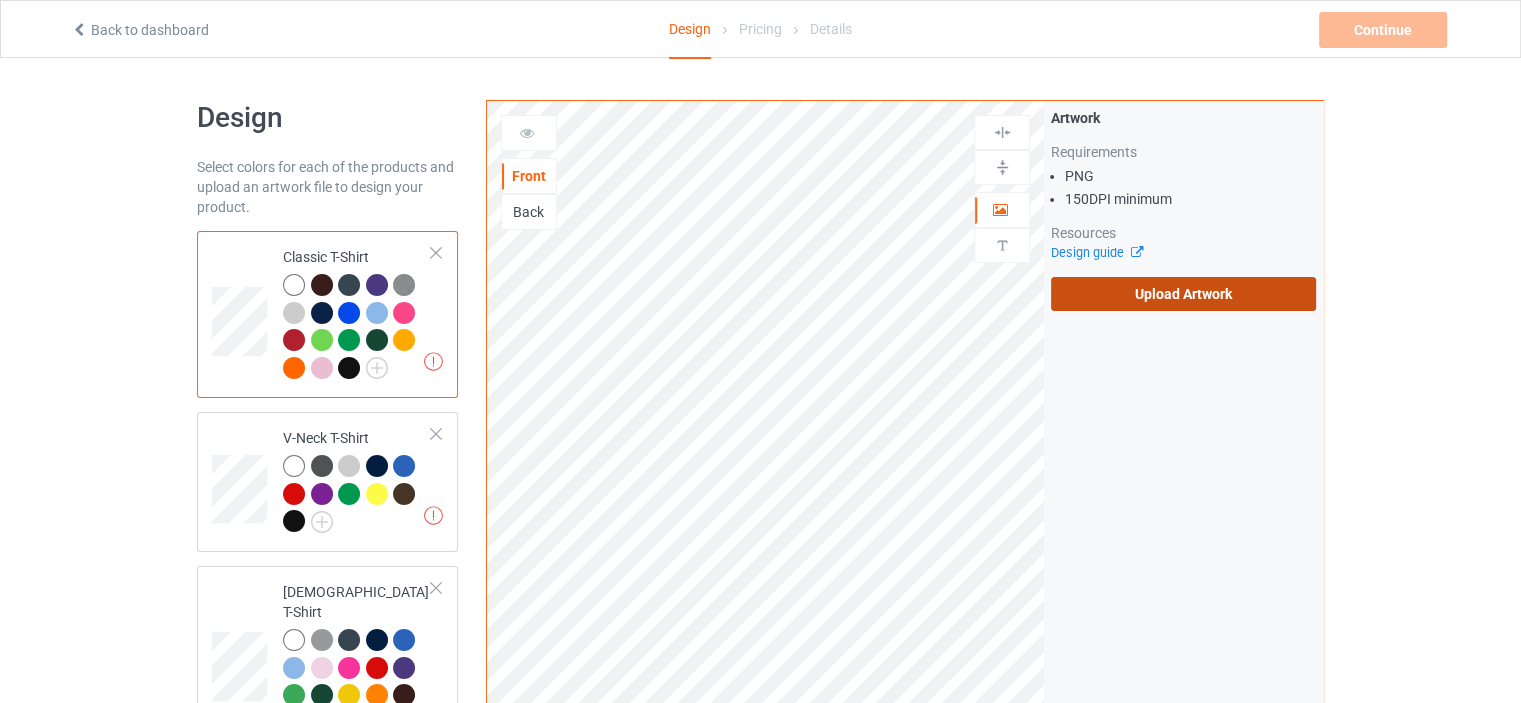 click on "Upload Artwork" at bounding box center (1183, 294) 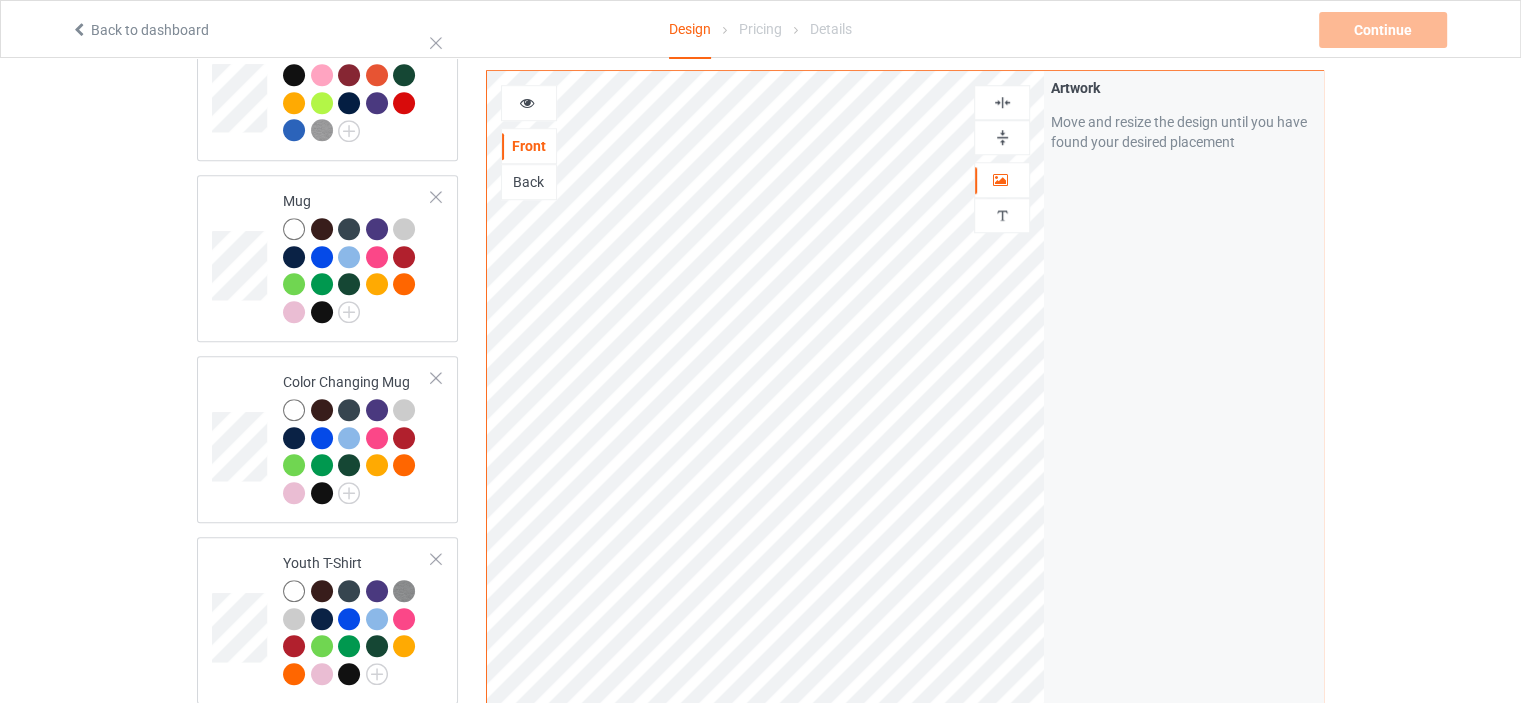 scroll, scrollTop: 1500, scrollLeft: 0, axis: vertical 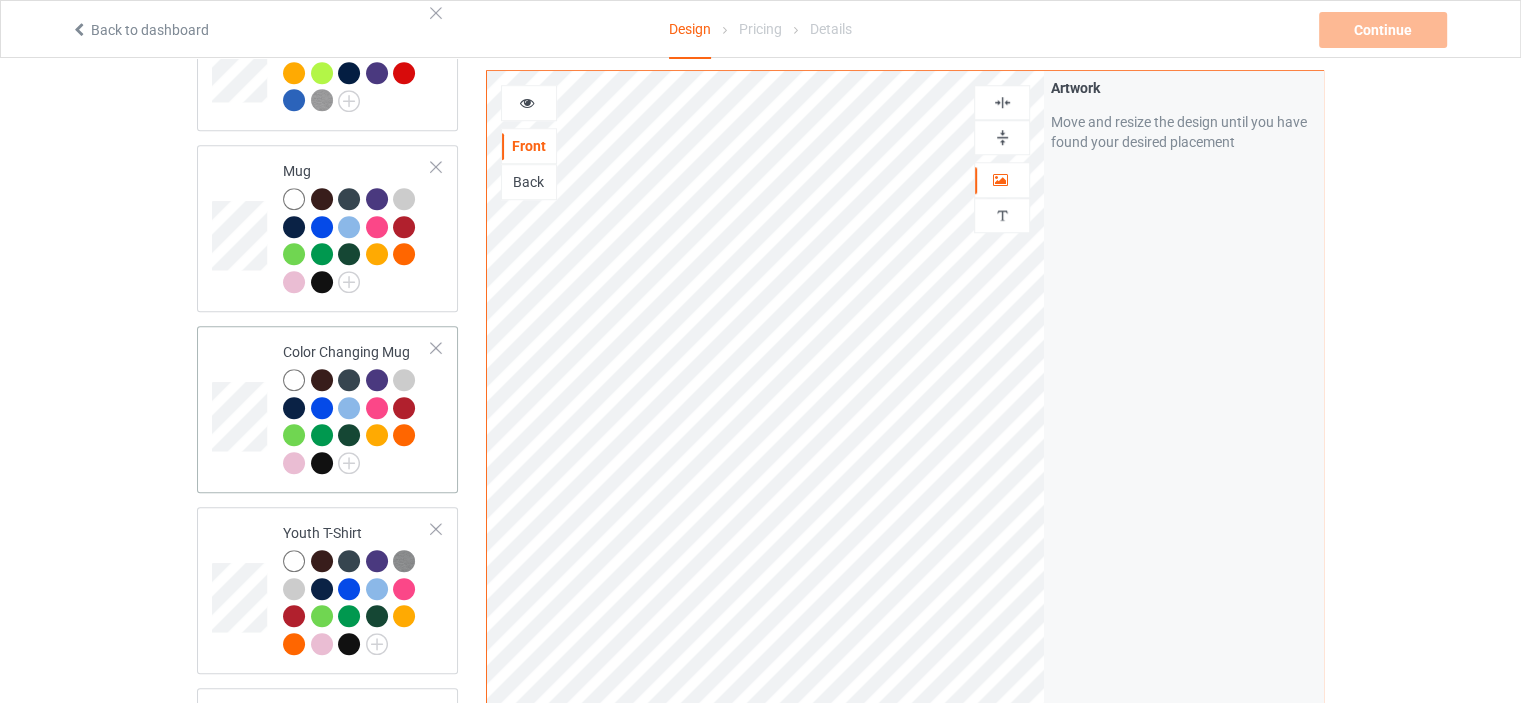 click on "Color Changing Mug" at bounding box center [357, 407] 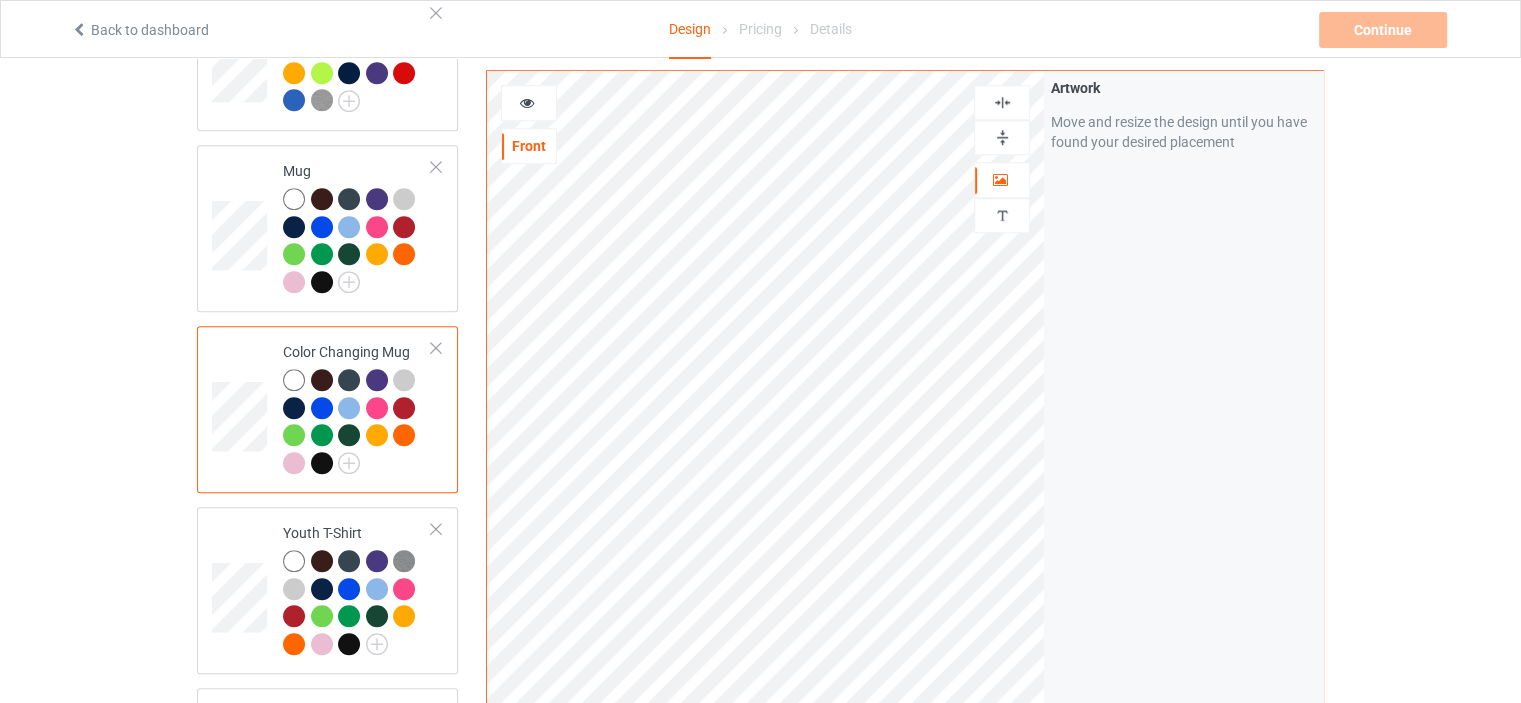click at bounding box center [1002, 137] 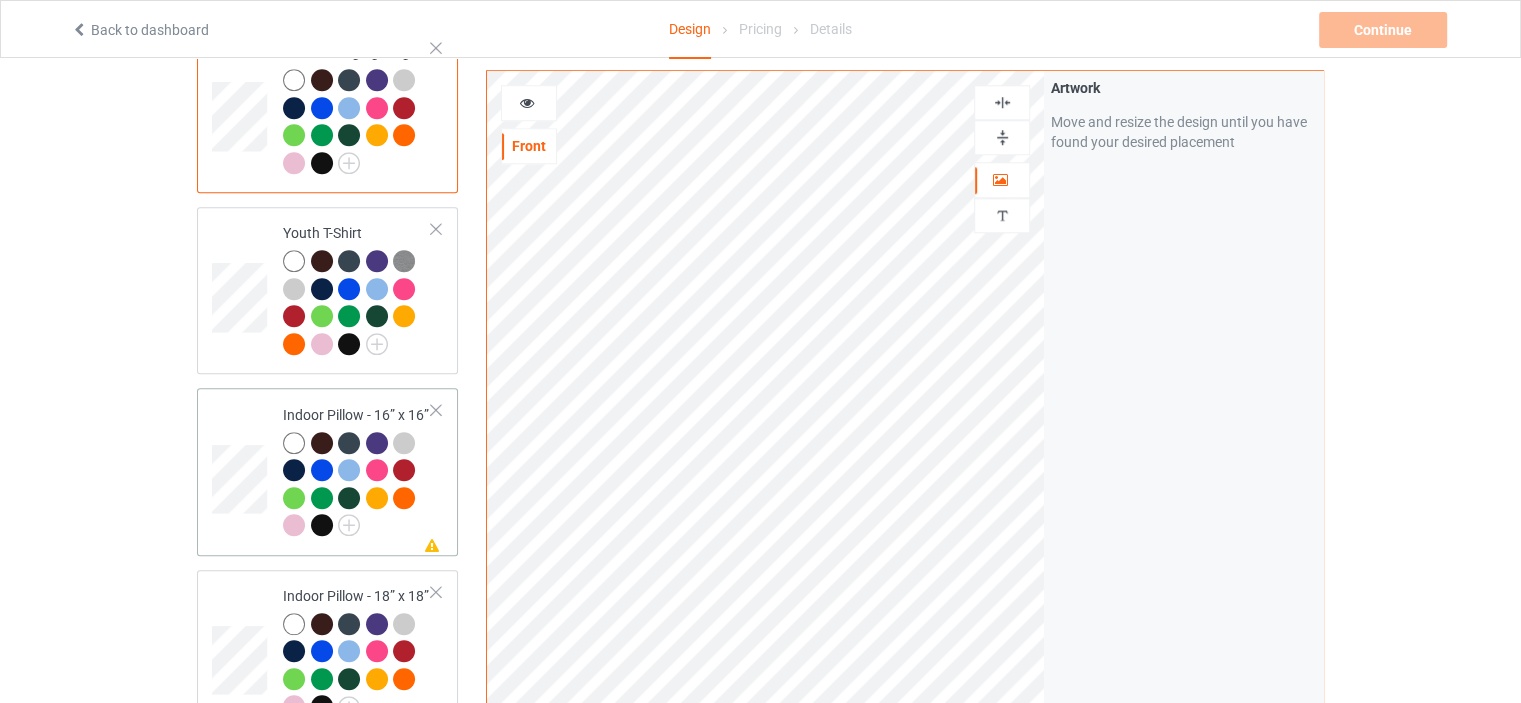 click on "Missing artwork on 1 side(s) Indoor Pillow - 16” x 16”" at bounding box center (357, 471) 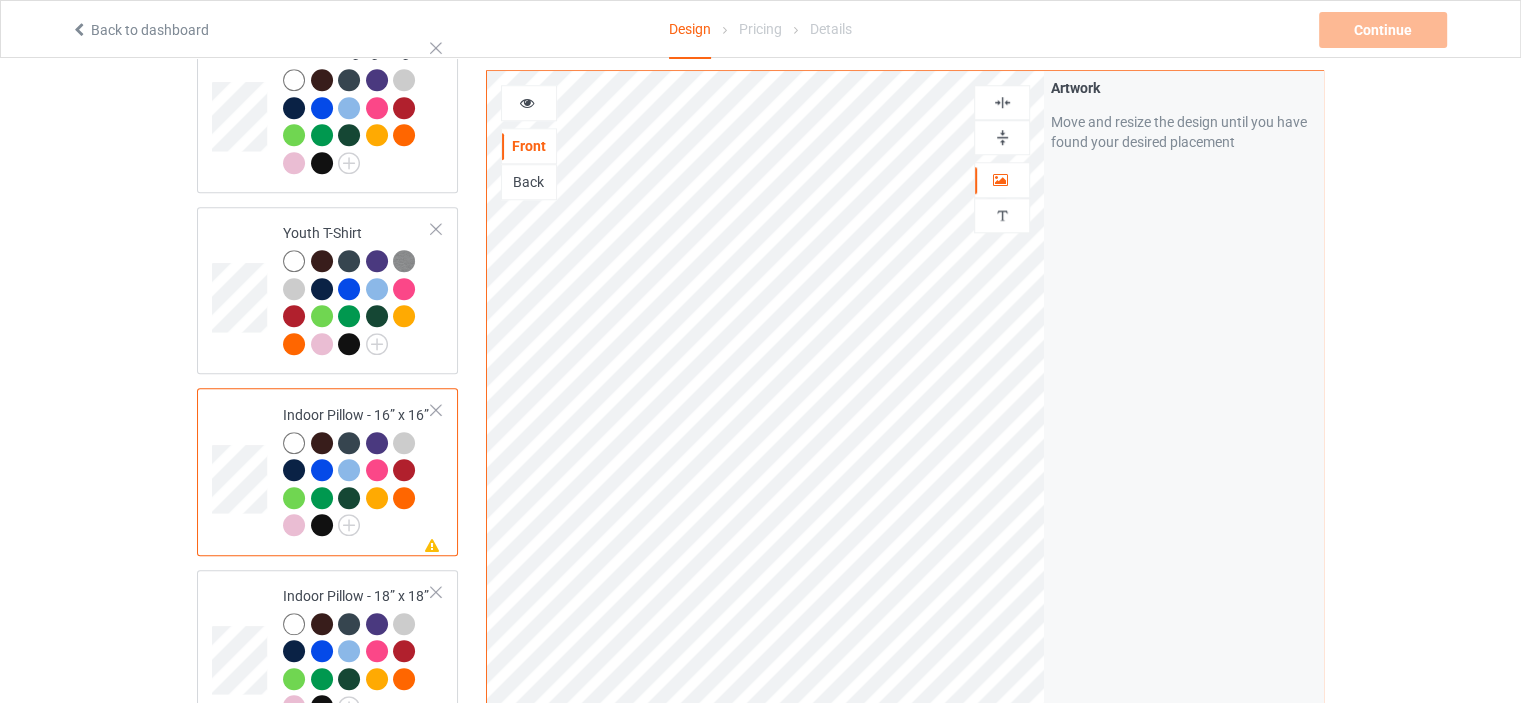 click at bounding box center [1002, 137] 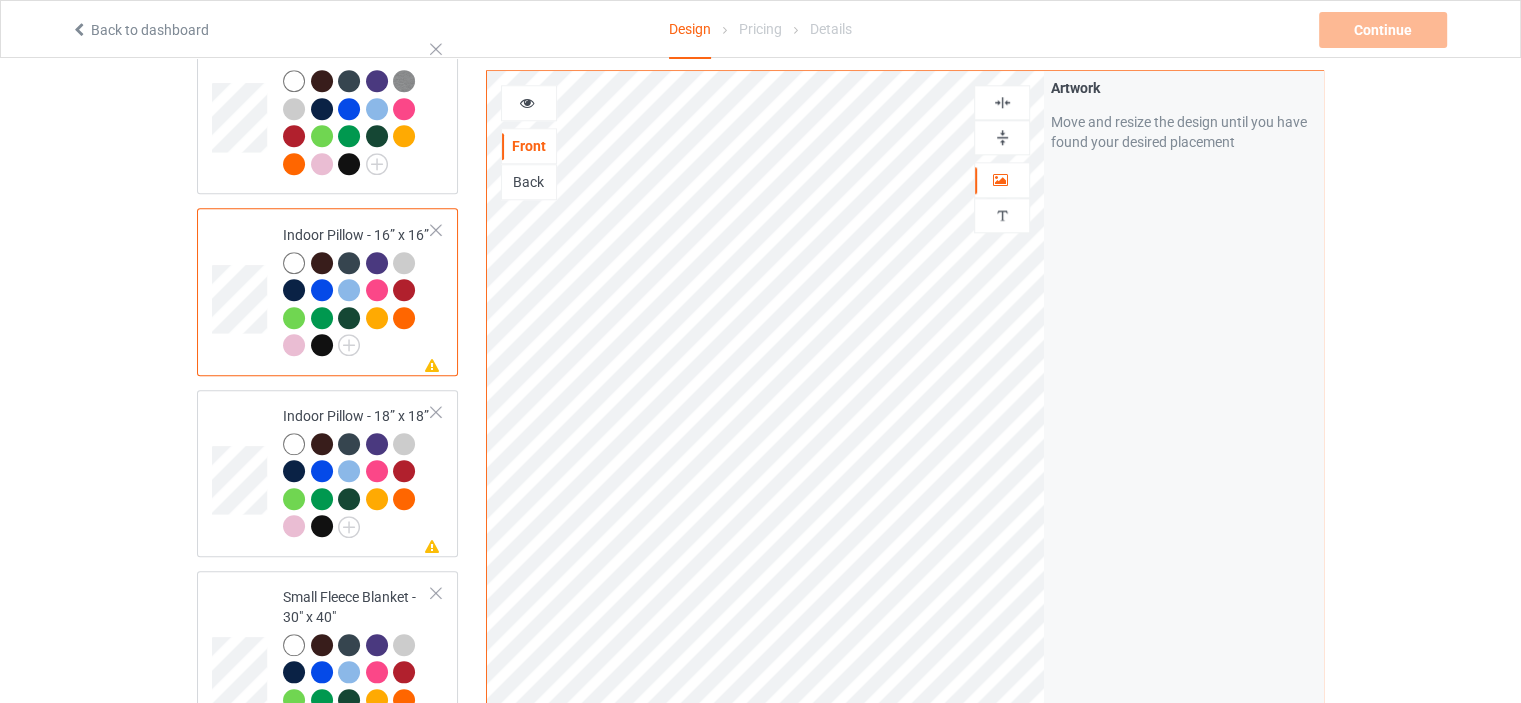 scroll, scrollTop: 2000, scrollLeft: 0, axis: vertical 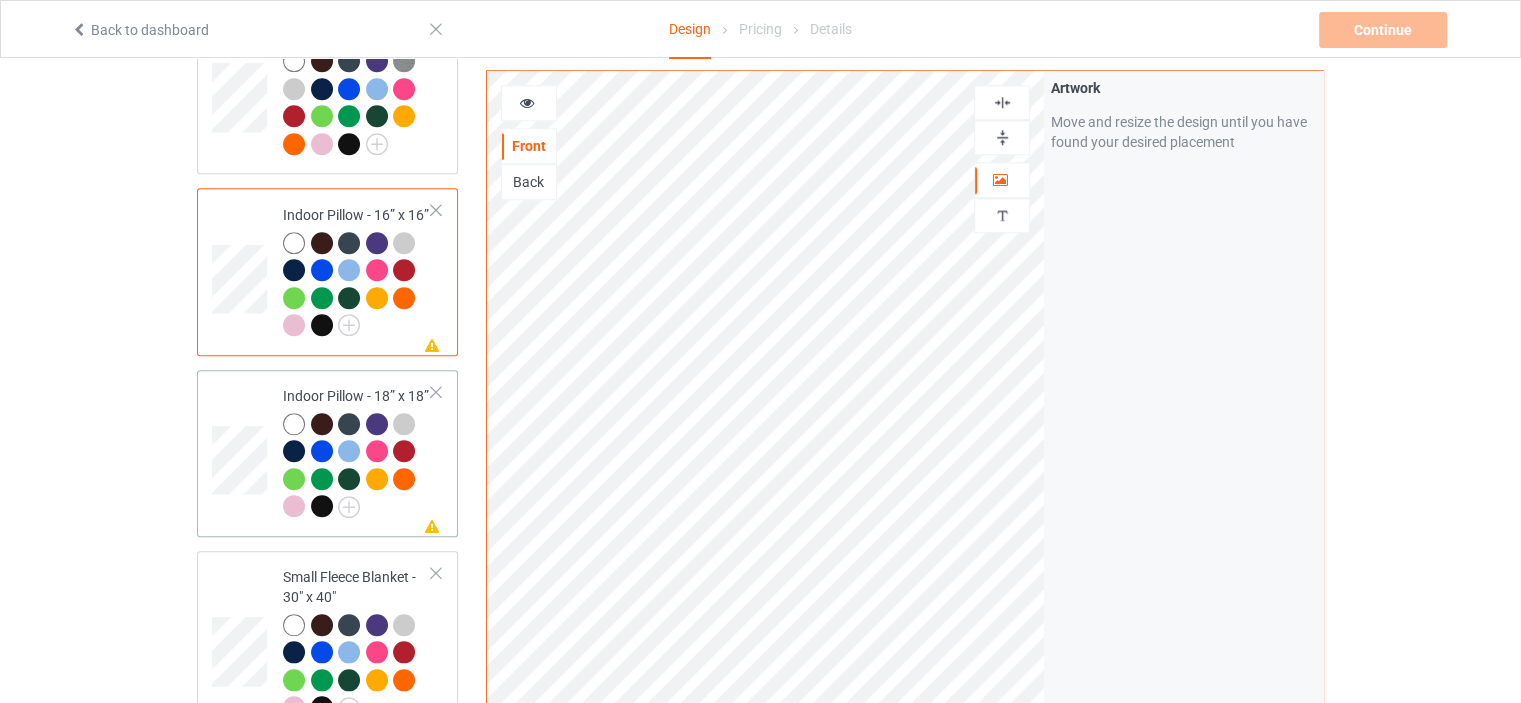 click on "Missing artwork on 1 side(s) Indoor Pillow - 18” x 18”" at bounding box center (357, 453) 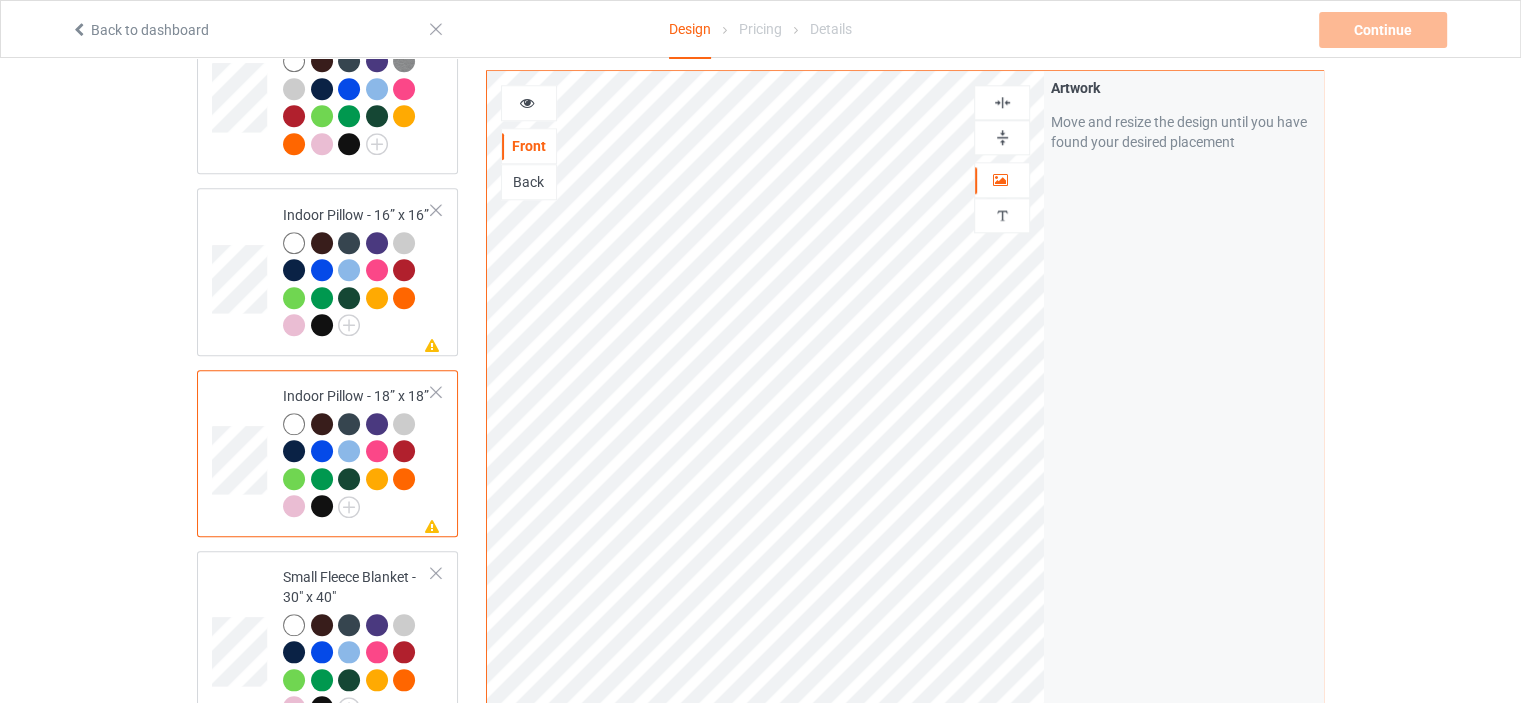 click at bounding box center (1002, 137) 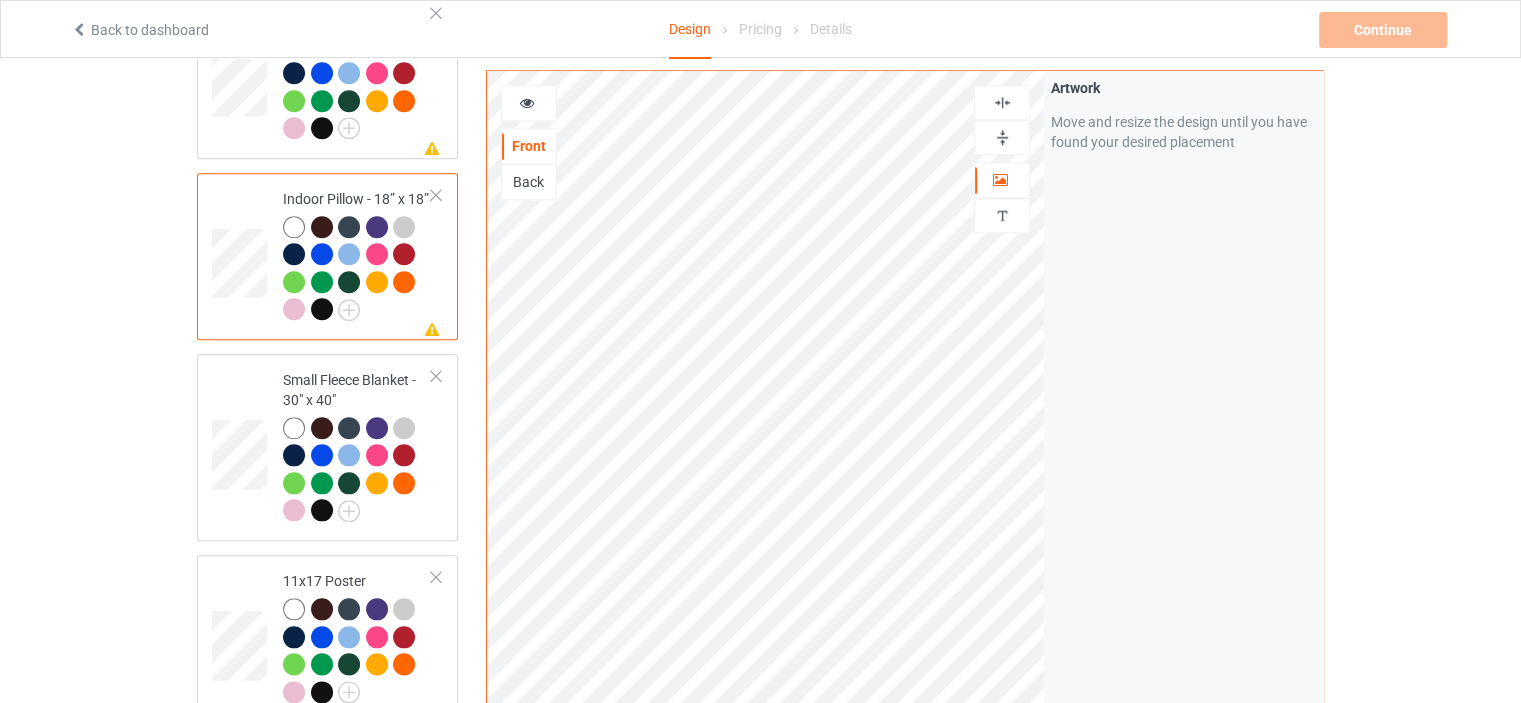 scroll, scrollTop: 2200, scrollLeft: 0, axis: vertical 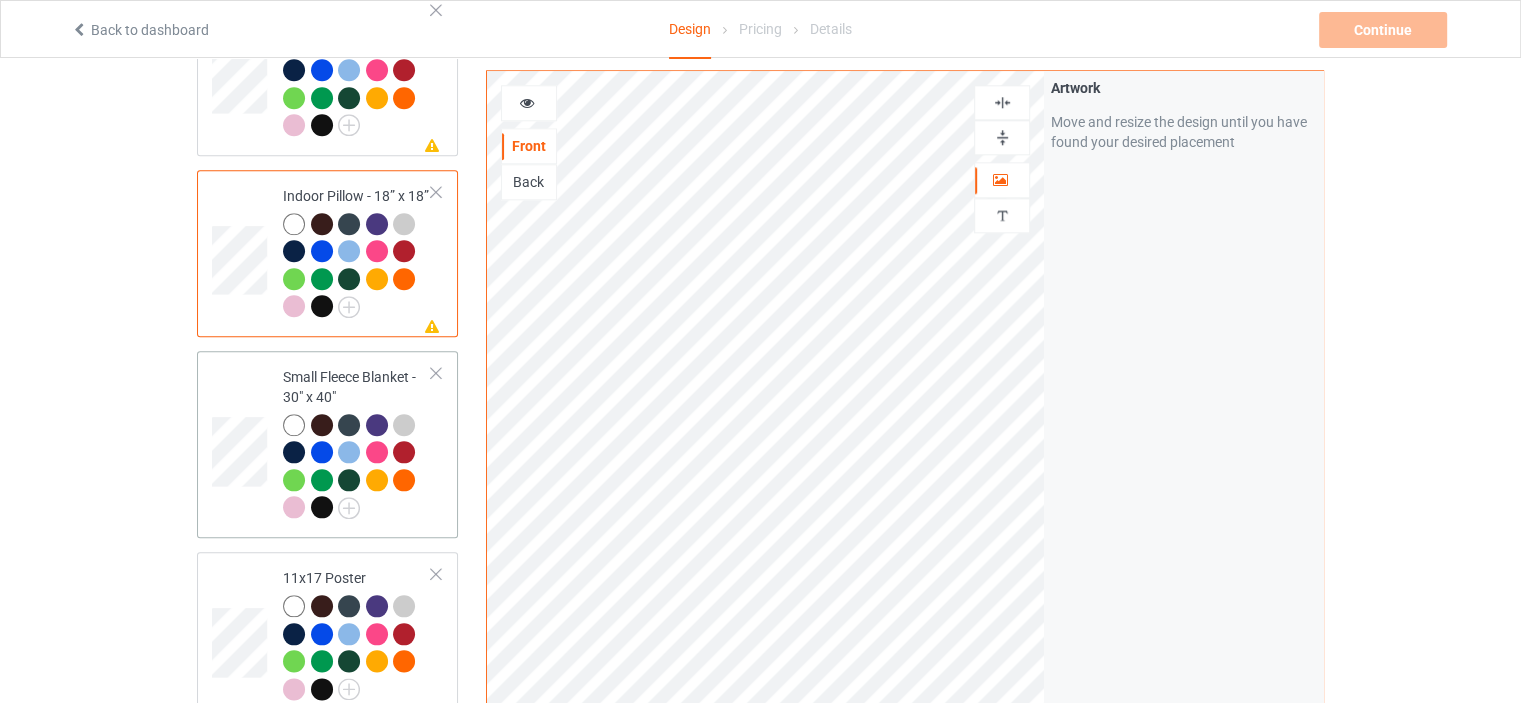 click on "Small Fleece Blanket - 30" x 40"" at bounding box center [357, 442] 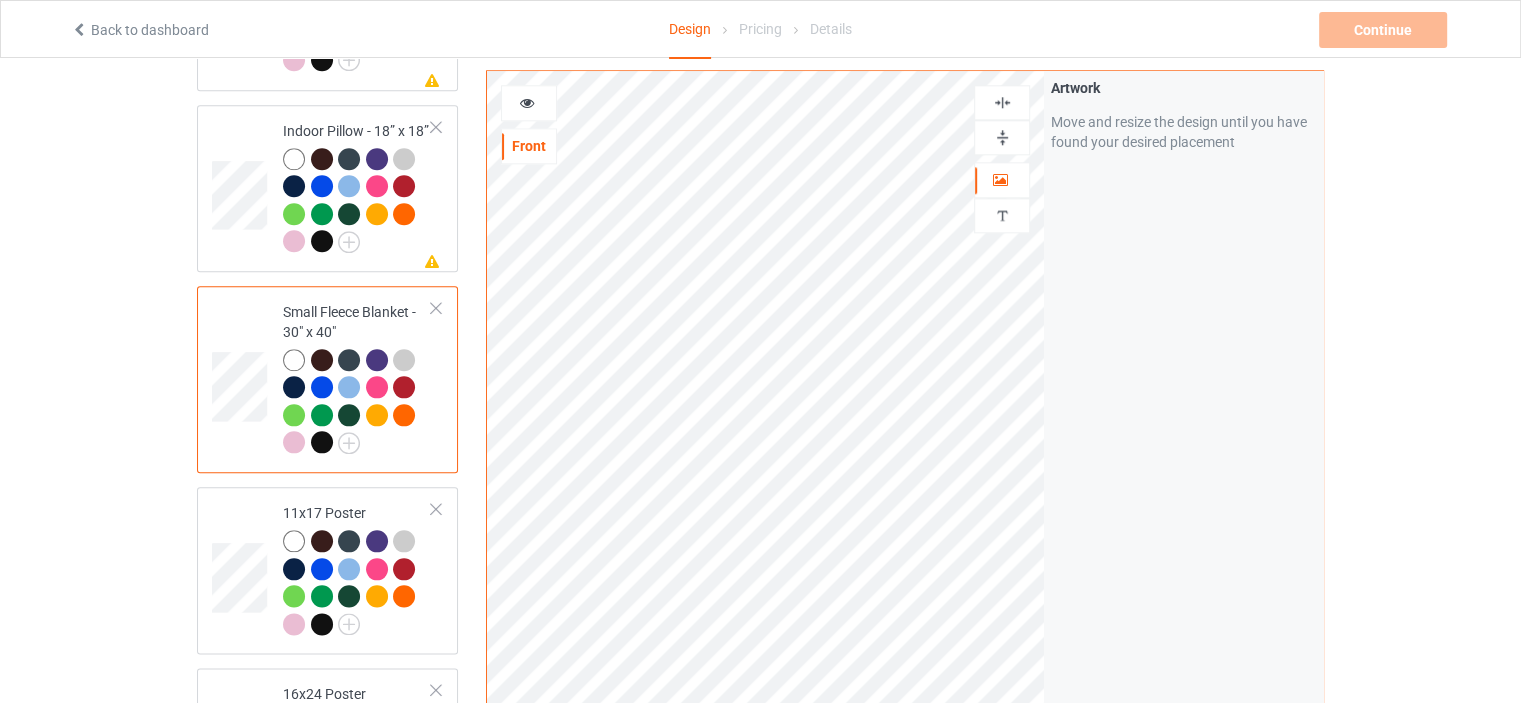 scroll, scrollTop: 2300, scrollLeft: 0, axis: vertical 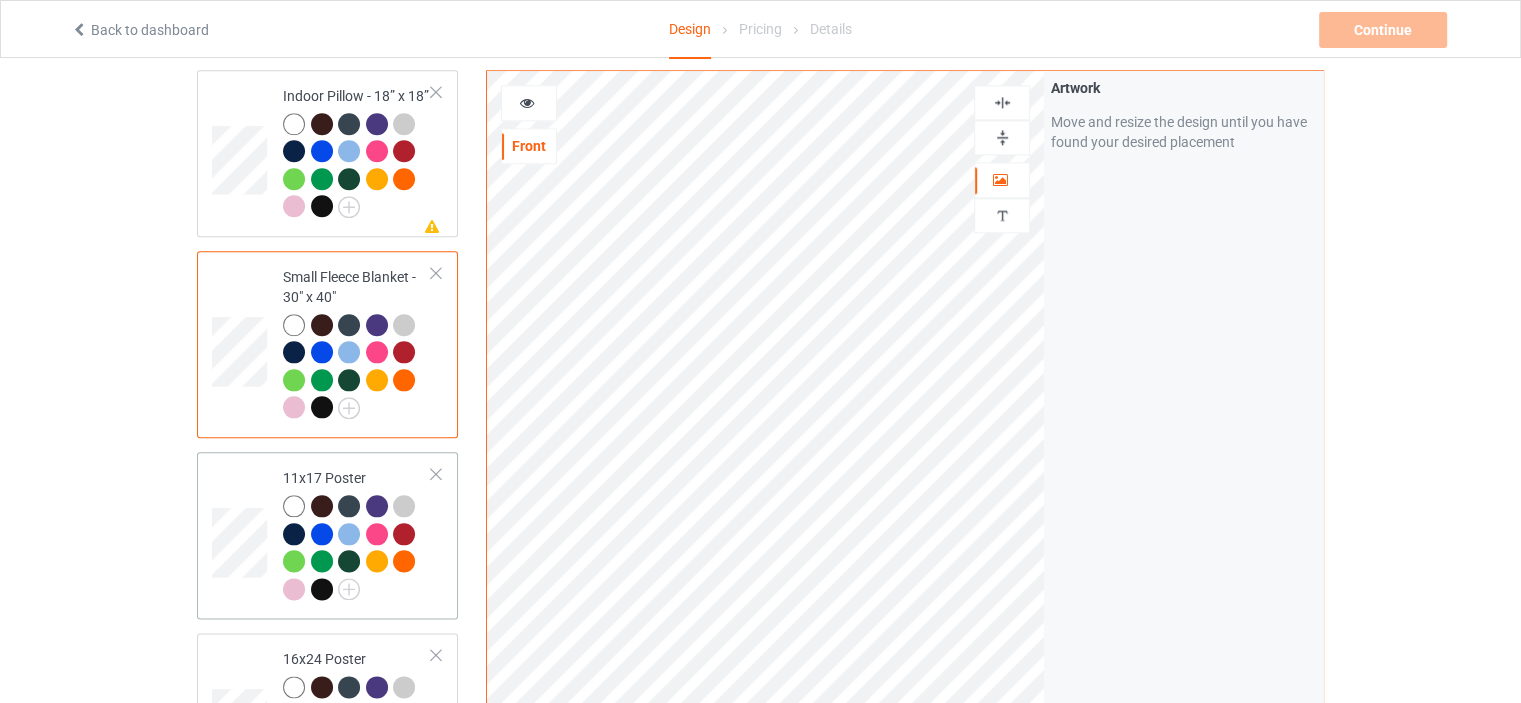 click on "11x17 Poster" at bounding box center [327, 535] 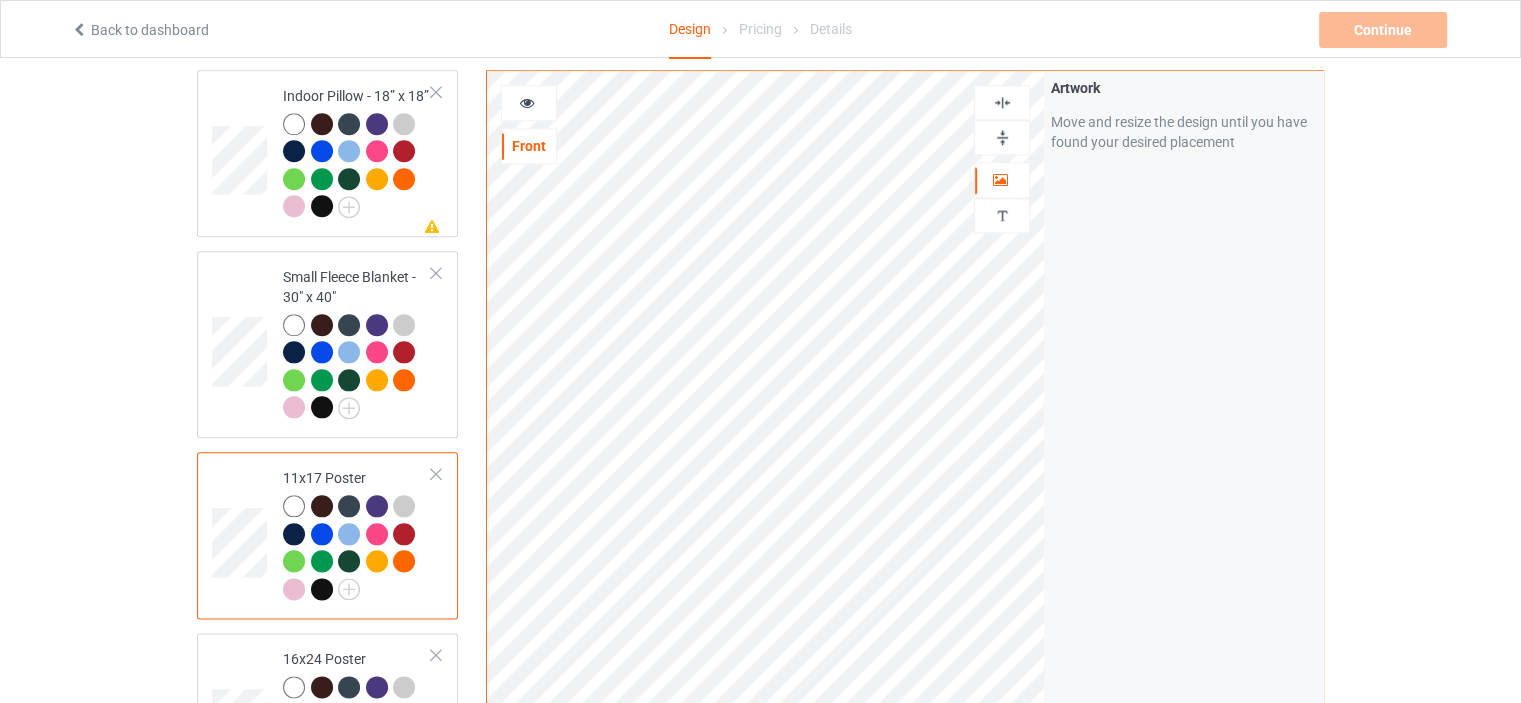 click at bounding box center (1002, 137) 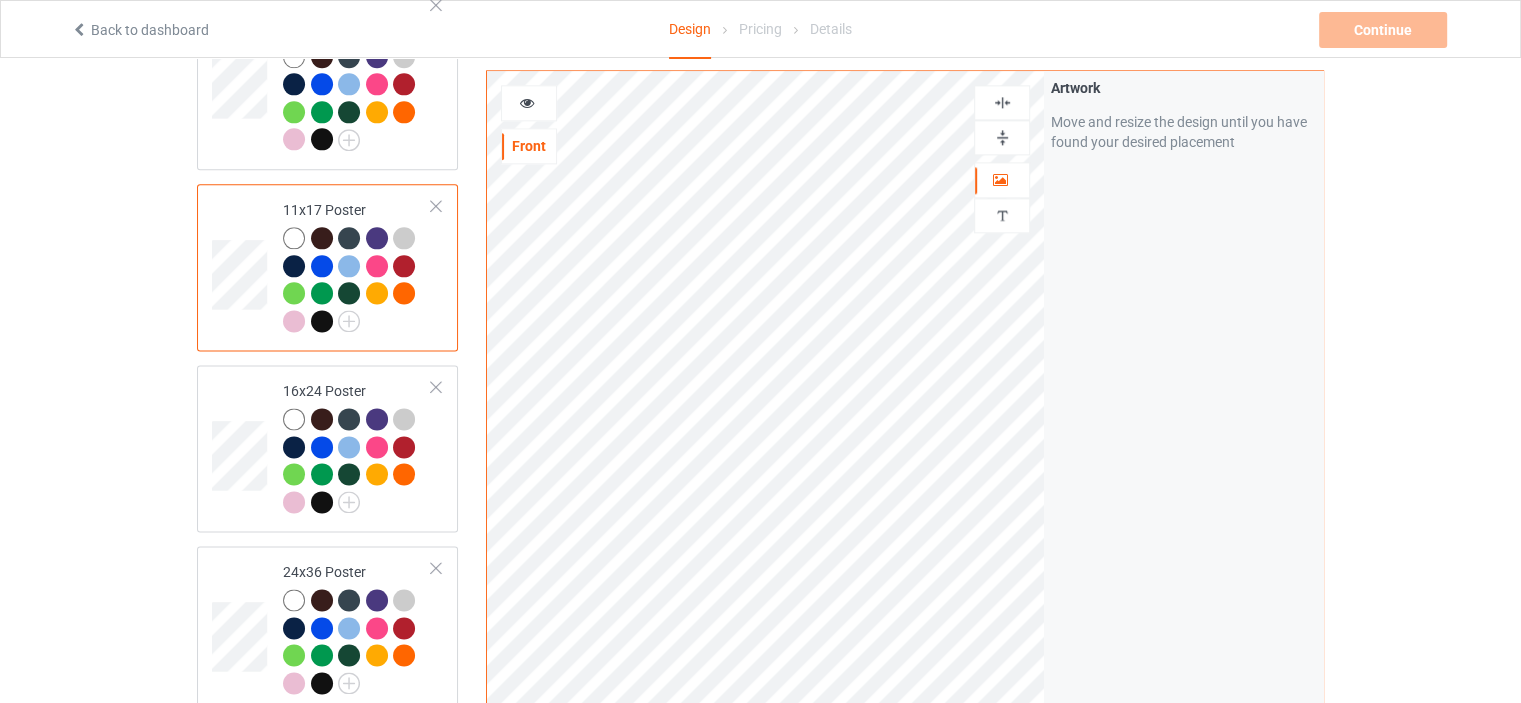 scroll, scrollTop: 2600, scrollLeft: 0, axis: vertical 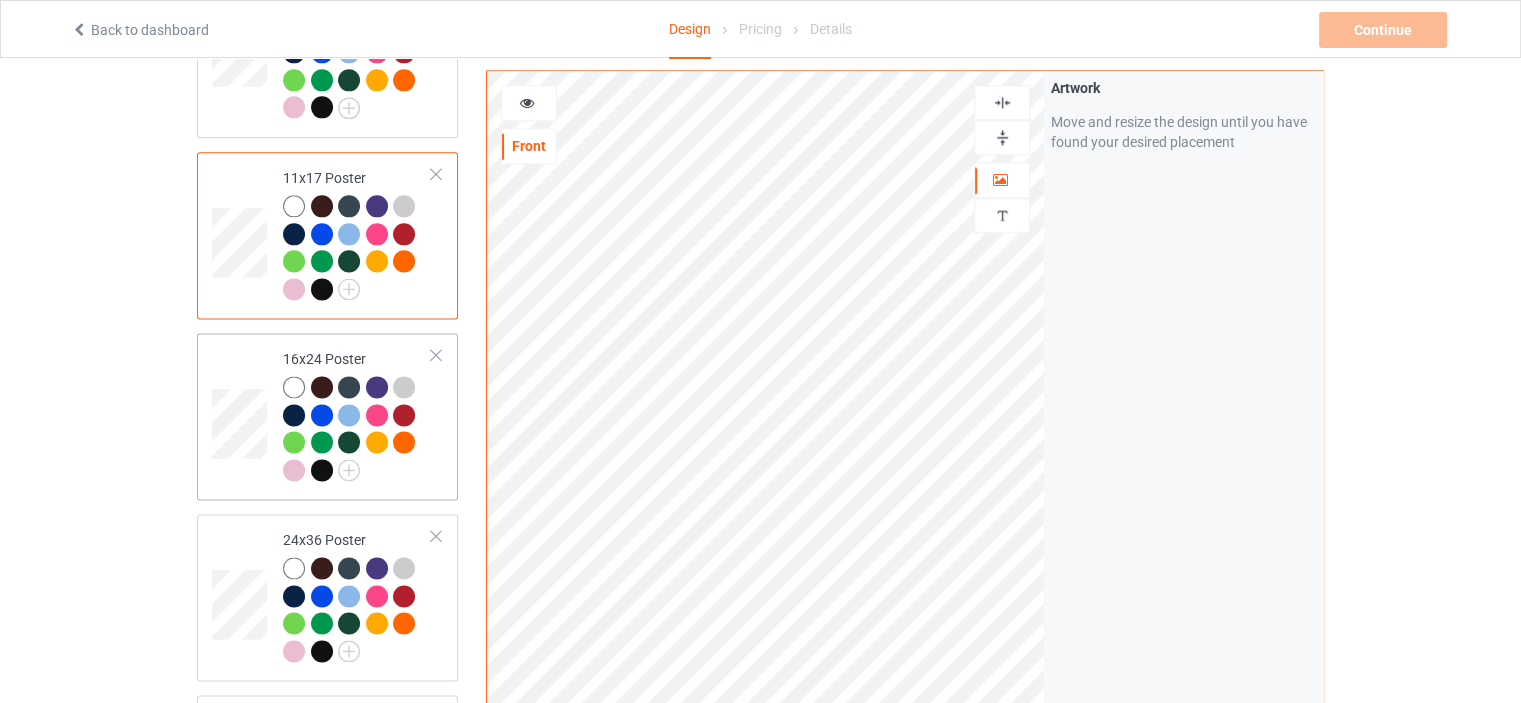 click on "16x24 Poster" at bounding box center (357, 414) 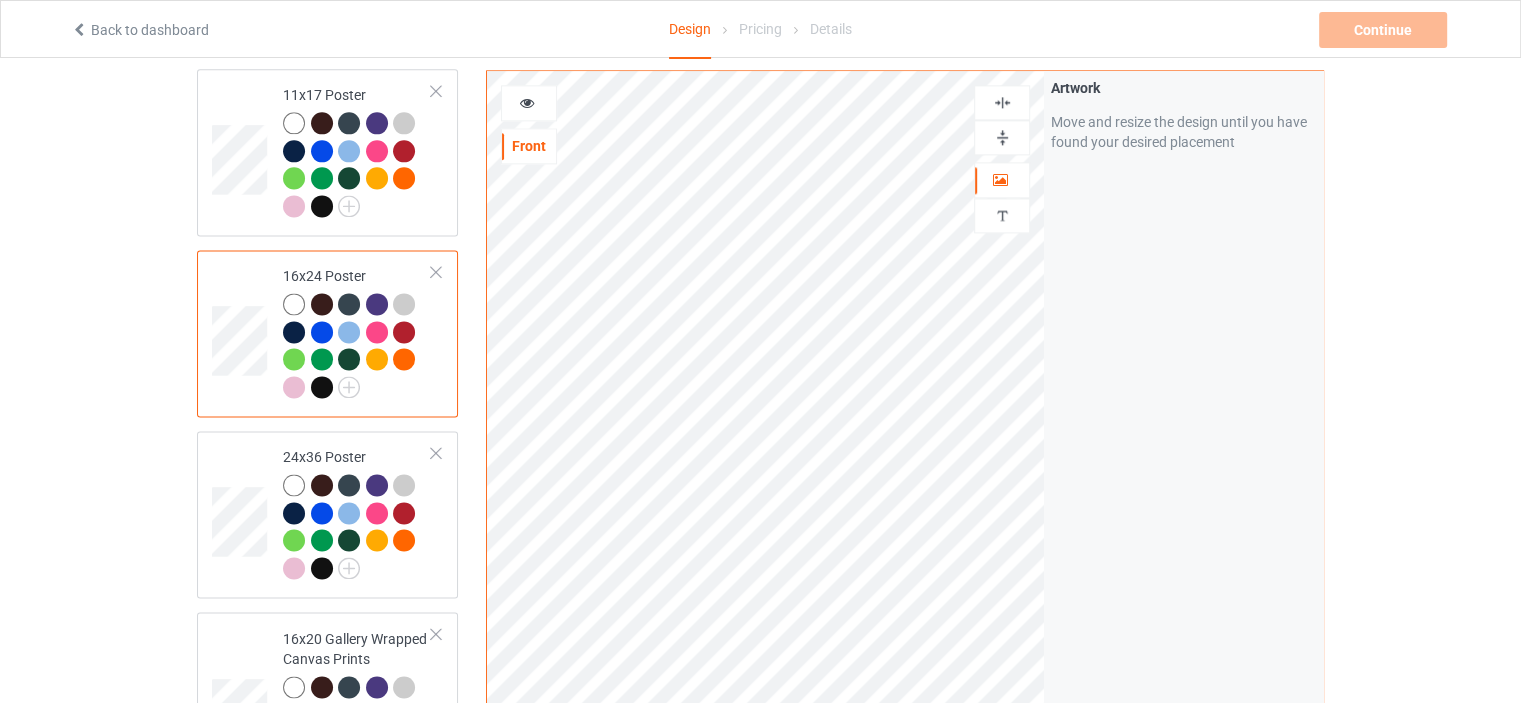 scroll, scrollTop: 3000, scrollLeft: 0, axis: vertical 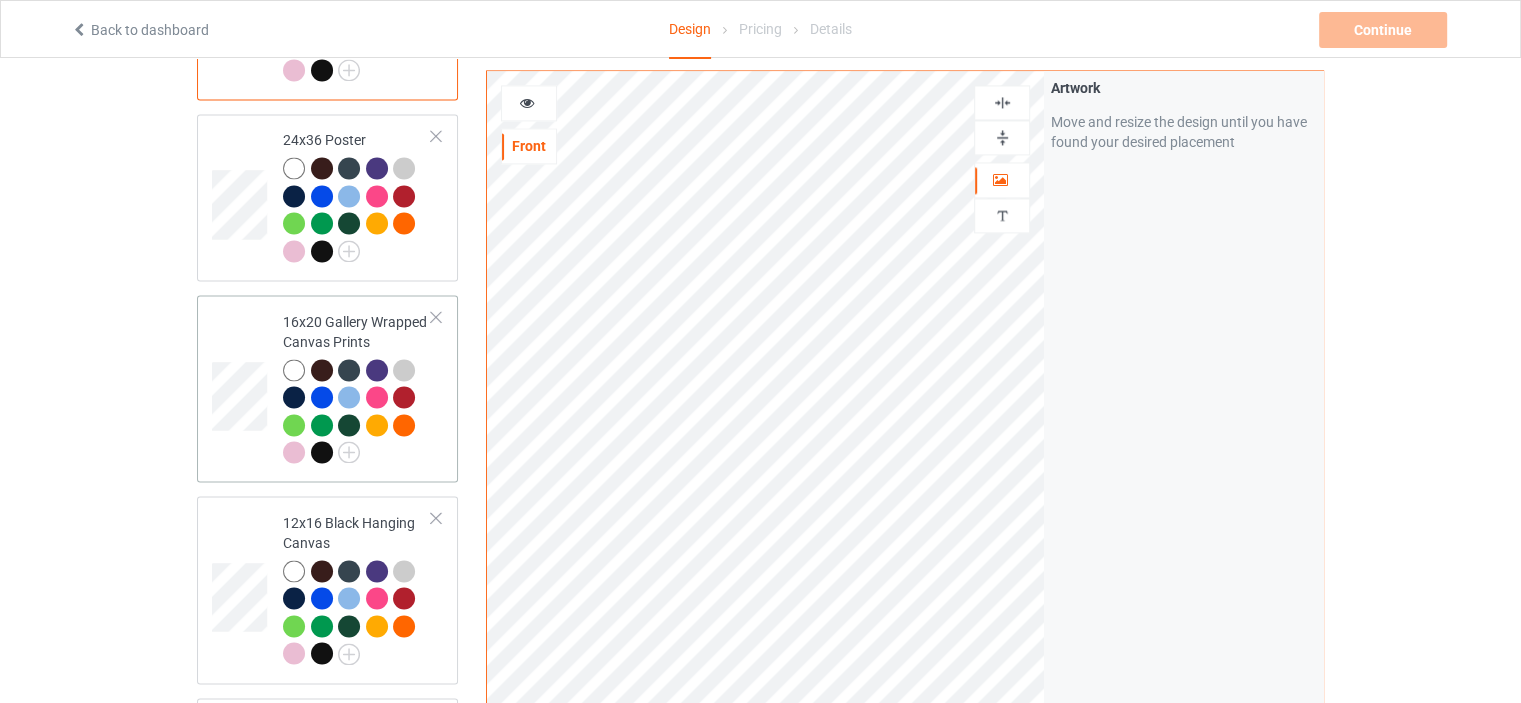 click on "16x20 Gallery Wrapped Canvas Prints" at bounding box center [357, 387] 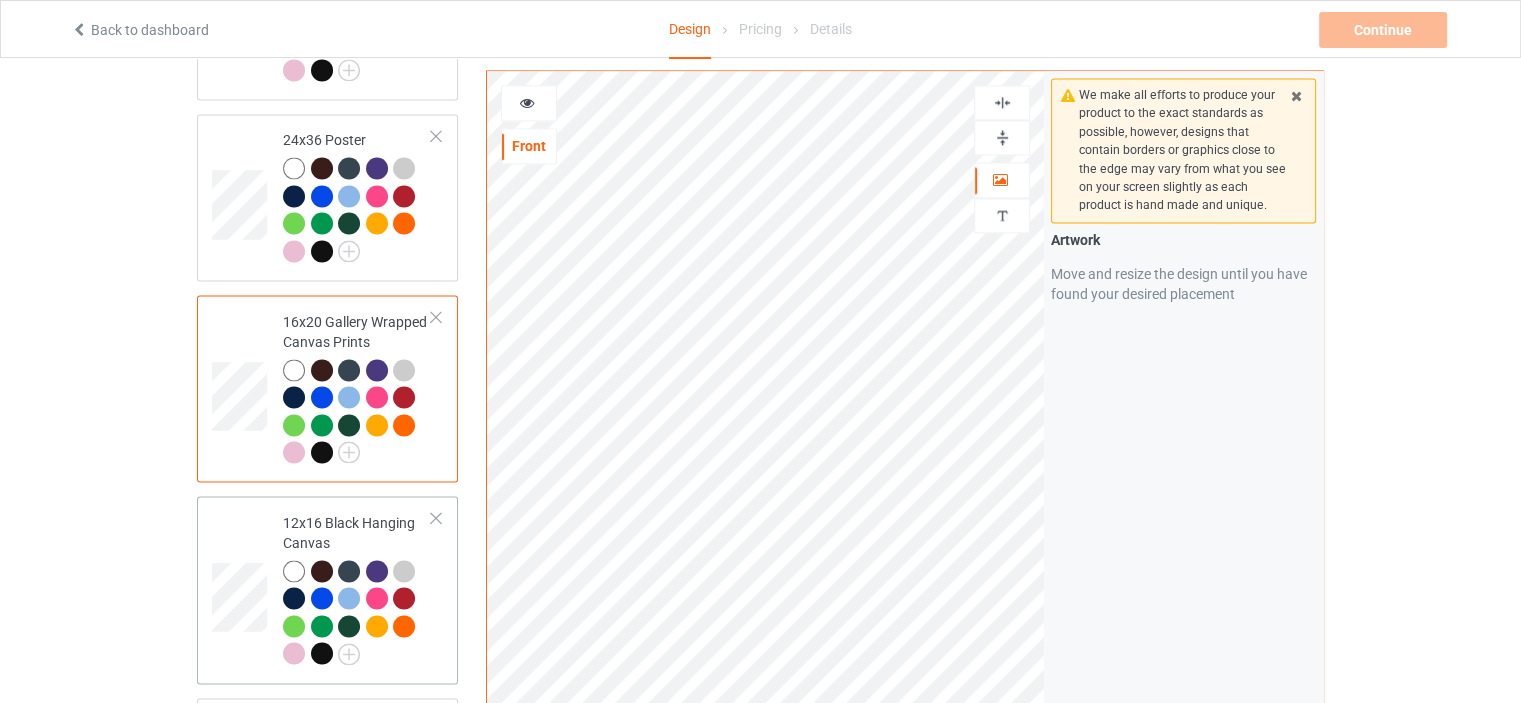 click on "12x16 Black Hanging Canvas" at bounding box center [357, 588] 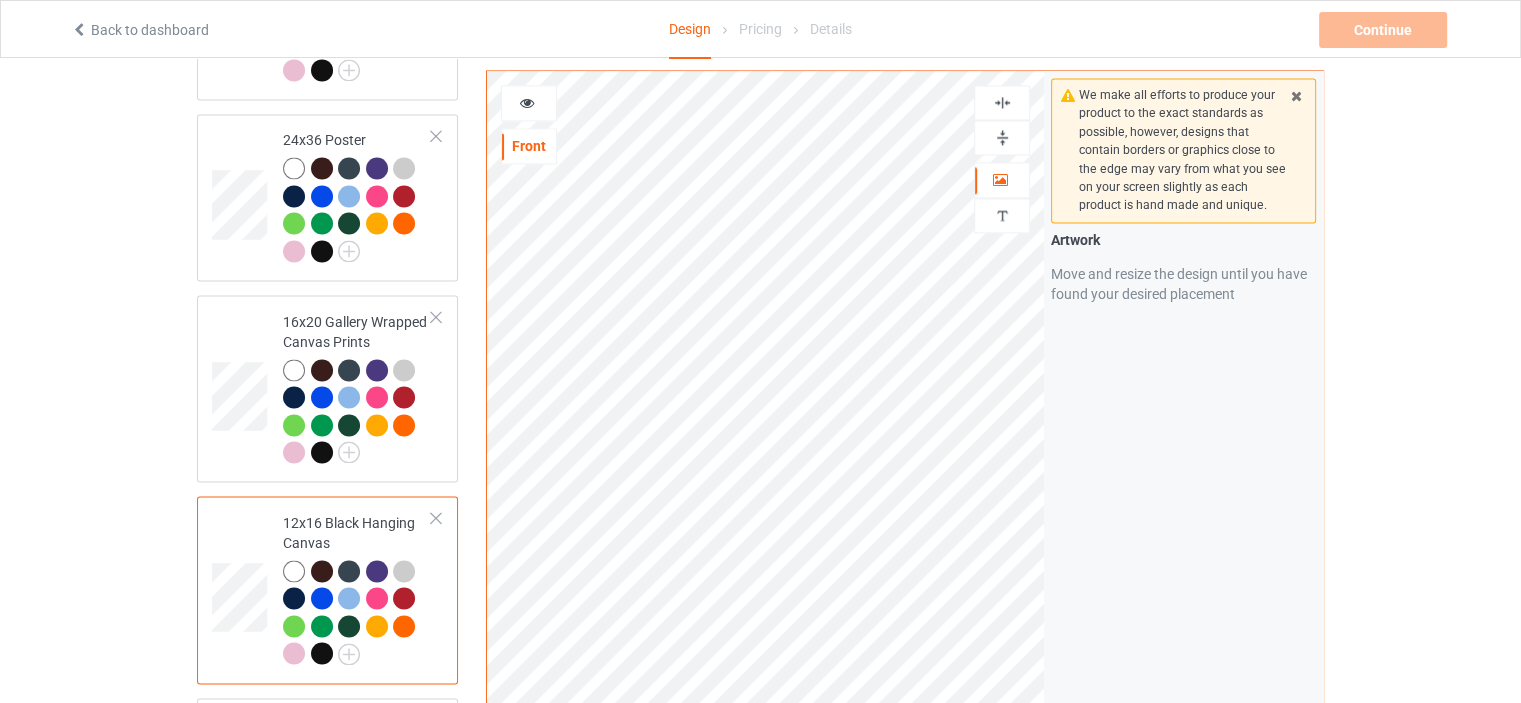 click at bounding box center [1002, 137] 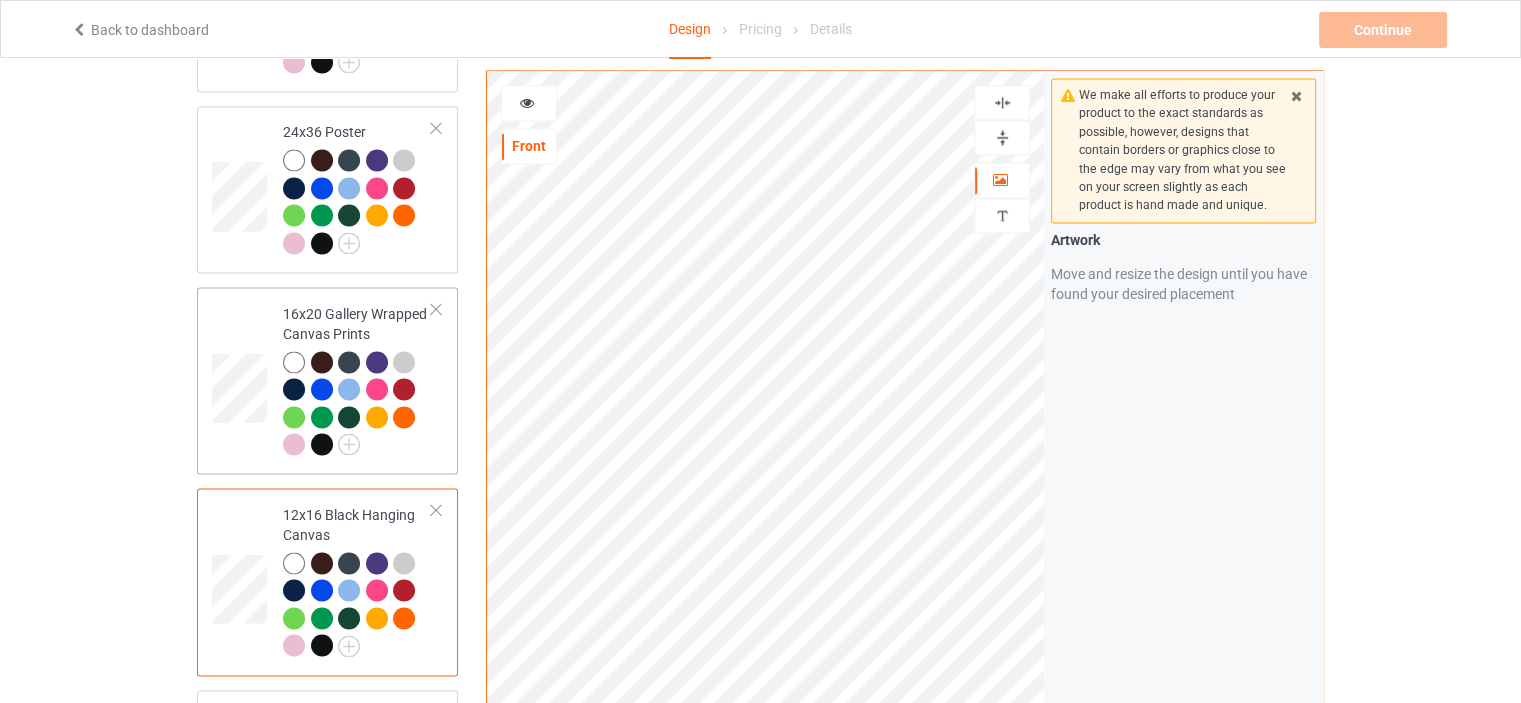 scroll, scrollTop: 3300, scrollLeft: 0, axis: vertical 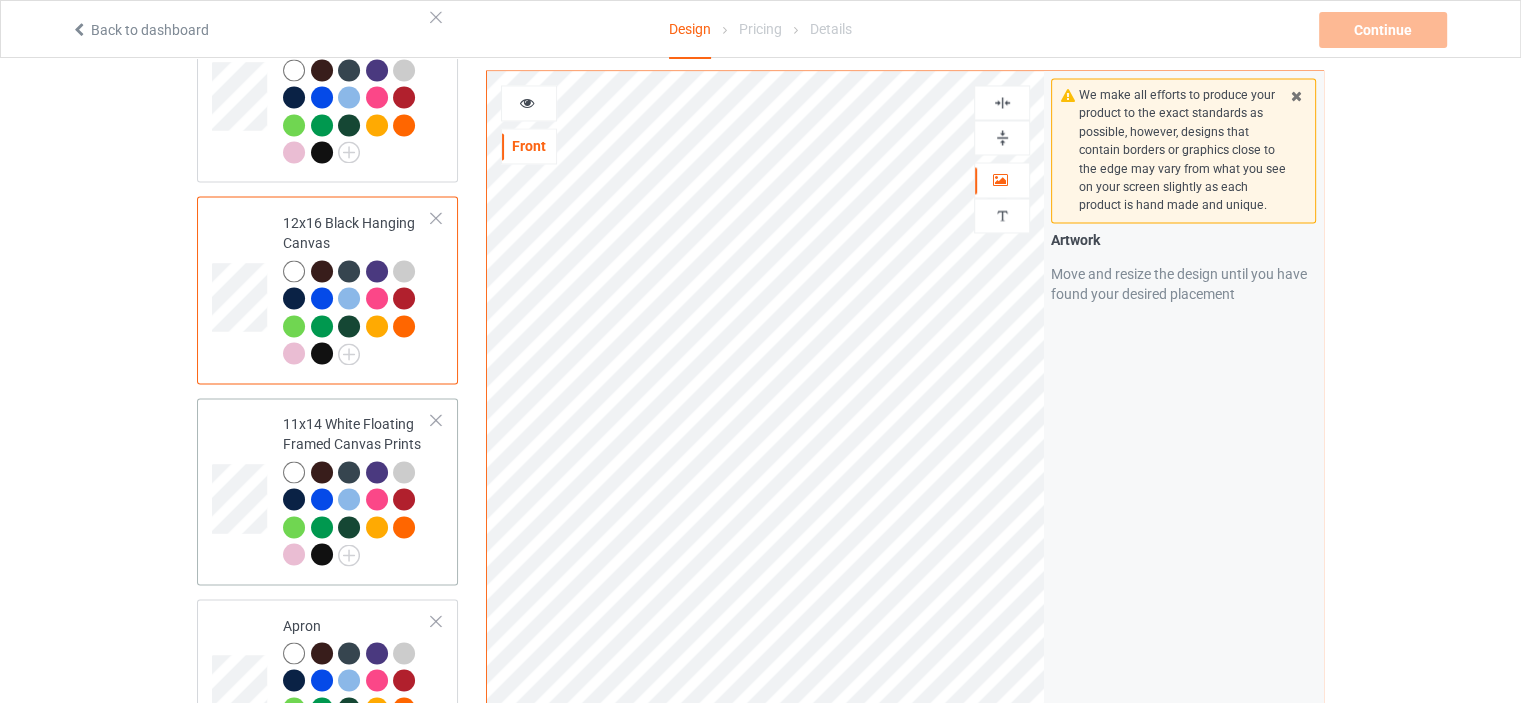 click on "11x14 White Floating Framed Canvas Prints" at bounding box center [357, 489] 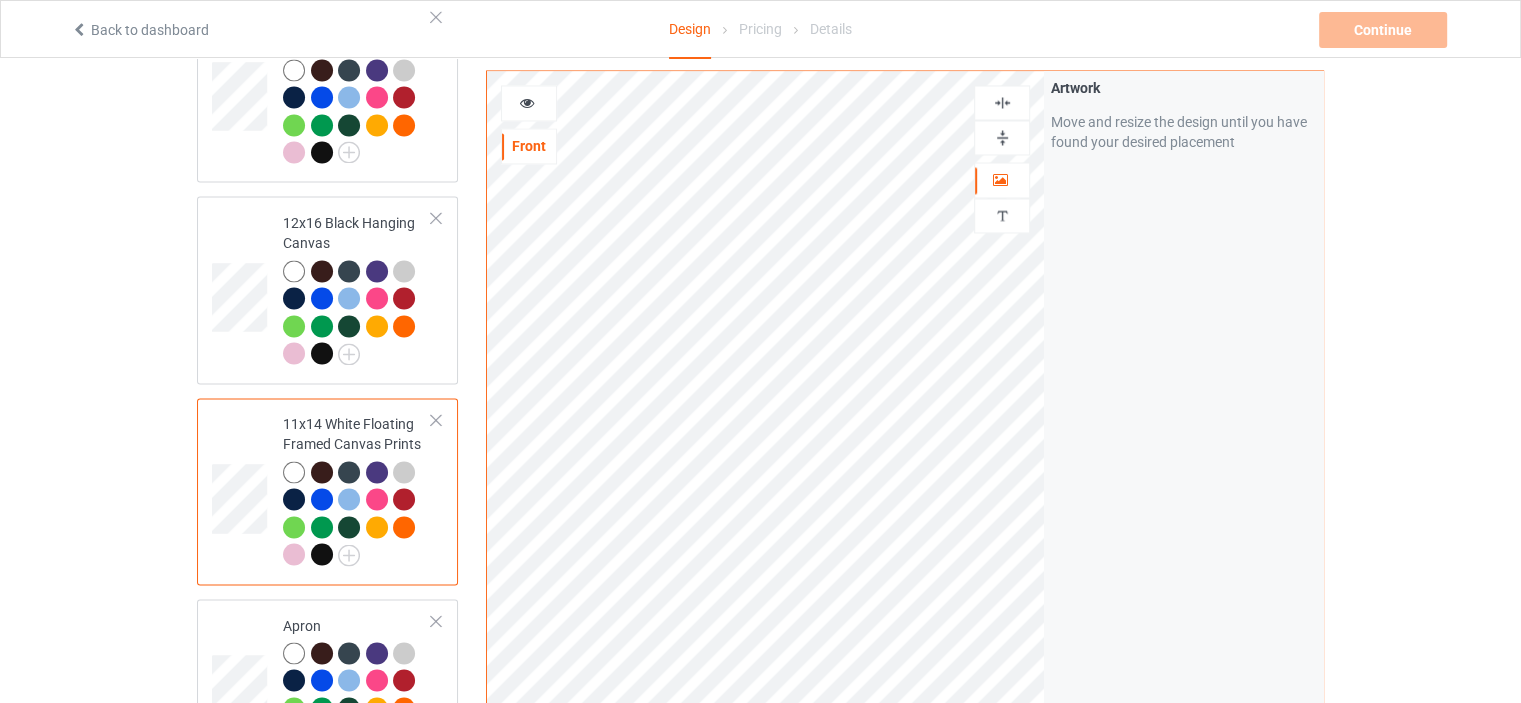 click at bounding box center [1002, 137] 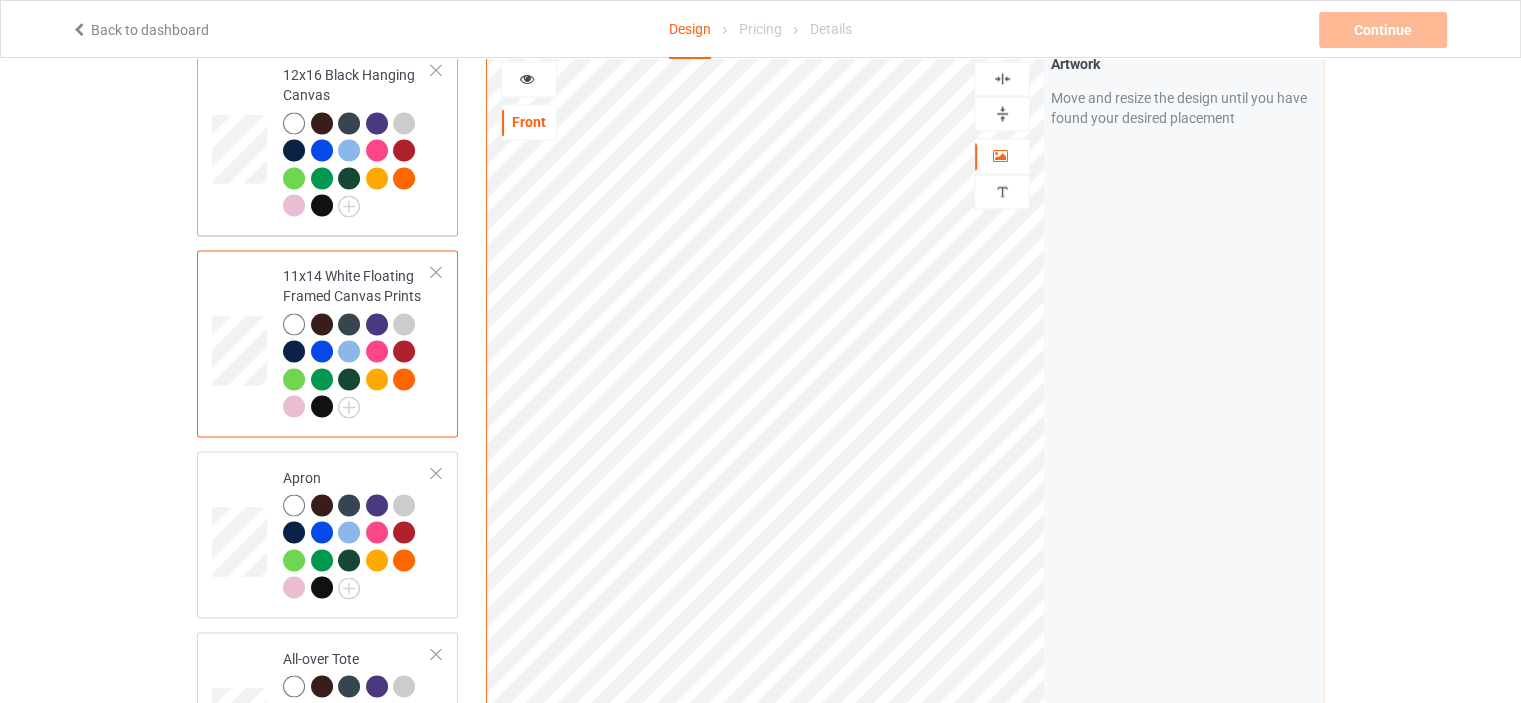 scroll, scrollTop: 3600, scrollLeft: 0, axis: vertical 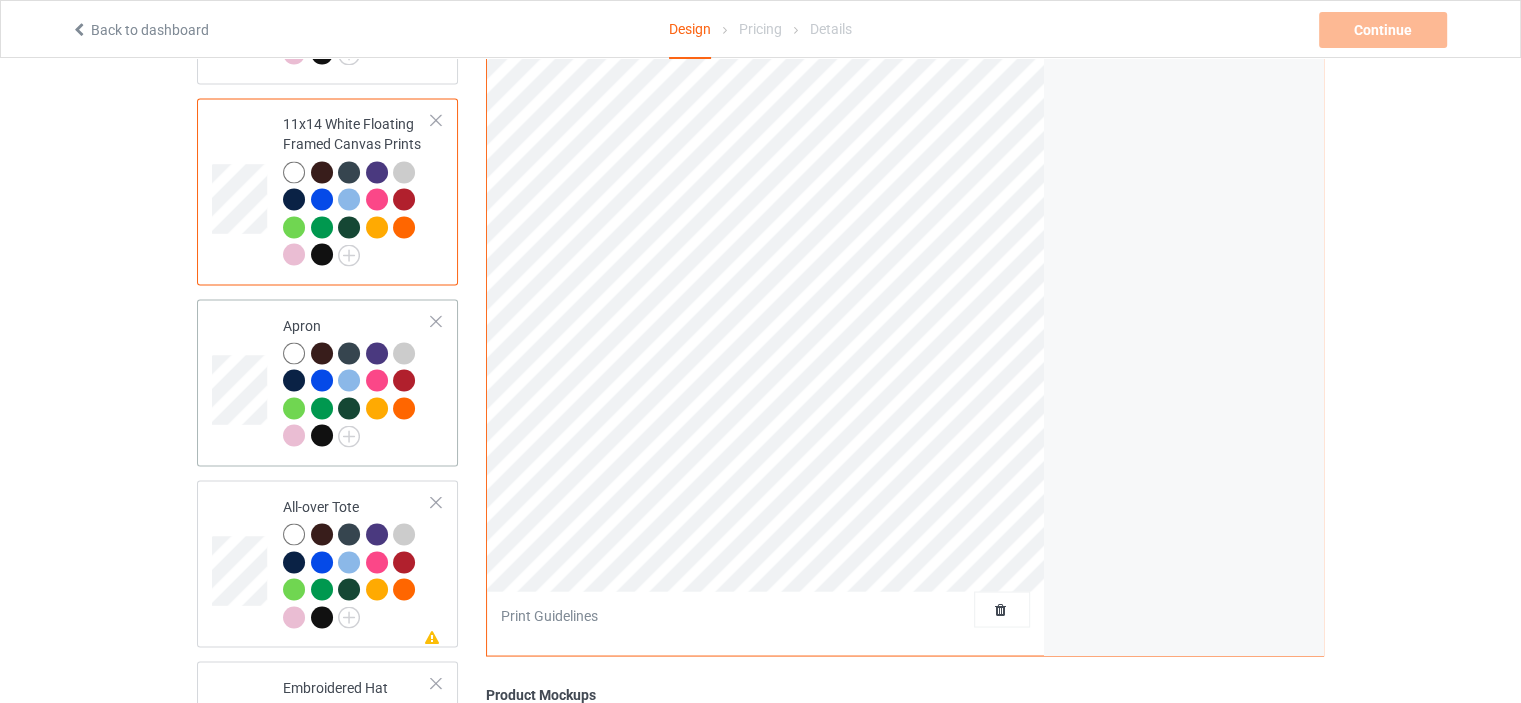 click on "Apron" at bounding box center [357, 380] 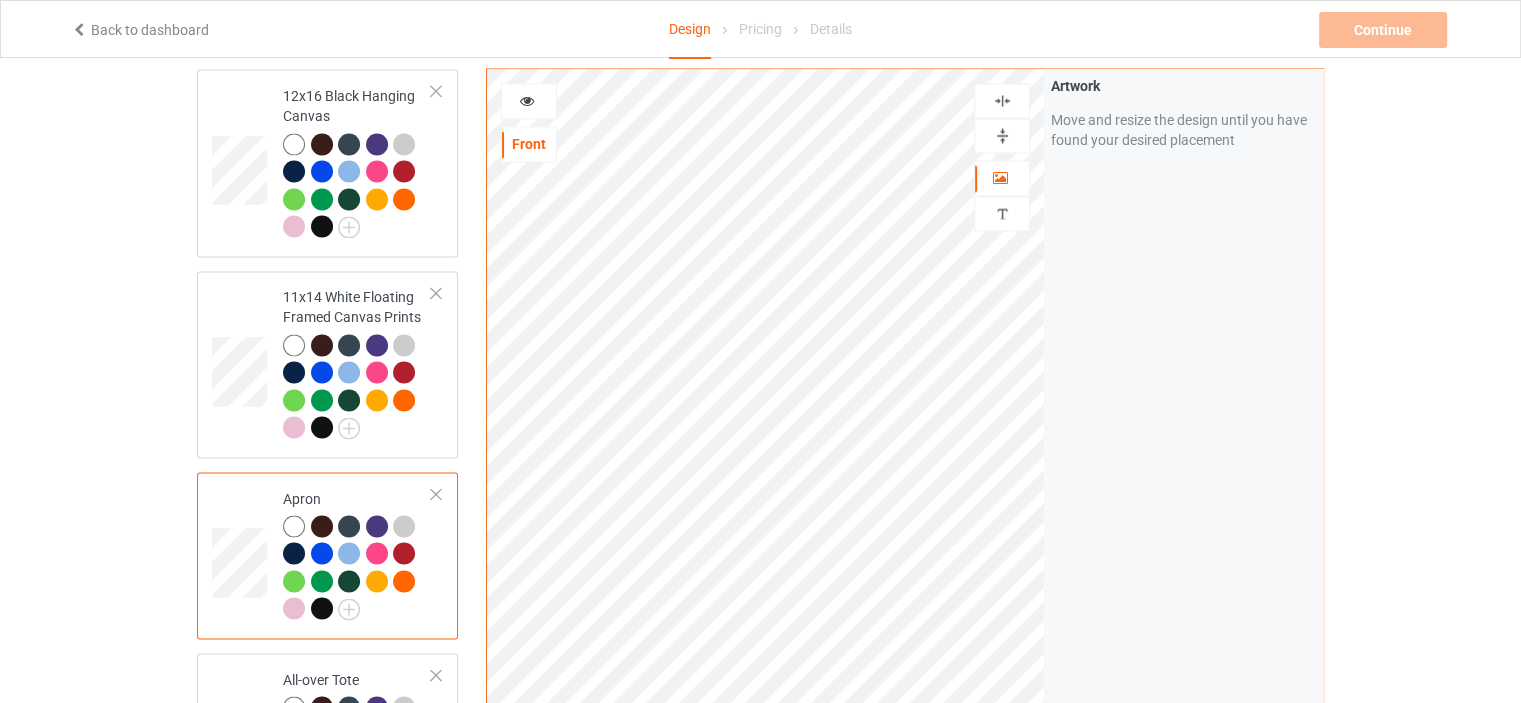 scroll, scrollTop: 3400, scrollLeft: 0, axis: vertical 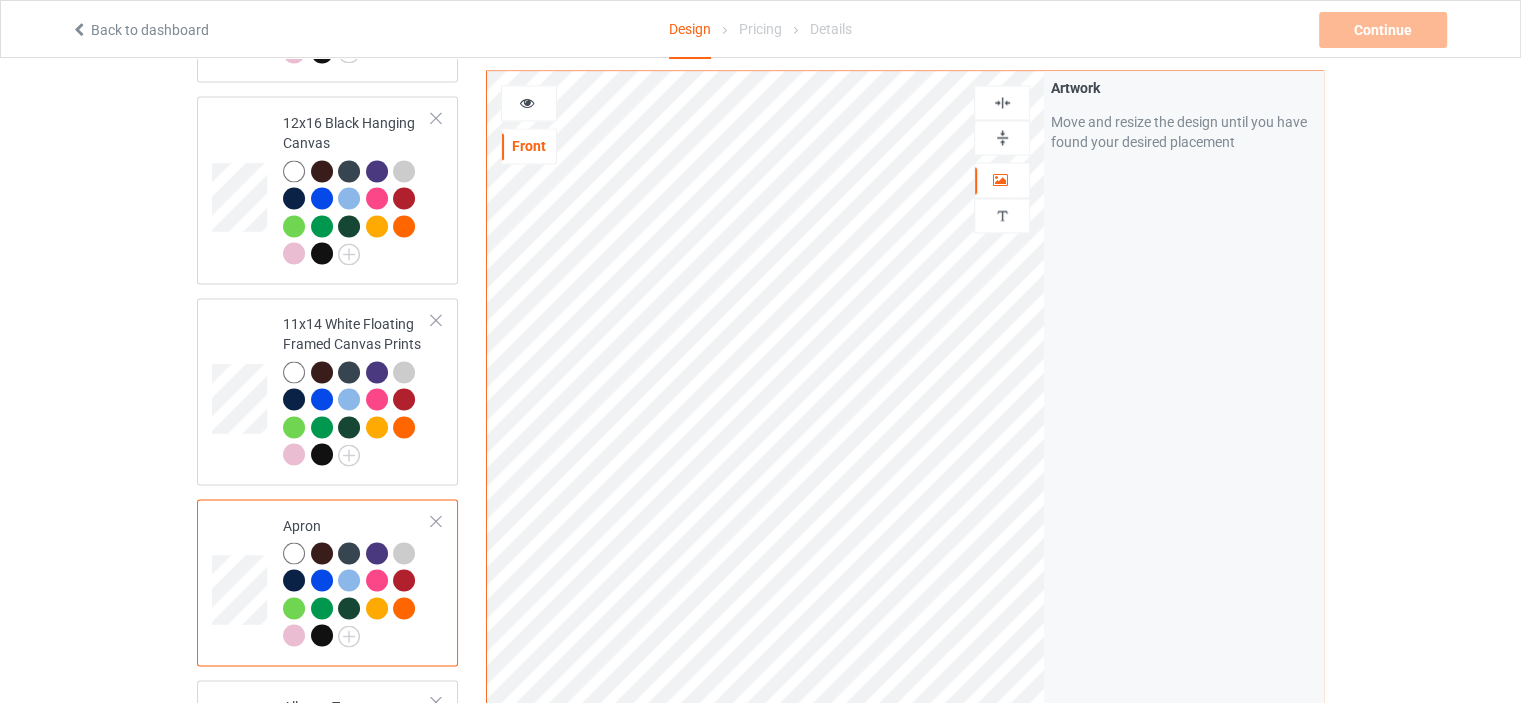 click at bounding box center [1002, 102] 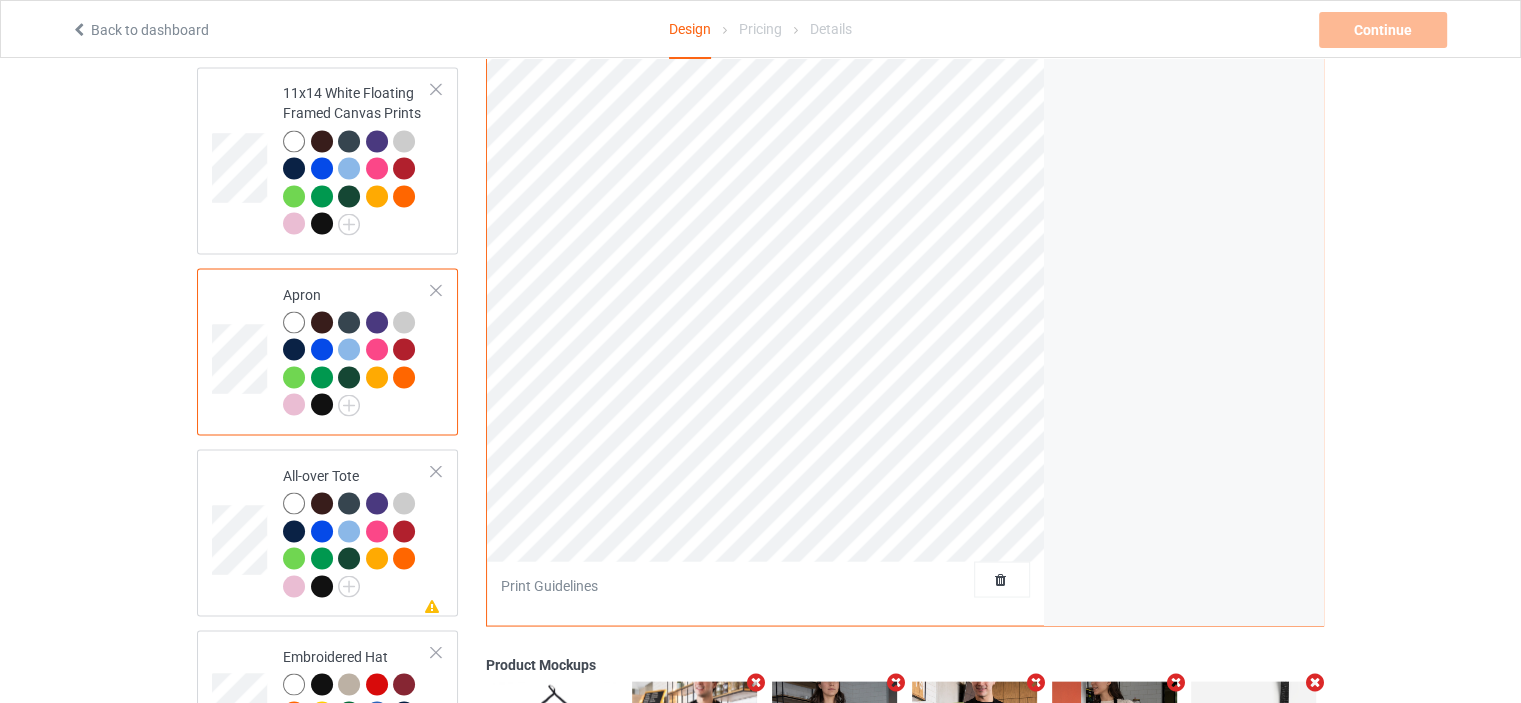 scroll, scrollTop: 3800, scrollLeft: 0, axis: vertical 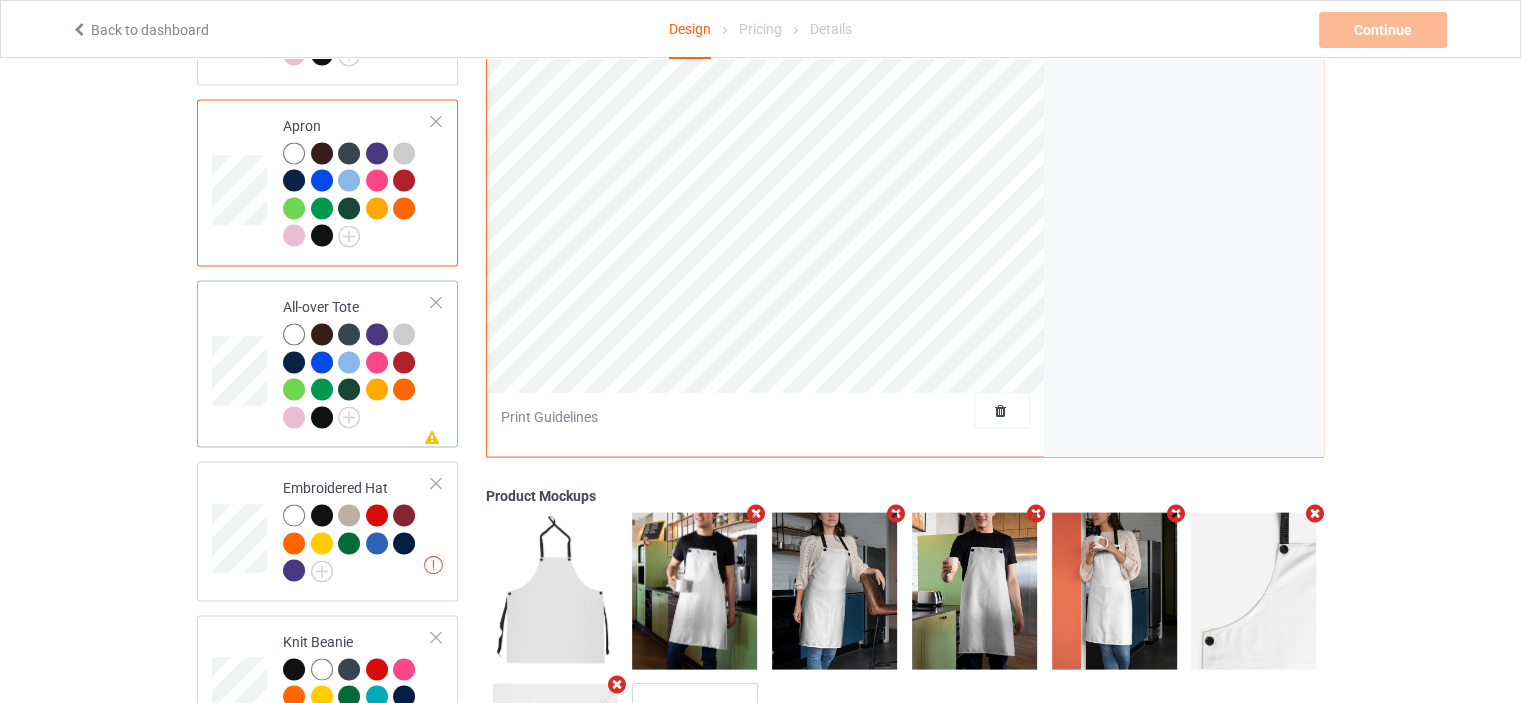 click on "All-over Tote" at bounding box center (357, 361) 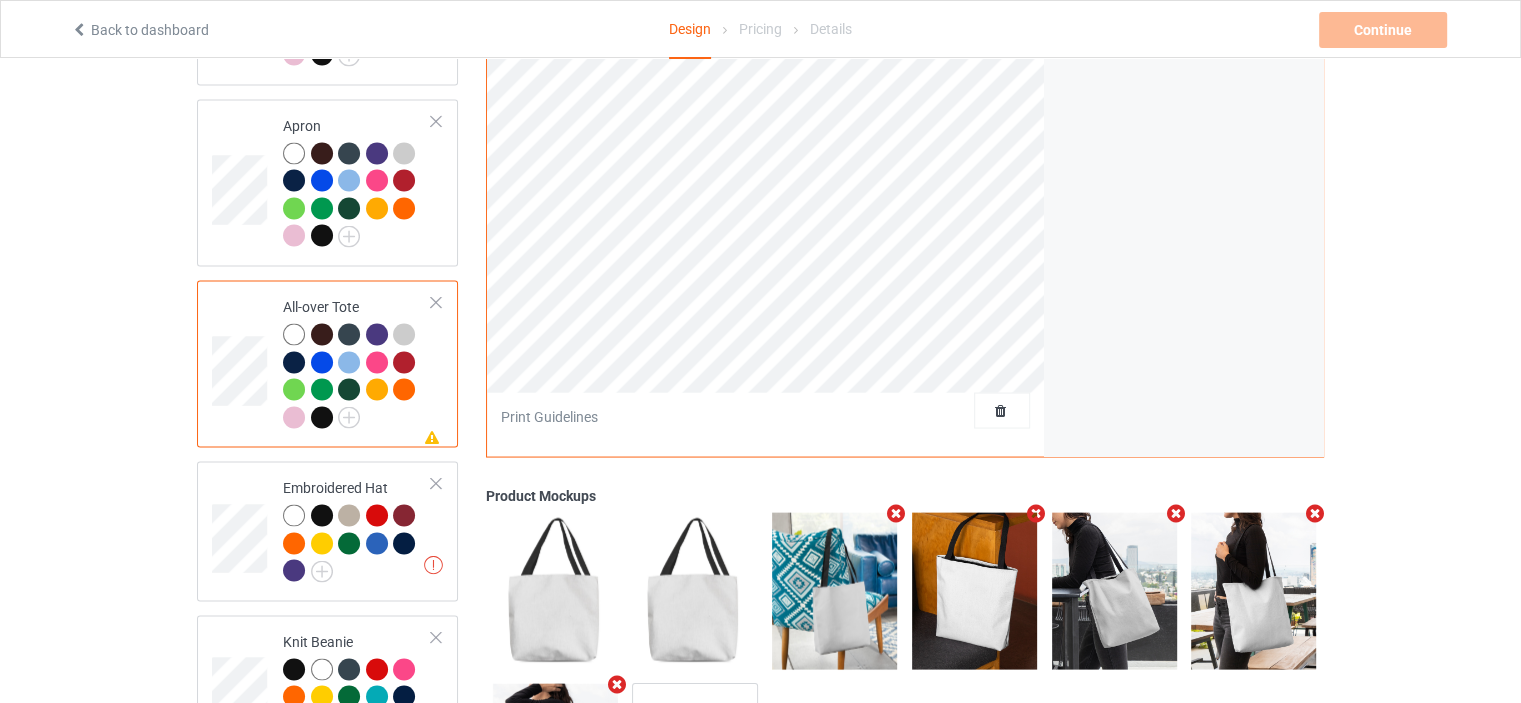 scroll, scrollTop: 3400, scrollLeft: 0, axis: vertical 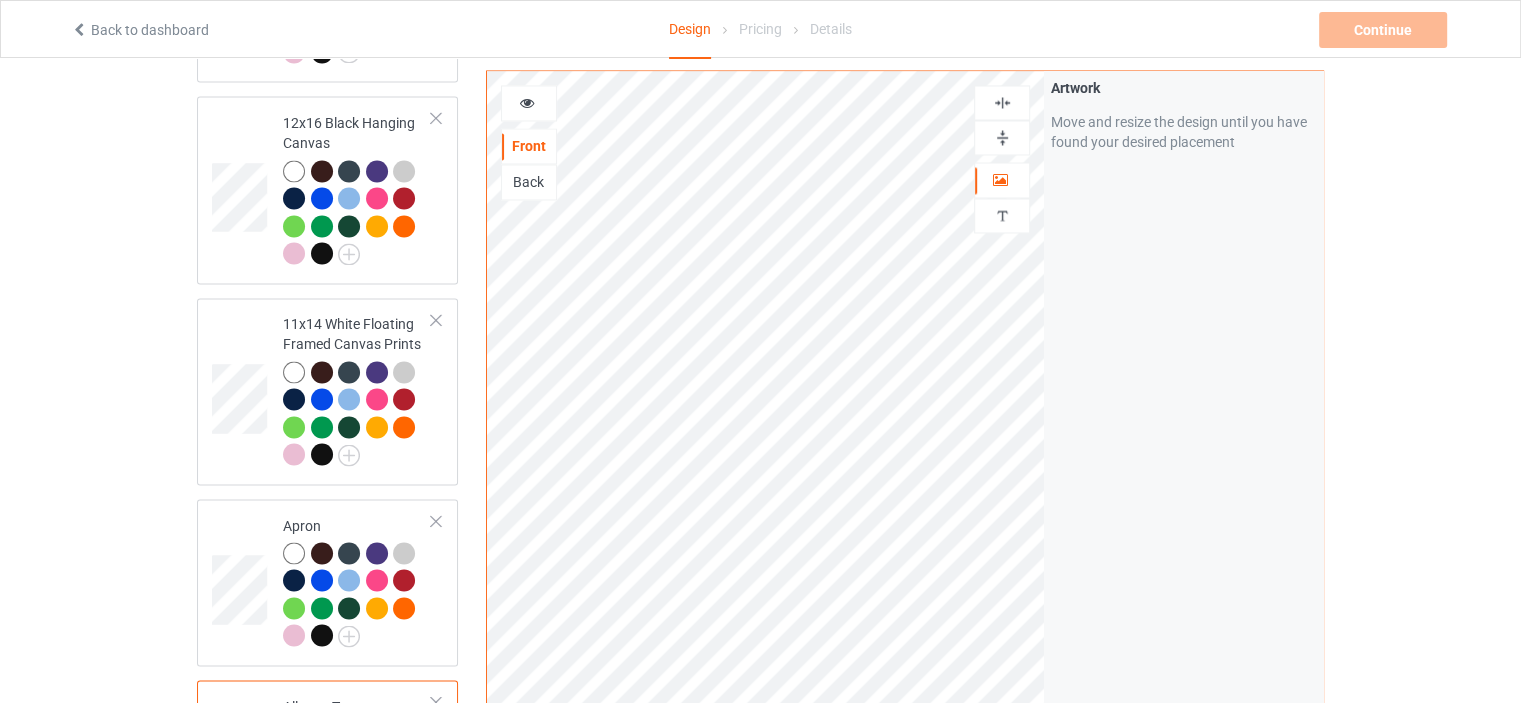 drag, startPoint x: 1006, startPoint y: 118, endPoint x: 1007, endPoint y: 98, distance: 20.024984 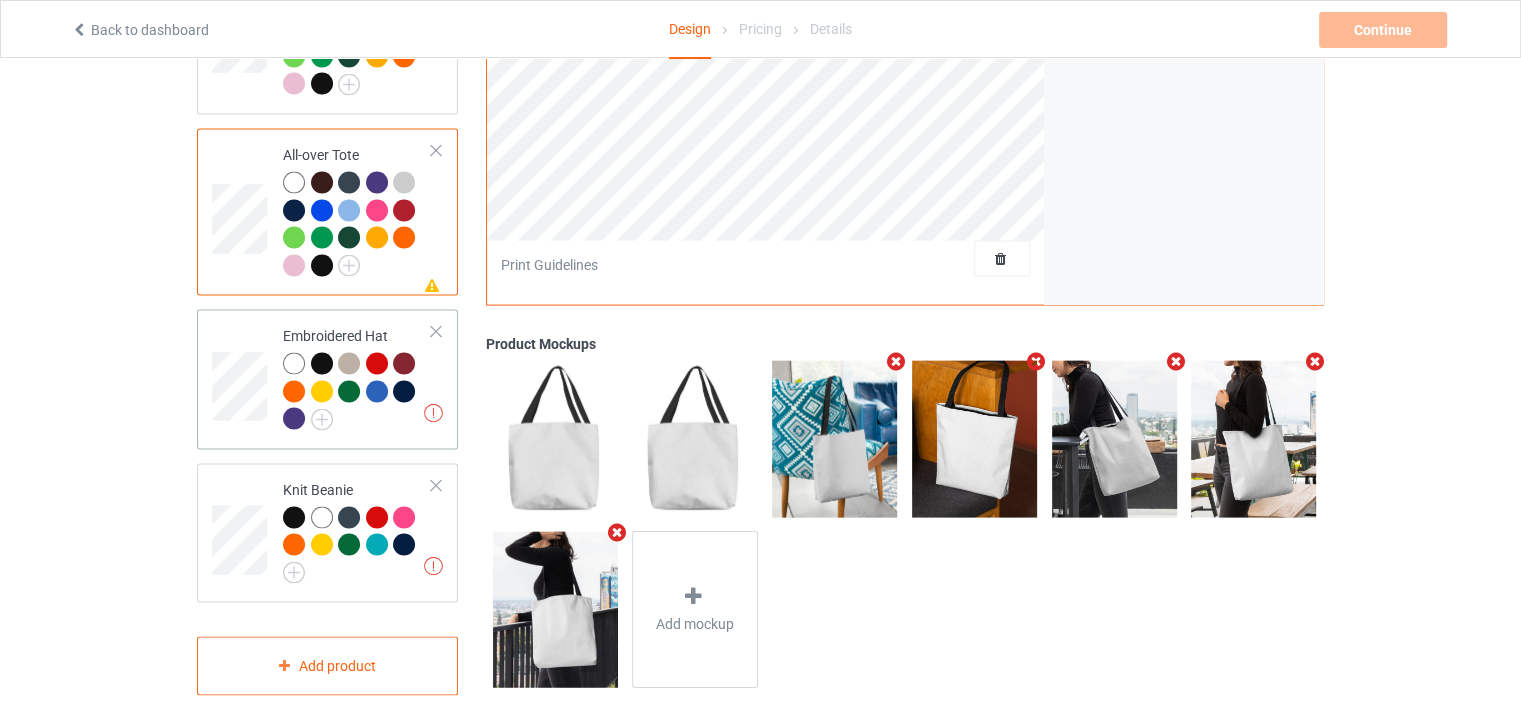 click on "Missing artworks Embroidered Hat" at bounding box center [357, 380] 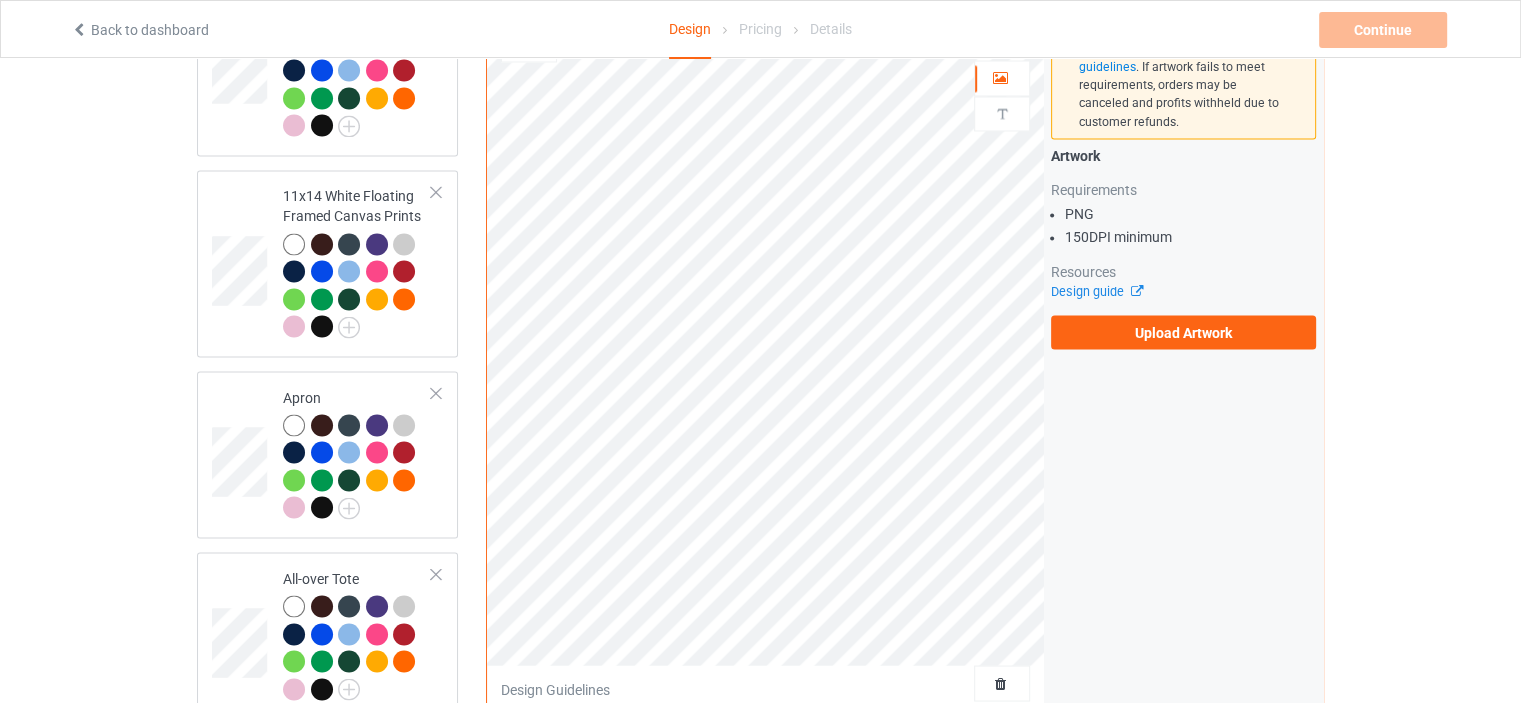 scroll, scrollTop: 3351, scrollLeft: 0, axis: vertical 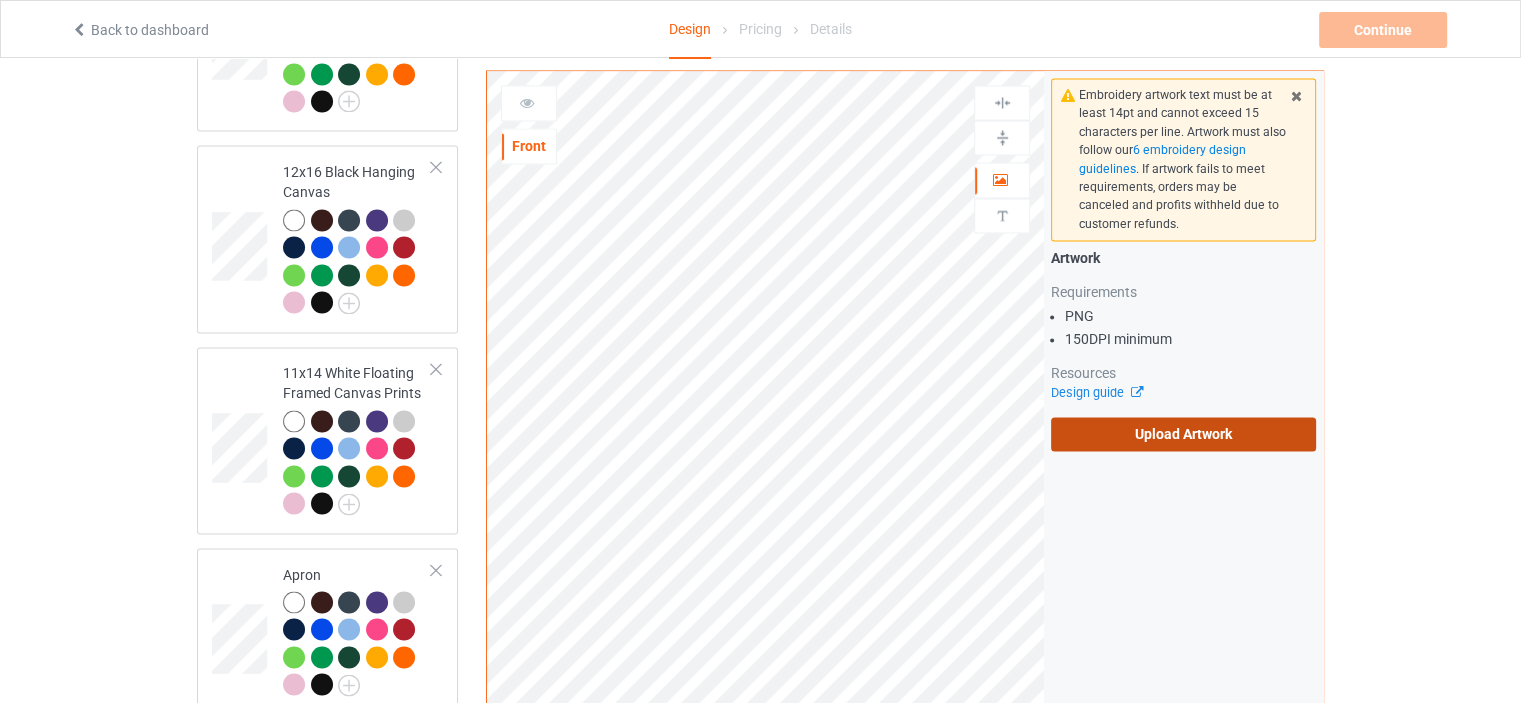 click on "Upload Artwork" at bounding box center [1183, 434] 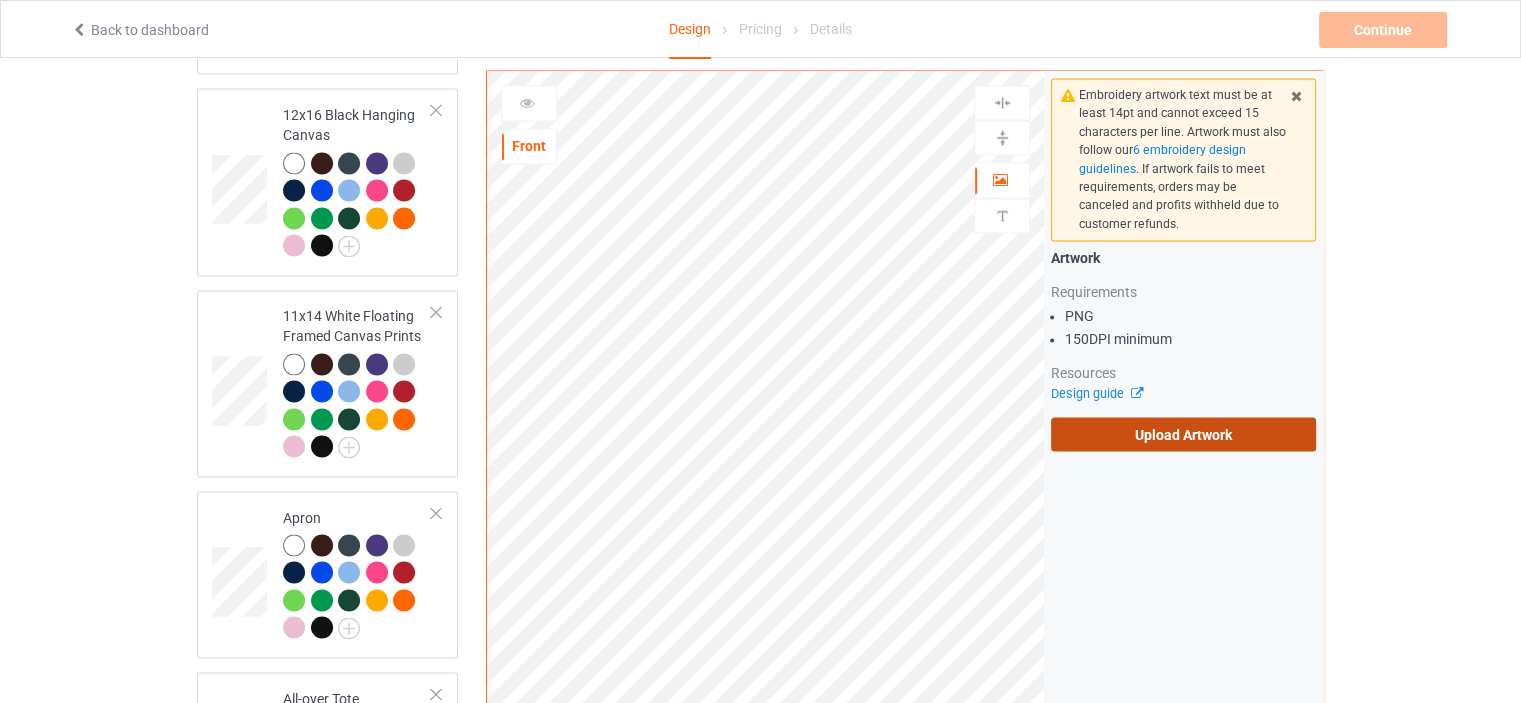 scroll, scrollTop: 3551, scrollLeft: 0, axis: vertical 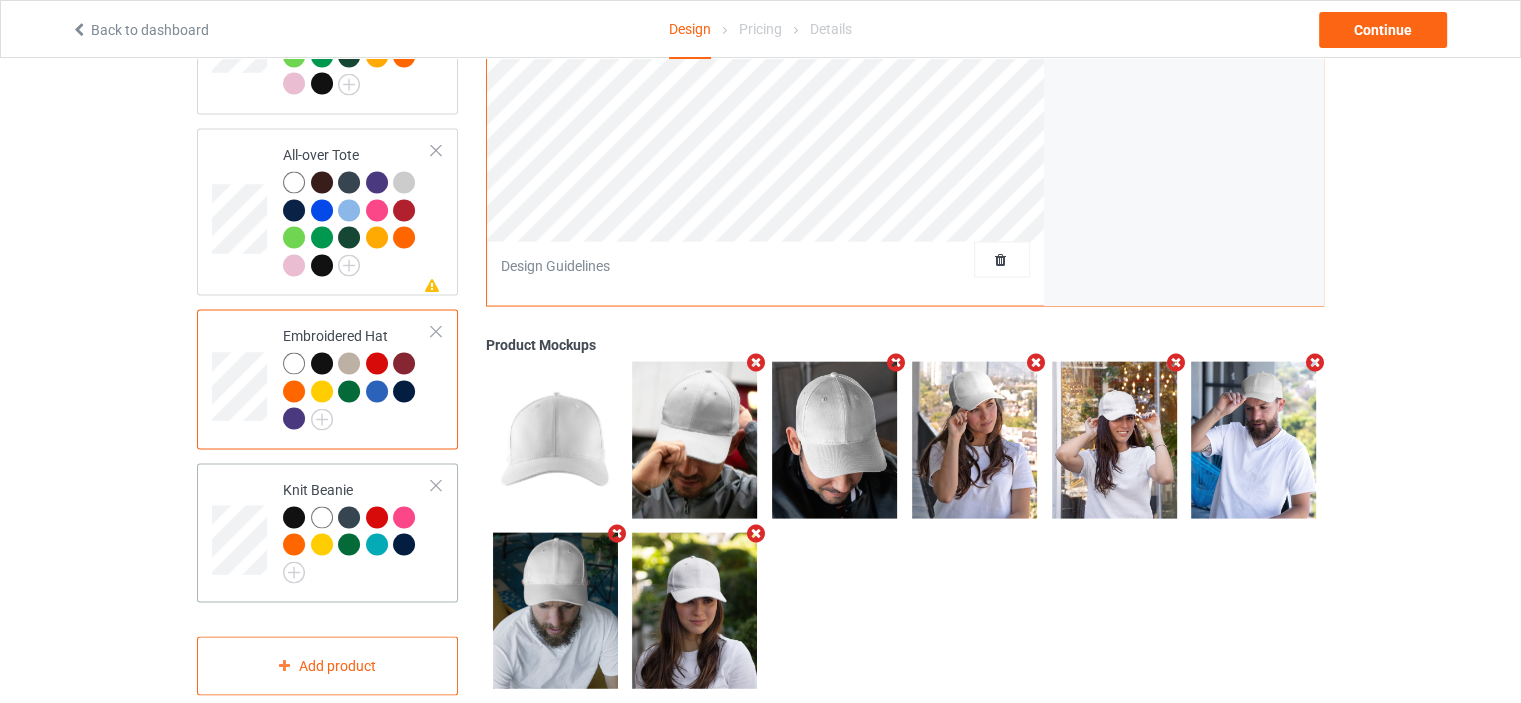 click on "Knit Beanie" at bounding box center [357, 528] 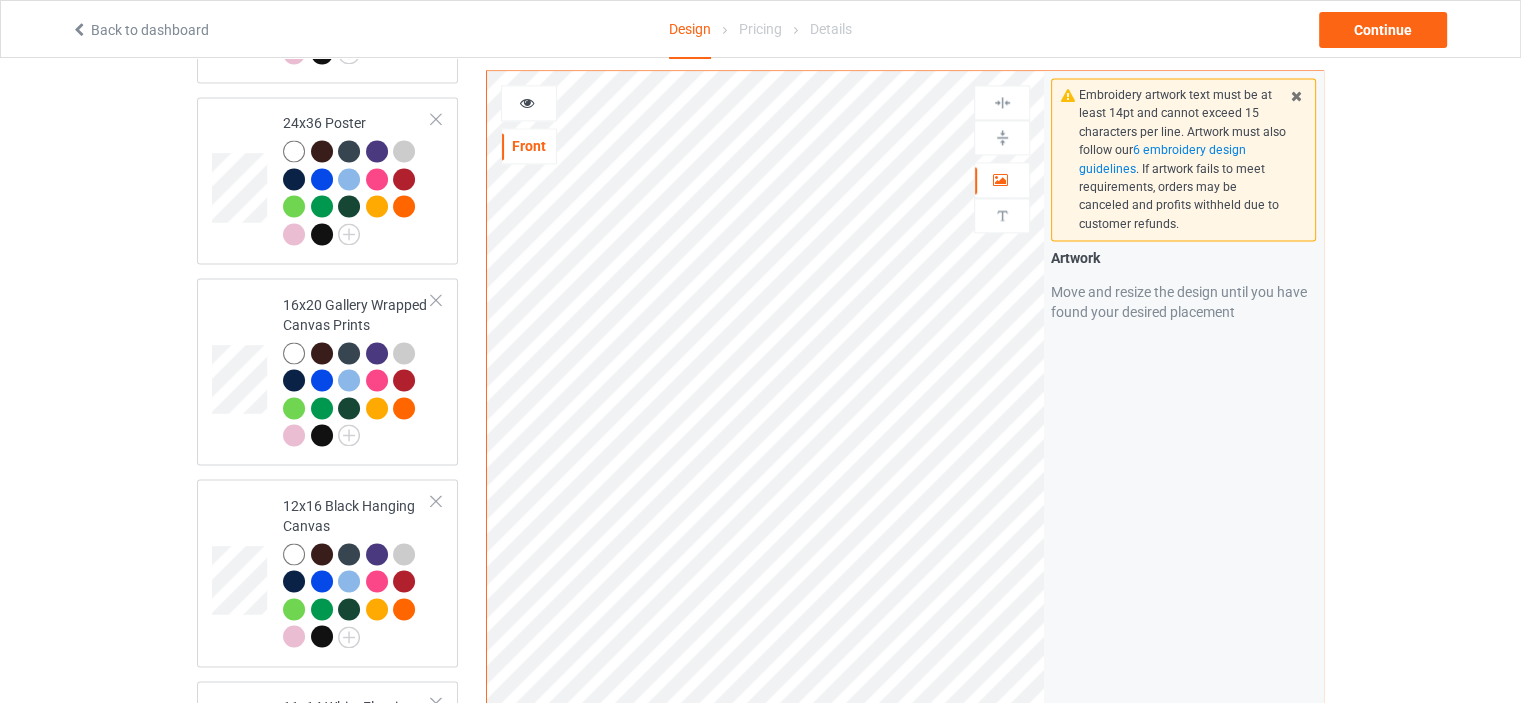 scroll, scrollTop: 2651, scrollLeft: 0, axis: vertical 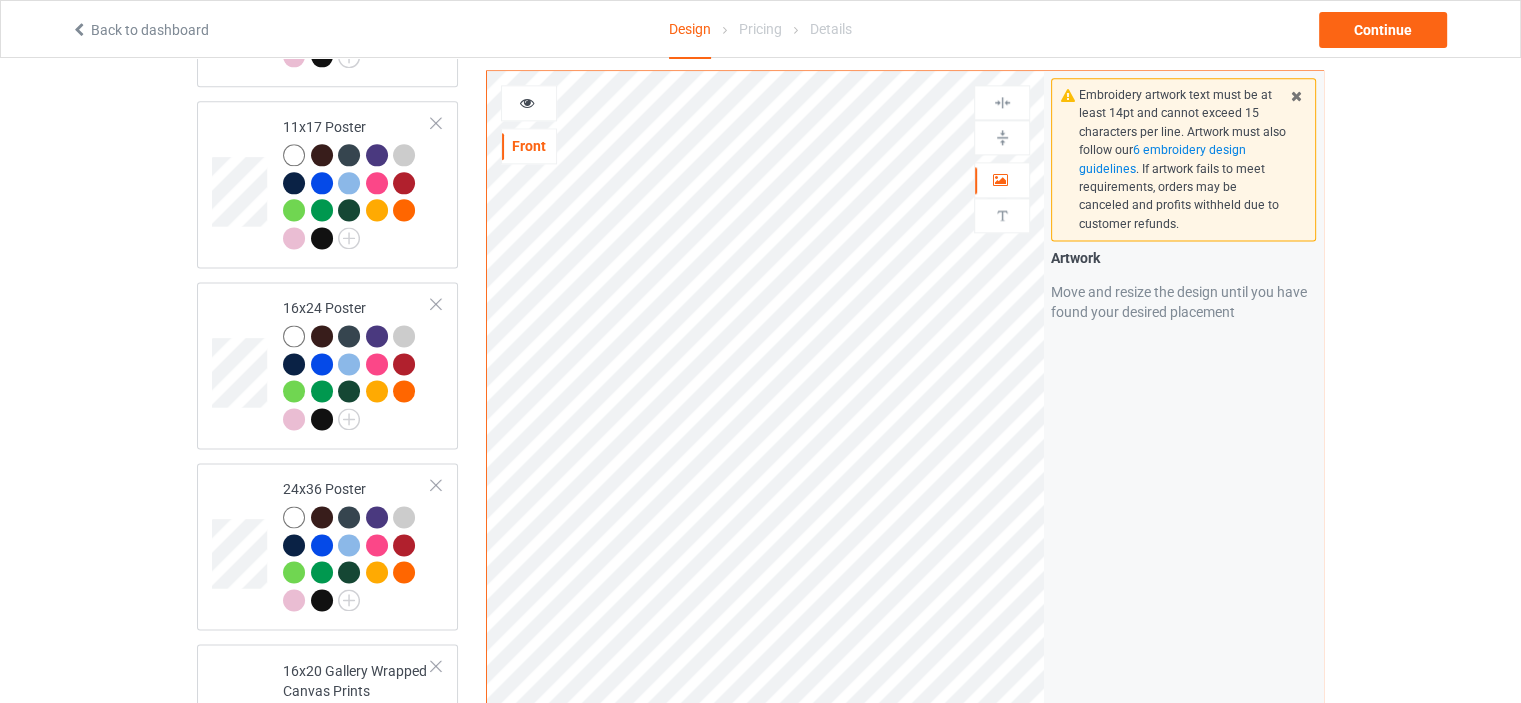 click on "Design Select colors for each of the products and upload an artwork file to design your product. Classic T-Shirt V-Neck T-Shirt [DEMOGRAPHIC_DATA] T-Shirt Hooded Sweatshirt Crewneck Sweatshirt Premium Fit Mens Tee Long Sleeve Tee Baseball Tee Mug Color Changing Mug Youth T-Shirt Missing artwork on 1 side(s) Indoor Pillow - 16” x 16” Missing artwork on 1 side(s) Indoor Pillow - 18” x 18” Small Fleece Blanket - 30" x 40" 11x17 Poster 16x24 Poster 24x36 Poster 16x20 Gallery Wrapped Canvas Prints 12x16 Black Hanging Canvas 11x14 White Floating Framed Canvas Prints Apron Missing artwork on 1 side(s) All-over Tote Embroidered Hat Knit Beanie Add product Front Artwork This side does not support personalized text Design Guidelines Embroidery artwork text must be at least 14pt and cannot exceed 15 characters per line. Artwork must also follow our  6 embroidery design guidelines . If artwork fails to meet requirements, orders may be canceled and profits withheld due to customer refunds. Artwork Product Mockups Add mockup" at bounding box center (760, -278) 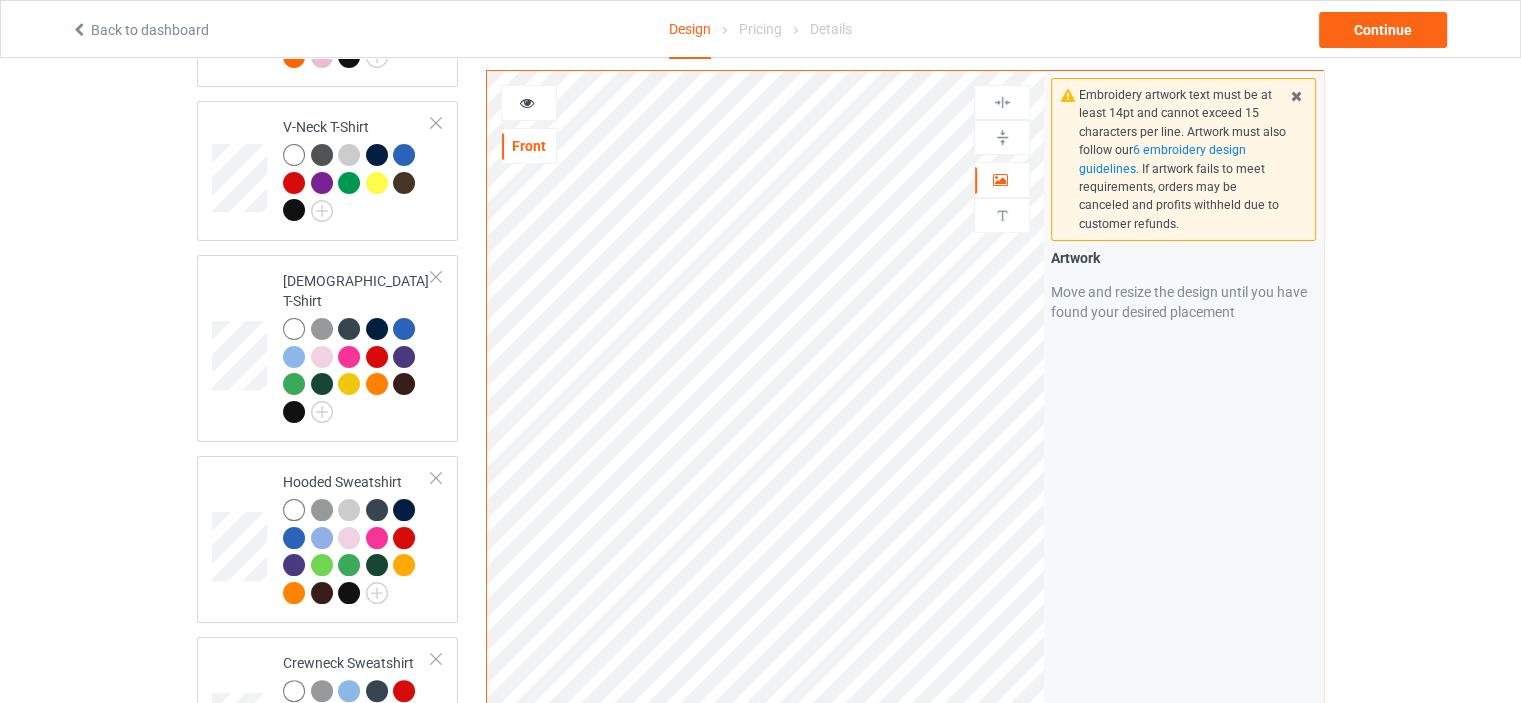 scroll, scrollTop: 0, scrollLeft: 0, axis: both 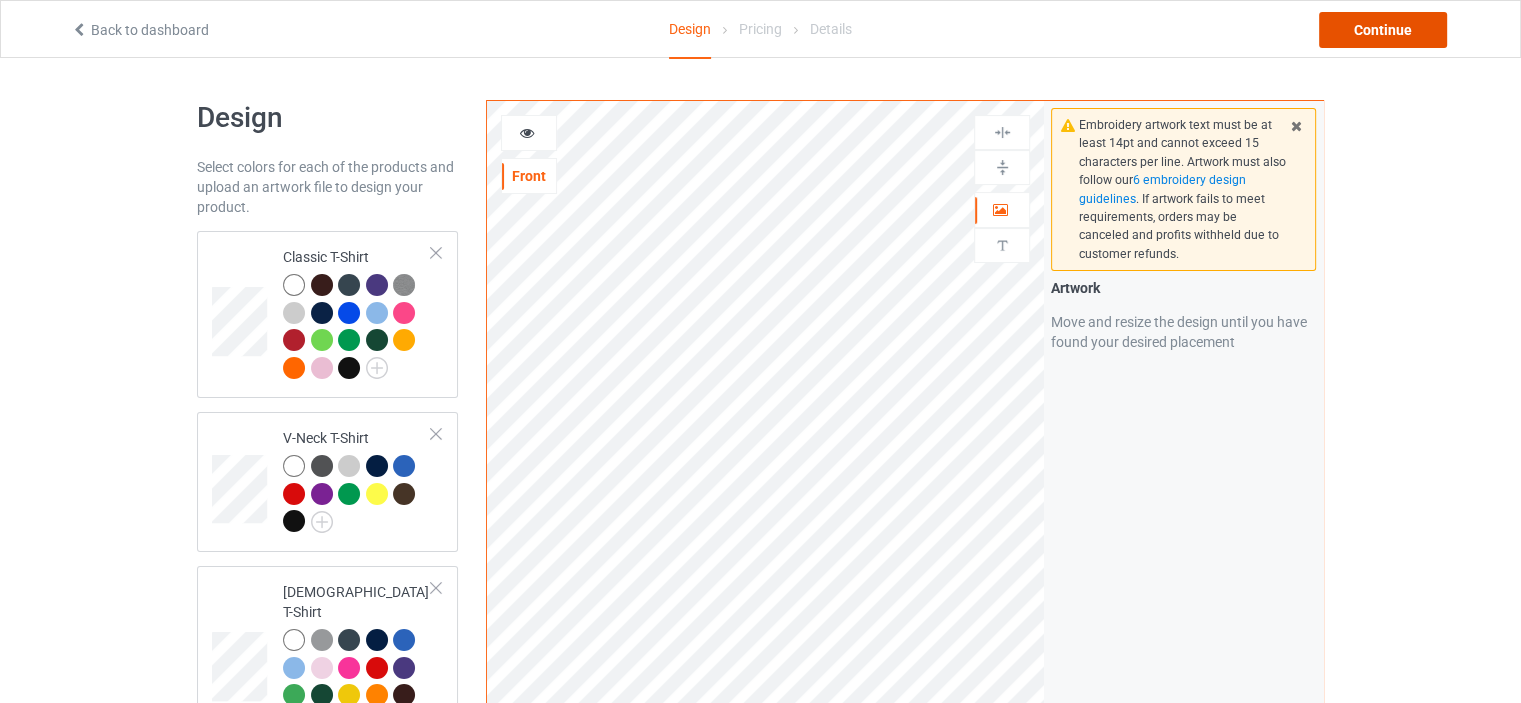 click on "Continue" at bounding box center (1383, 30) 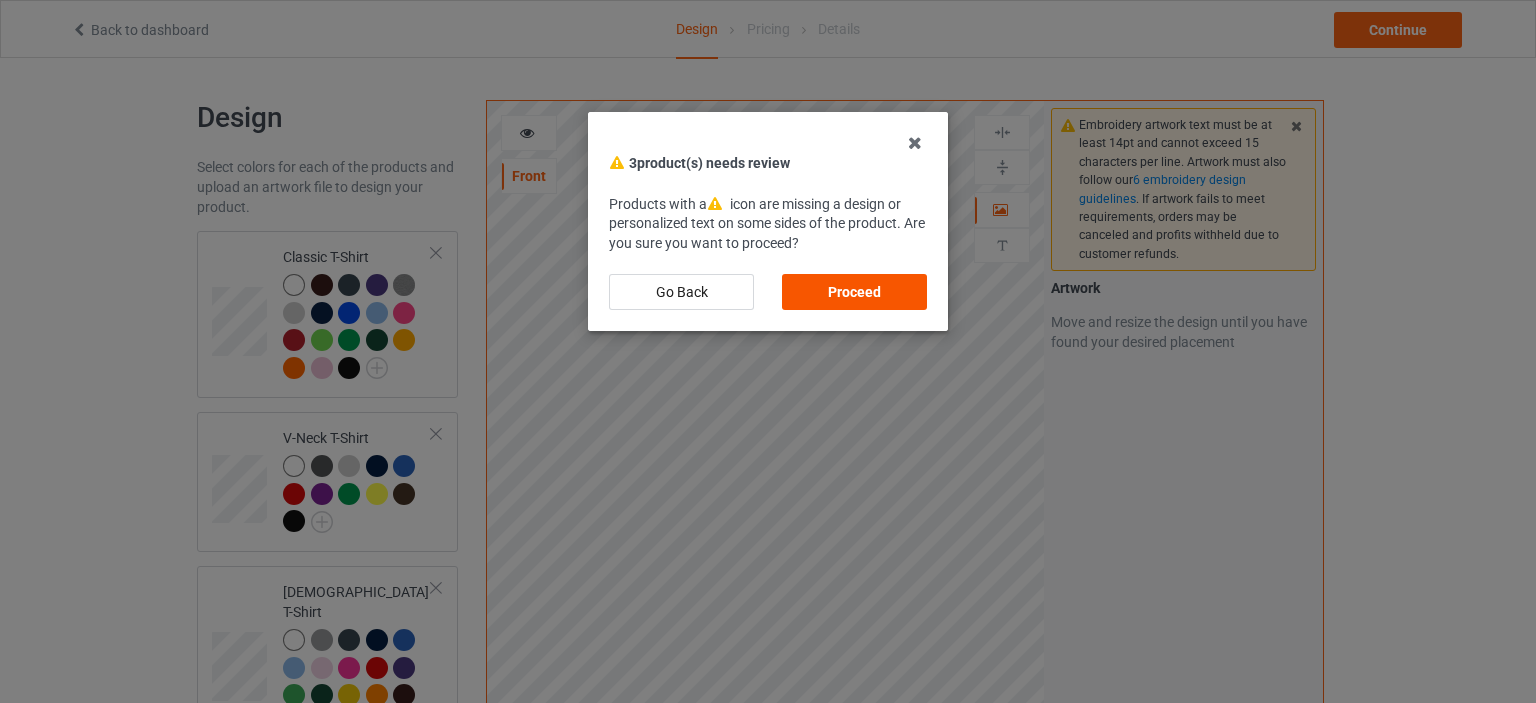 click on "Proceed" at bounding box center [854, 292] 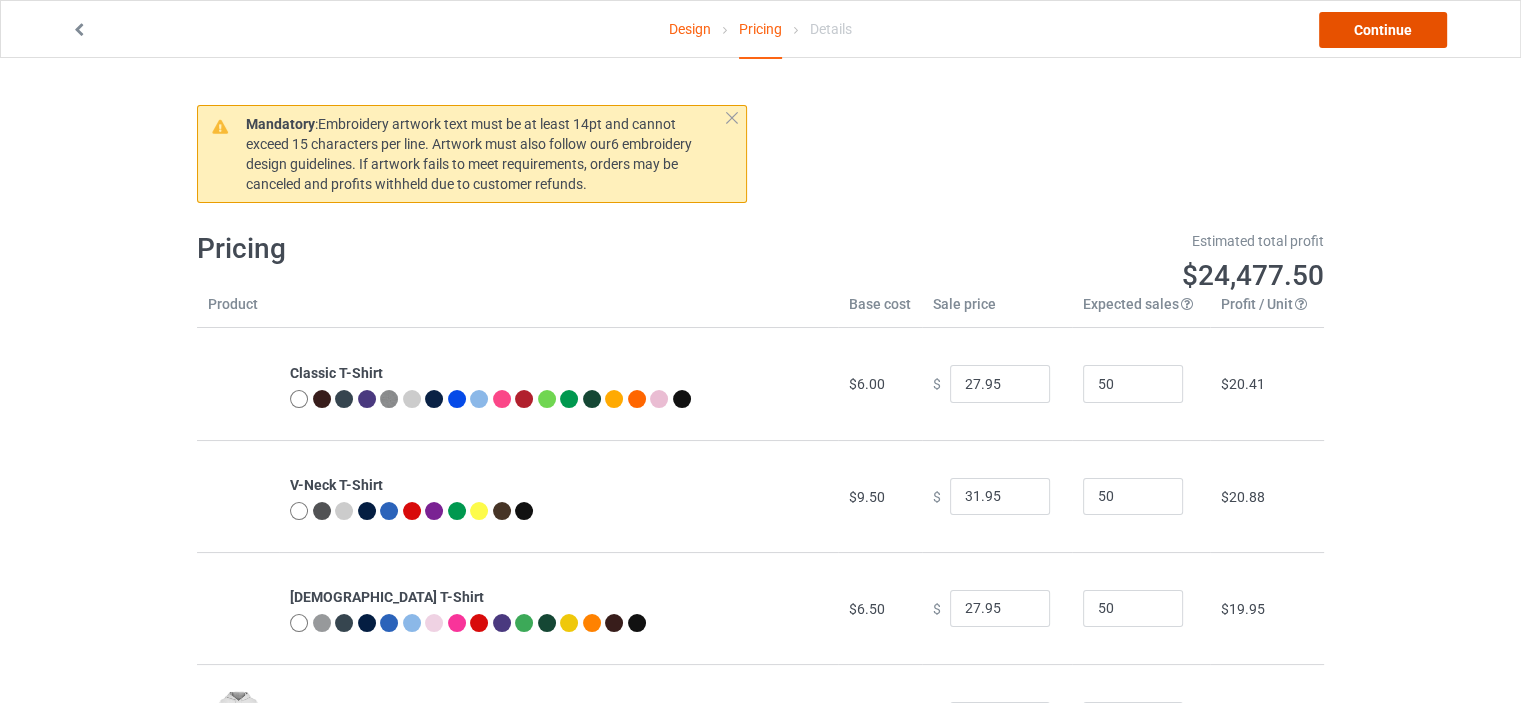 click on "Continue" at bounding box center (1383, 30) 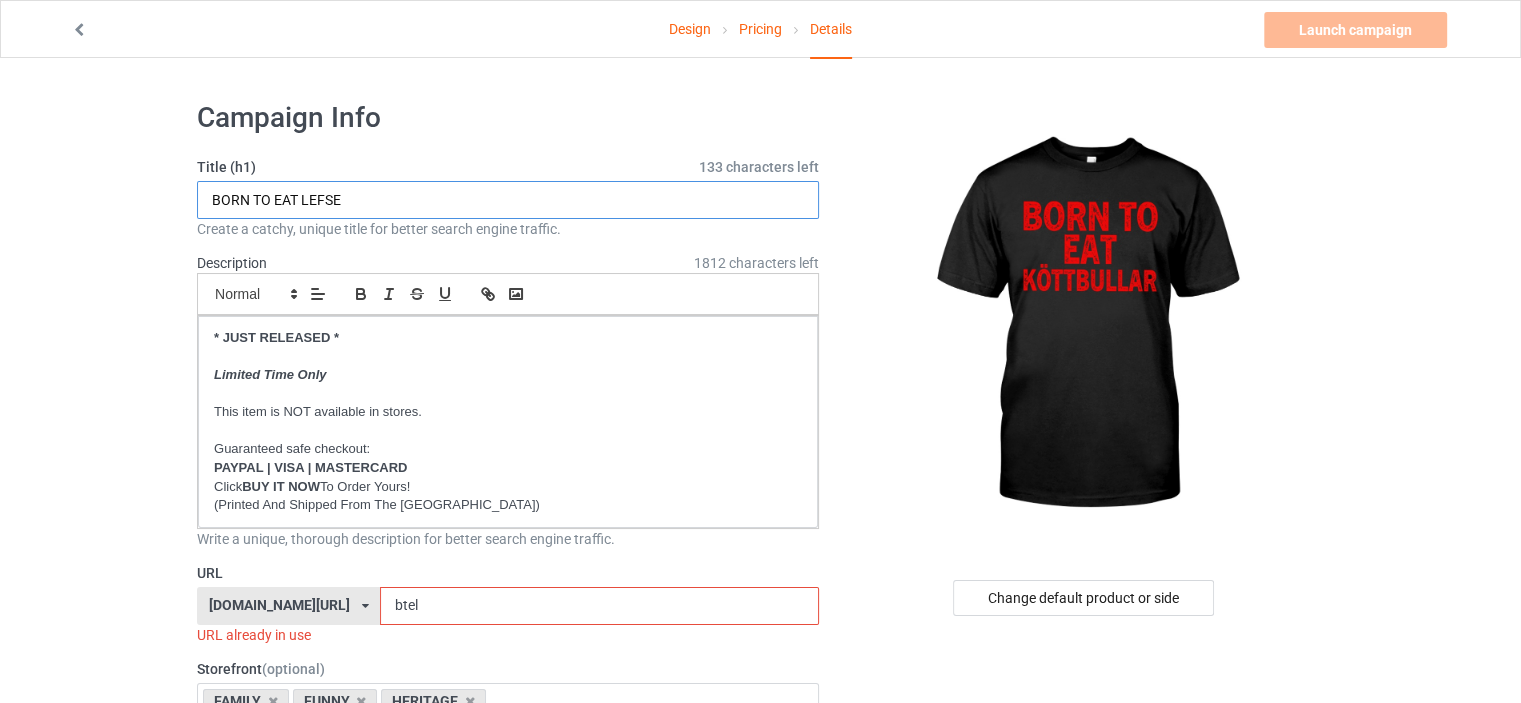 drag, startPoint x: 345, startPoint y: 199, endPoint x: 303, endPoint y: 195, distance: 42.190044 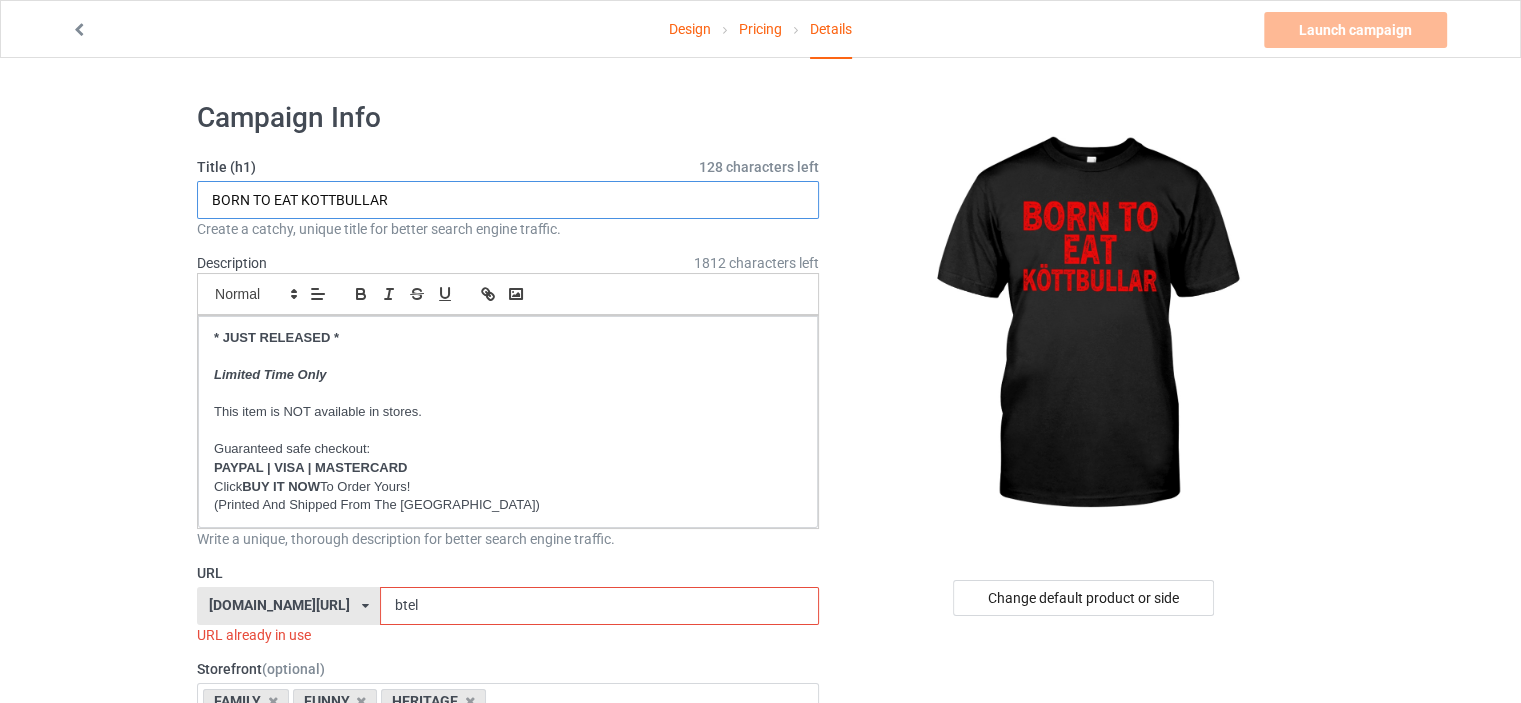 type on "BORN TO EAT KOTTBULLAR" 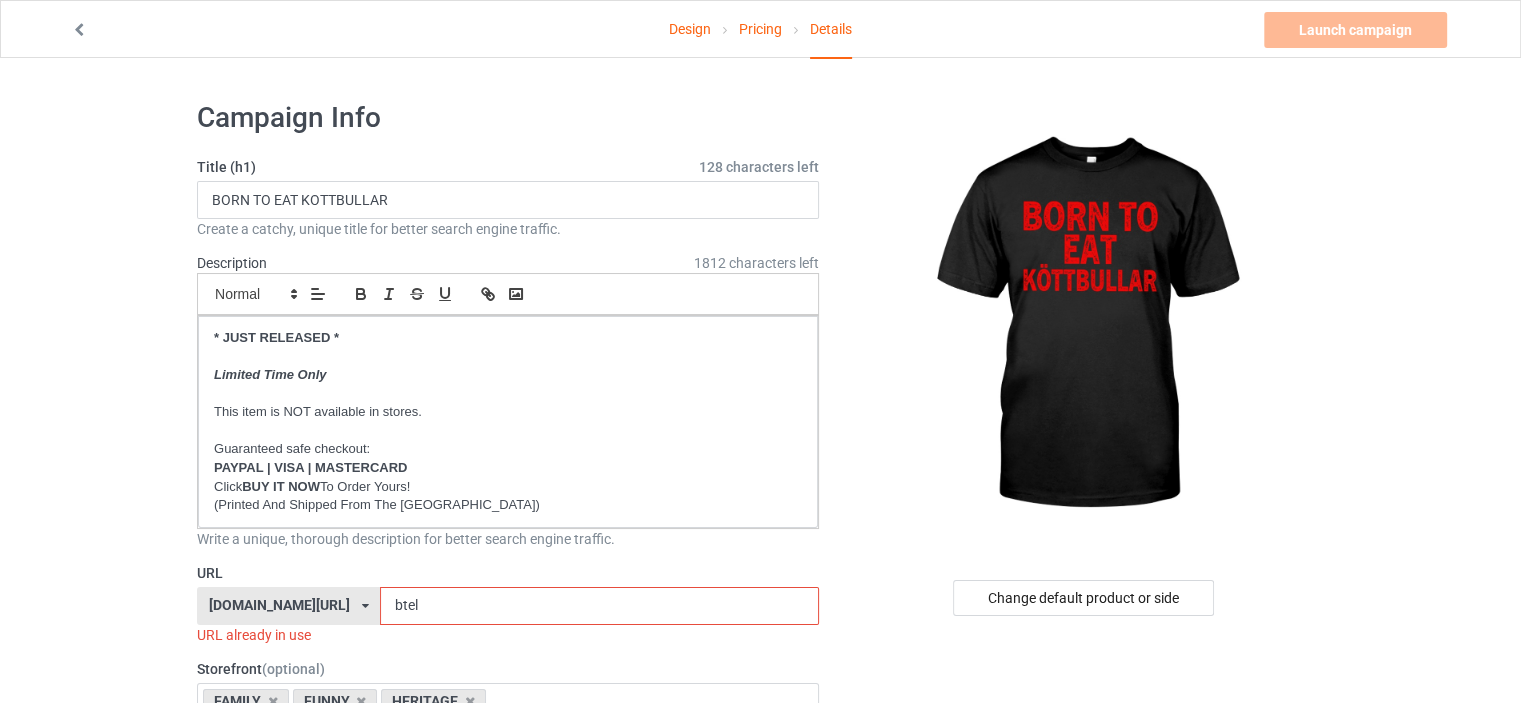 click on "Design Pricing Details Launch campaign Invalid campaign URL Campaign Info Title (h1) 128   characters left BORN TO EAT KOTTBULLAR Create a catchy, unique title for better search engine traffic. Description 1812   characters left       Small Normal Large Big Huge                                                                                     * JUST RELEASED * Limited Time Only This item is NOT available in stores. Guaranteed safe checkout: PAYPAL | VISA | MASTERCARD Click  BUY IT NOW  To Order Yours! (Printed And Shipped From The [GEOGRAPHIC_DATA]) Write a unique, thorough description for better search engine traffic. URL [DOMAIN_NAME][URL] [DOMAIN_NAME][URL] [DOMAIN_NAME][URL] [DOMAIN_NAME][URL] [DOMAIN_NAME][URL] [DOMAIN_NAME][URL] [DOMAIN_NAME][URL] [DOMAIN_NAME][URL] [DOMAIN_NAME][URL] [DOMAIN_NAME][URL] [DOMAIN_NAME][URL] [DOMAIN_NAME][URL] [DOMAIN_NAME][URL] [DOMAIN_NAME][URL] [DOMAIN_NAME][URL] [DOMAIN_NAME][URL] [DOMAIN_NAME][URL] [DOMAIN_NAME][URL] [DOMAIN_NAME][URL] [DOMAIN_NAME][GEOGRAPHIC_DATA] btel 4" at bounding box center (760, 1168) 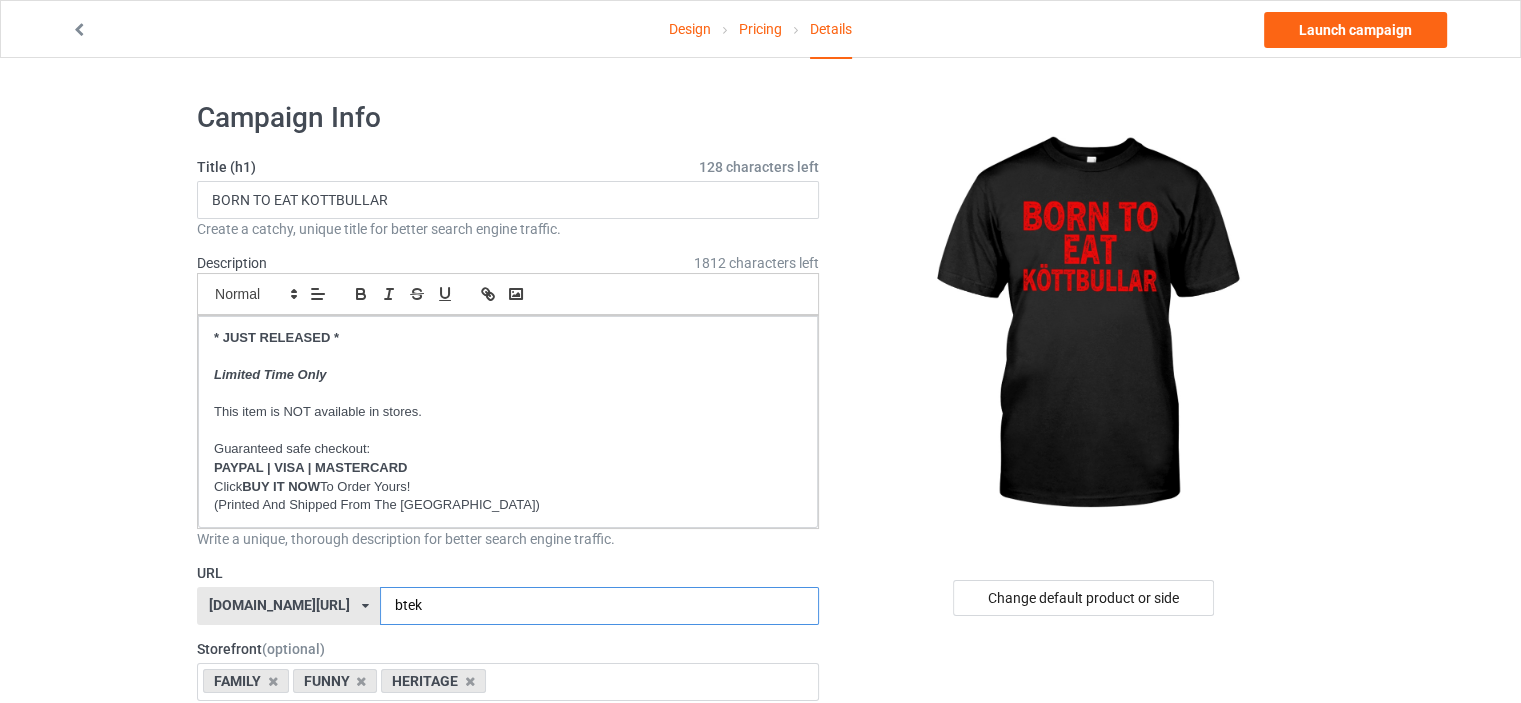 type on "btek" 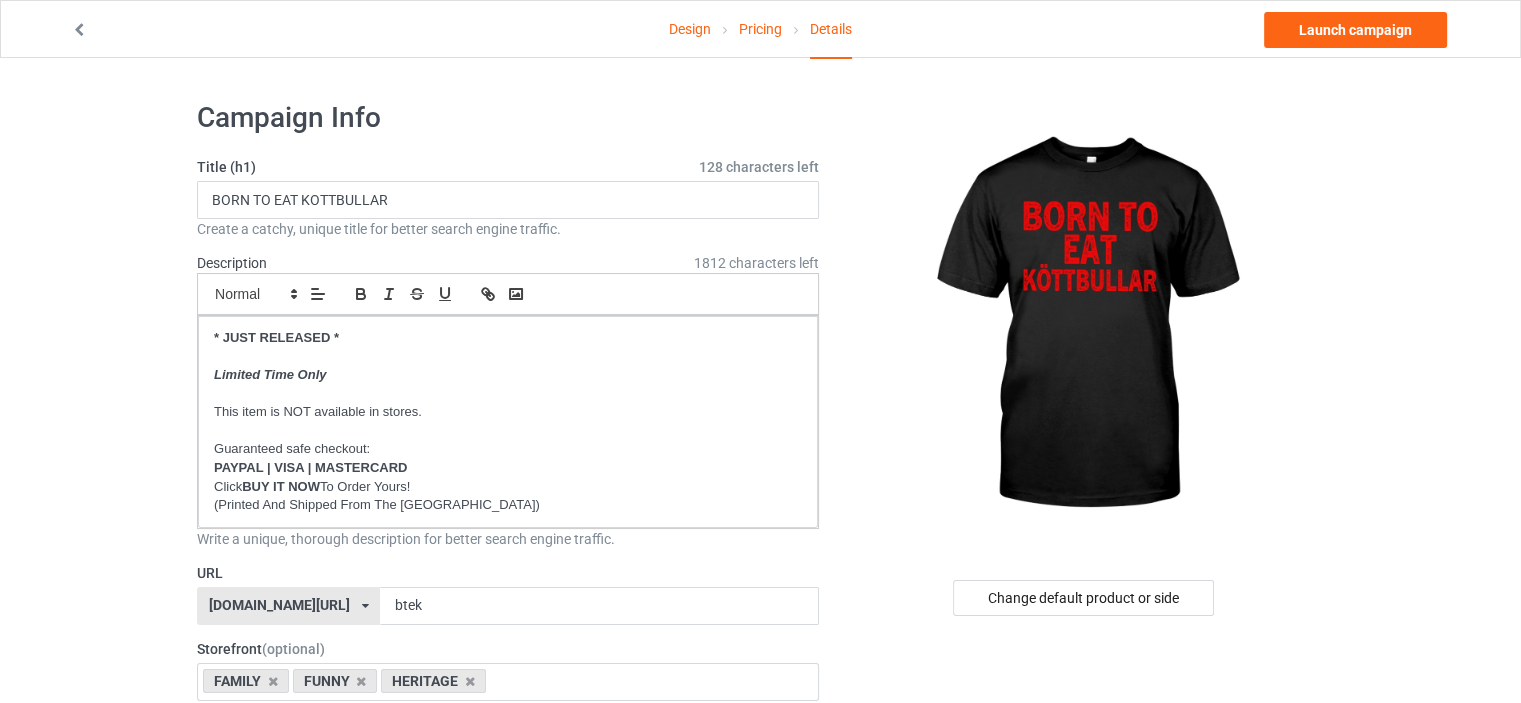 click on "Design Pricing Details Launch campaign Campaign Info Title (h1) 128   characters left BORN TO EAT KOTTBULLAR Create a catchy, unique title for better search engine traffic. Description 1812   characters left       Small Normal Large Big Huge                                                                                     * JUST RELEASED * Limited Time Only This item is NOT available in stores. Guaranteed safe checkout: PAYPAL | VISA | MASTERCARD Click  BUY IT NOW  To Order Yours! (Printed And Shipped From The [GEOGRAPHIC_DATA]) Write a unique, thorough description for better search engine traffic. URL [DOMAIN_NAME][URL] [DOMAIN_NAME][URL] [DOMAIN_NAME][URL] [DOMAIN_NAME][URL] [DOMAIN_NAME][URL] [DOMAIN_NAME][URL] [DOMAIN_NAME][URL] [DOMAIN_NAME][URL] [DOMAIN_NAME][URL] [DOMAIN_NAME][URL] [DOMAIN_NAME][URL] [DOMAIN_NAME][URL] [DOMAIN_NAME][URL] [DOMAIN_NAME][URL] [DOMAIN_NAME][URL] [DOMAIN_NAME][URL] [DOMAIN_NAME][URL] [DOMAIN_NAME][URL] [DOMAIN_NAME][URL] [DOMAIN_NAME][GEOGRAPHIC_DATA] [DOMAIN_NAME][GEOGRAPHIC_DATA] btek 4 /" at bounding box center [760, 1158] 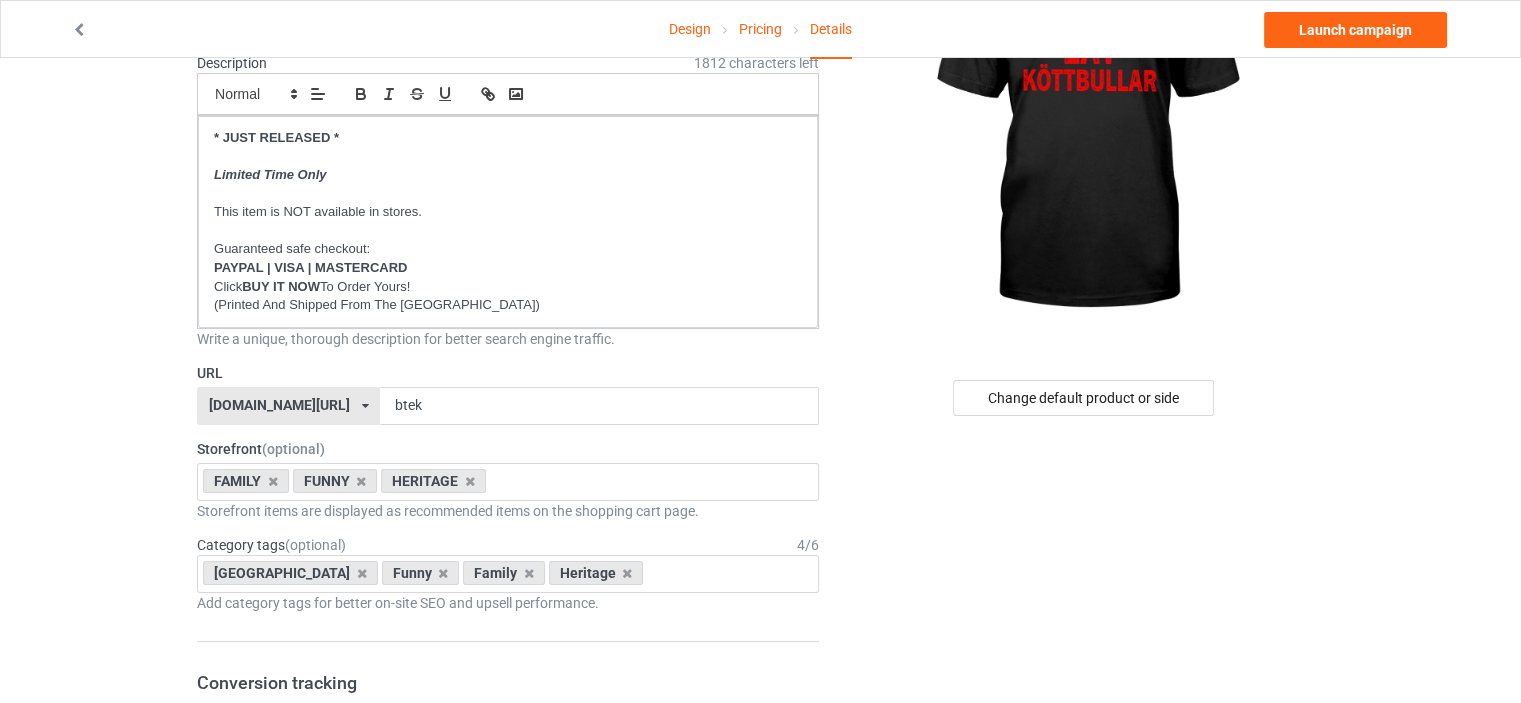 click on "[DOMAIN_NAME][URL]" at bounding box center [279, 405] 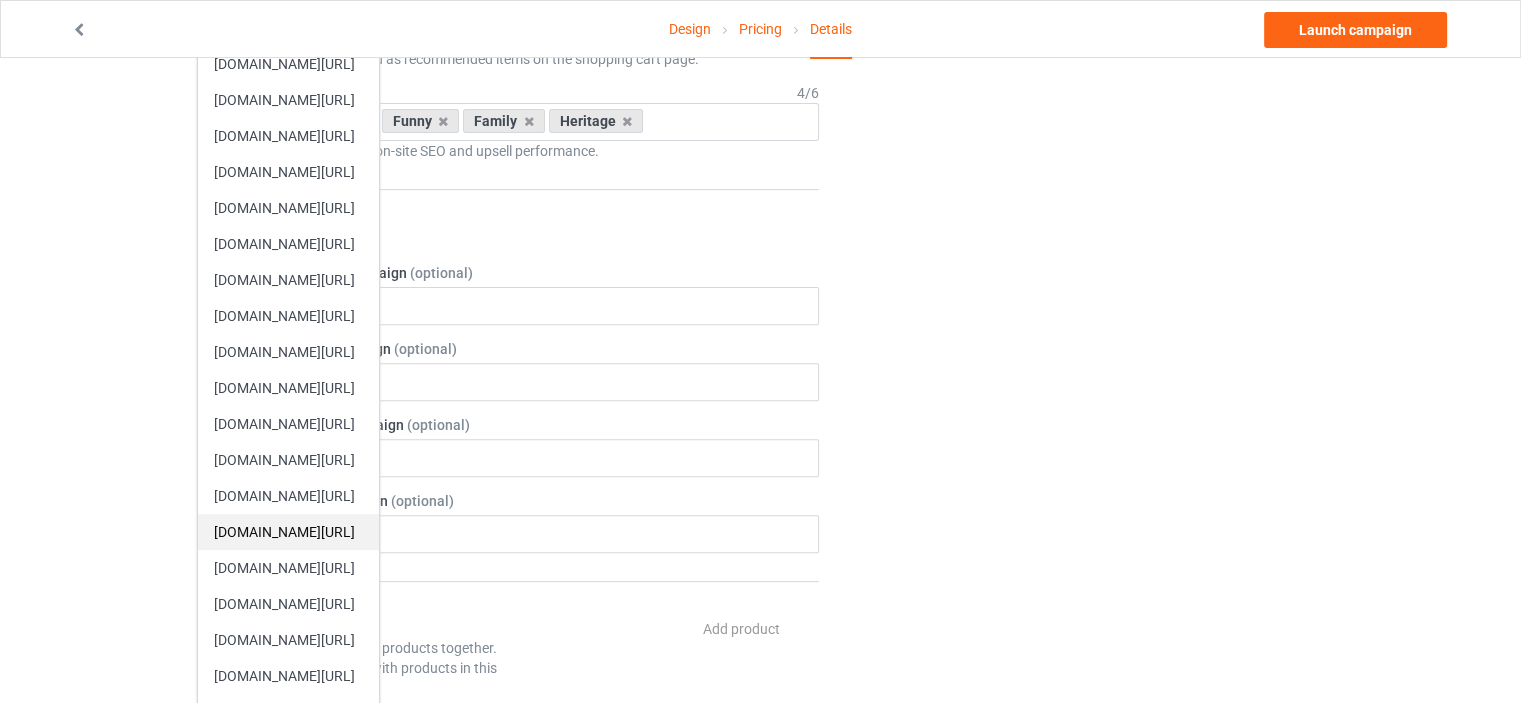 scroll, scrollTop: 700, scrollLeft: 0, axis: vertical 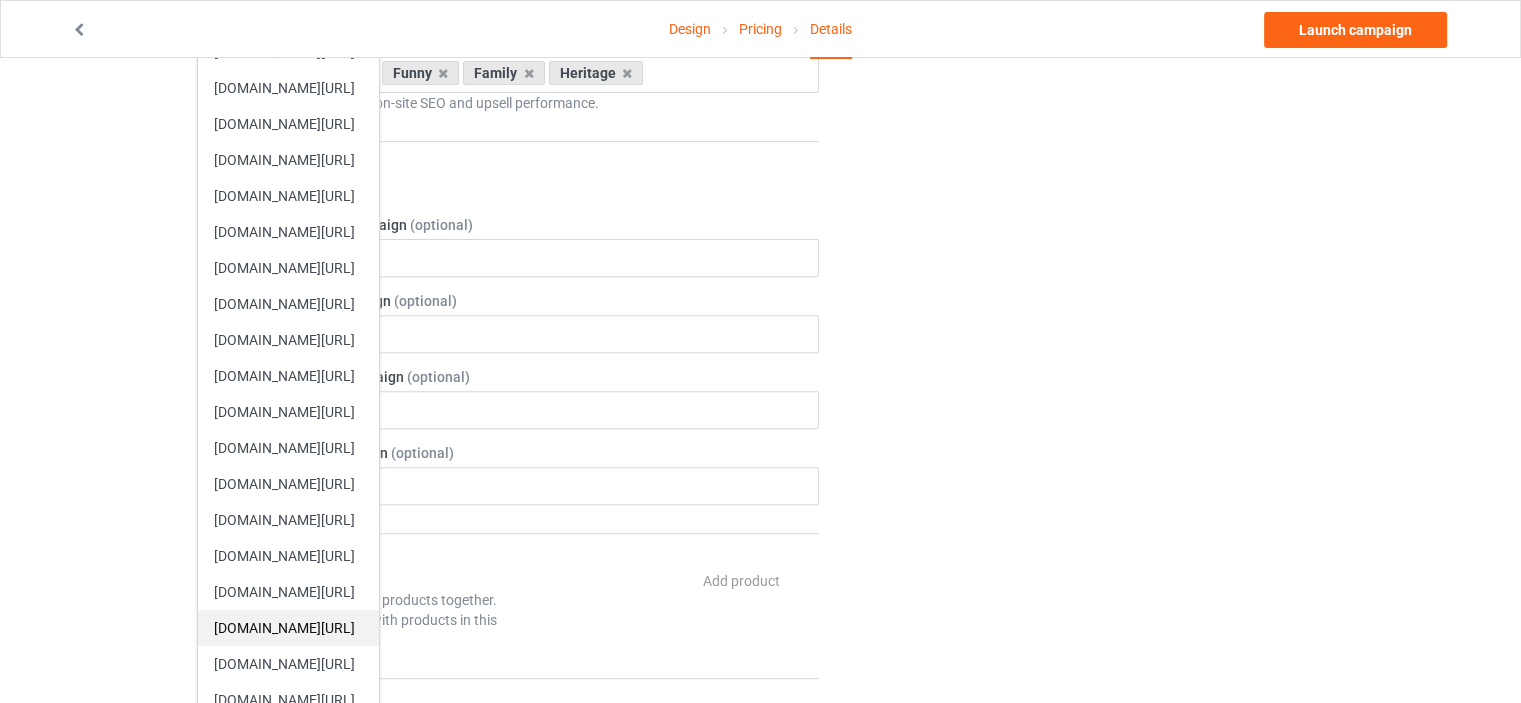 click on "[DOMAIN_NAME][URL]" at bounding box center [288, 628] 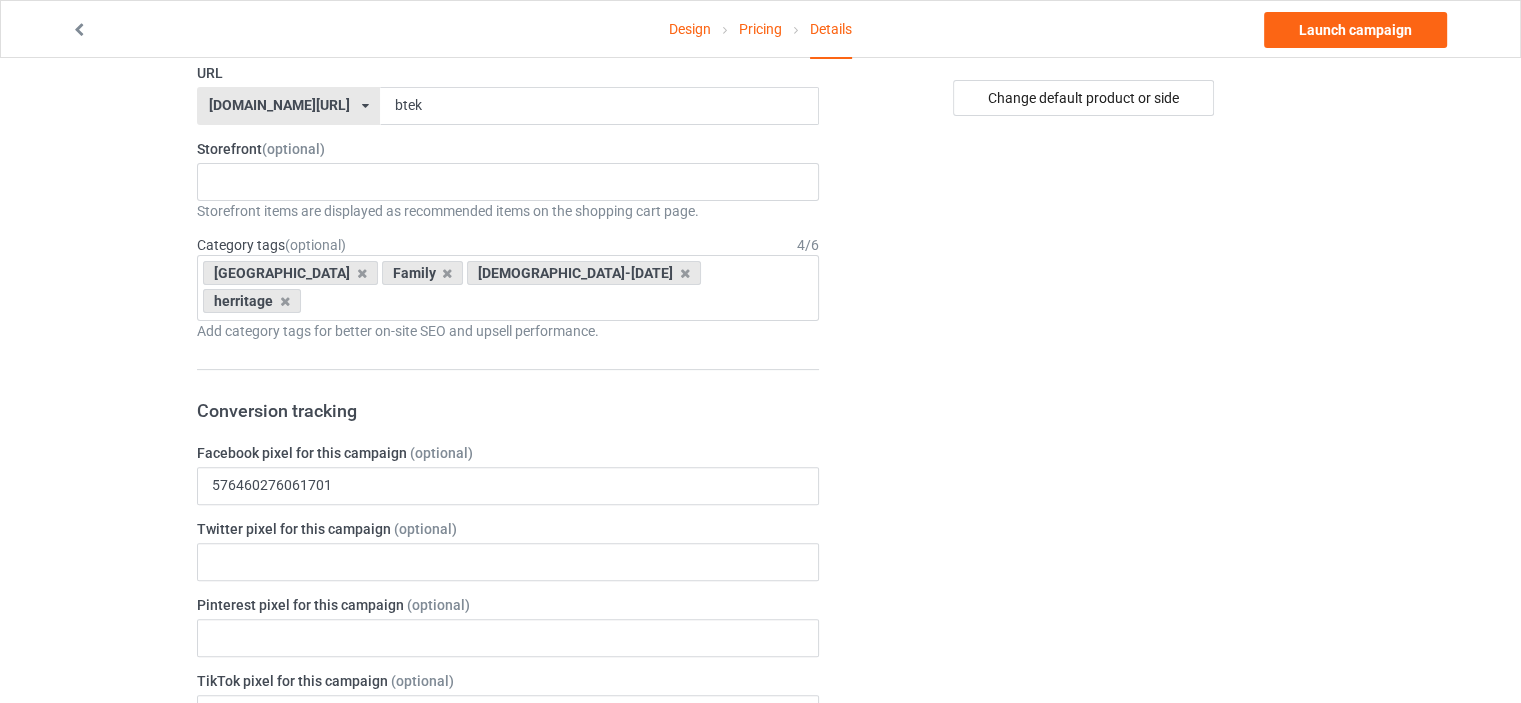 scroll, scrollTop: 300, scrollLeft: 0, axis: vertical 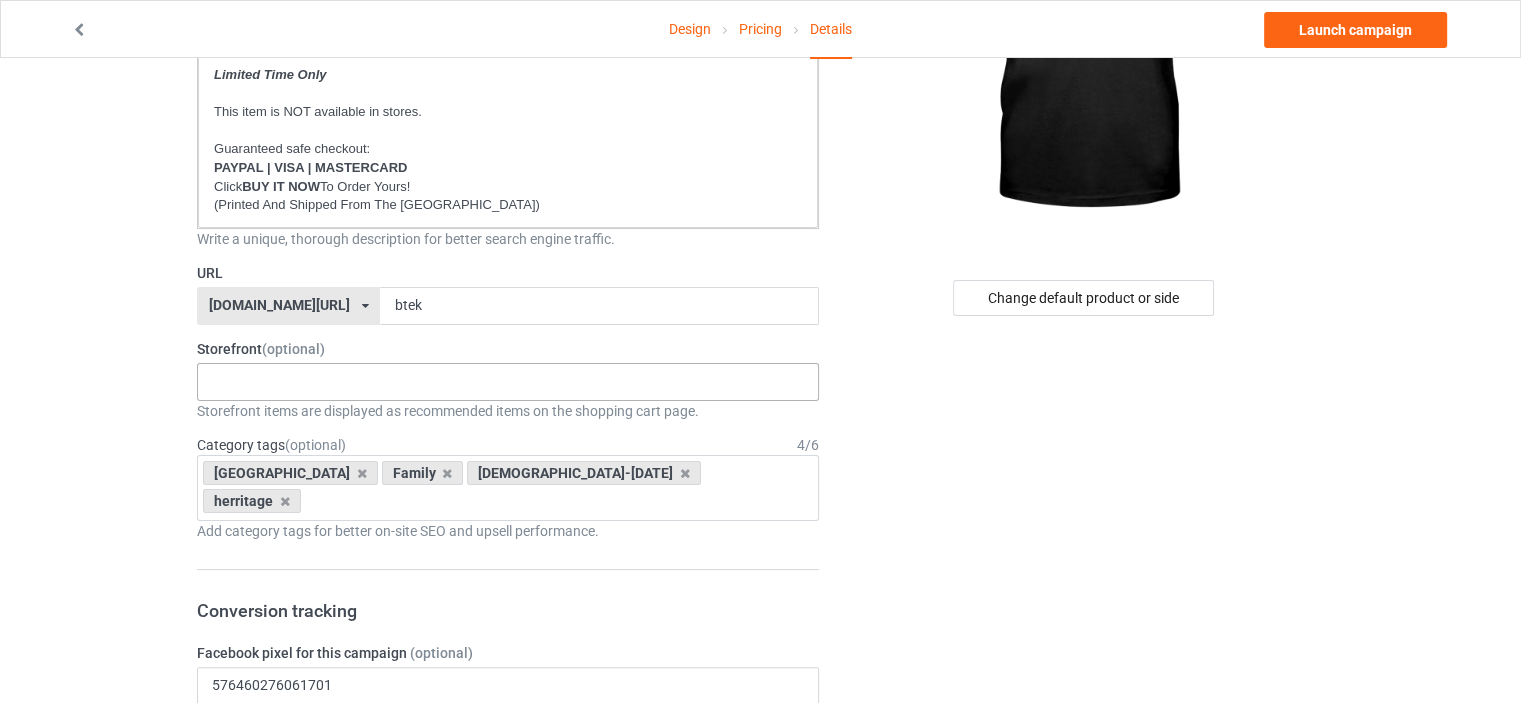 click on "HERITAGE FUNNY FAMILY CHRISTMAS 5d8fb5127f03040bb241b2d7 5d8f8c9c83a3590783978504 5d8f6e1d25a59025f1b64c54 5d8f674dd06f580776718363" at bounding box center (508, 382) 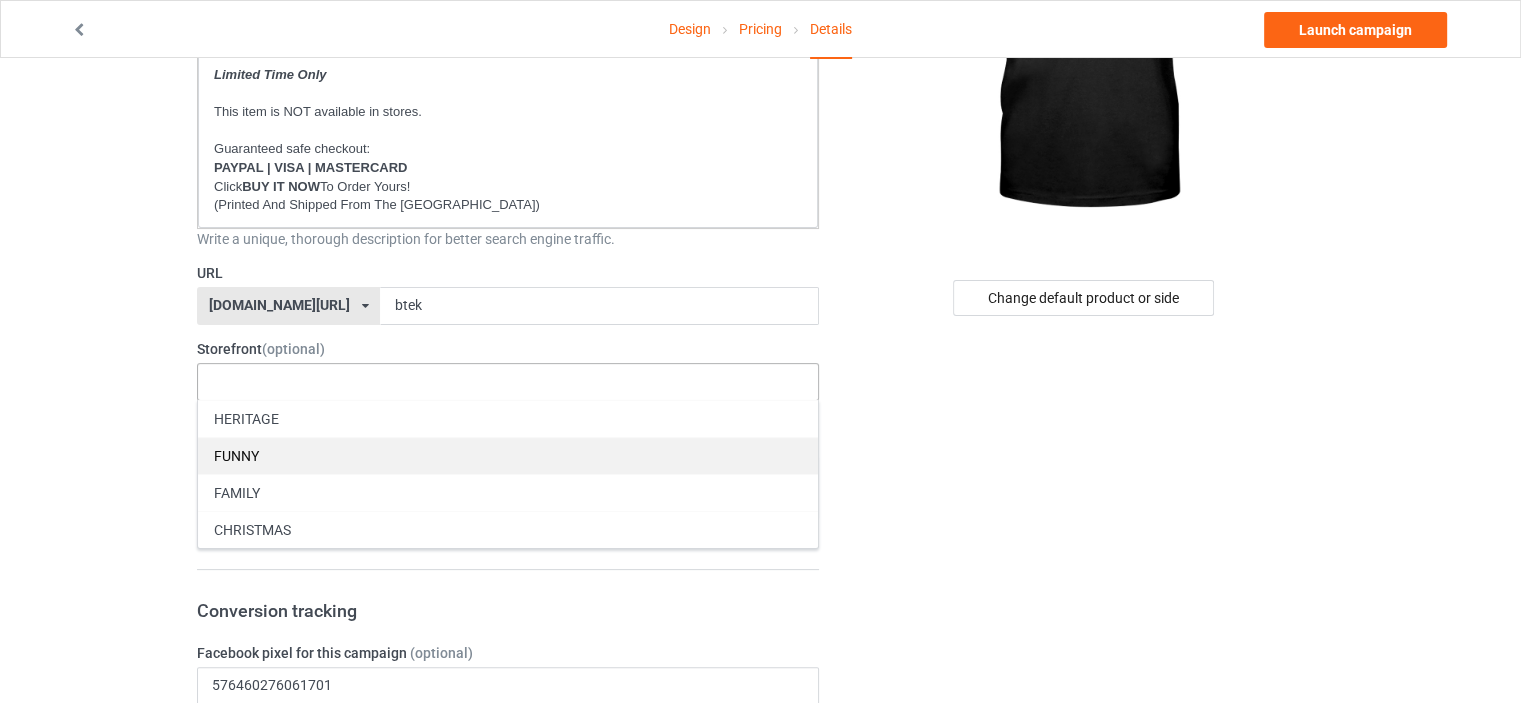 click on "FUNNY" at bounding box center (508, 455) 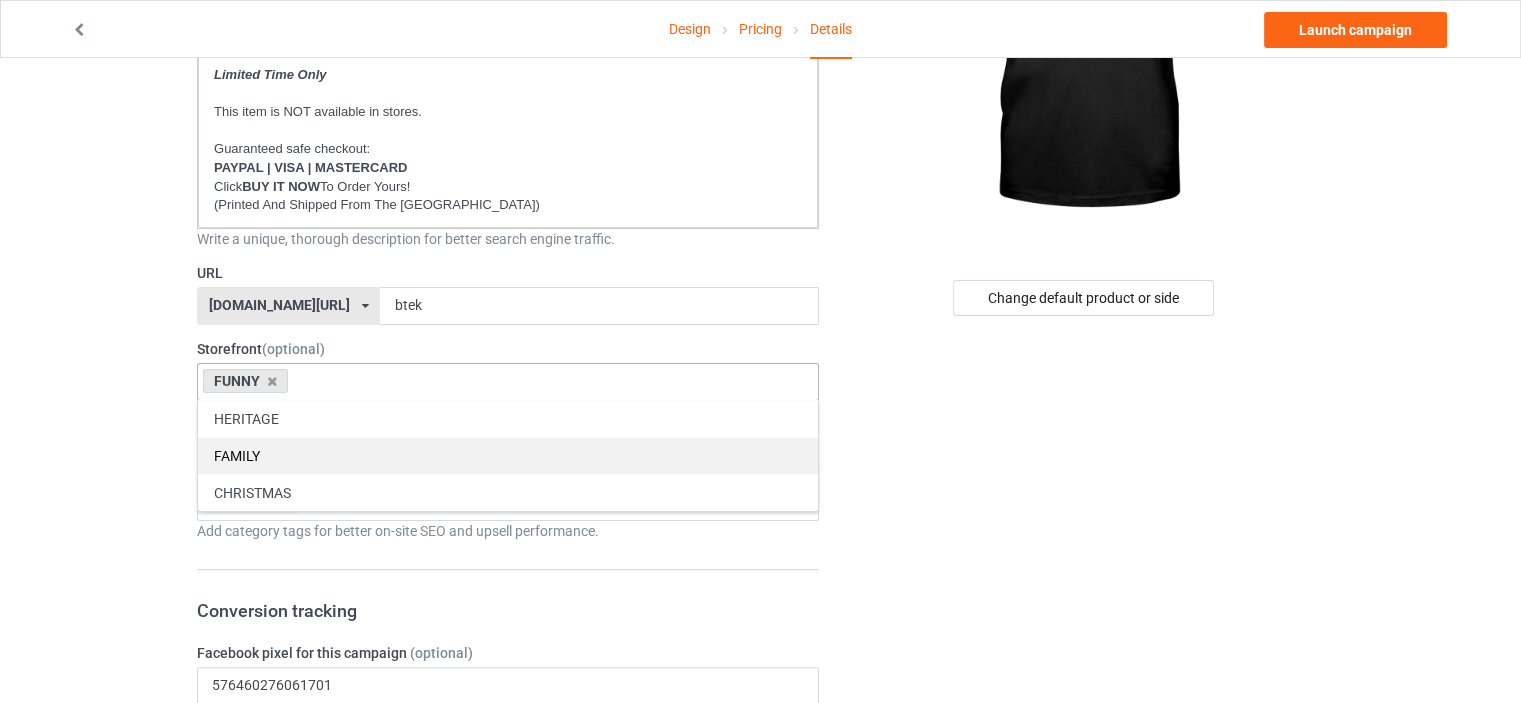 click on "FAMILY" at bounding box center (508, 455) 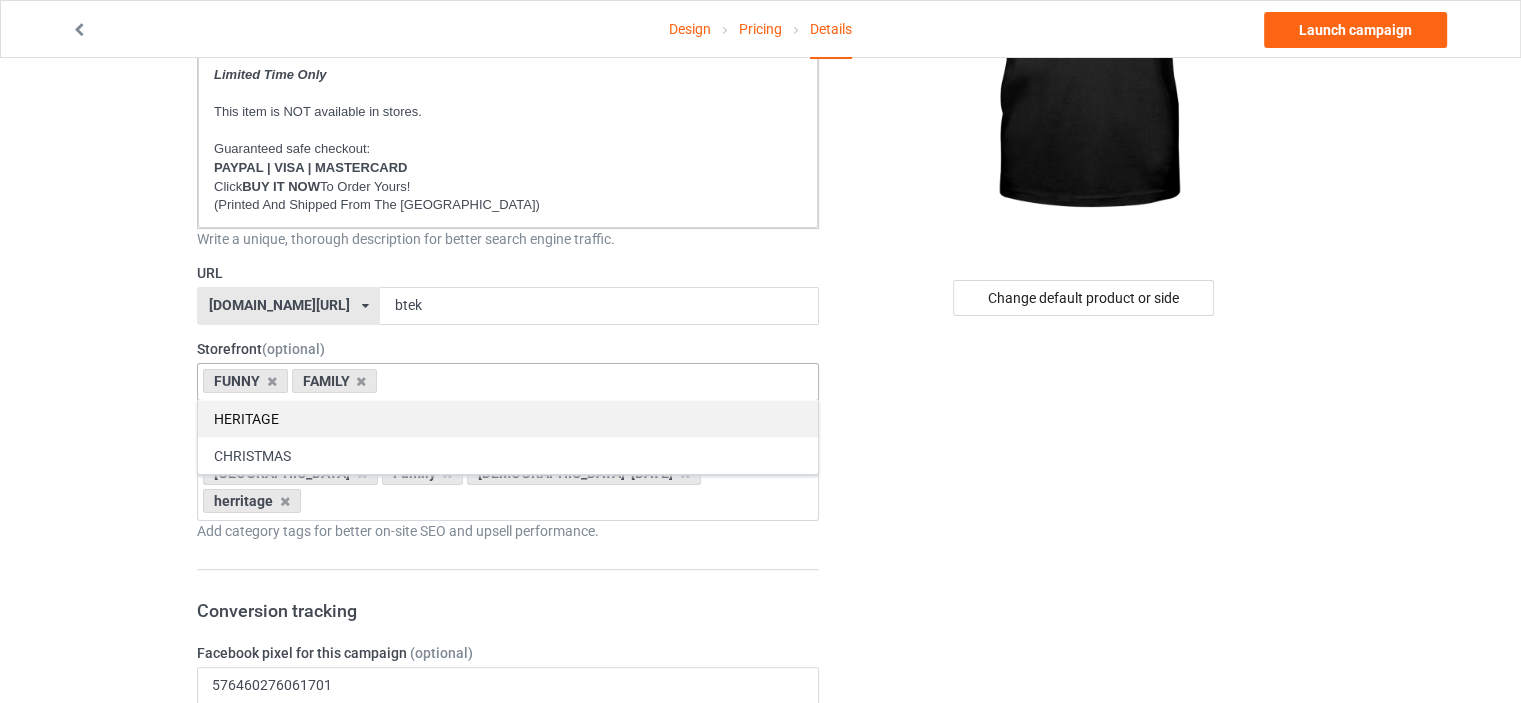 click on "HERITAGE" at bounding box center (508, 418) 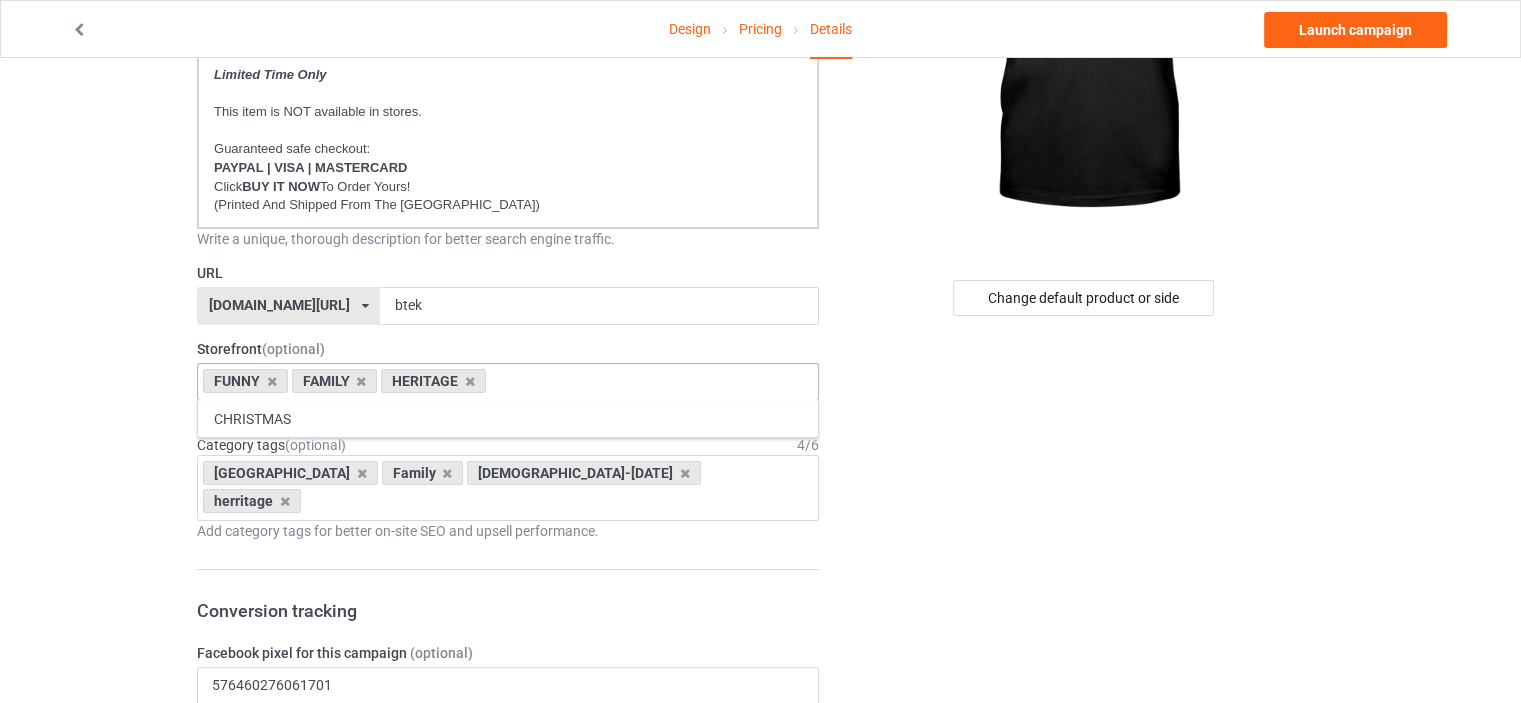 click on "Design Pricing Details Launch campaign Campaign Info Title (h1) 128   characters left BORN TO EAT KOTTBULLAR Create a catchy, unique title for better search engine traffic. Description 1812   characters left       Small Normal Large Big Huge                                                                                     * JUST RELEASED * Limited Time Only This item is NOT available in stores. Guaranteed safe checkout: PAYPAL | VISA | MASTERCARD Click  BUY IT NOW  To Order Yours! (Printed And Shipped From The [GEOGRAPHIC_DATA]) Write a unique, thorough description for better search engine traffic. URL [DOMAIN_NAME][URL] [DOMAIN_NAME][URL] [DOMAIN_NAME][URL] [DOMAIN_NAME][URL] [DOMAIN_NAME][URL] [DOMAIN_NAME][URL] [DOMAIN_NAME][URL] [DOMAIN_NAME][URL] [DOMAIN_NAME][URL] [DOMAIN_NAME][URL] [DOMAIN_NAME][URL] [DOMAIN_NAME][URL] [DOMAIN_NAME][URL] [DOMAIN_NAME][URL] [DOMAIN_NAME][URL] [DOMAIN_NAME][URL] [DOMAIN_NAME][URL] [DOMAIN_NAME][URL] [DOMAIN_NAME][URL] [DOMAIN_NAME][GEOGRAPHIC_DATA] [DOMAIN_NAME][GEOGRAPHIC_DATA] btek 4 /" at bounding box center [760, 872] 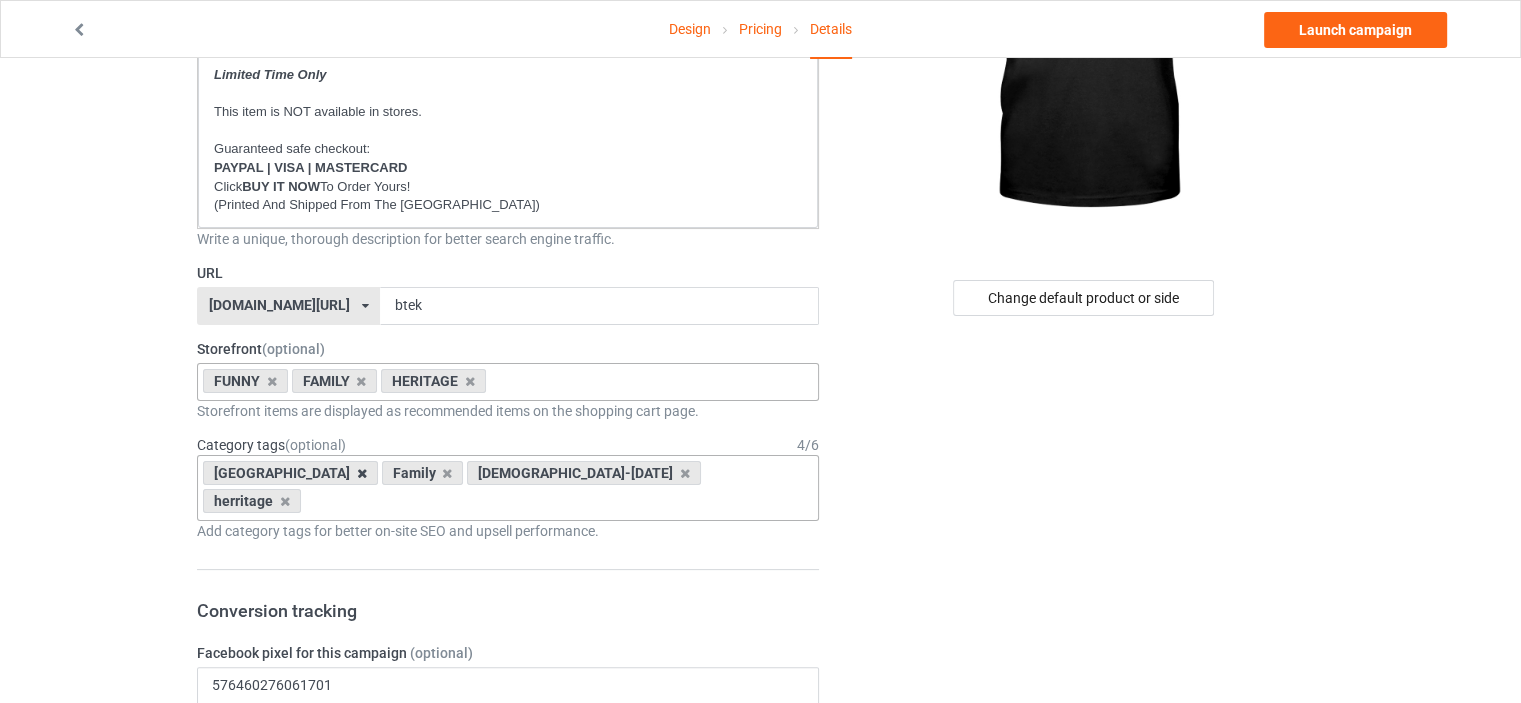 click at bounding box center (362, 473) 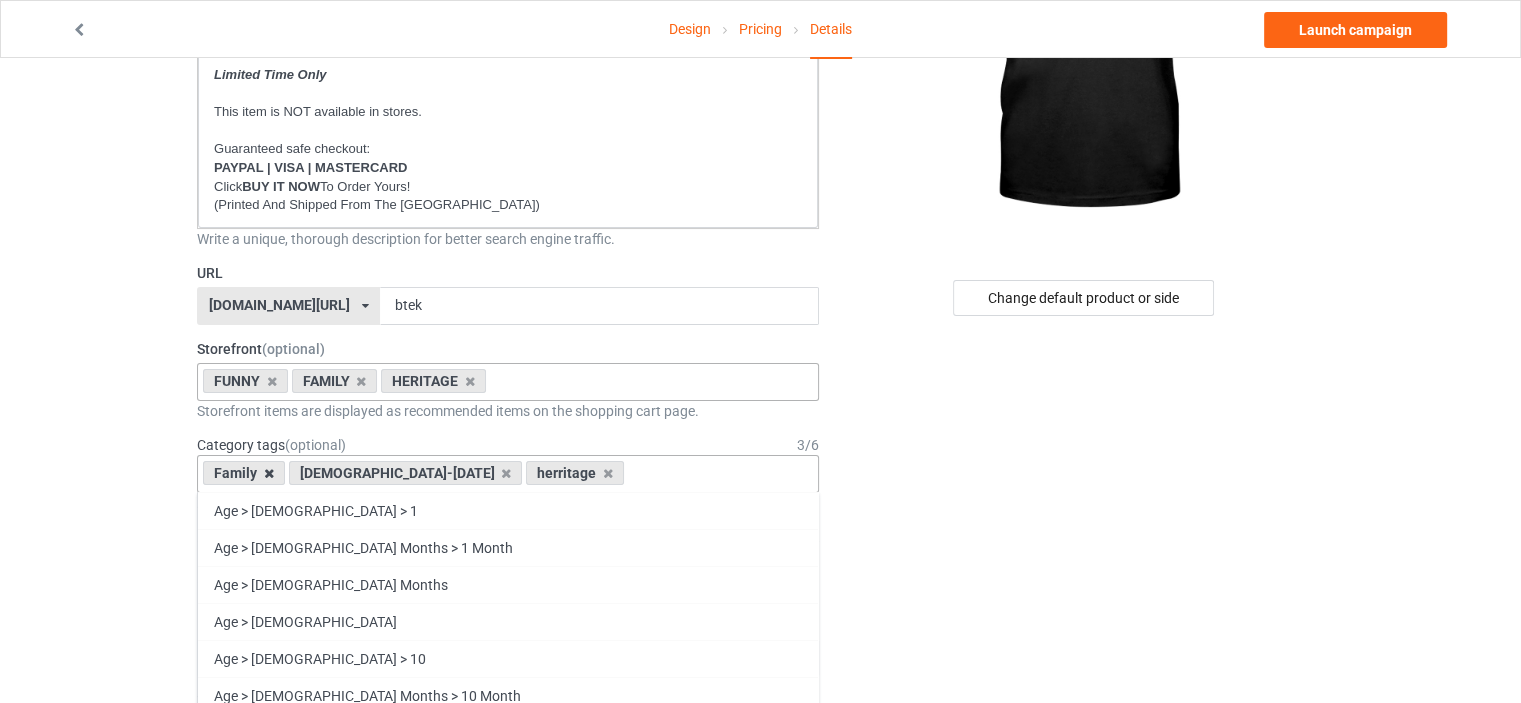 click at bounding box center [269, 473] 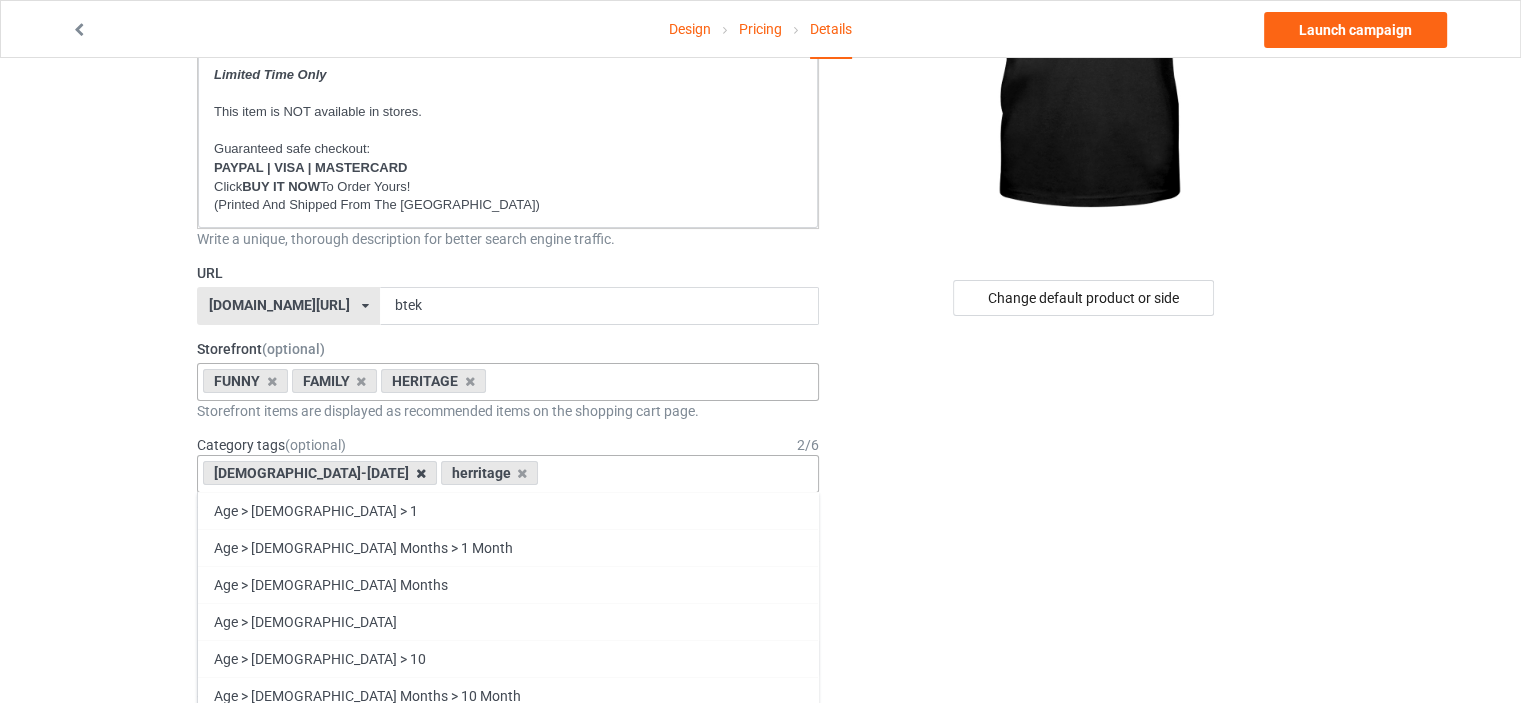 click at bounding box center (421, 473) 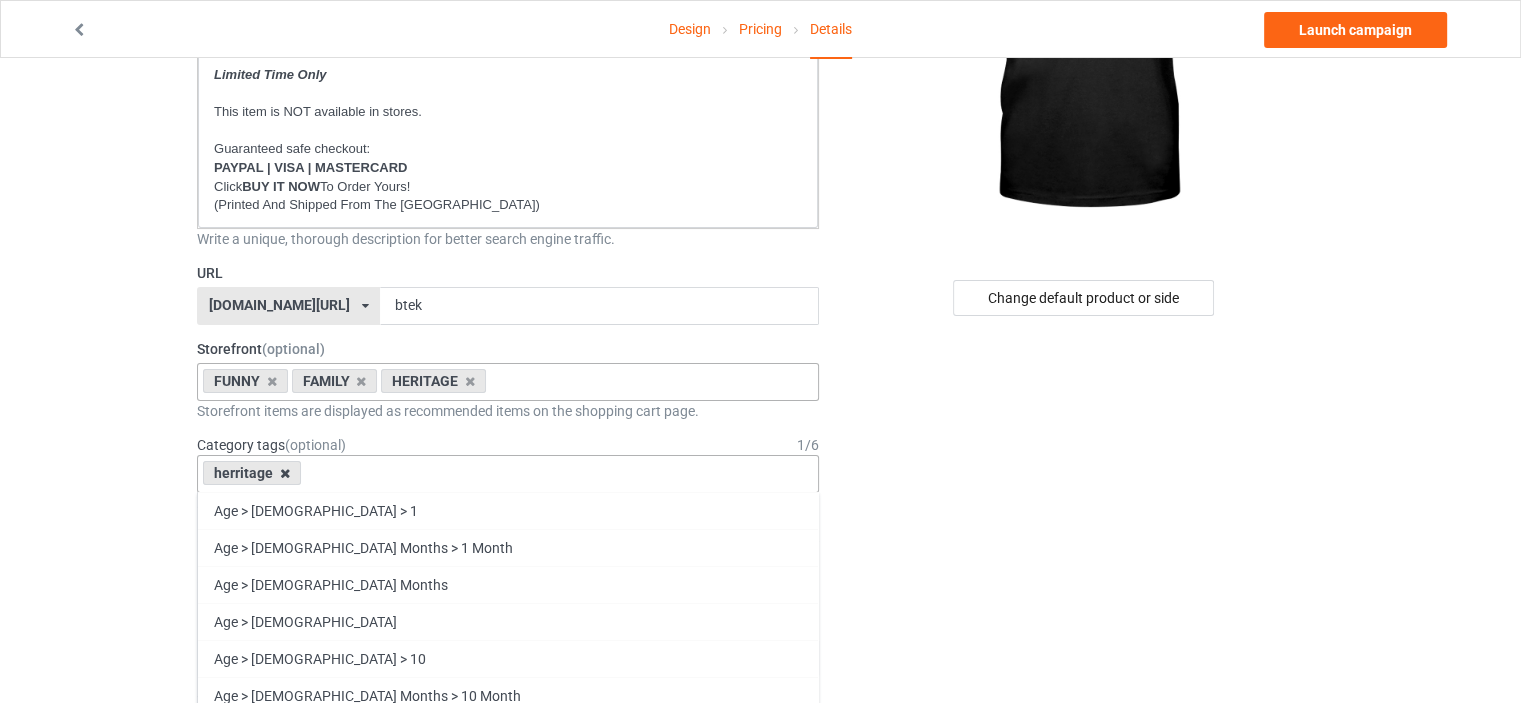 click at bounding box center [285, 473] 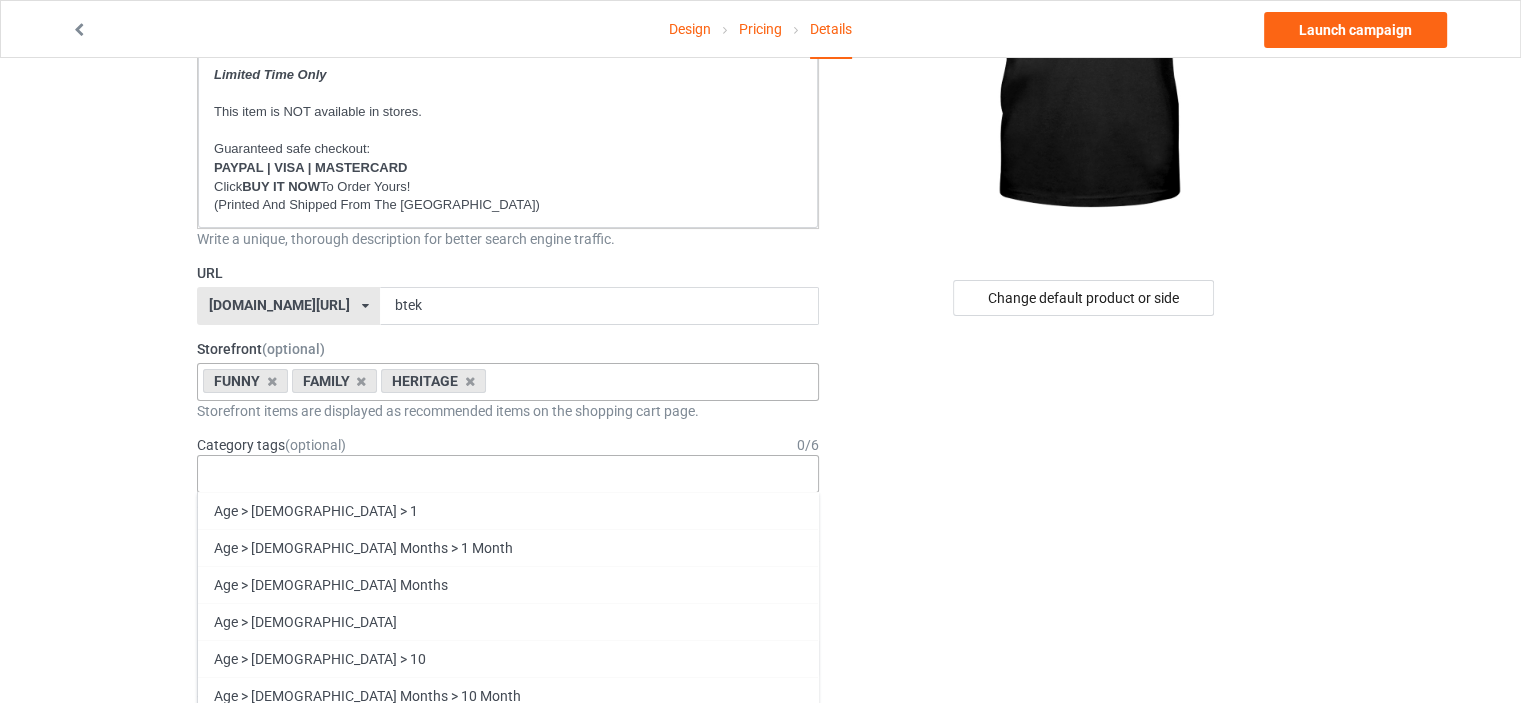 scroll, scrollTop: 400, scrollLeft: 0, axis: vertical 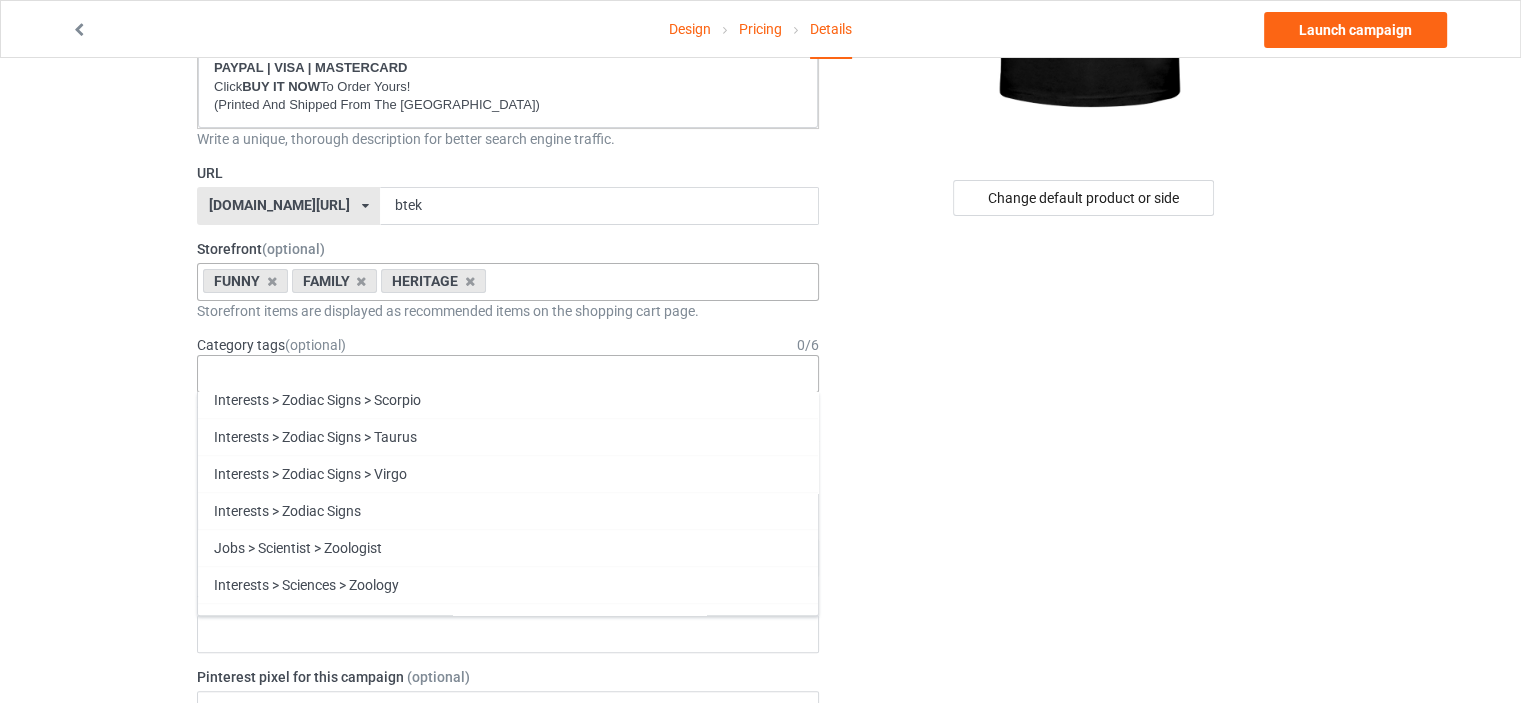click on "Funny" at bounding box center [508, 991] 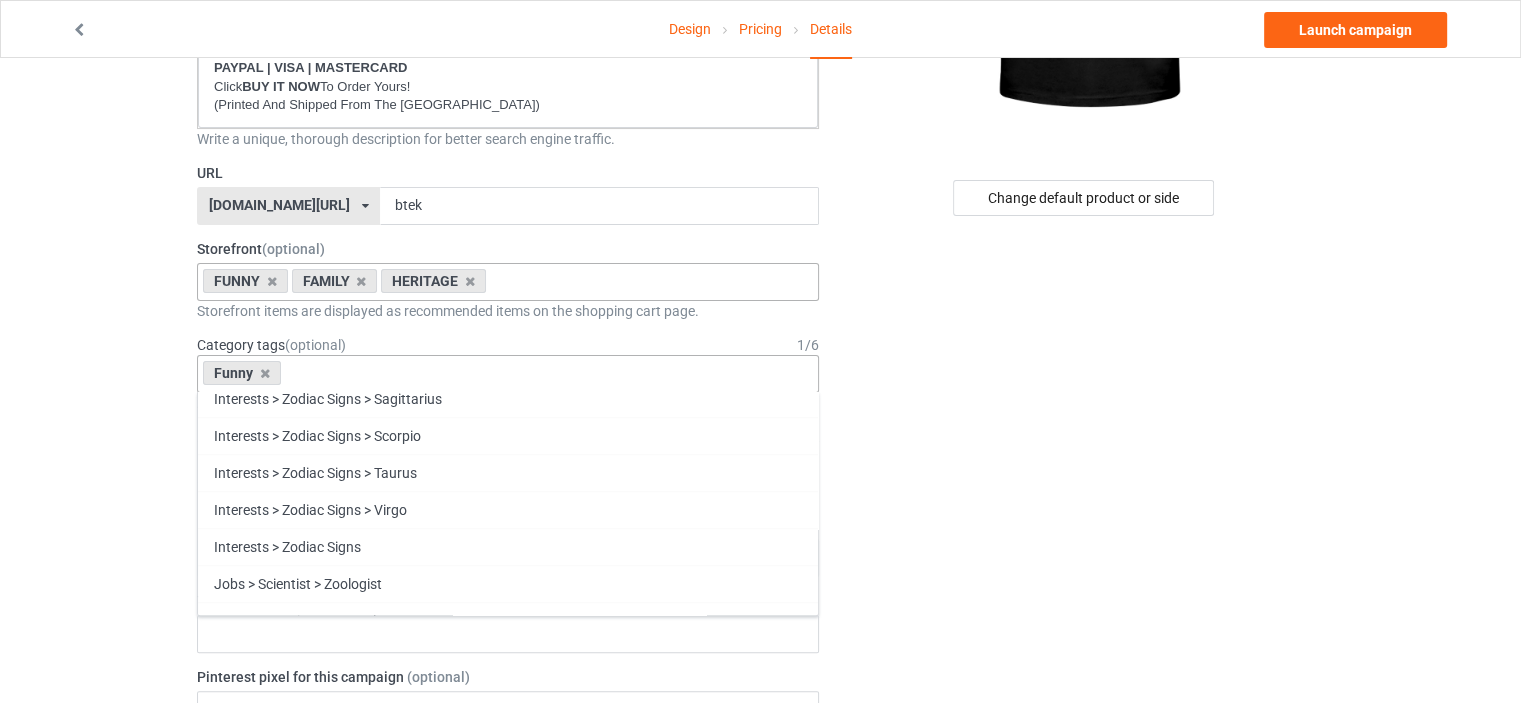 click on "Family" at bounding box center [508, 990] 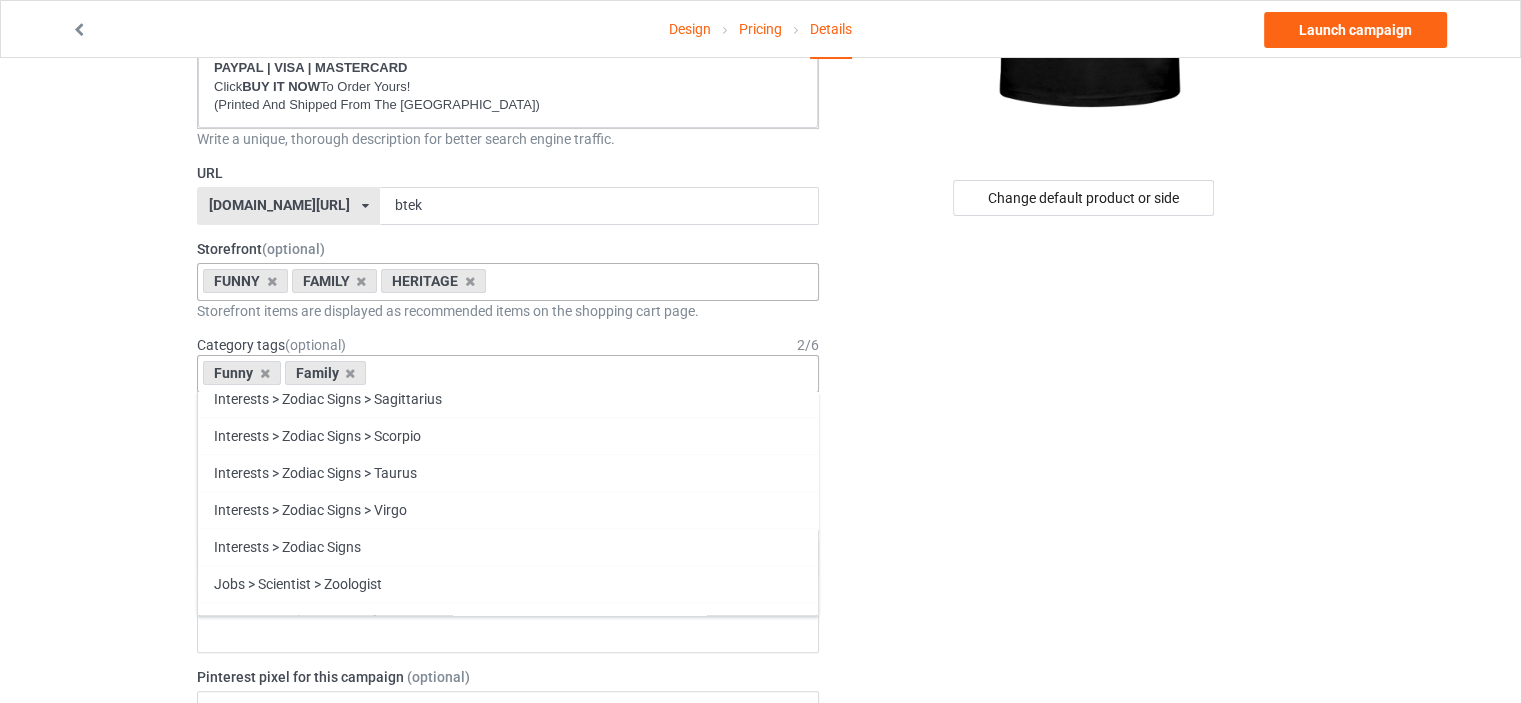 scroll, scrollTop: 85667, scrollLeft: 0, axis: vertical 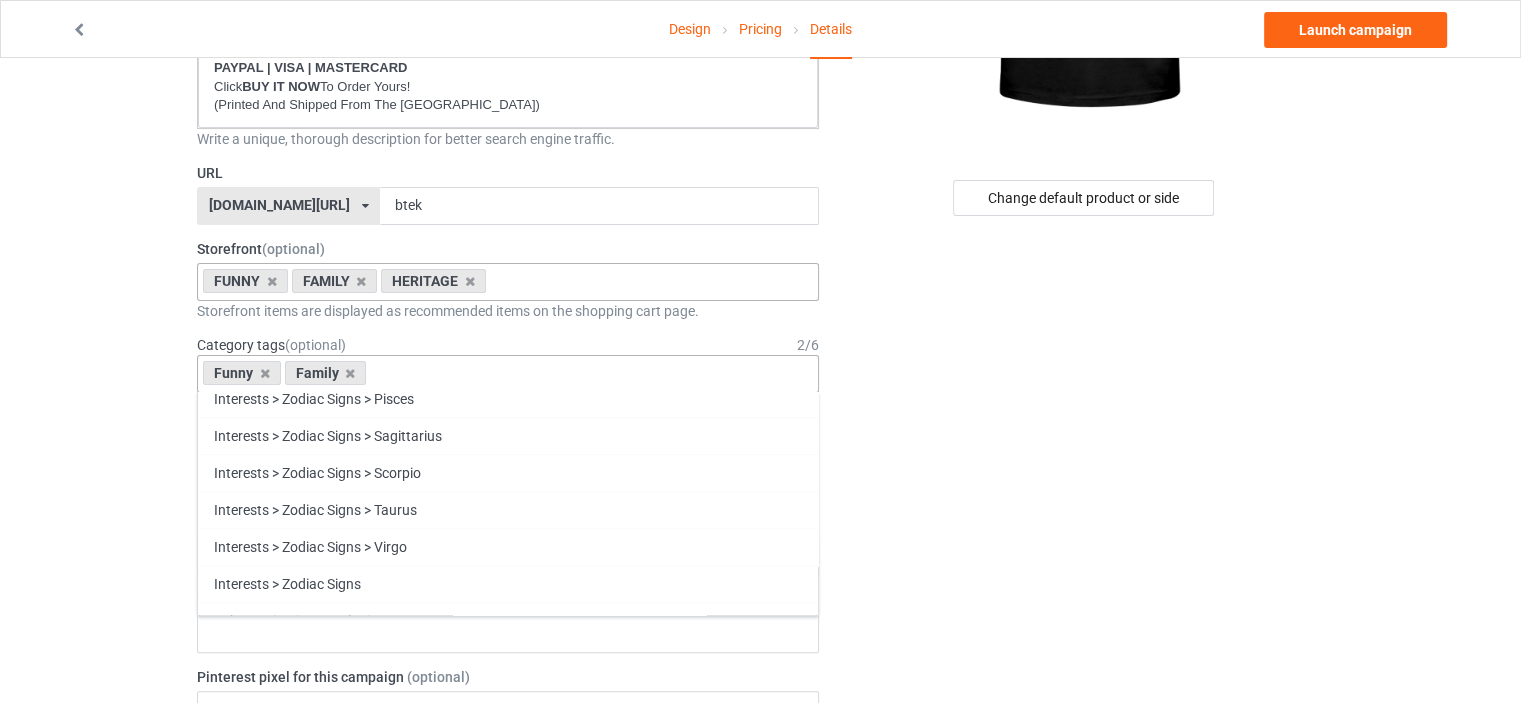 click on "Heritage" at bounding box center (508, 1027) 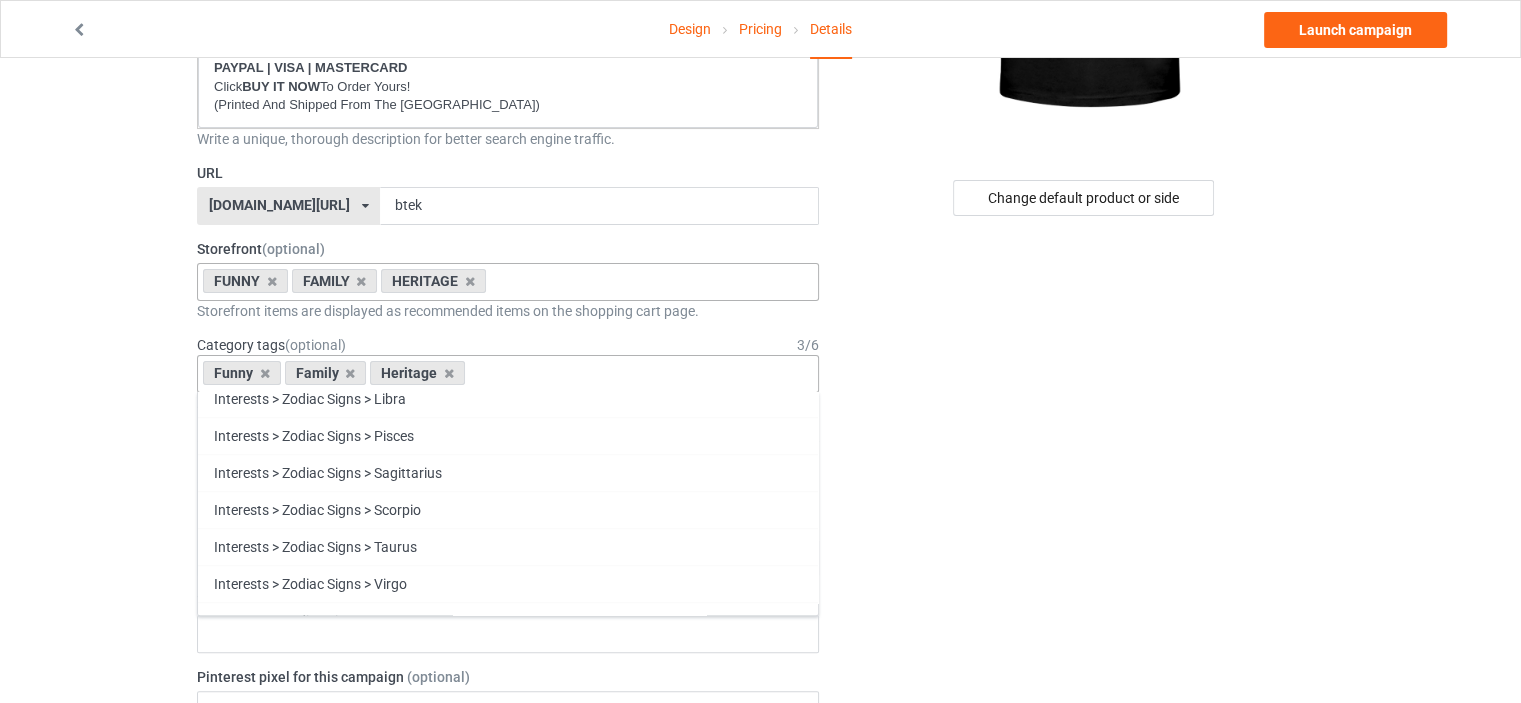 click on "[GEOGRAPHIC_DATA]" at bounding box center [508, 1027] 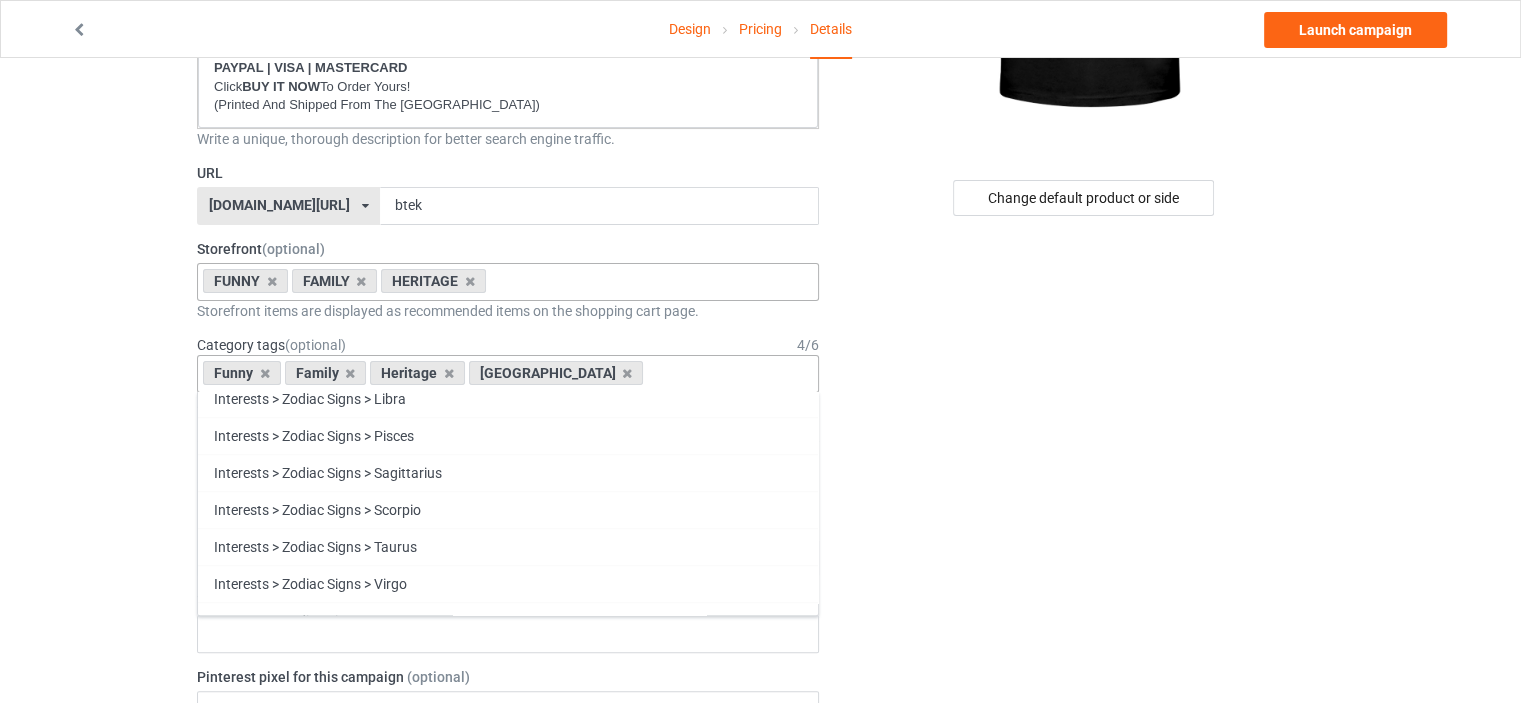 scroll, scrollTop: 85593, scrollLeft: 0, axis: vertical 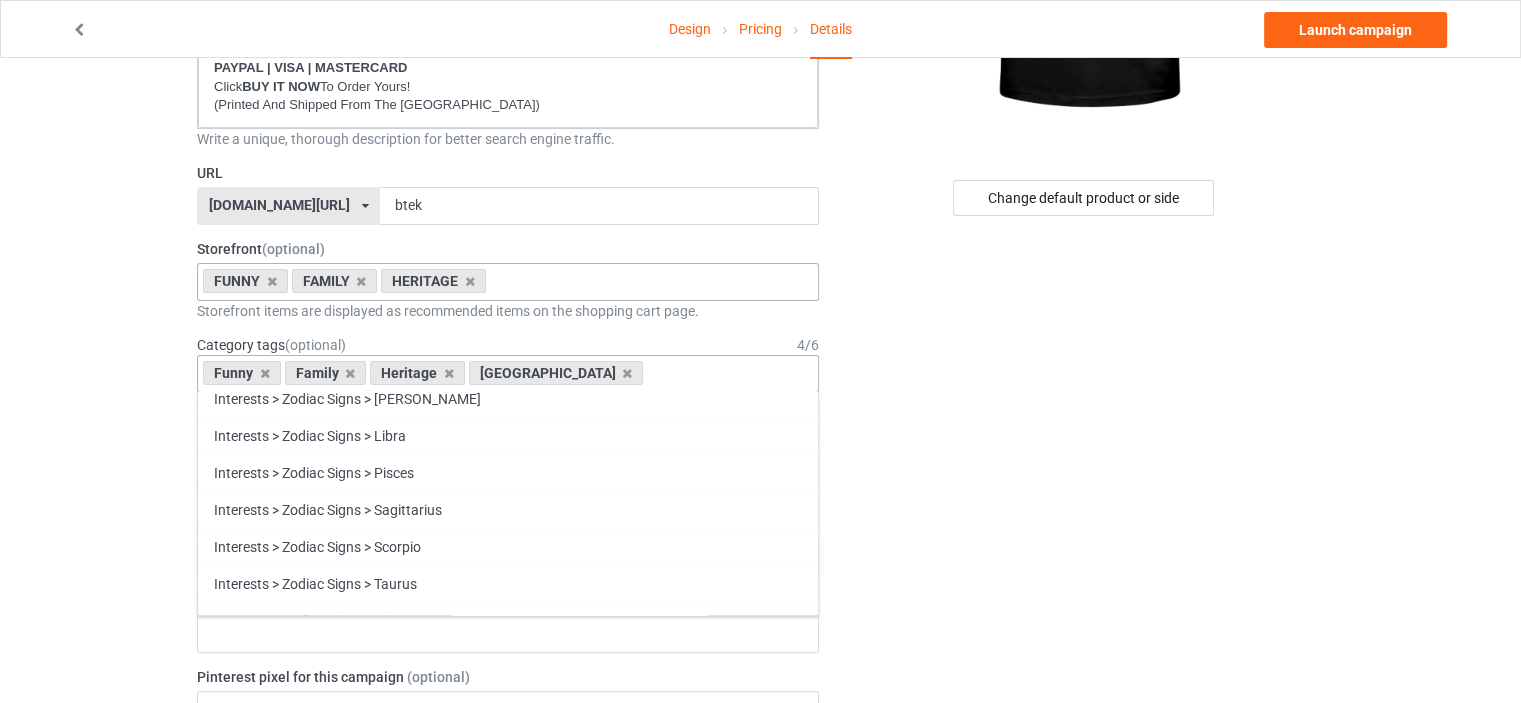 click on "Change default product or side" at bounding box center (1085, 758) 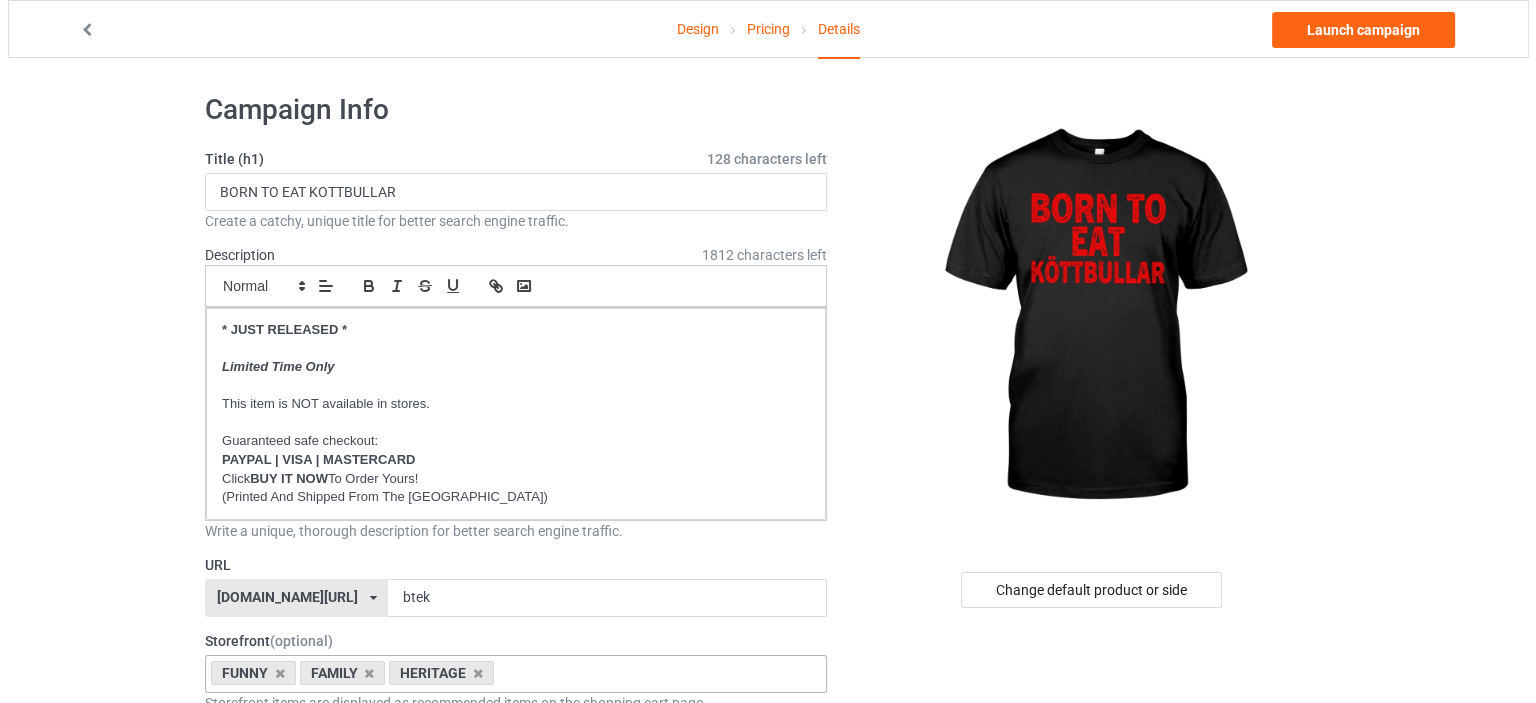 scroll, scrollTop: 0, scrollLeft: 0, axis: both 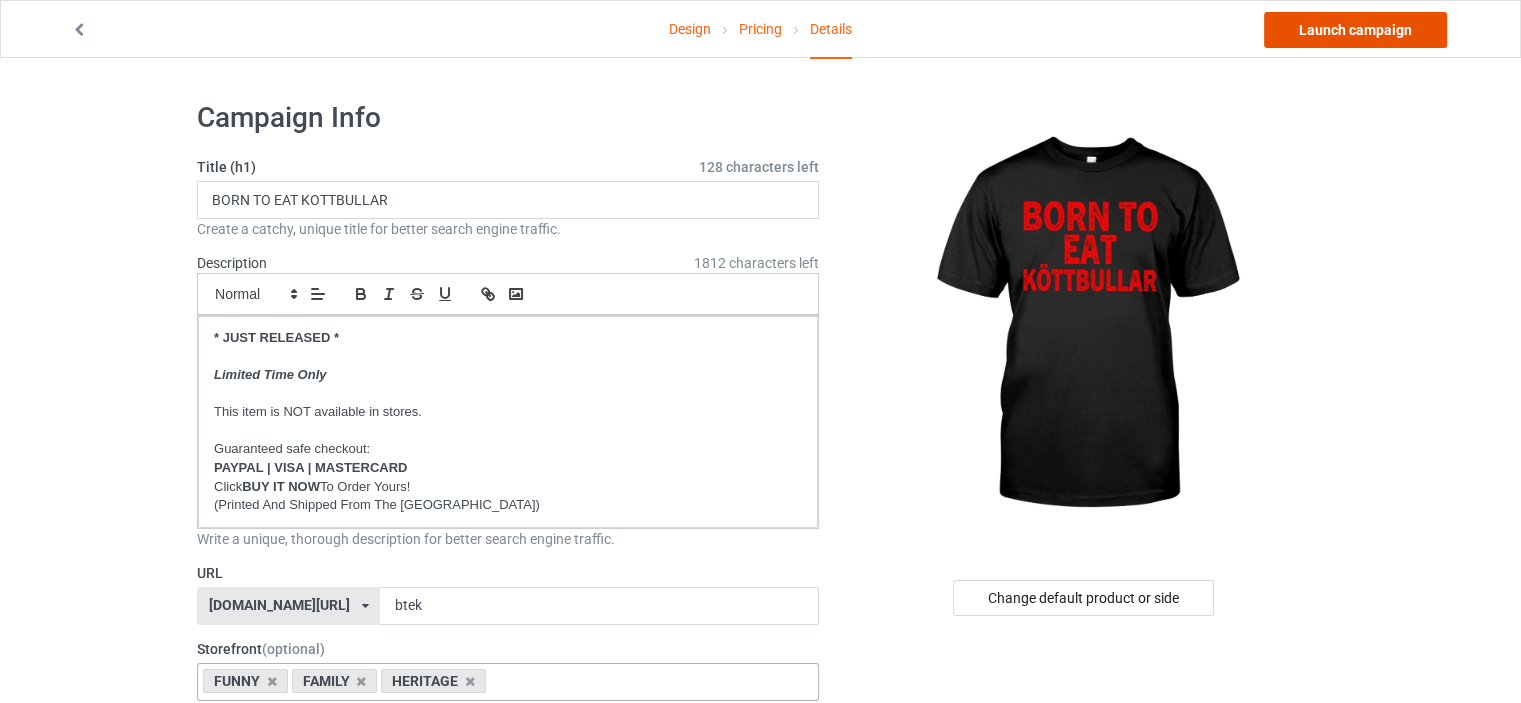 click on "Launch campaign" at bounding box center (1355, 30) 